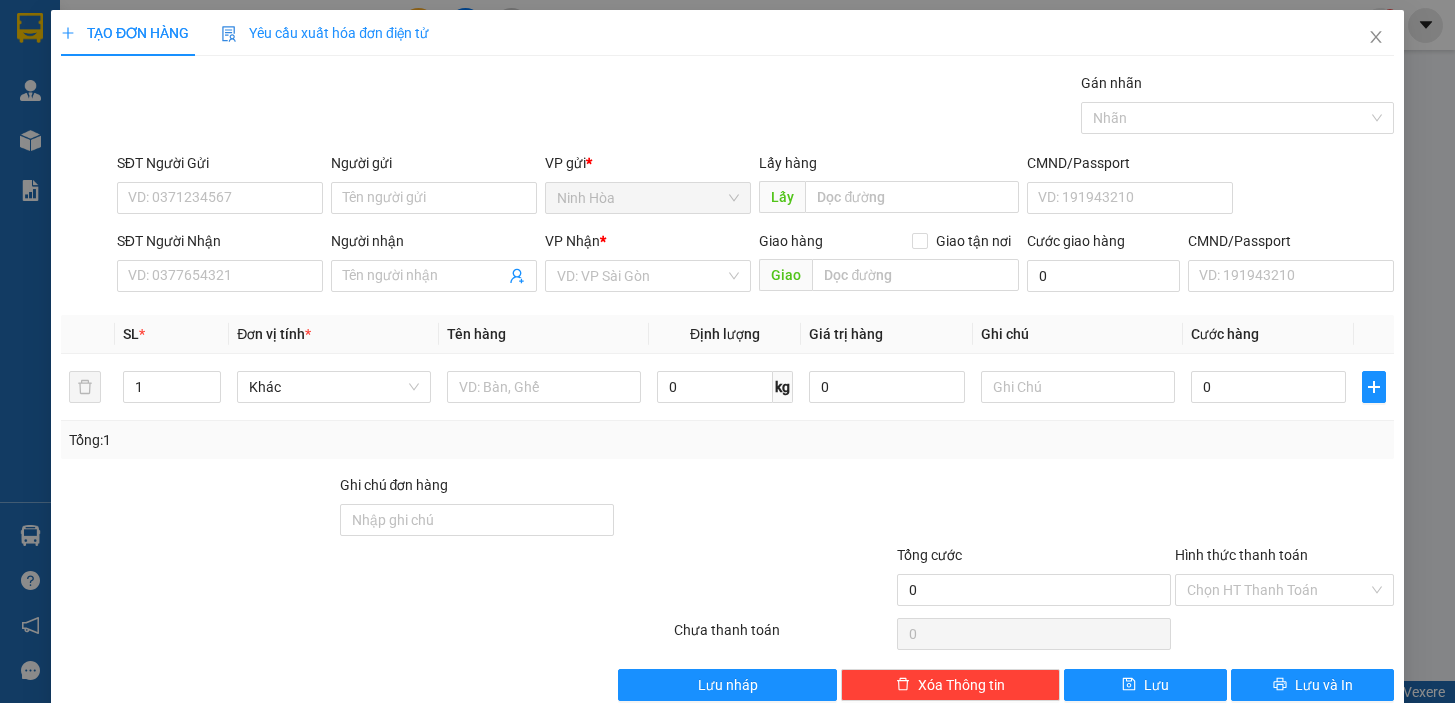 scroll, scrollTop: 0, scrollLeft: 0, axis: both 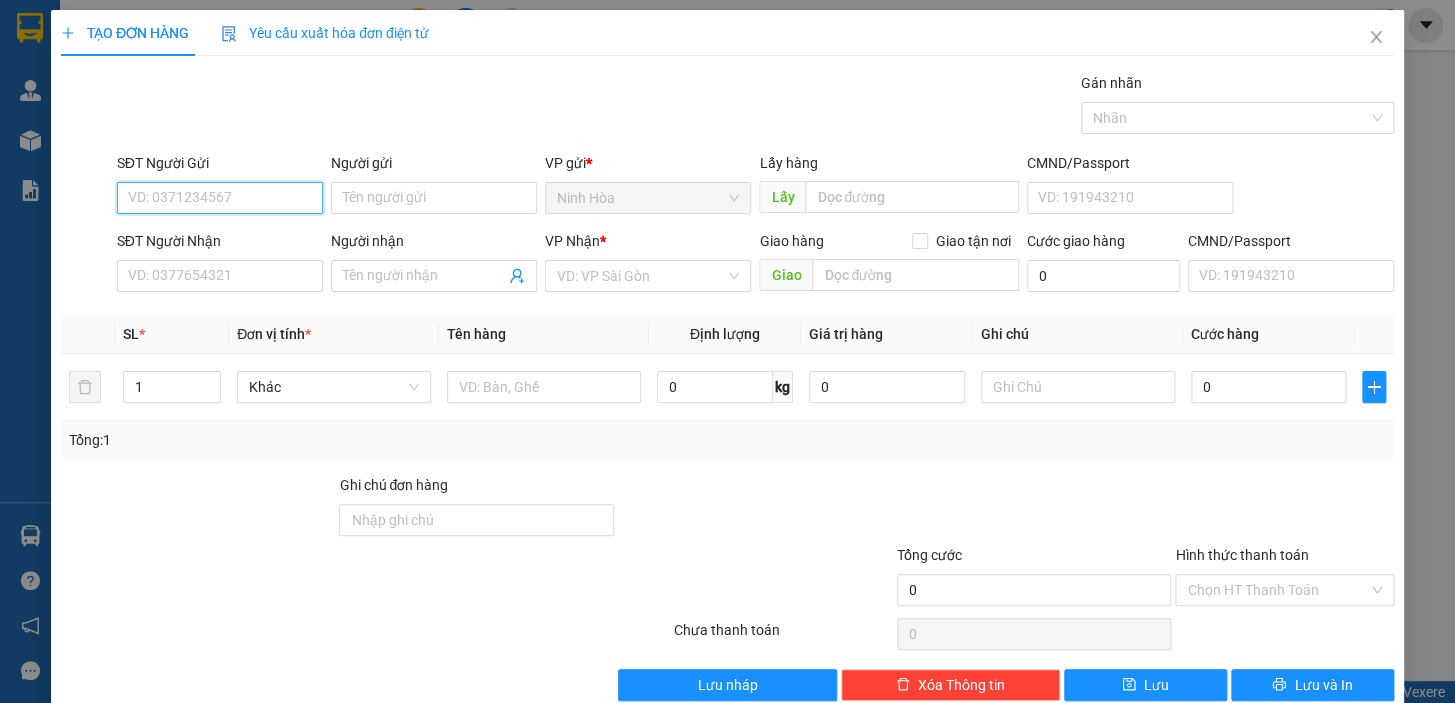 click on "SĐT Người Gửi" at bounding box center (220, 198) 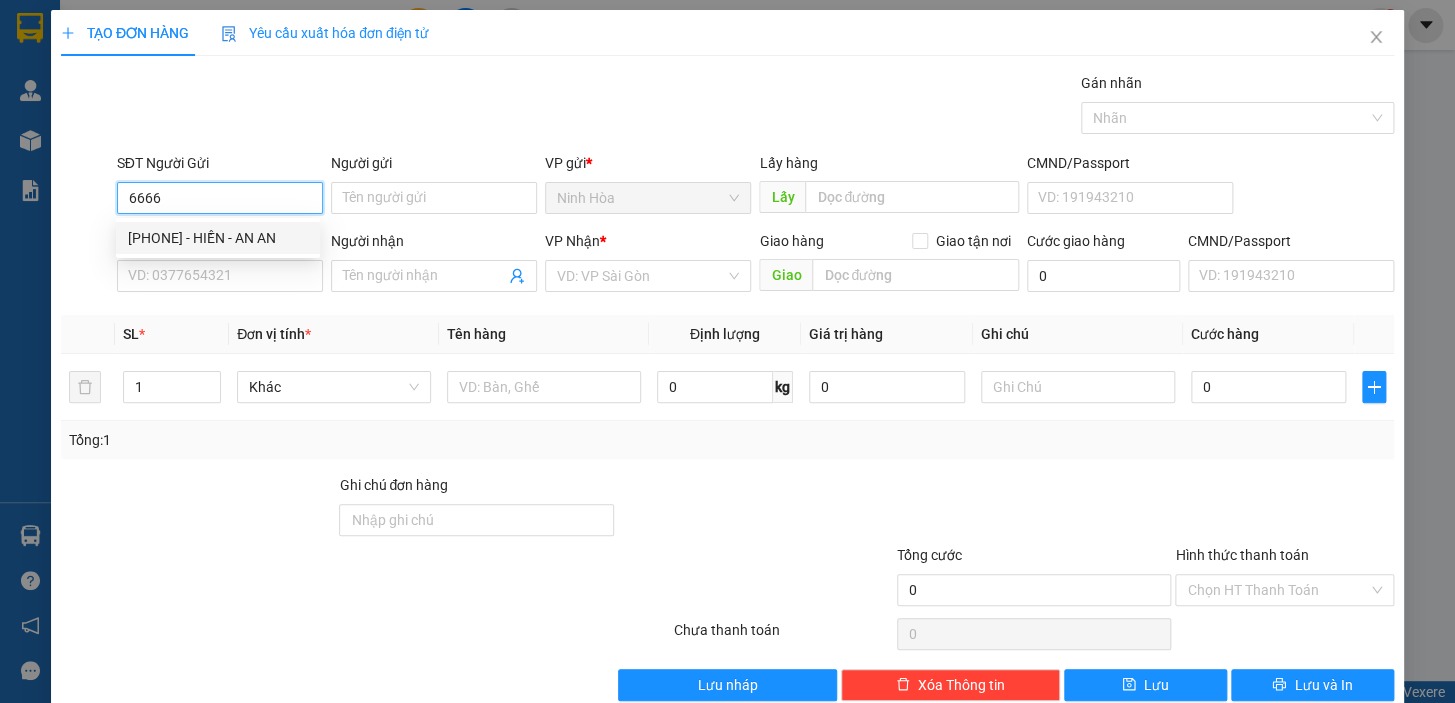 click on "[PHONE] - HIỀN - AN AN" at bounding box center [218, 238] 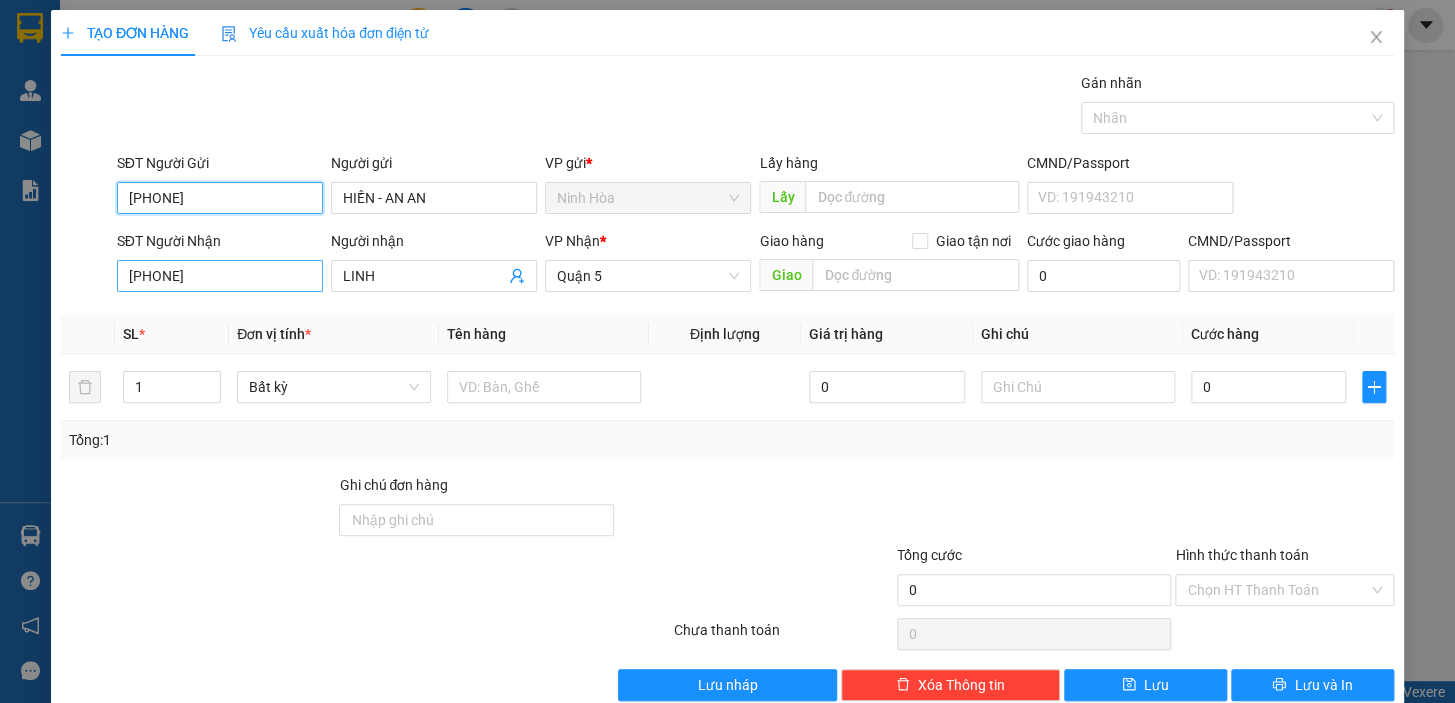 type on "[PHONE]" 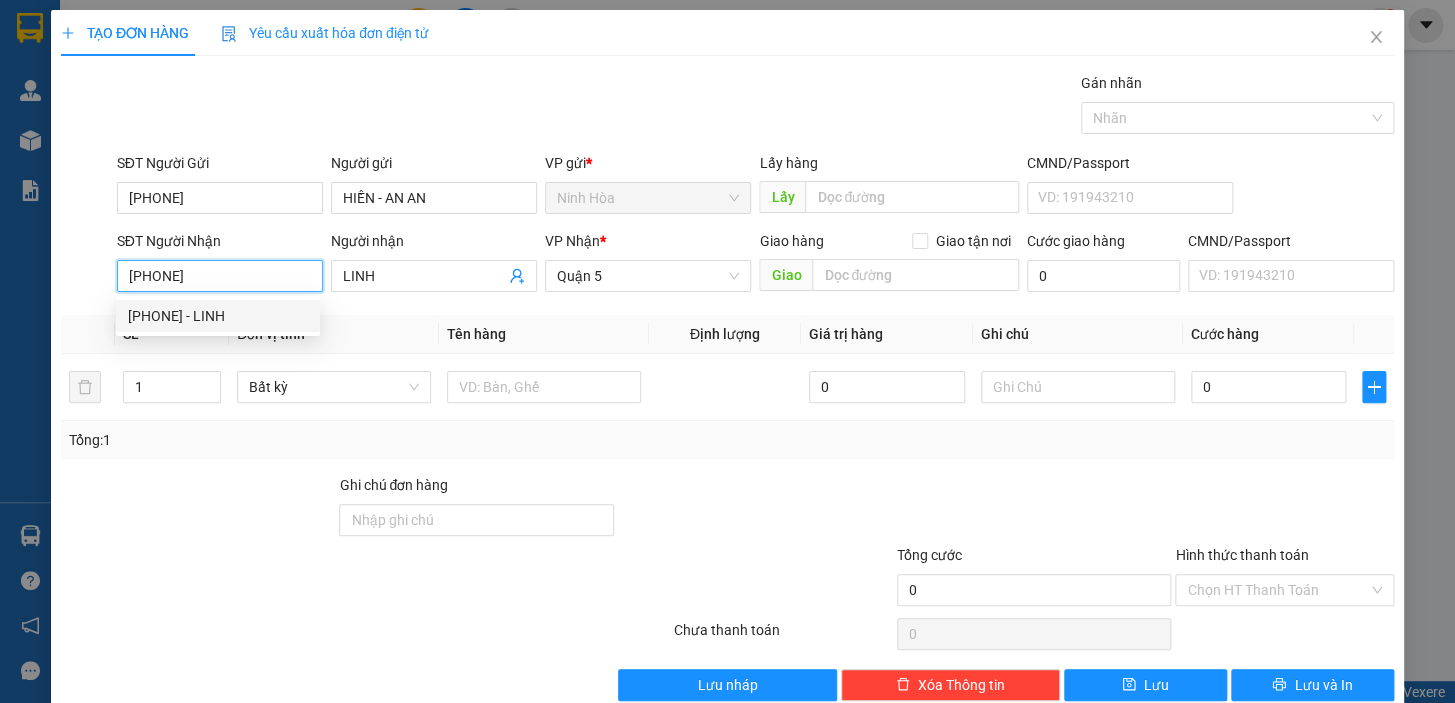 drag, startPoint x: 239, startPoint y: 276, endPoint x: 84, endPoint y: 294, distance: 156.04166 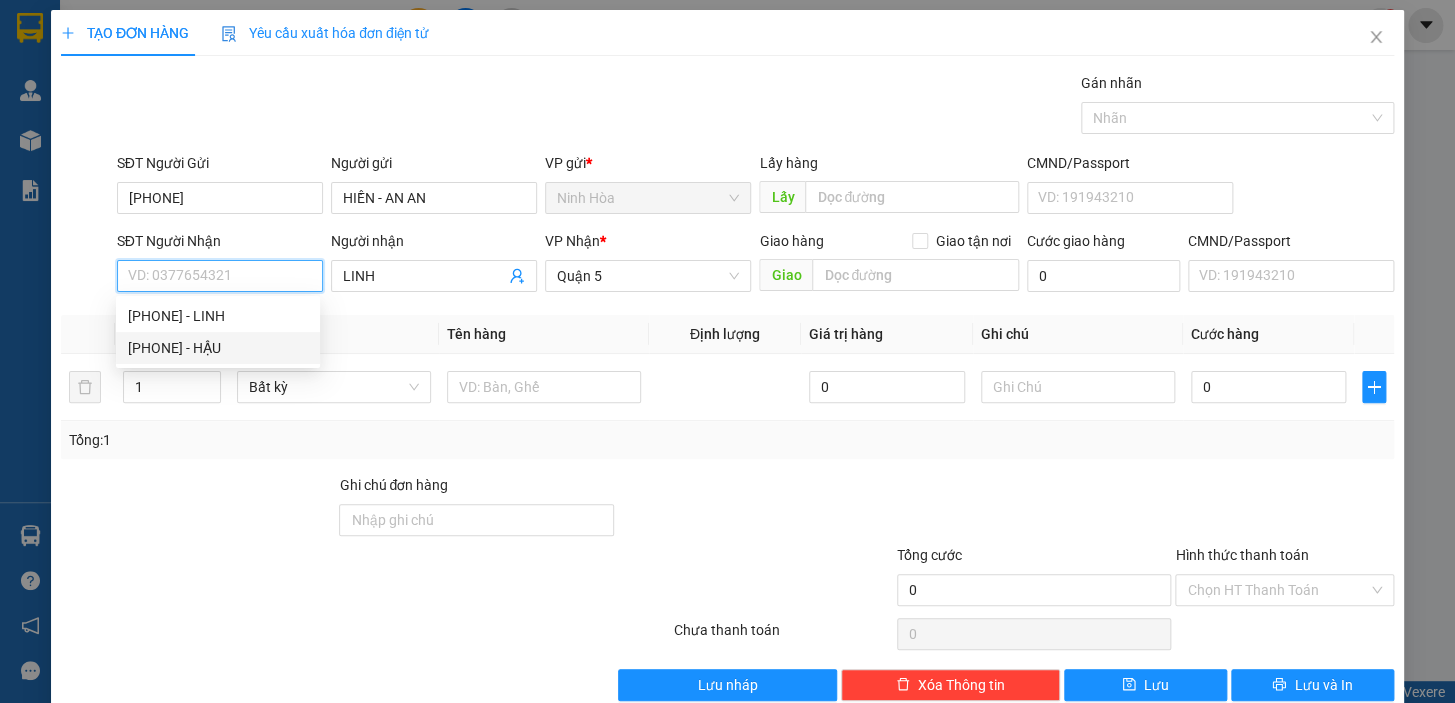 click on "[PHONE] - HẬU" at bounding box center (218, 348) 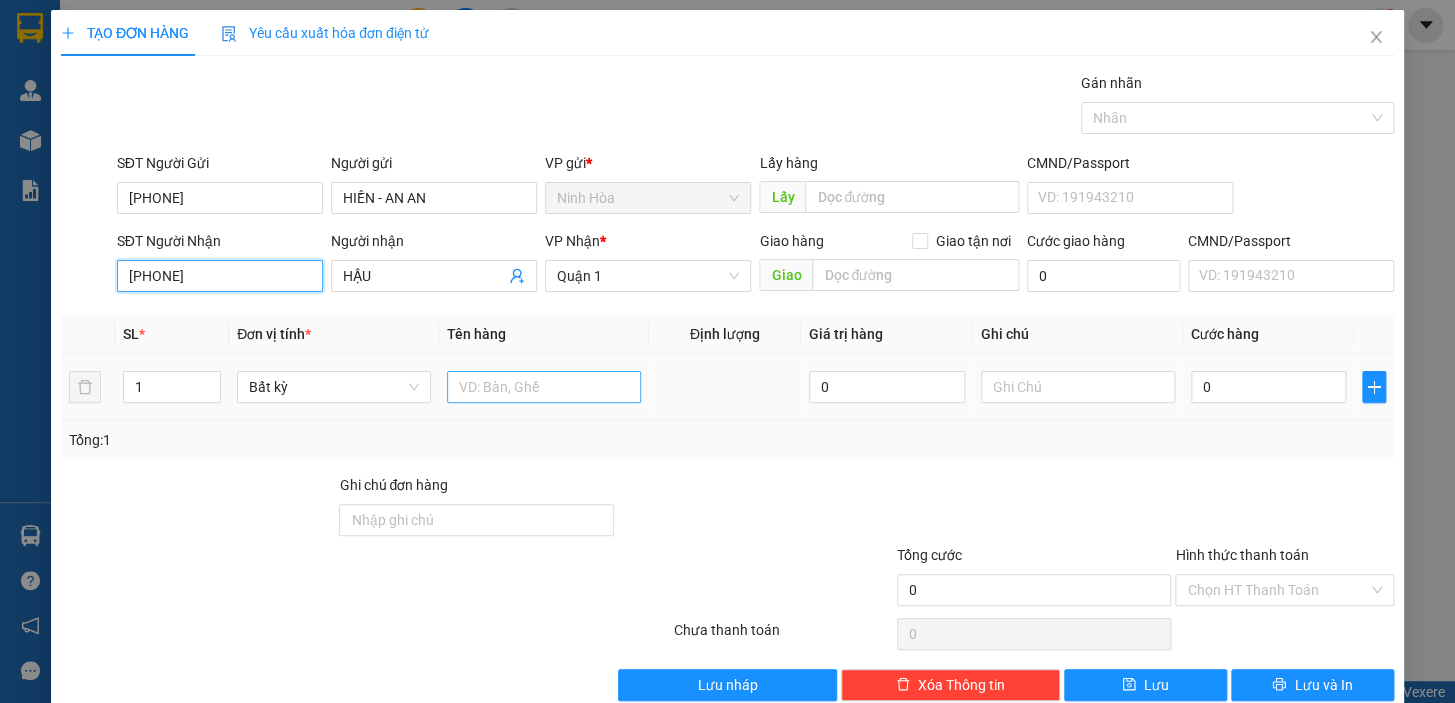 type on "[PHONE]" 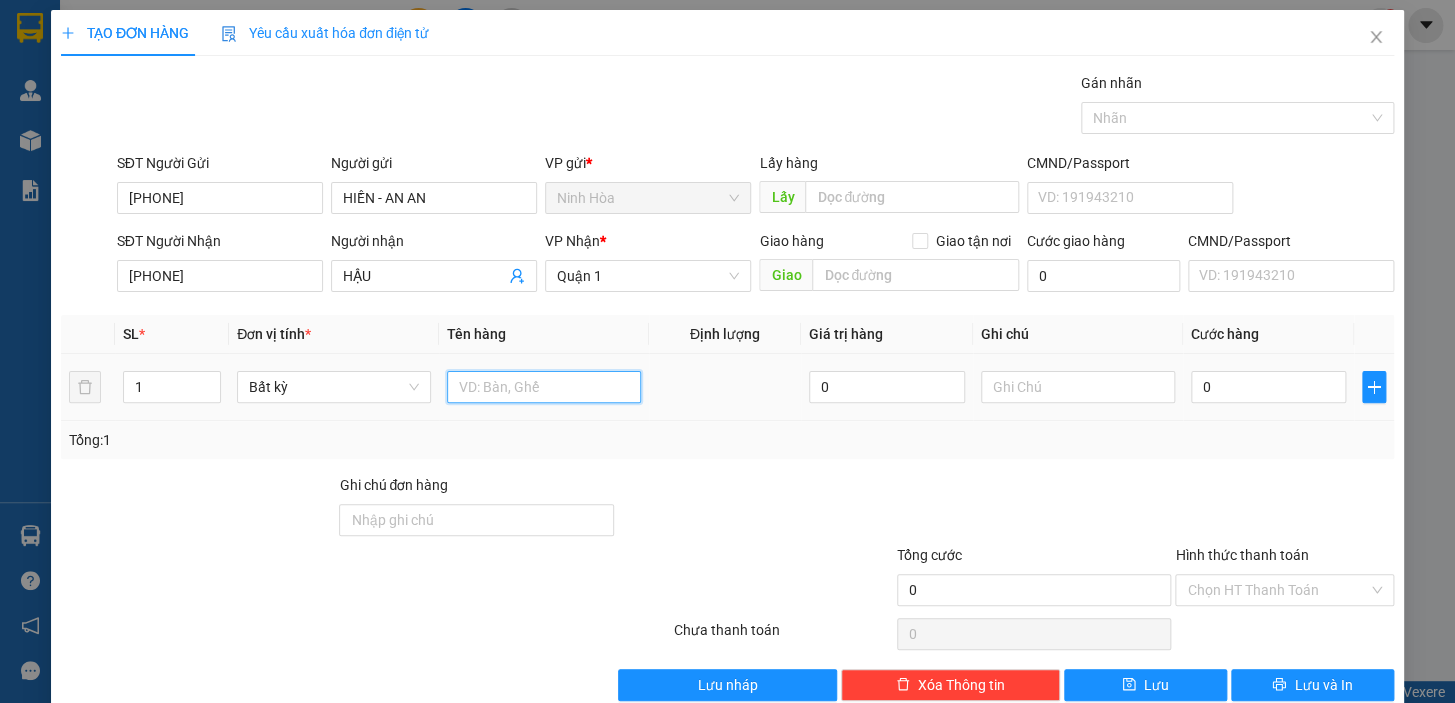 click at bounding box center (544, 387) 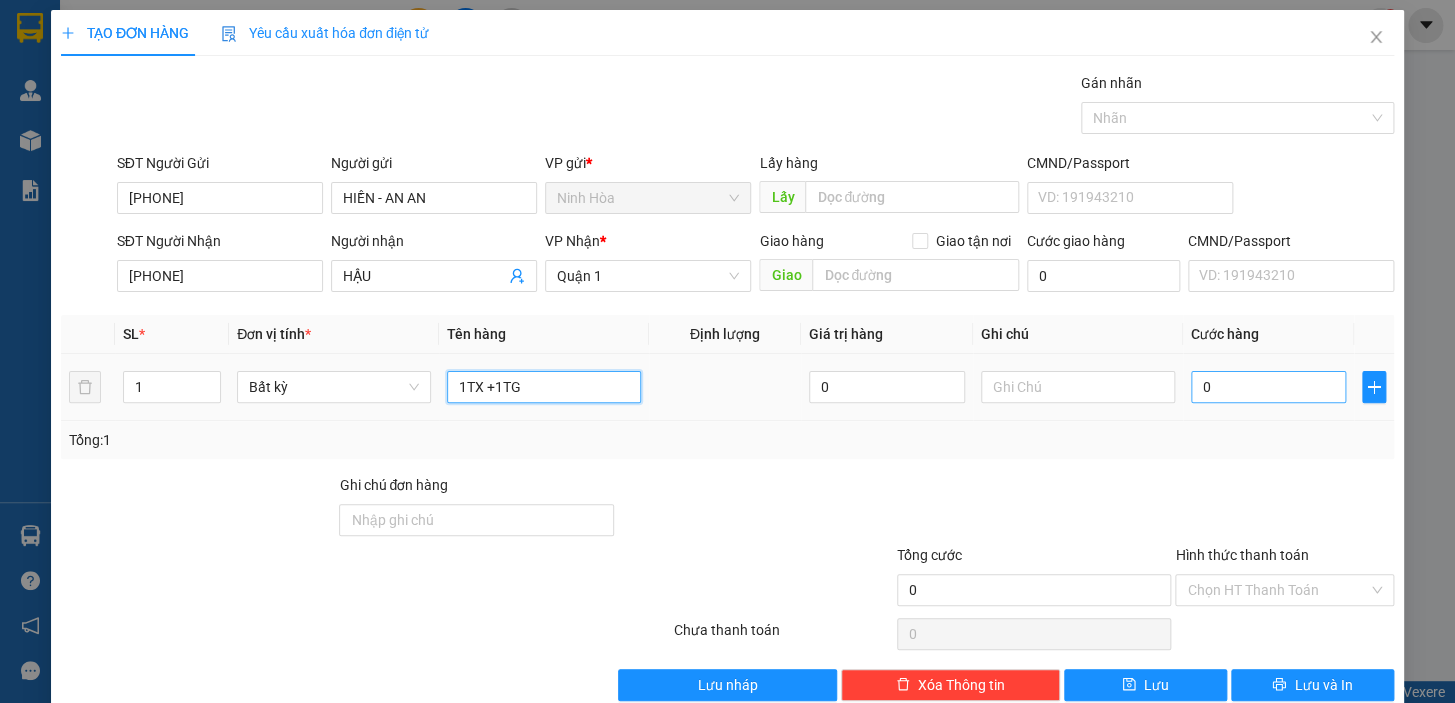 type on "1TX +1TG" 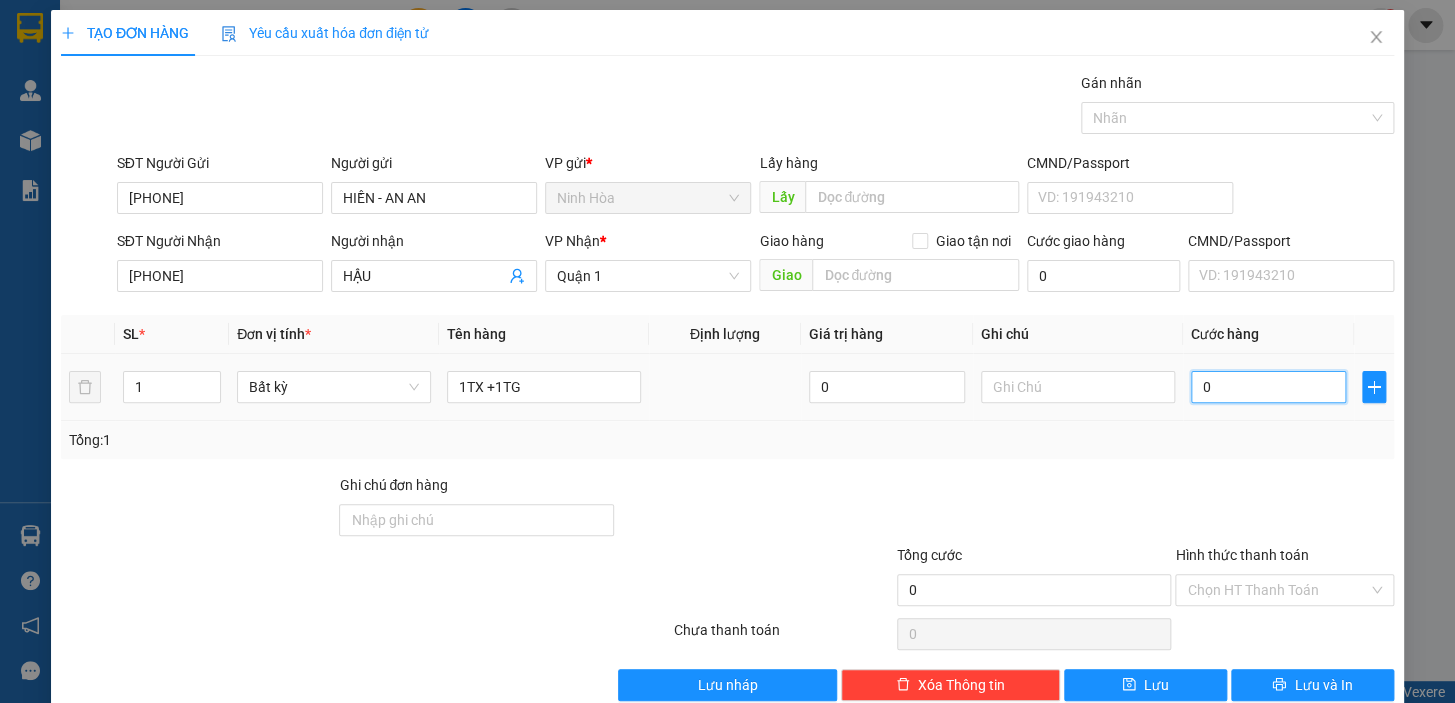 click on "0" at bounding box center [1269, 387] 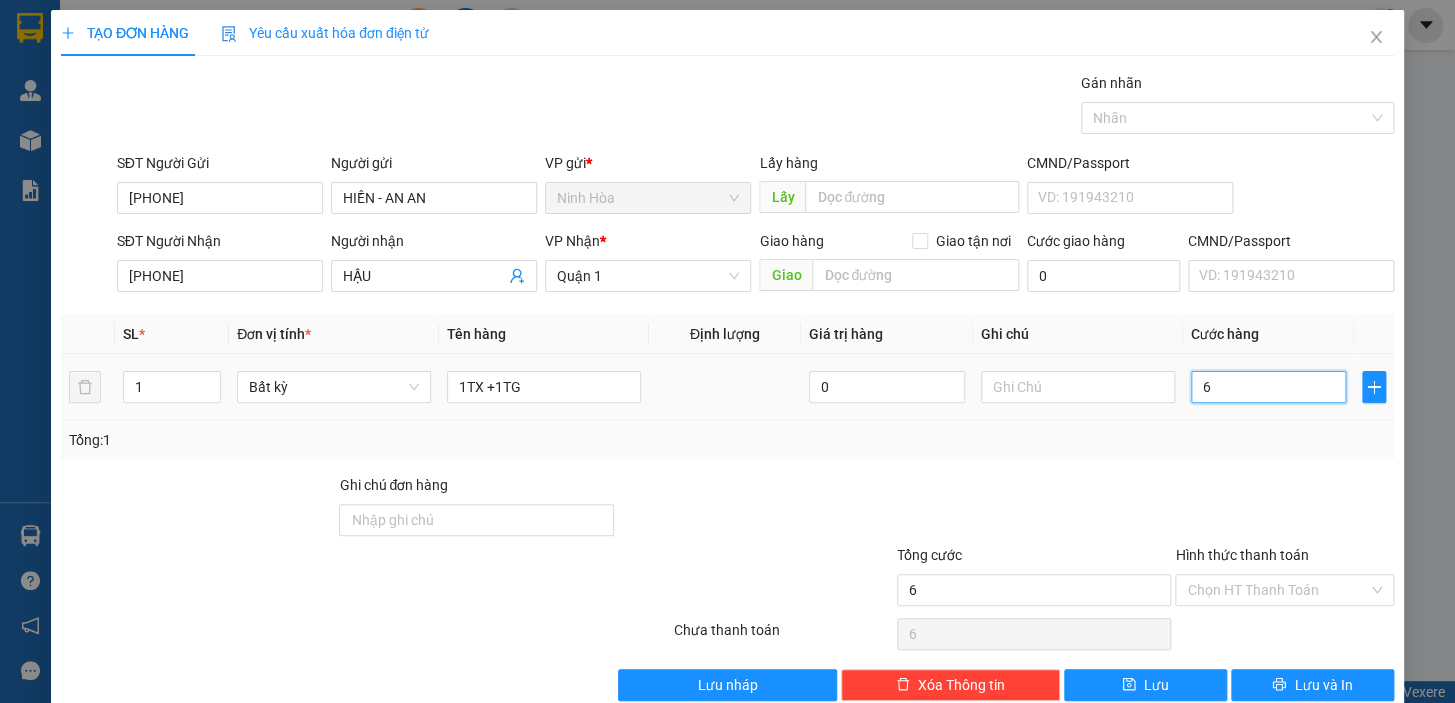 type on "60" 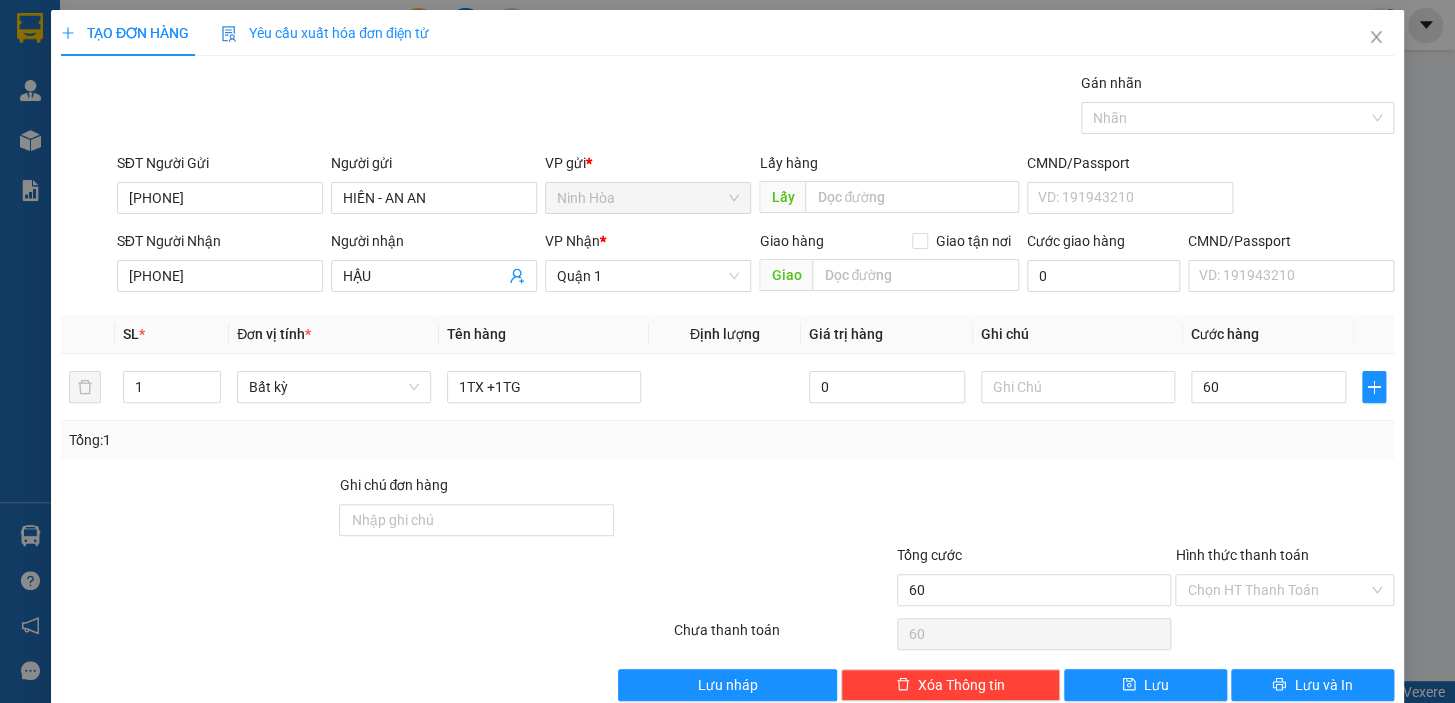type on "60.000" 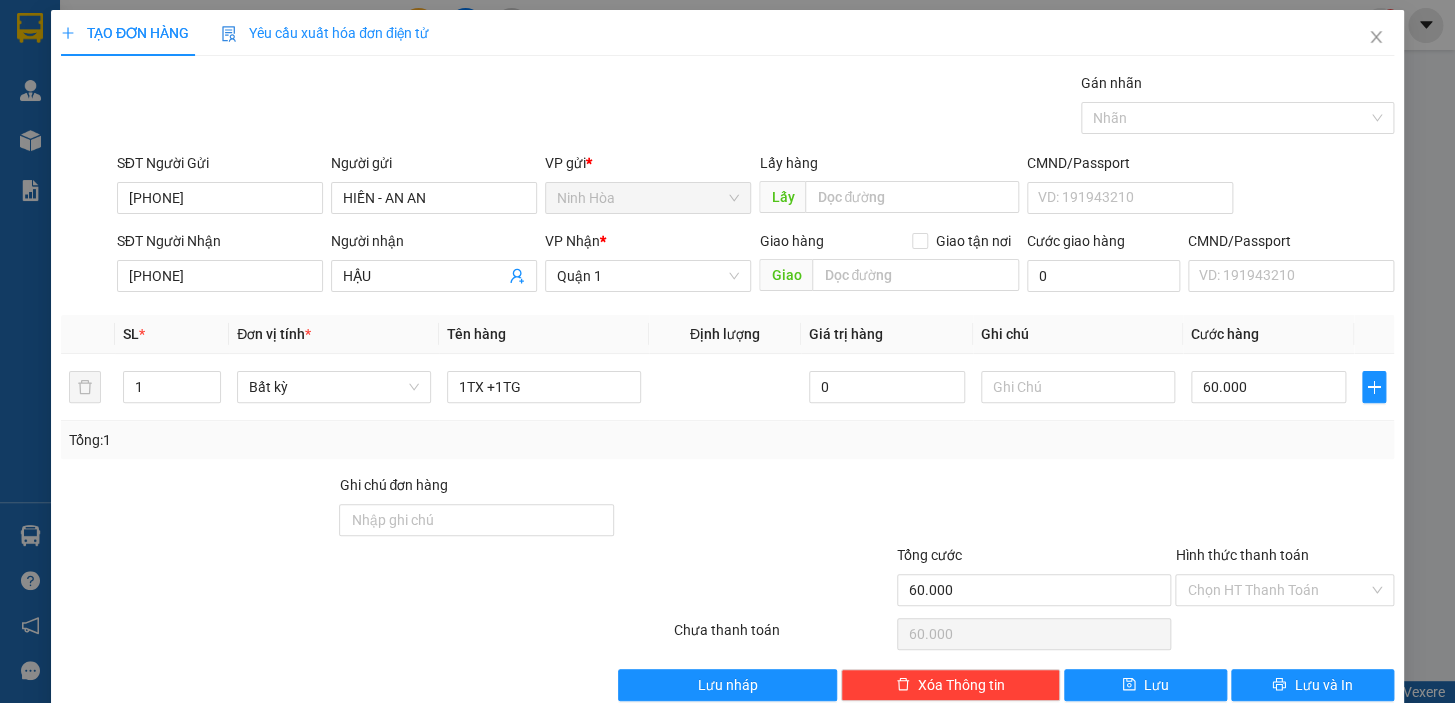 click on "Tổng:  1" at bounding box center (727, 440) 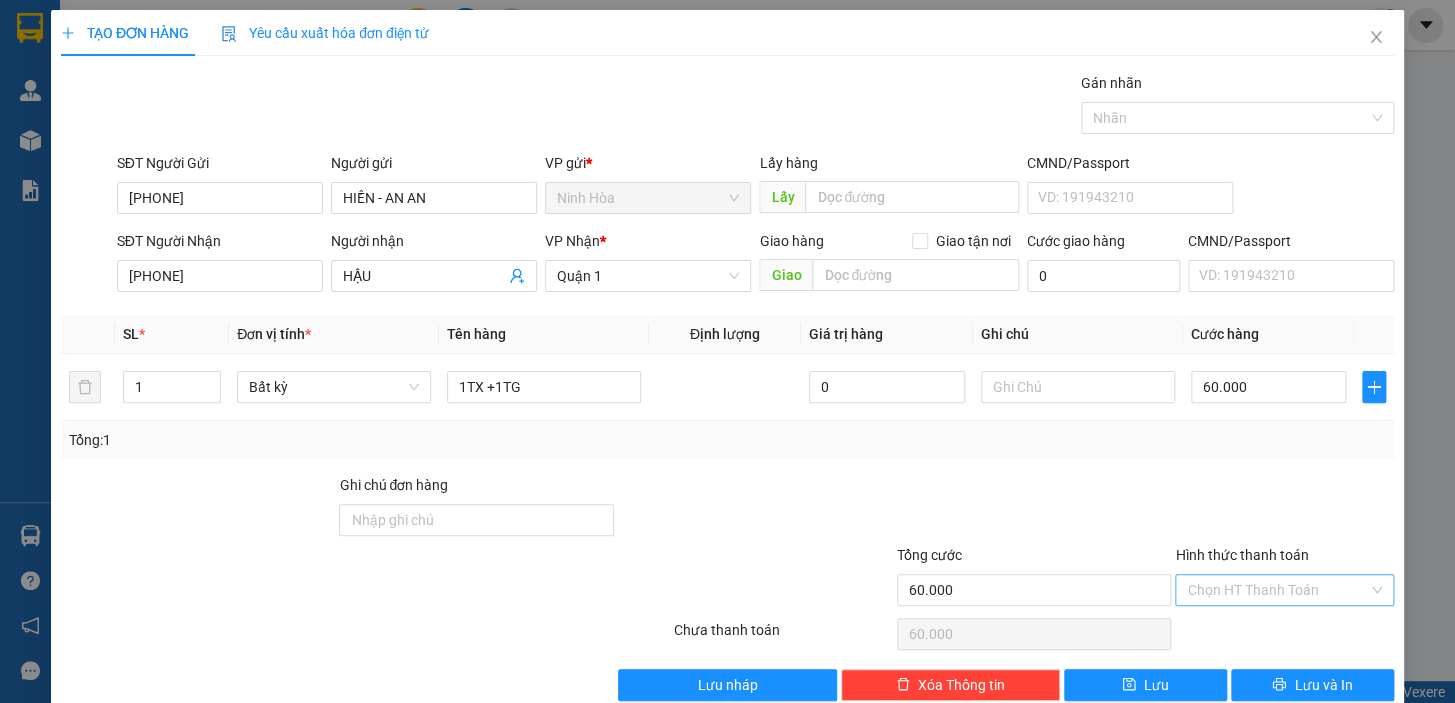 click on "Hình thức thanh toán" at bounding box center (1277, 590) 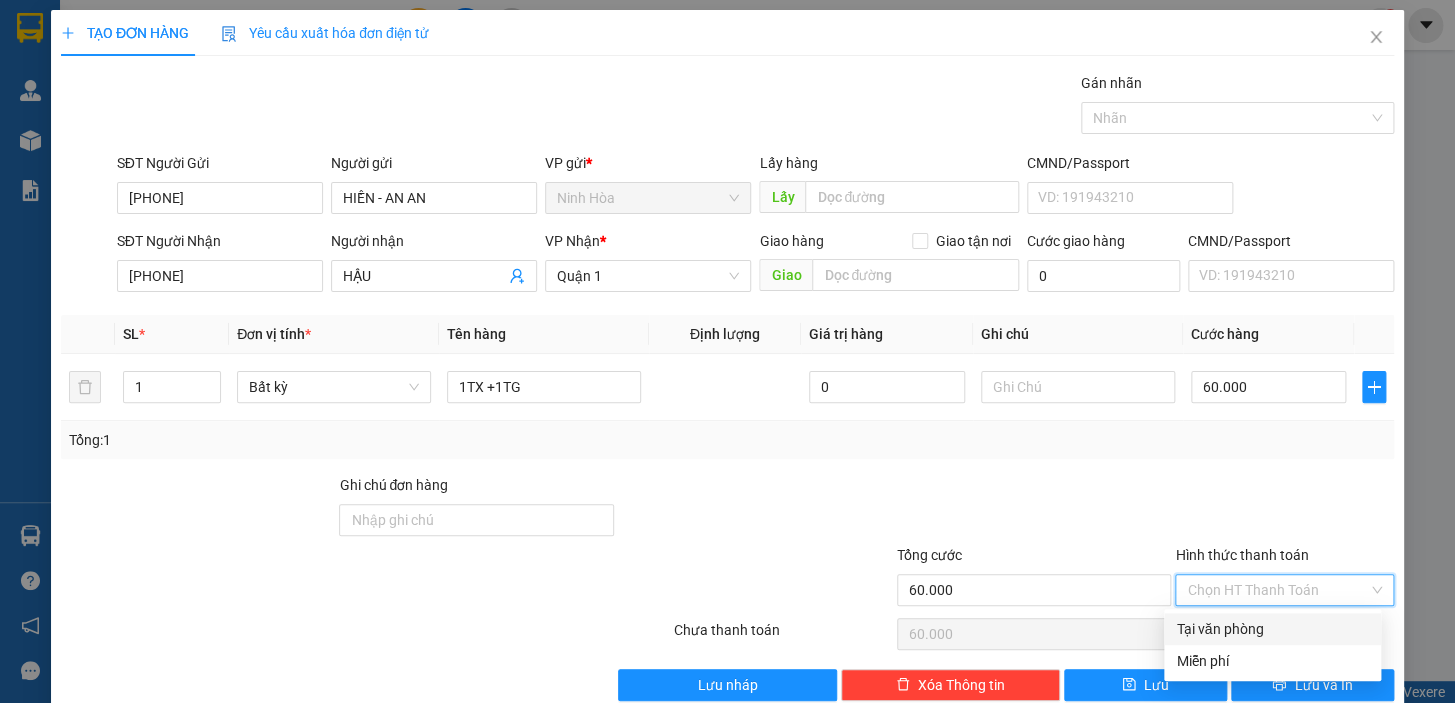click on "Tại văn phòng" at bounding box center (1272, 629) 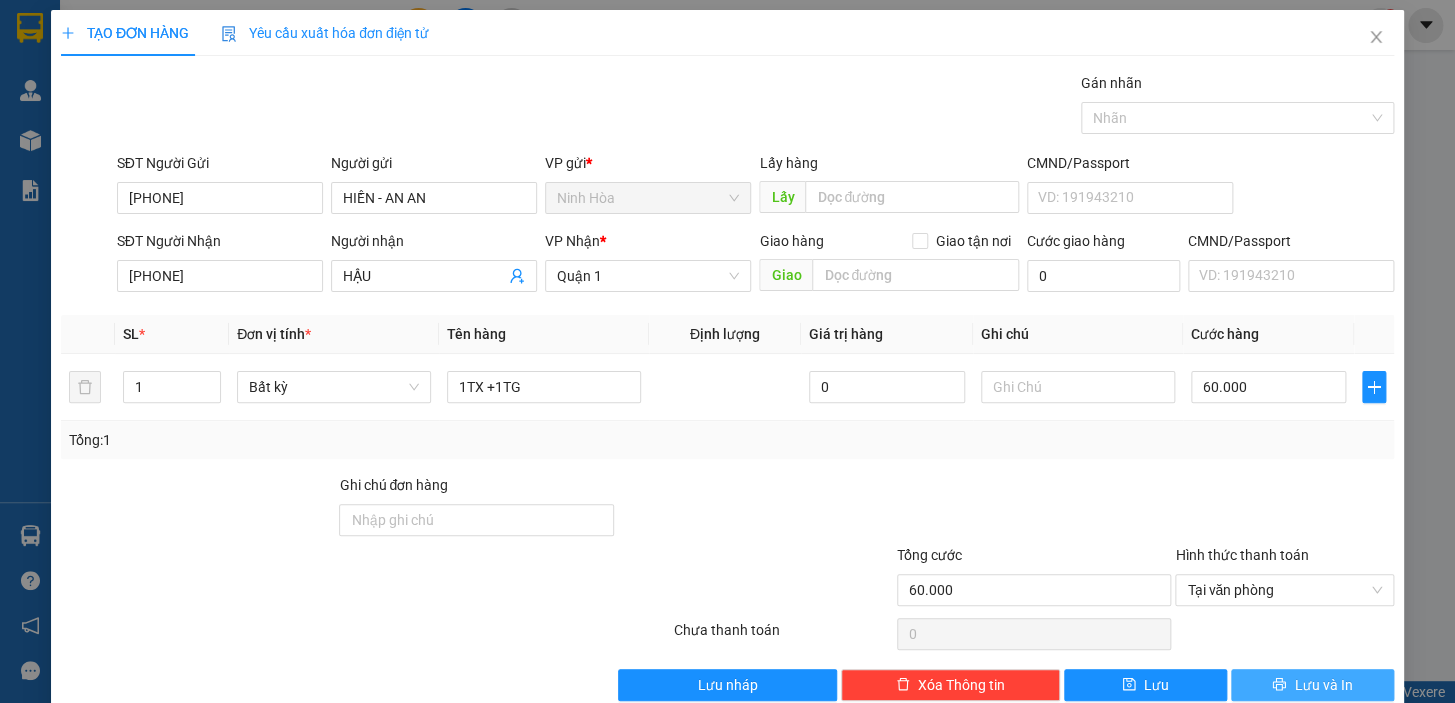click 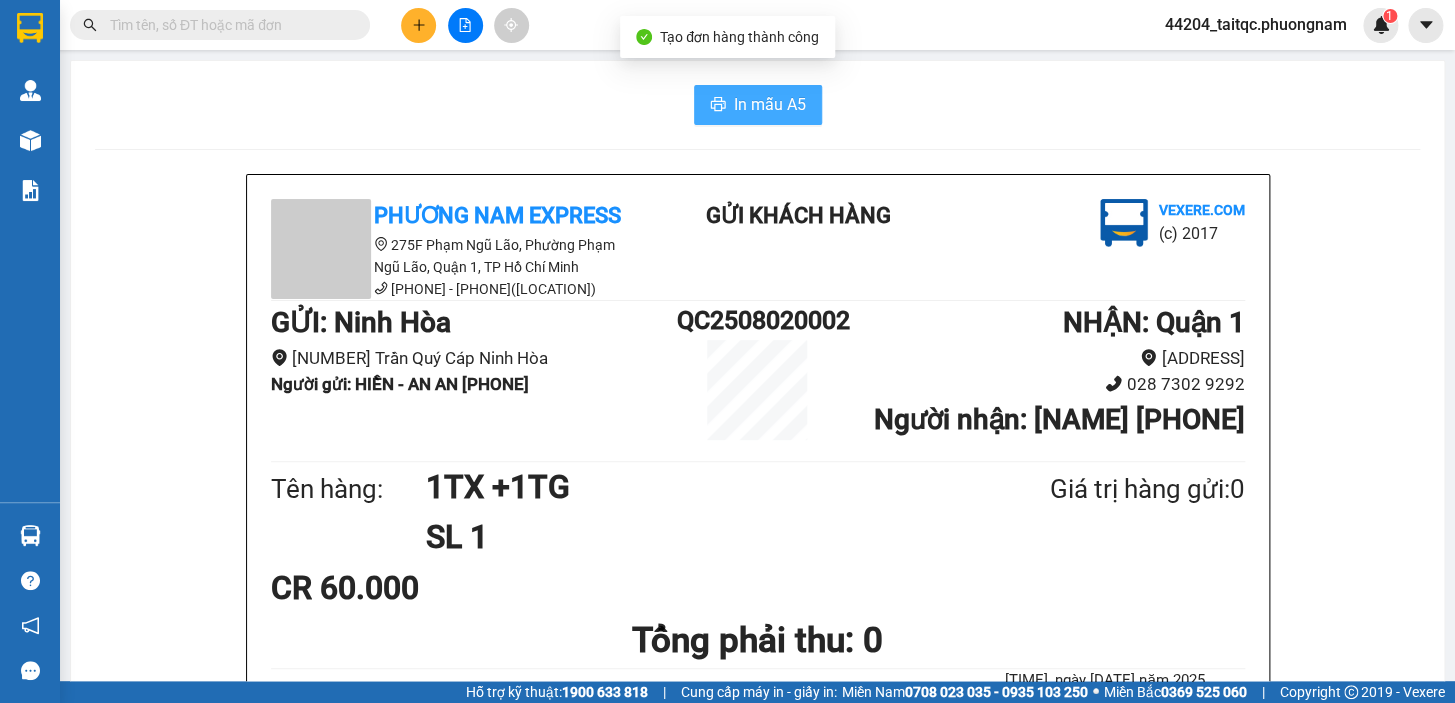 click on "In mẫu A5" at bounding box center (770, 104) 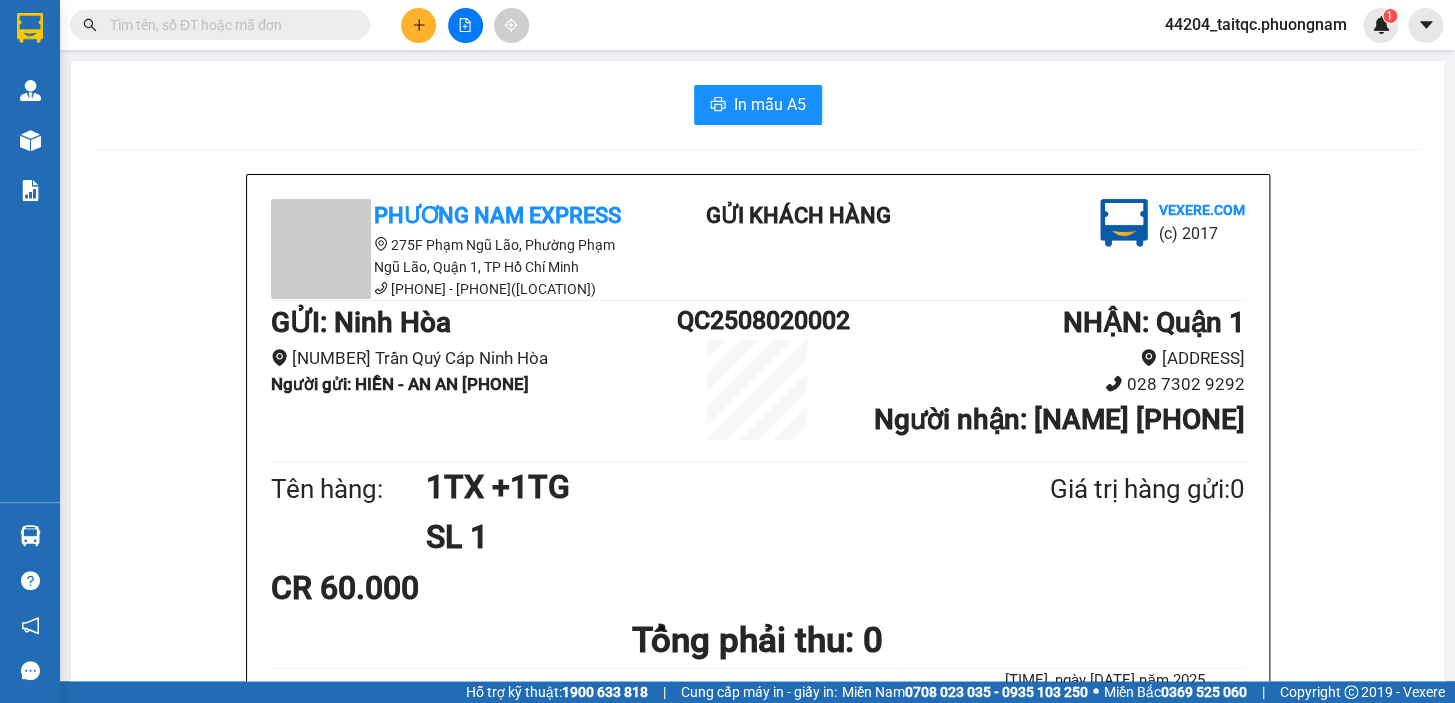 click at bounding box center [418, 25] 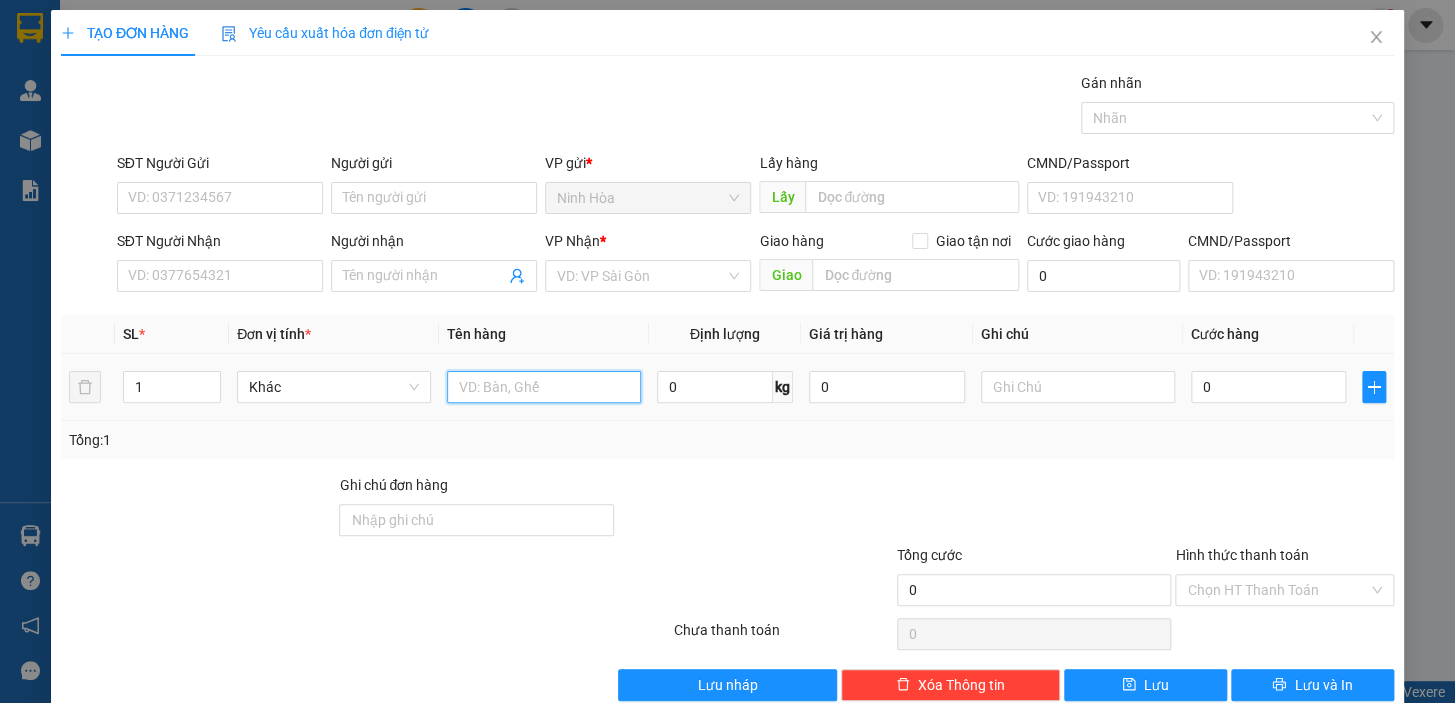 click at bounding box center [544, 387] 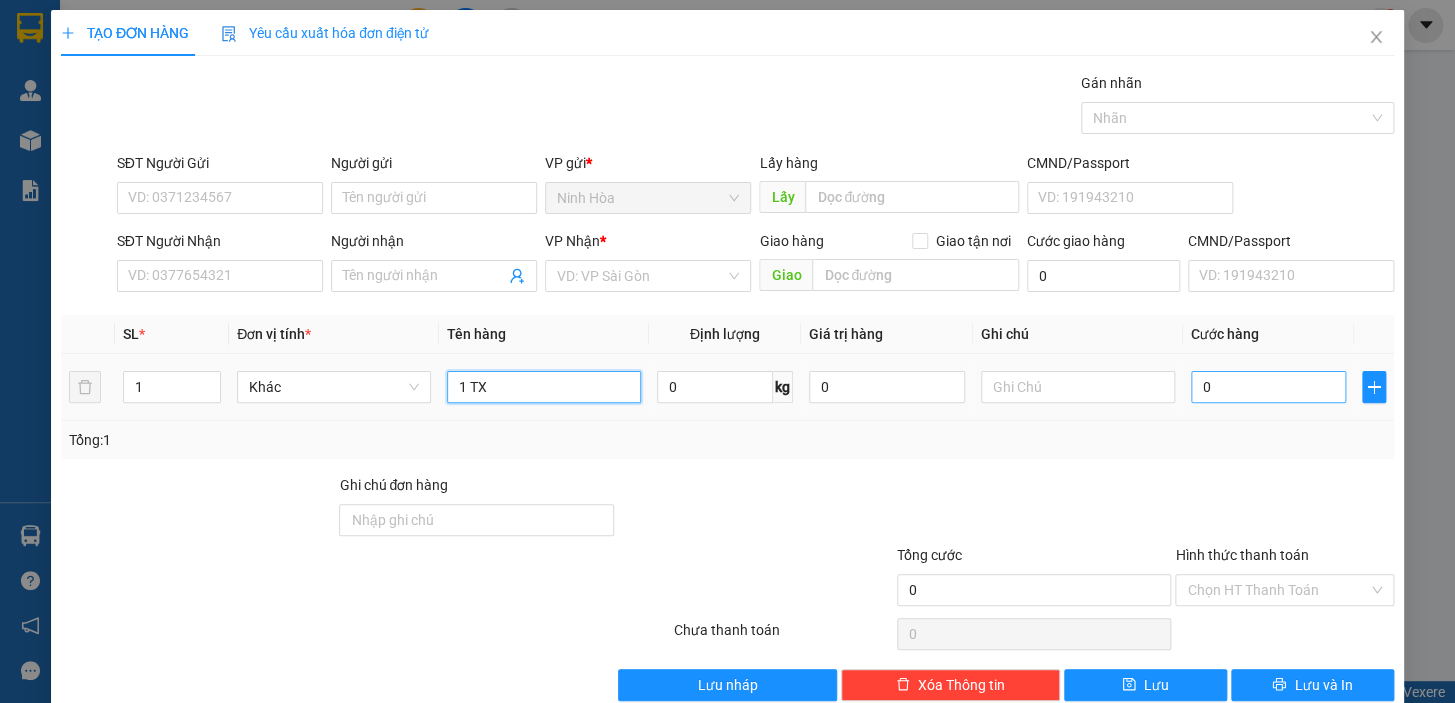 type on "1 TX" 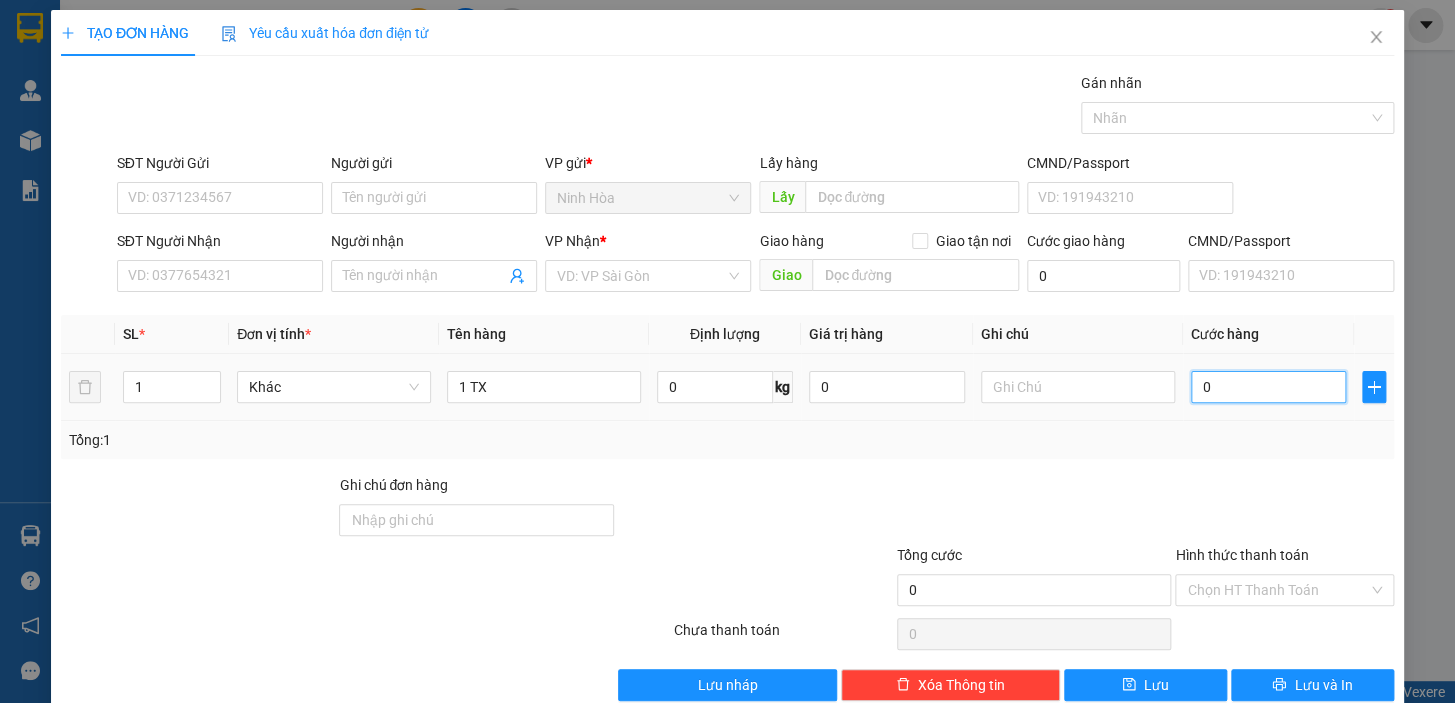 click on "0" at bounding box center (1269, 387) 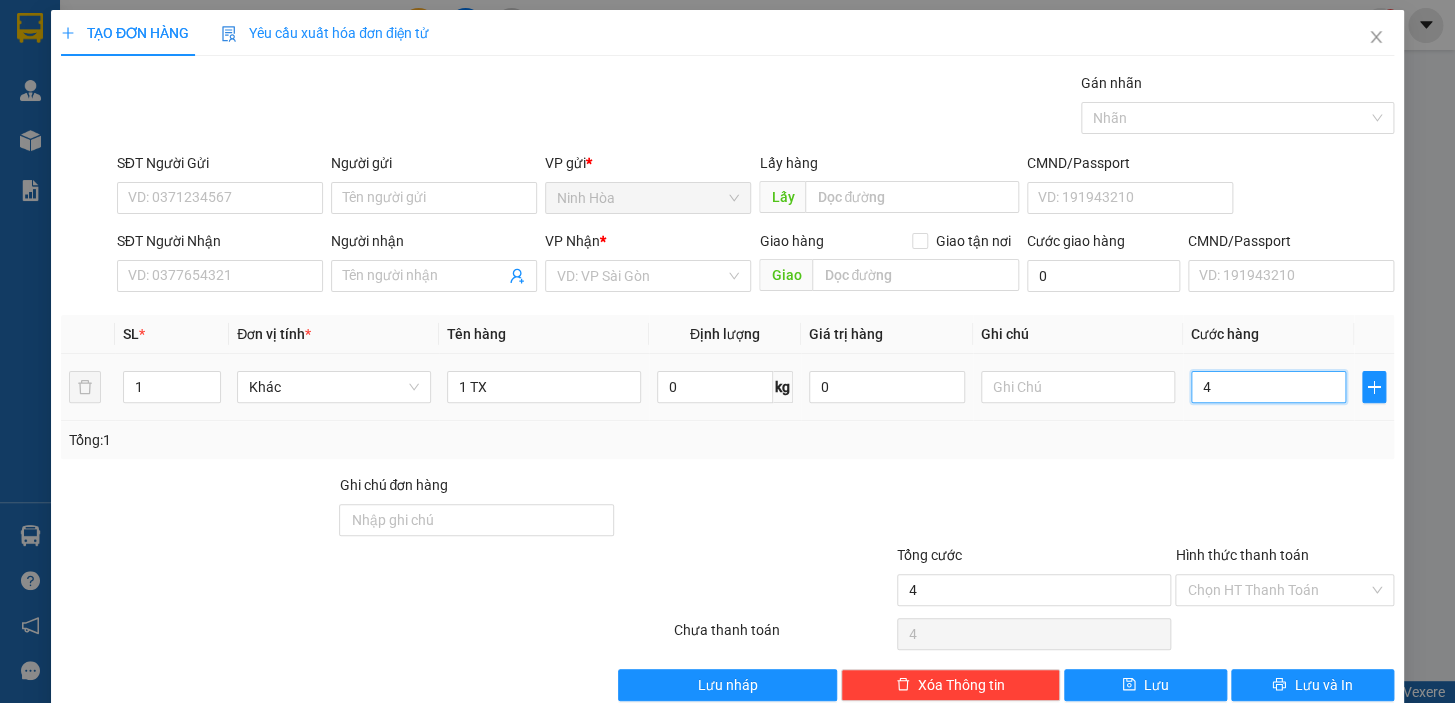 type on "40" 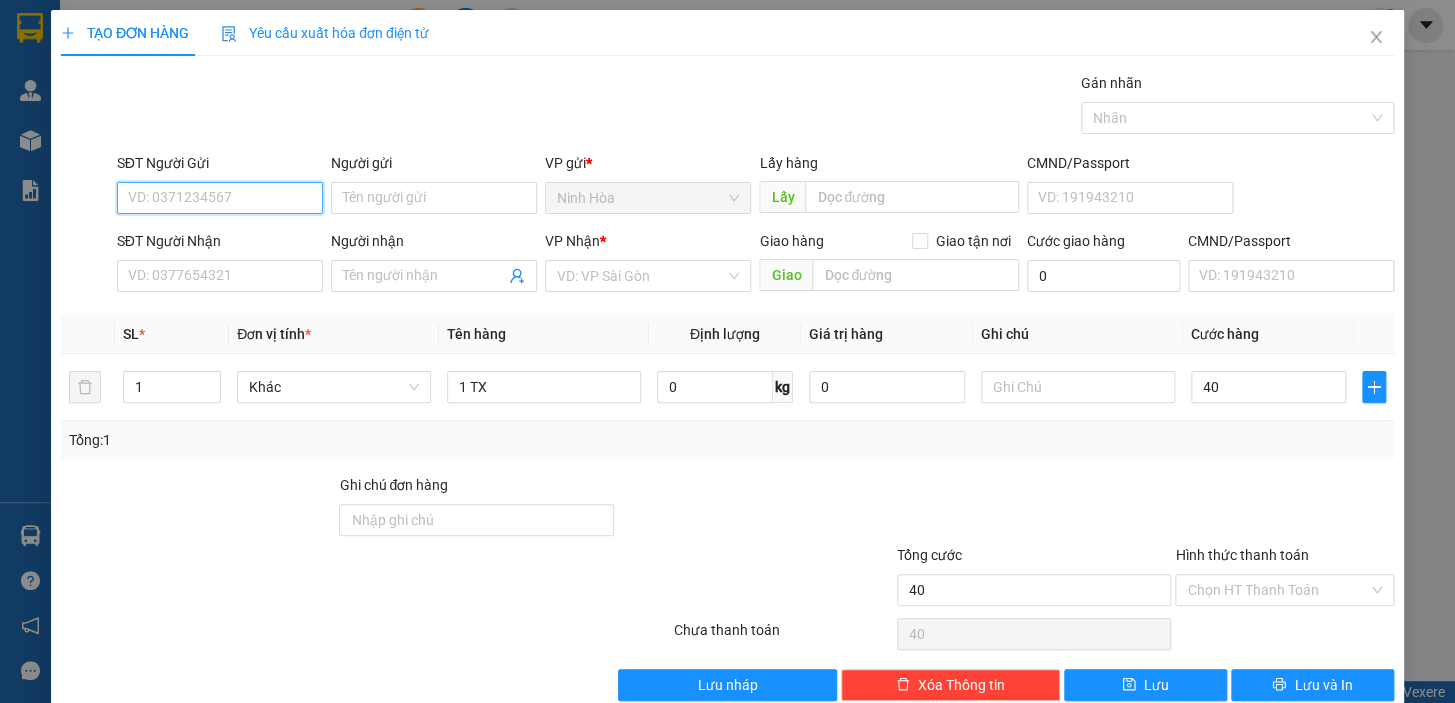 type on "40.000" 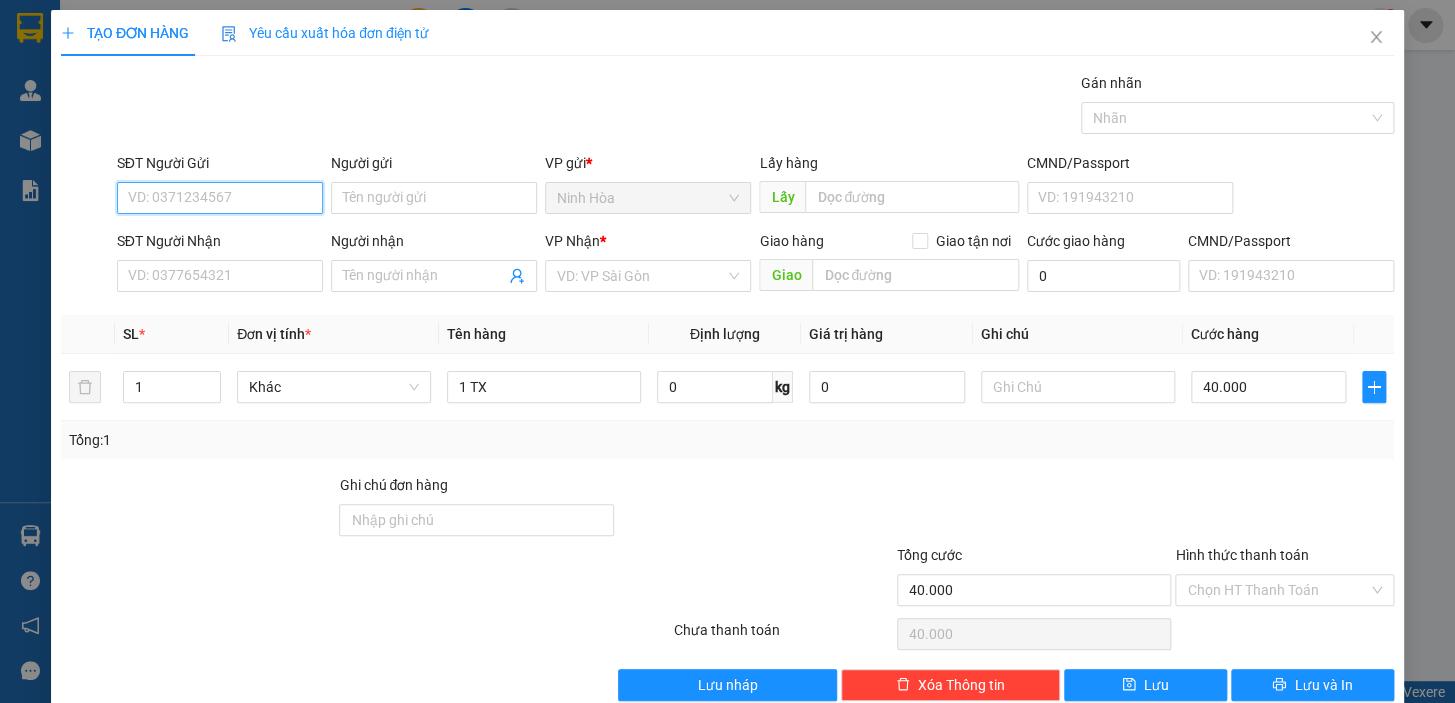click on "SĐT Người Gửi" at bounding box center [220, 198] 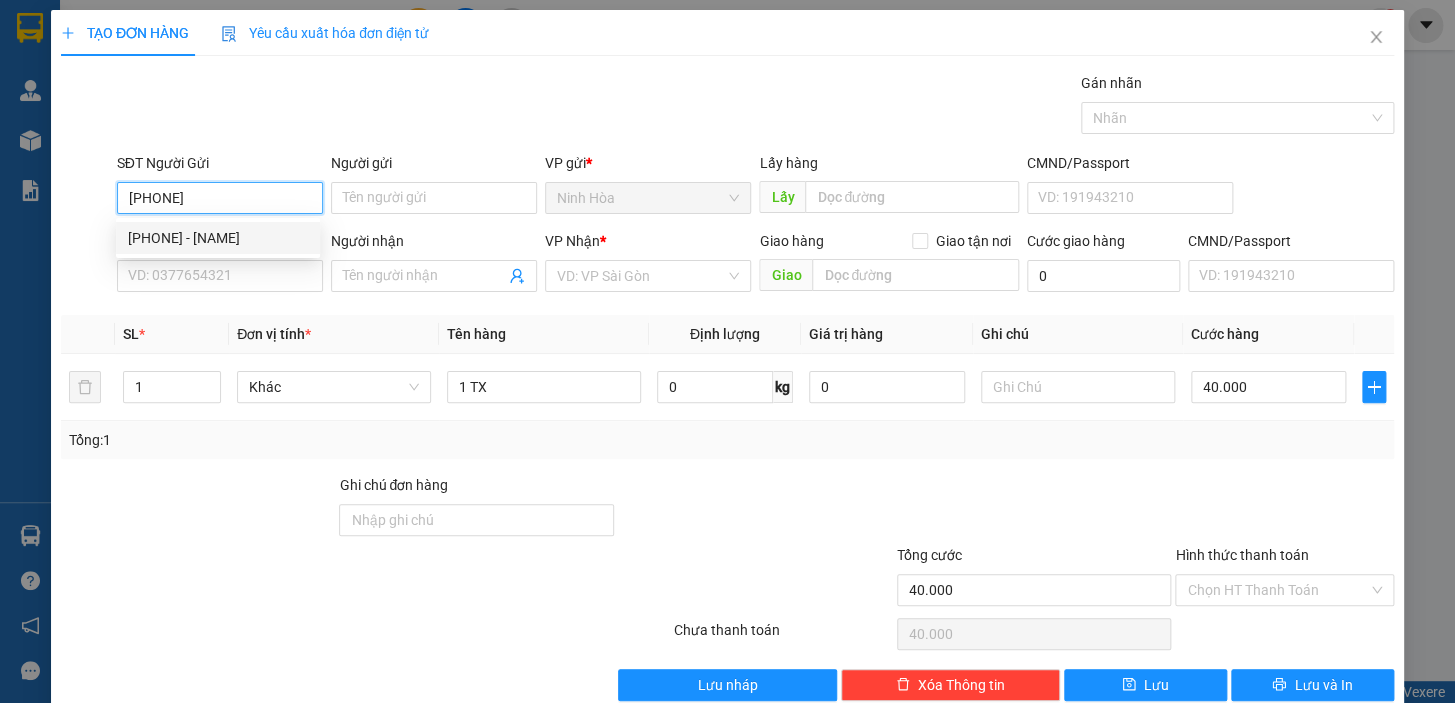 click on "[PHONE] - [NAME]" at bounding box center (218, 238) 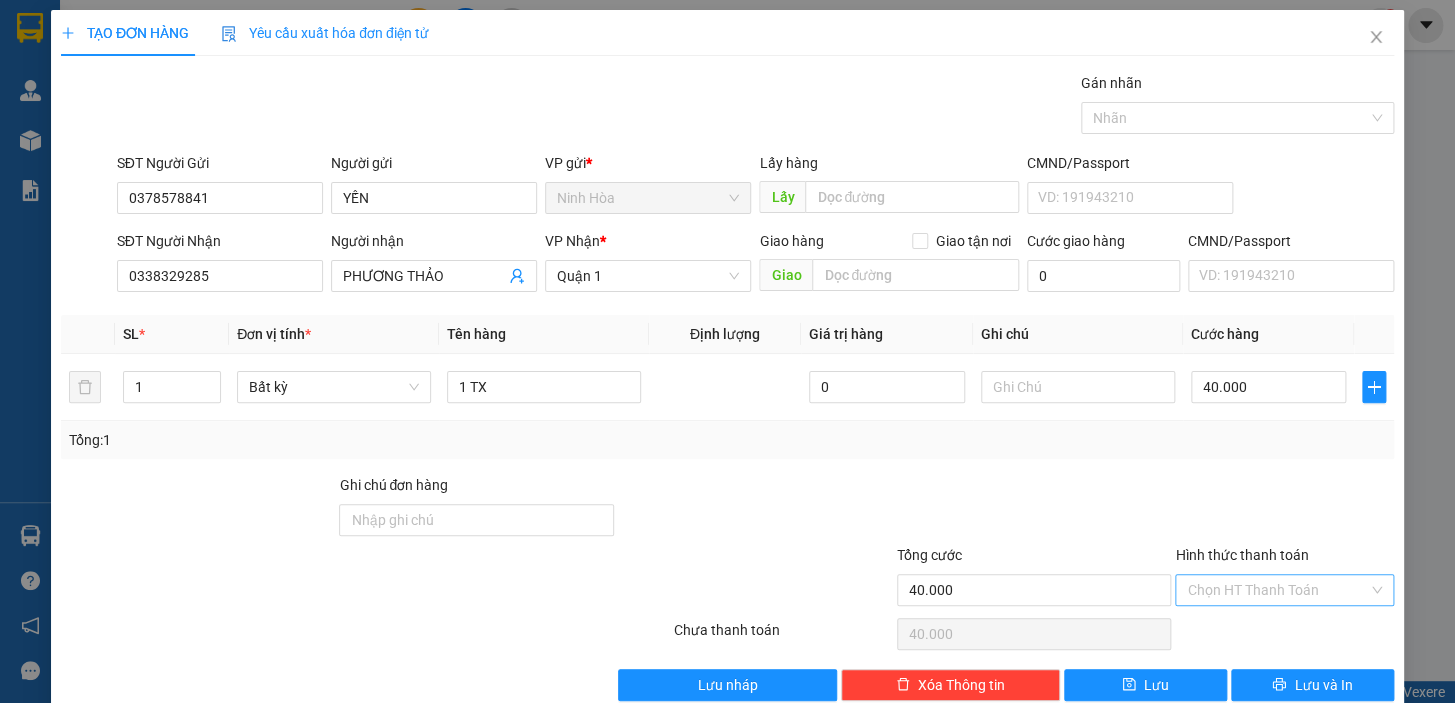 click on "Hình thức thanh toán" at bounding box center [1277, 590] 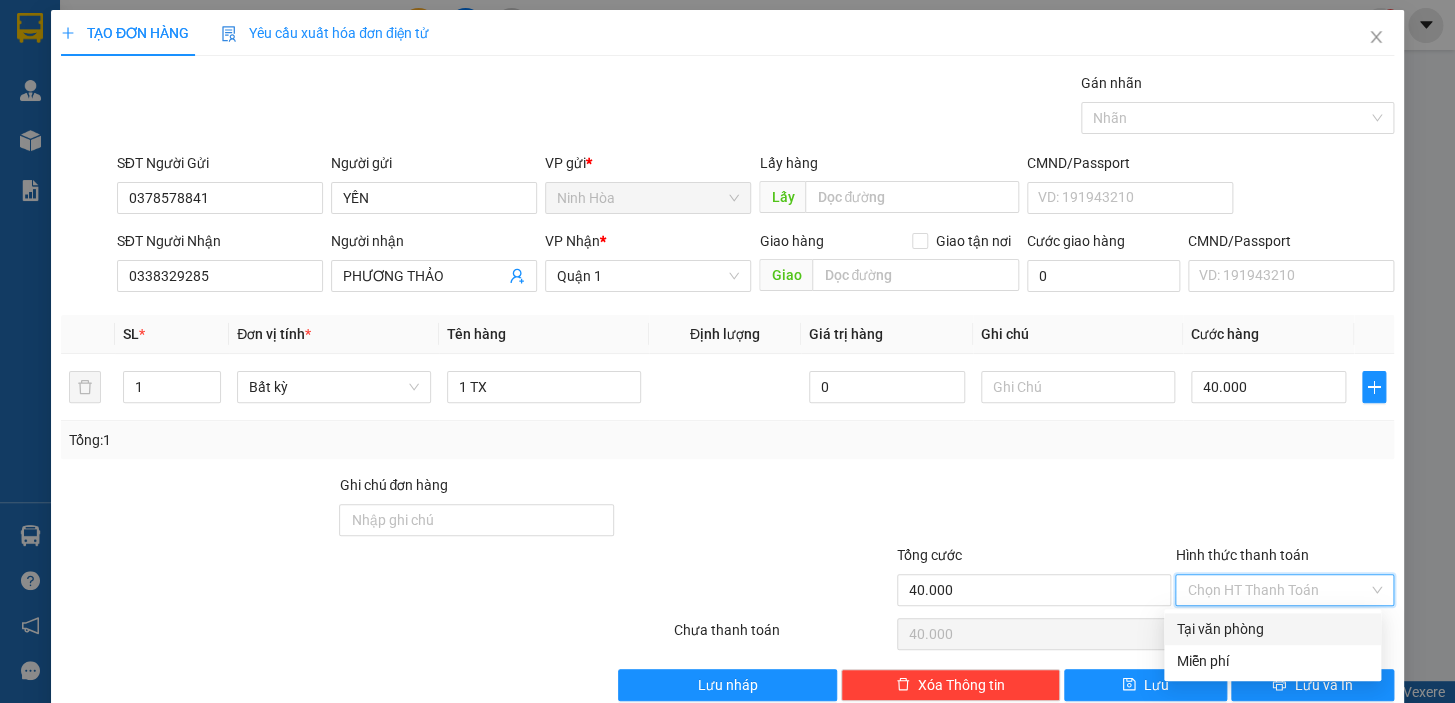 click on "Tại văn phòng" at bounding box center [1272, 629] 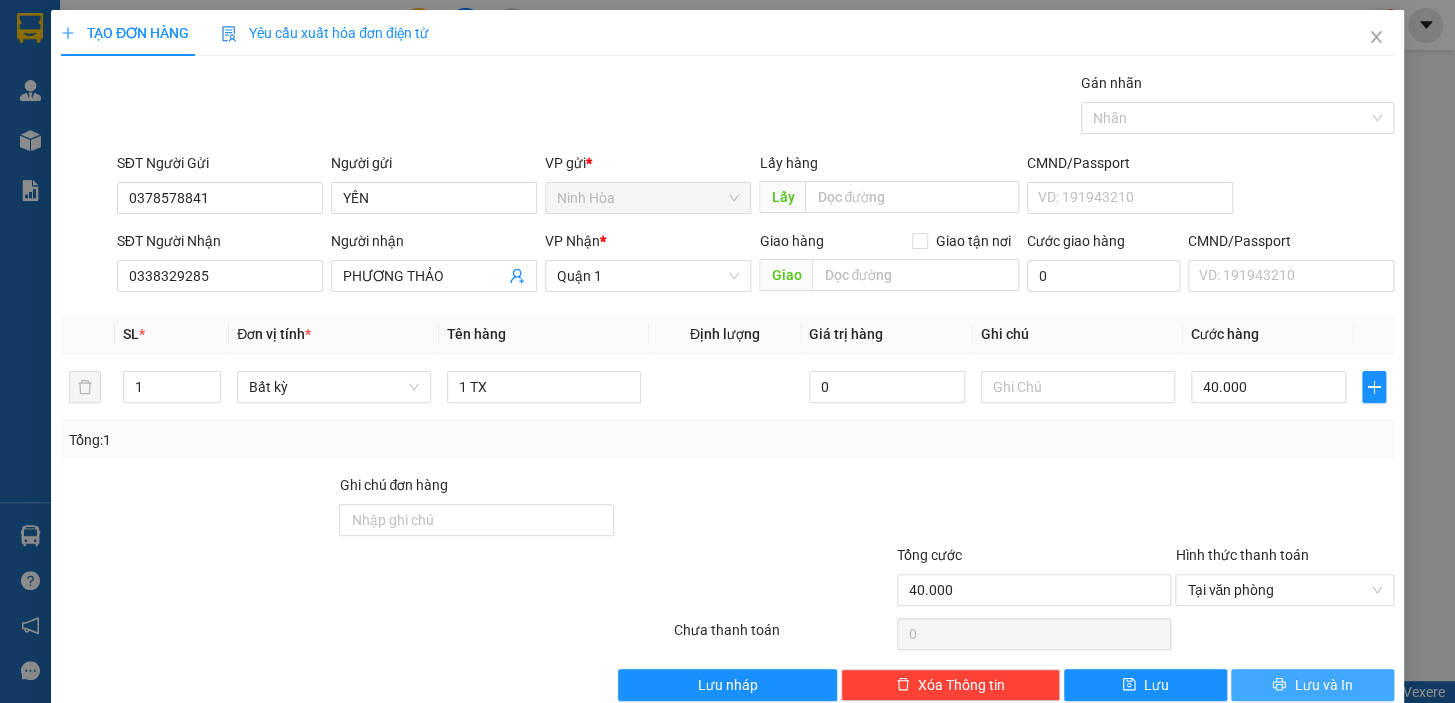 click on "Lưu và In" at bounding box center (1323, 685) 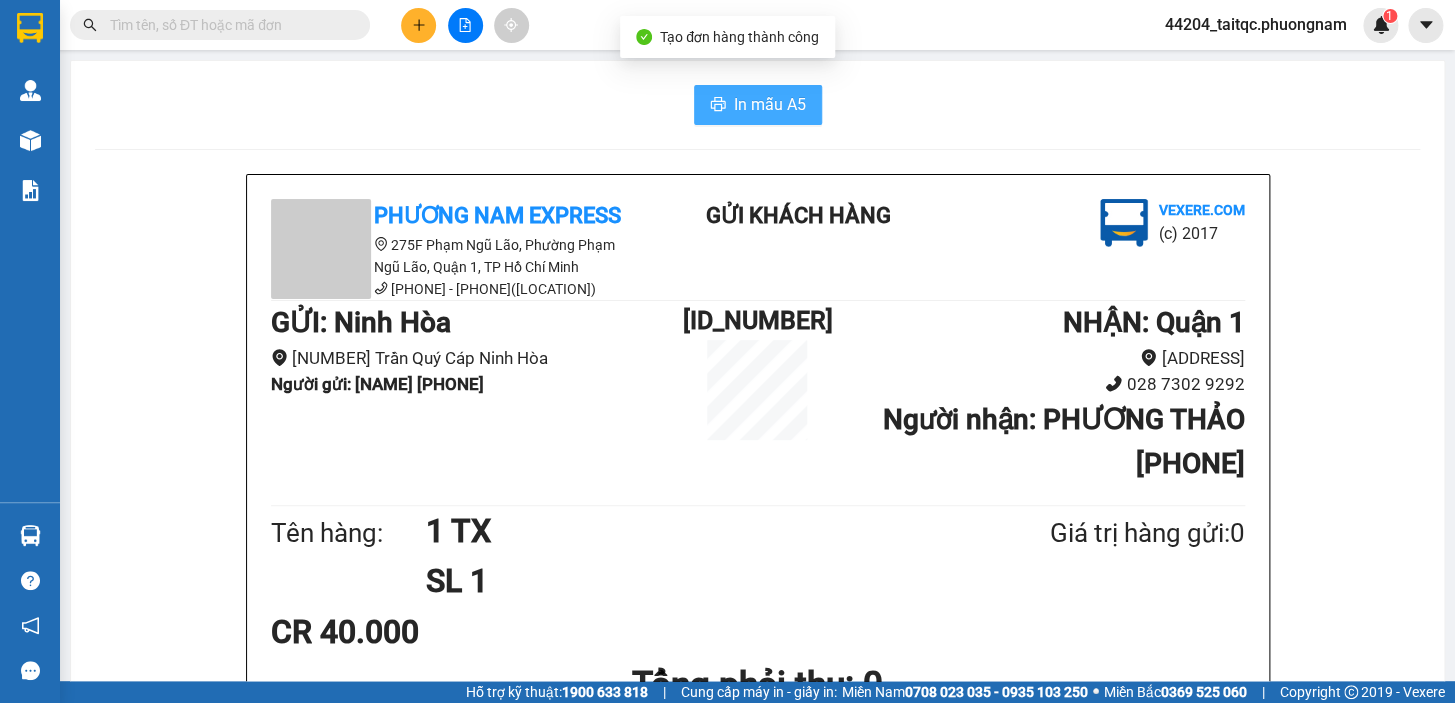 click on "In mẫu A5" at bounding box center (770, 104) 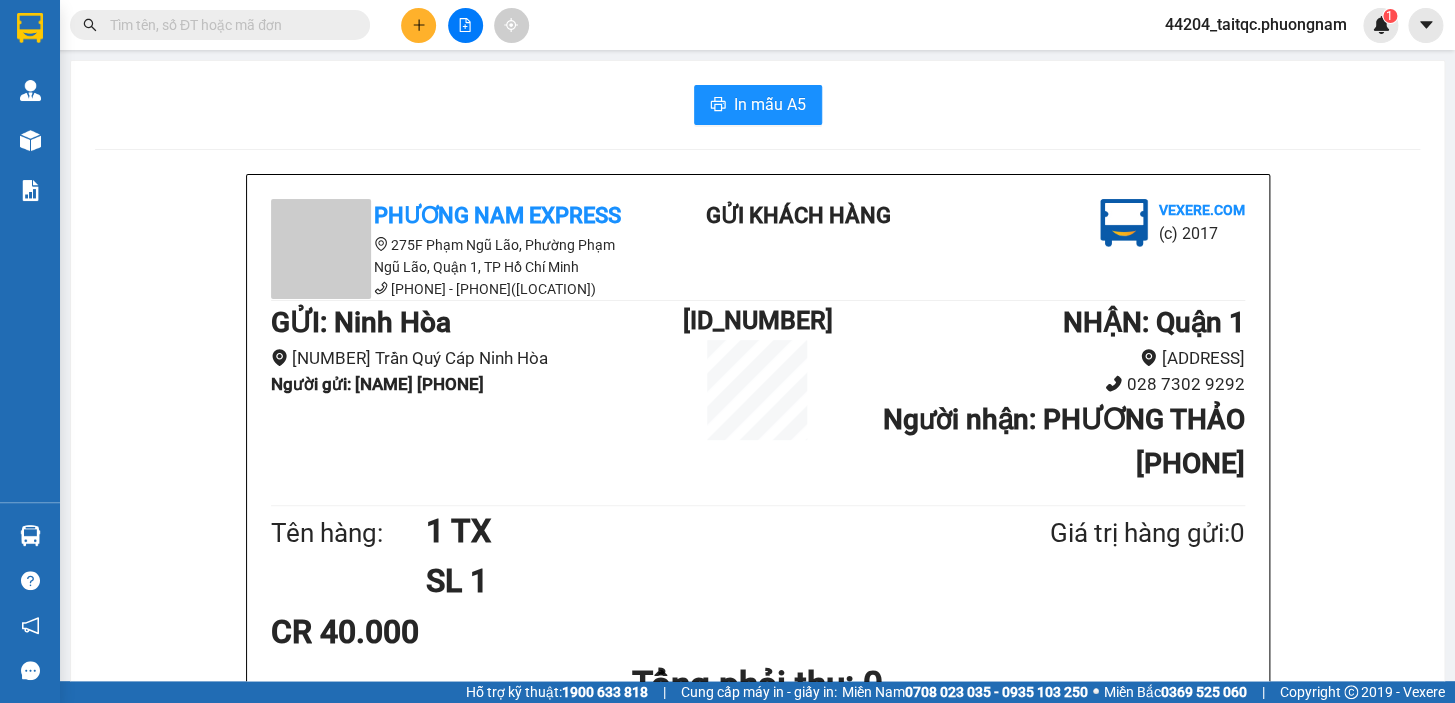 click at bounding box center (418, 25) 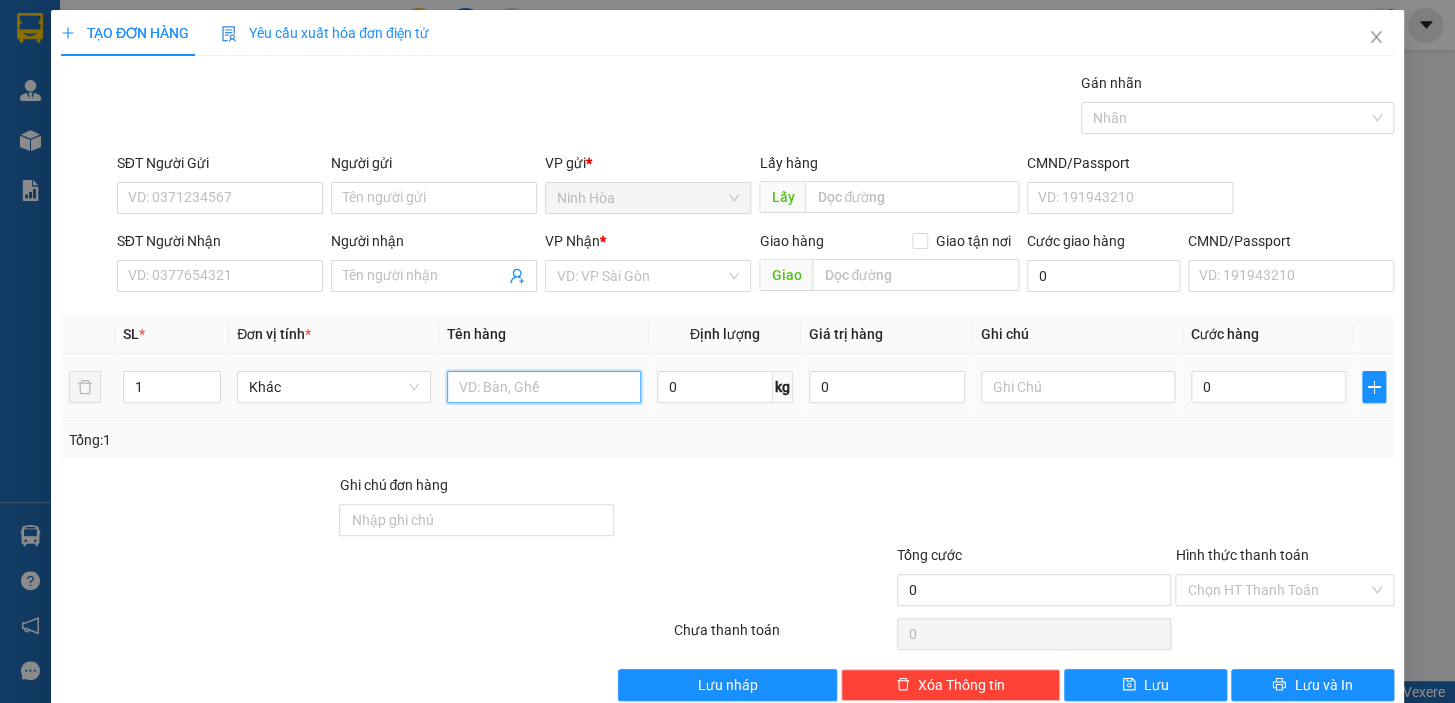 click at bounding box center (544, 387) 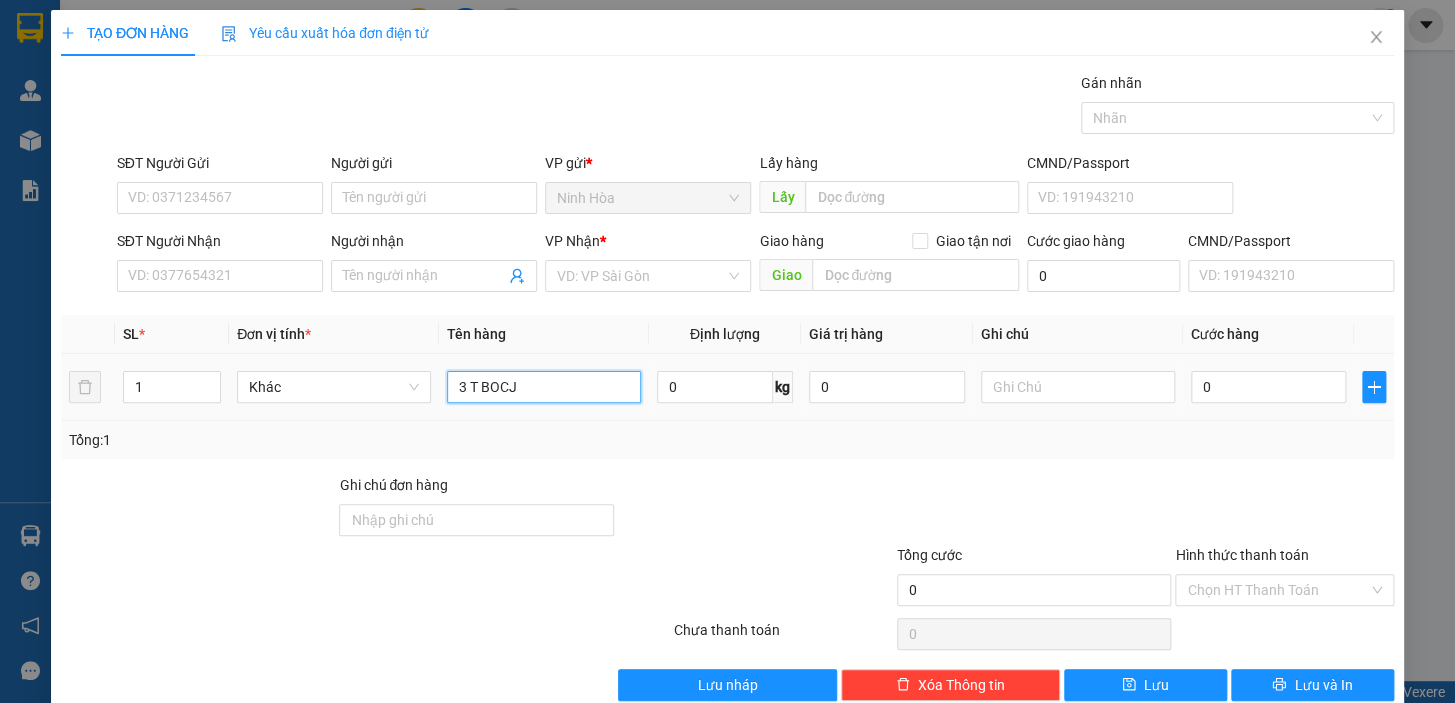 type on "[ITEM]" 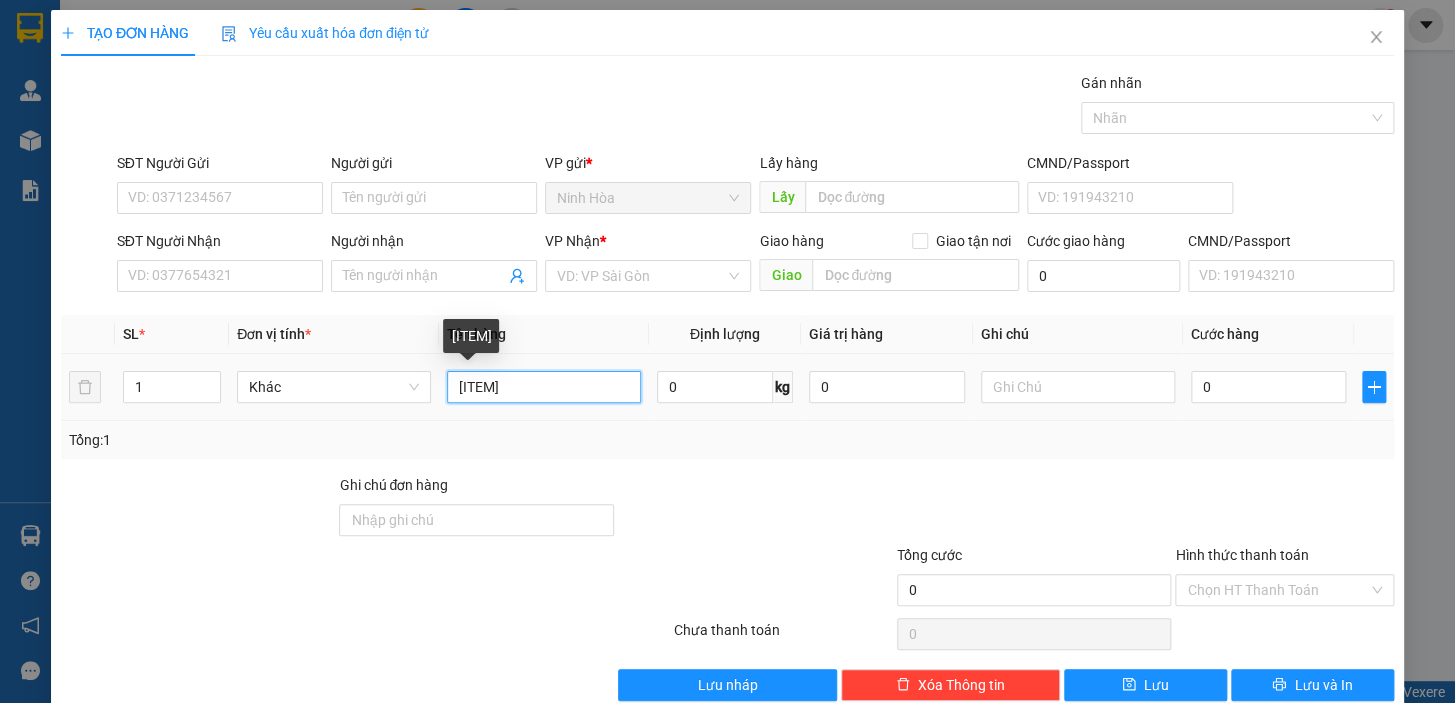 drag, startPoint x: 511, startPoint y: 381, endPoint x: 437, endPoint y: 392, distance: 74.8131 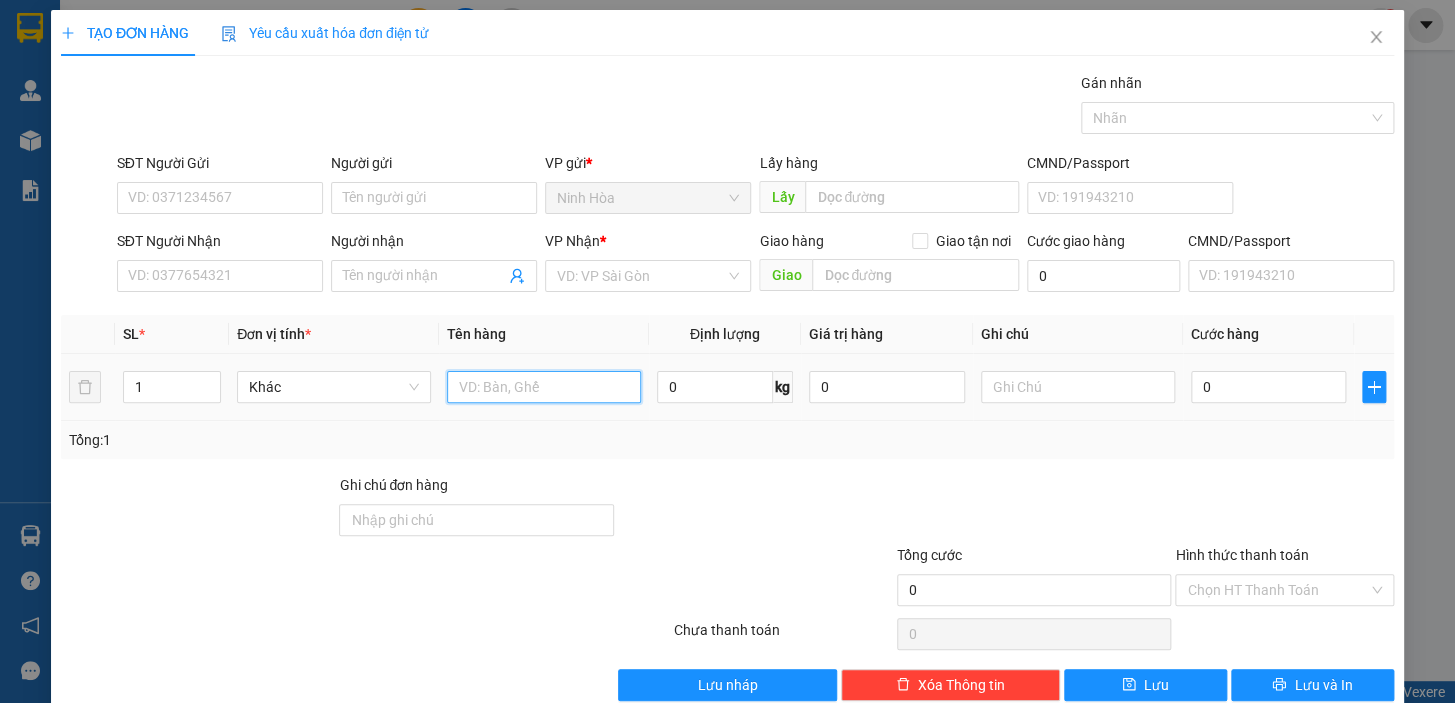 click at bounding box center [544, 387] 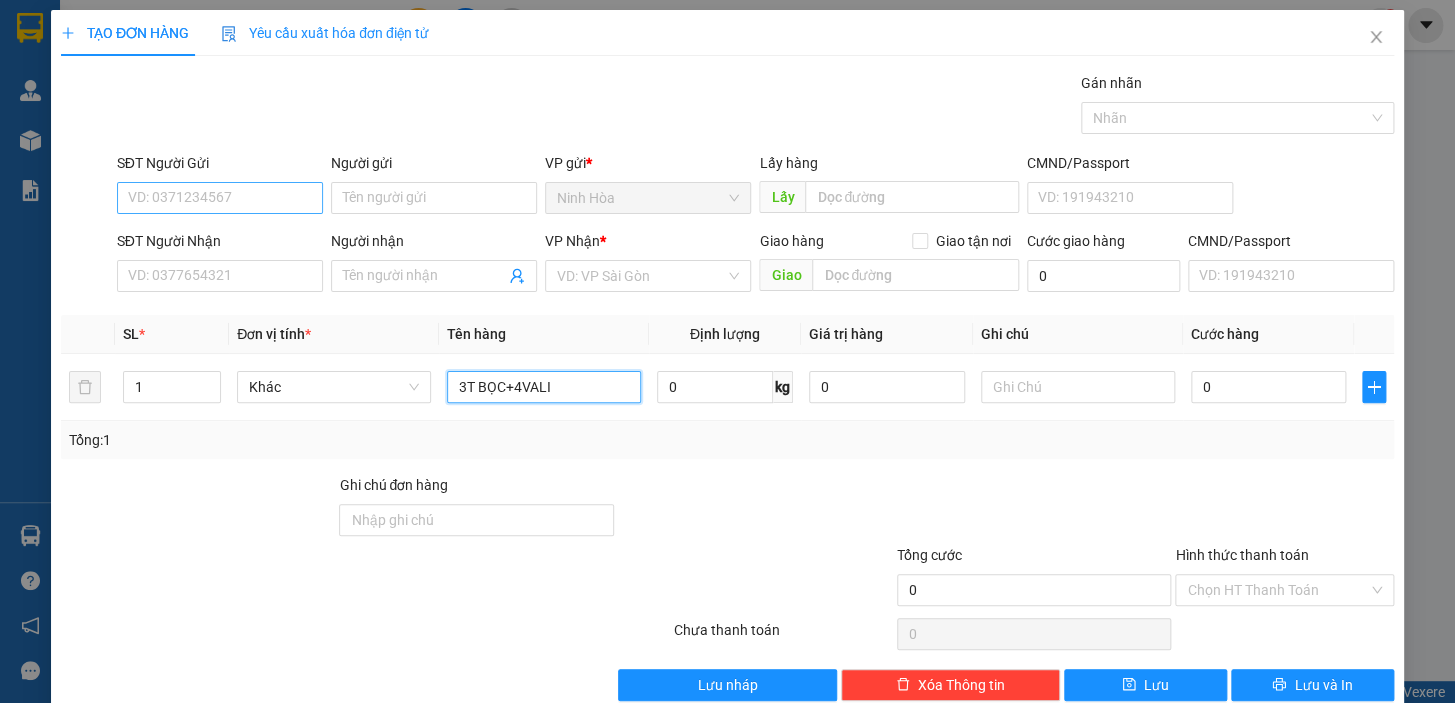 type on "3T BỌC+4VALI" 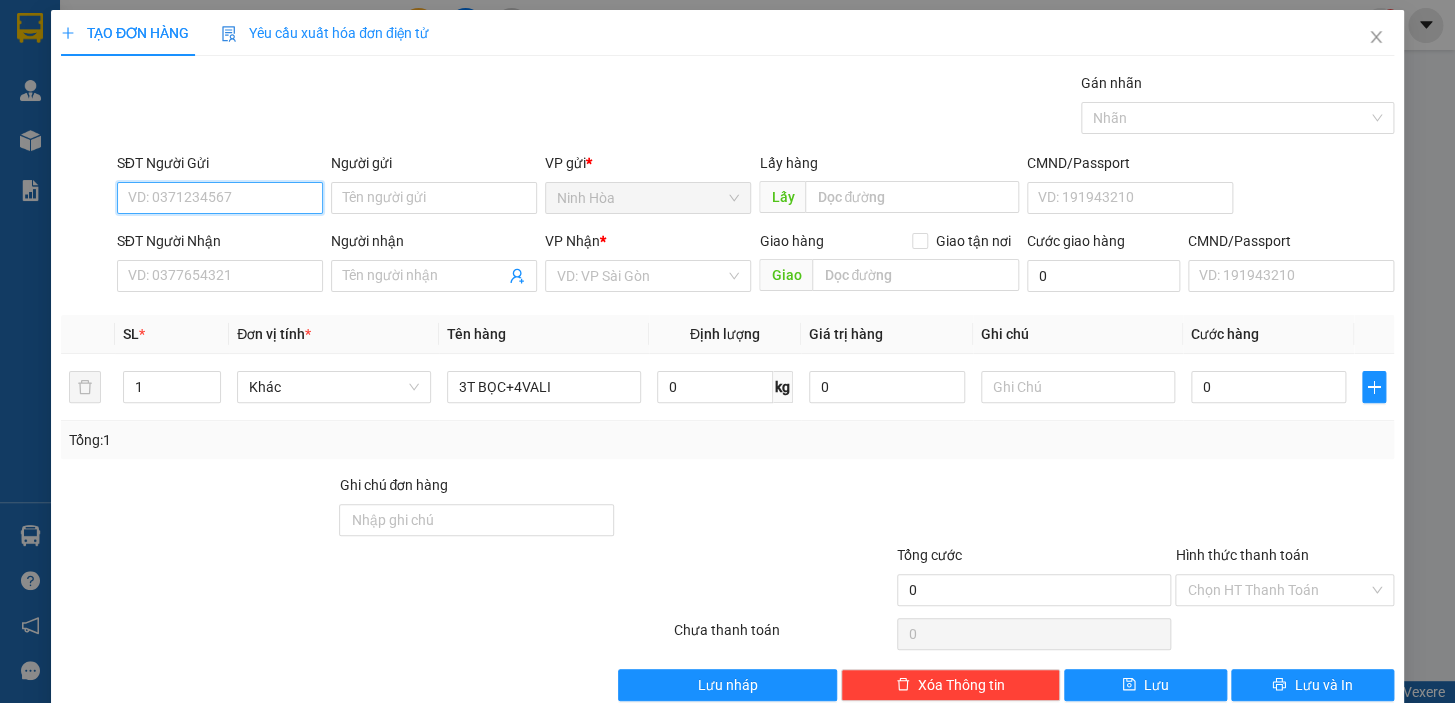 click on "SĐT Người Gửi" at bounding box center (220, 198) 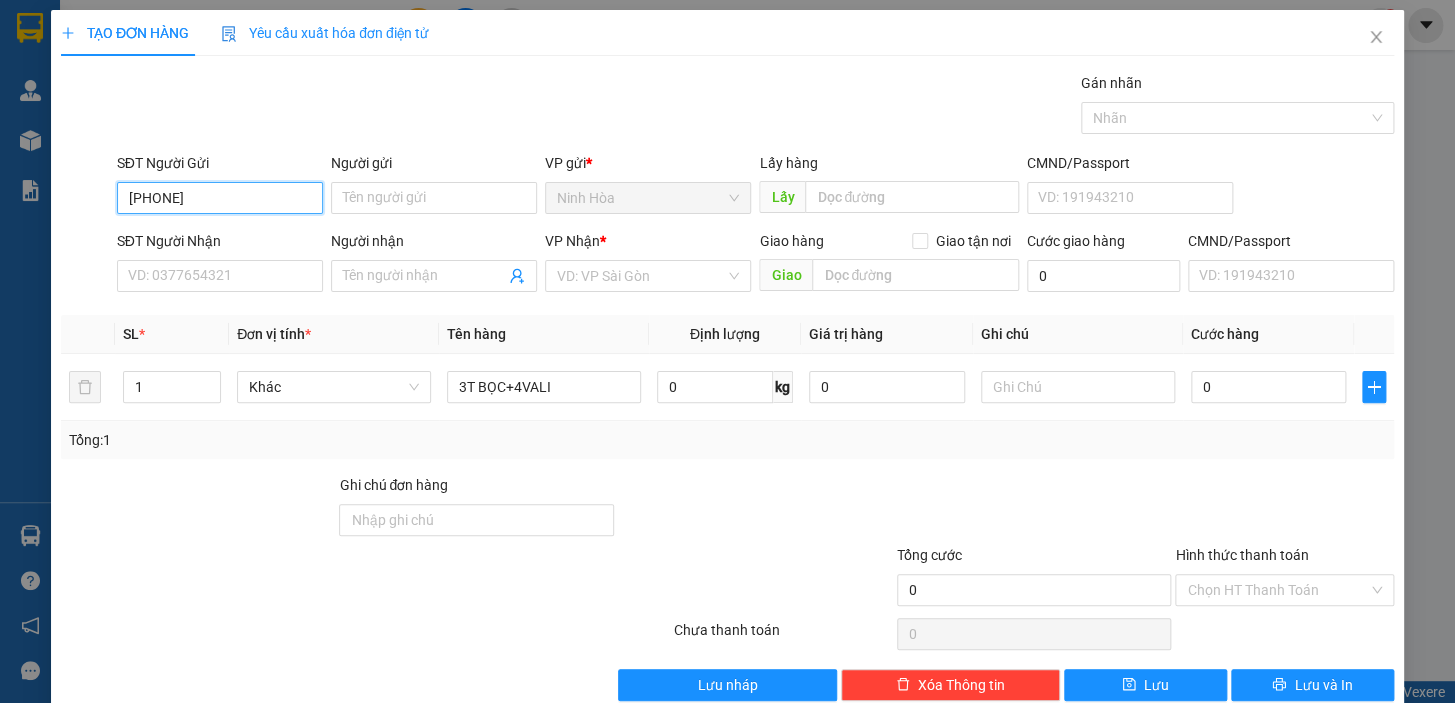 click on "[PHONE]" at bounding box center (220, 198) 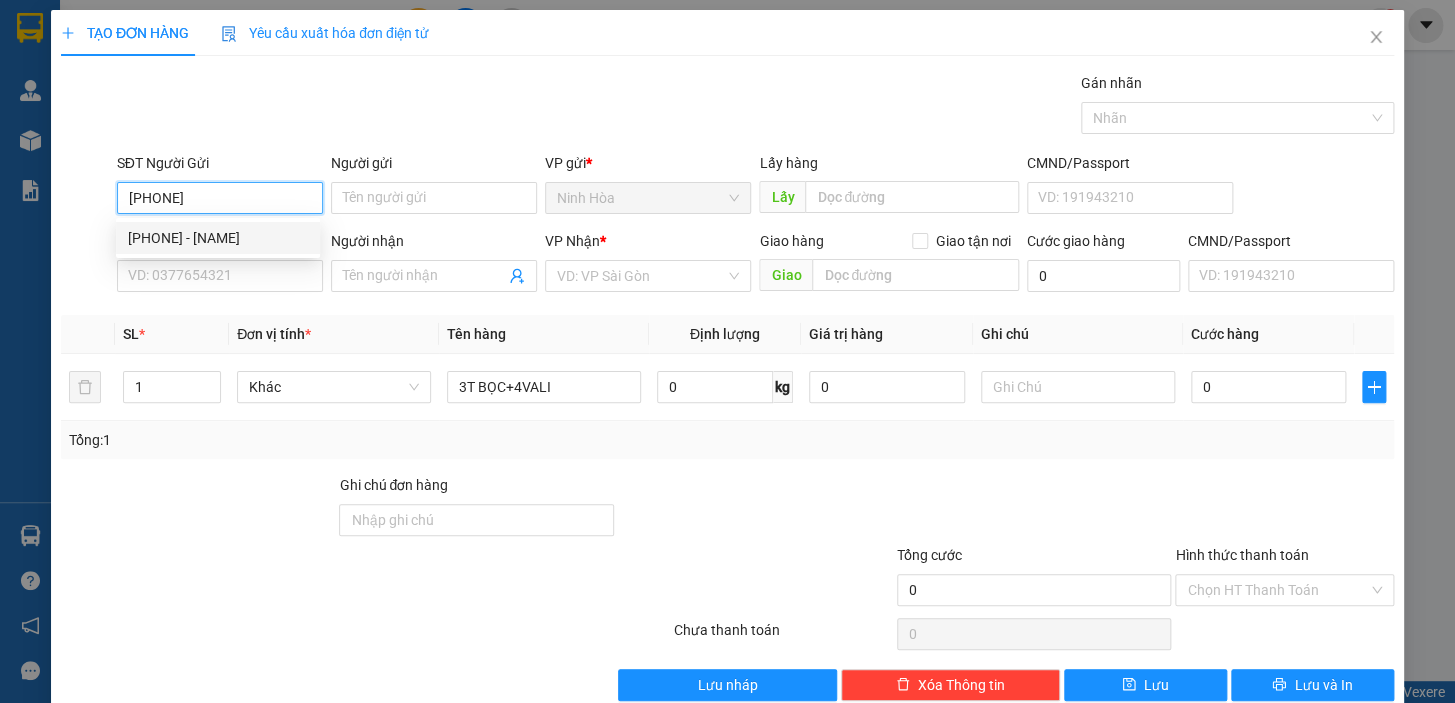 click on "[PHONE] - [NAME]" at bounding box center [218, 238] 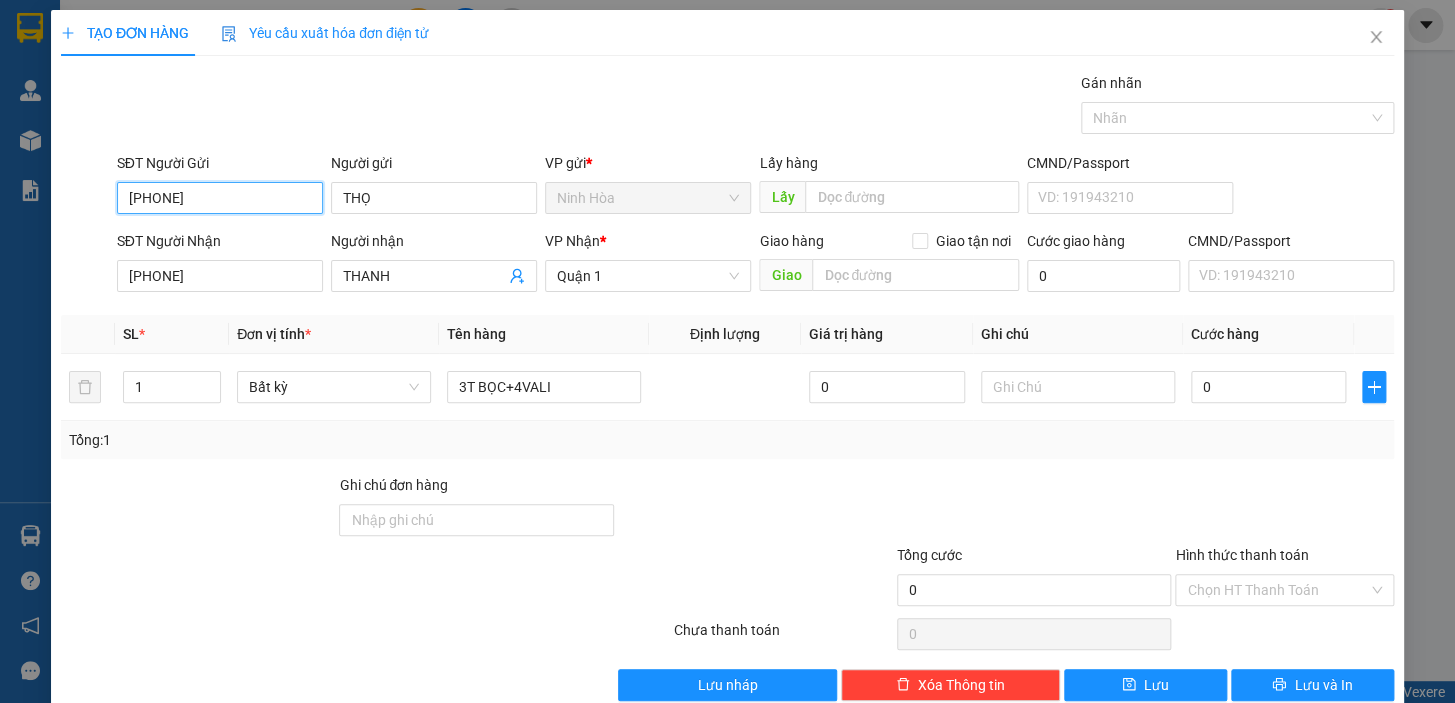 type on "[PHONE]" 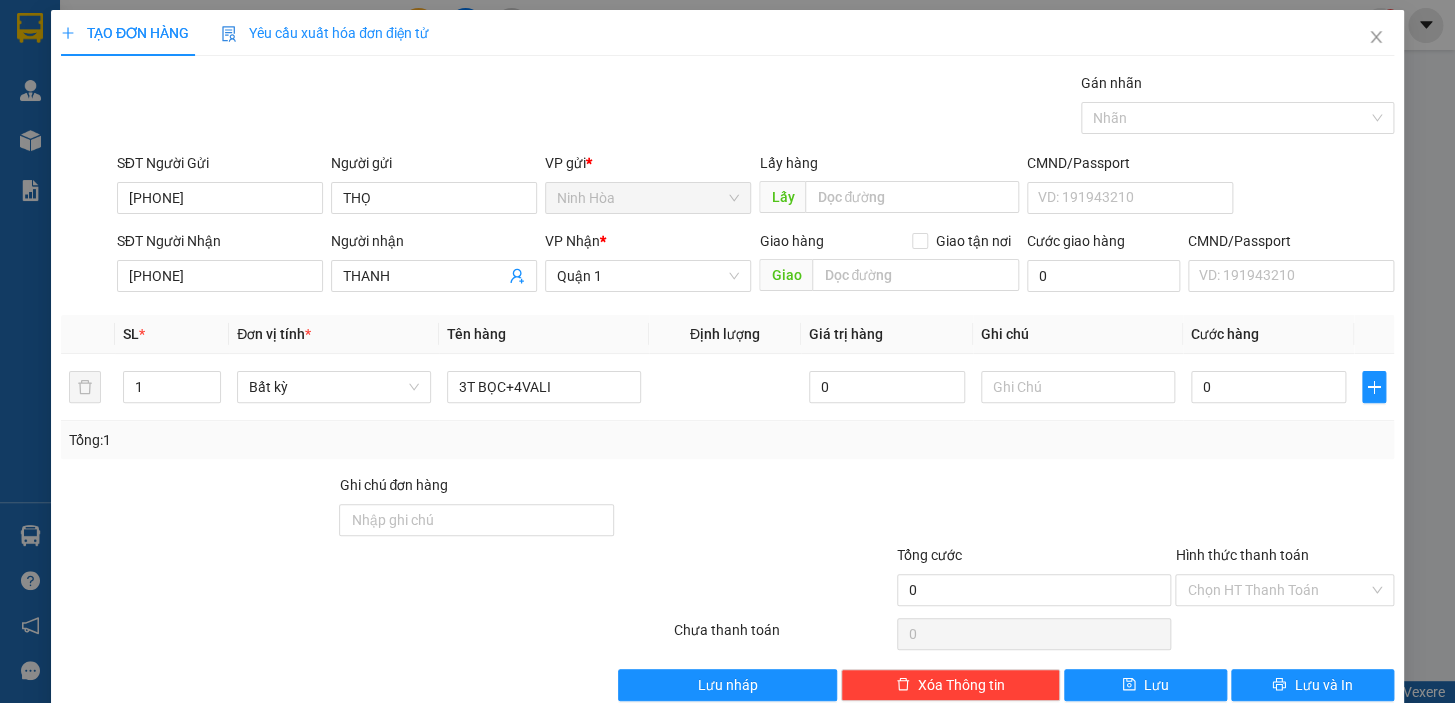 click on "Tổng:  1" at bounding box center [727, 440] 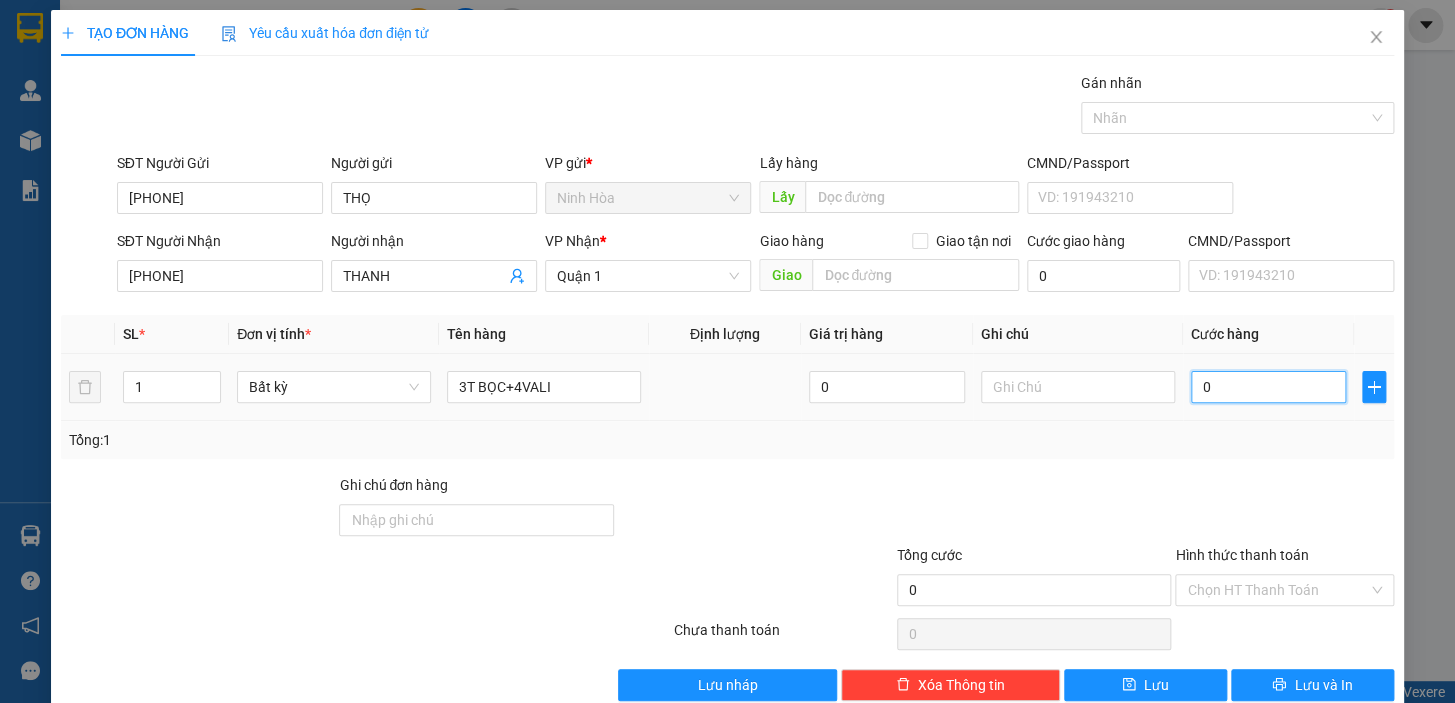 click on "0" at bounding box center (1269, 387) 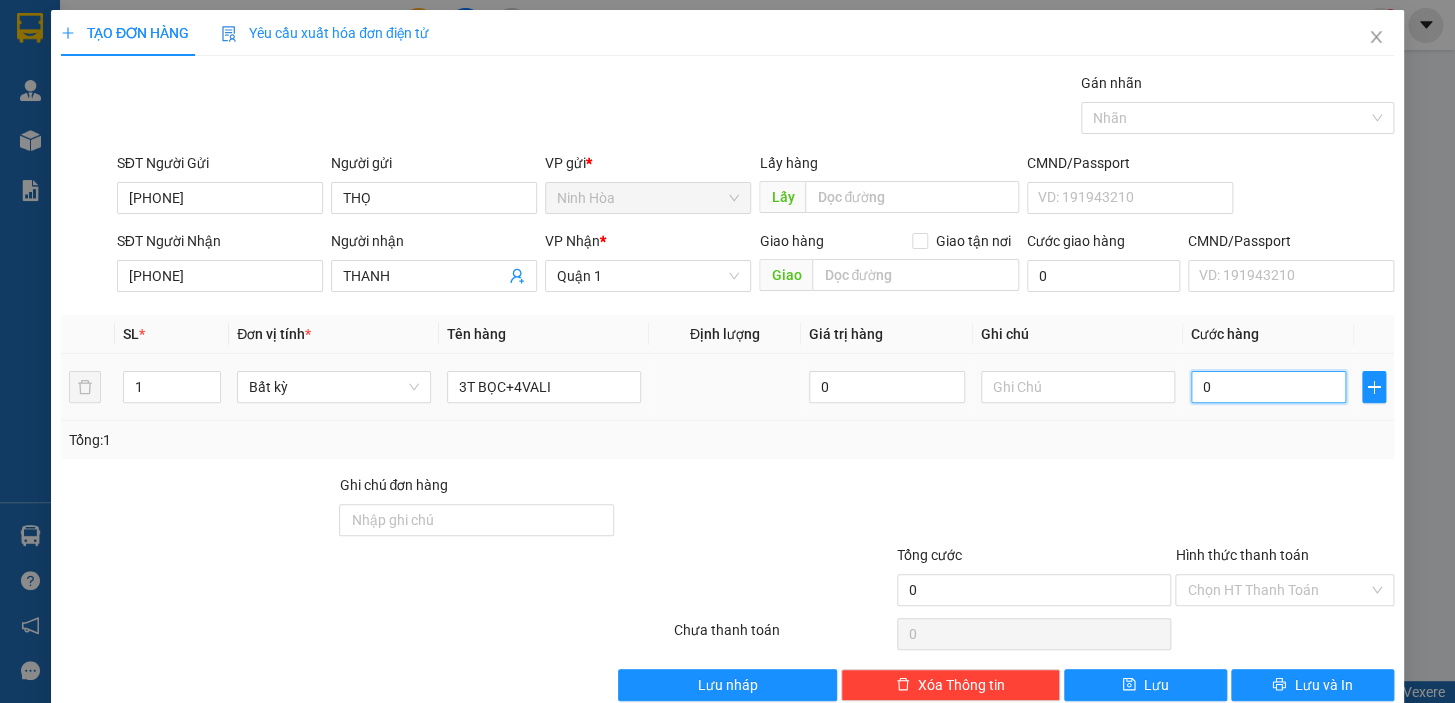 drag, startPoint x: 1210, startPoint y: 387, endPoint x: 1179, endPoint y: 388, distance: 31.016125 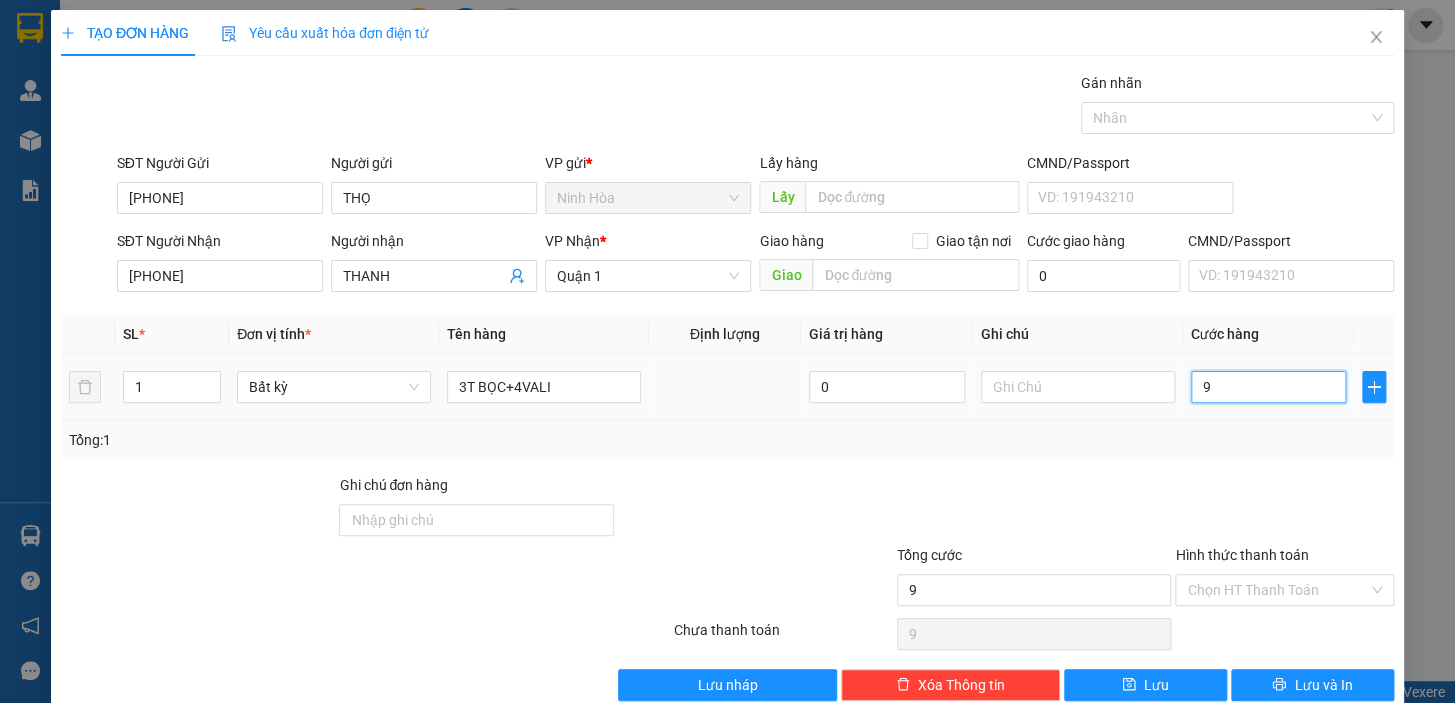 type on "0" 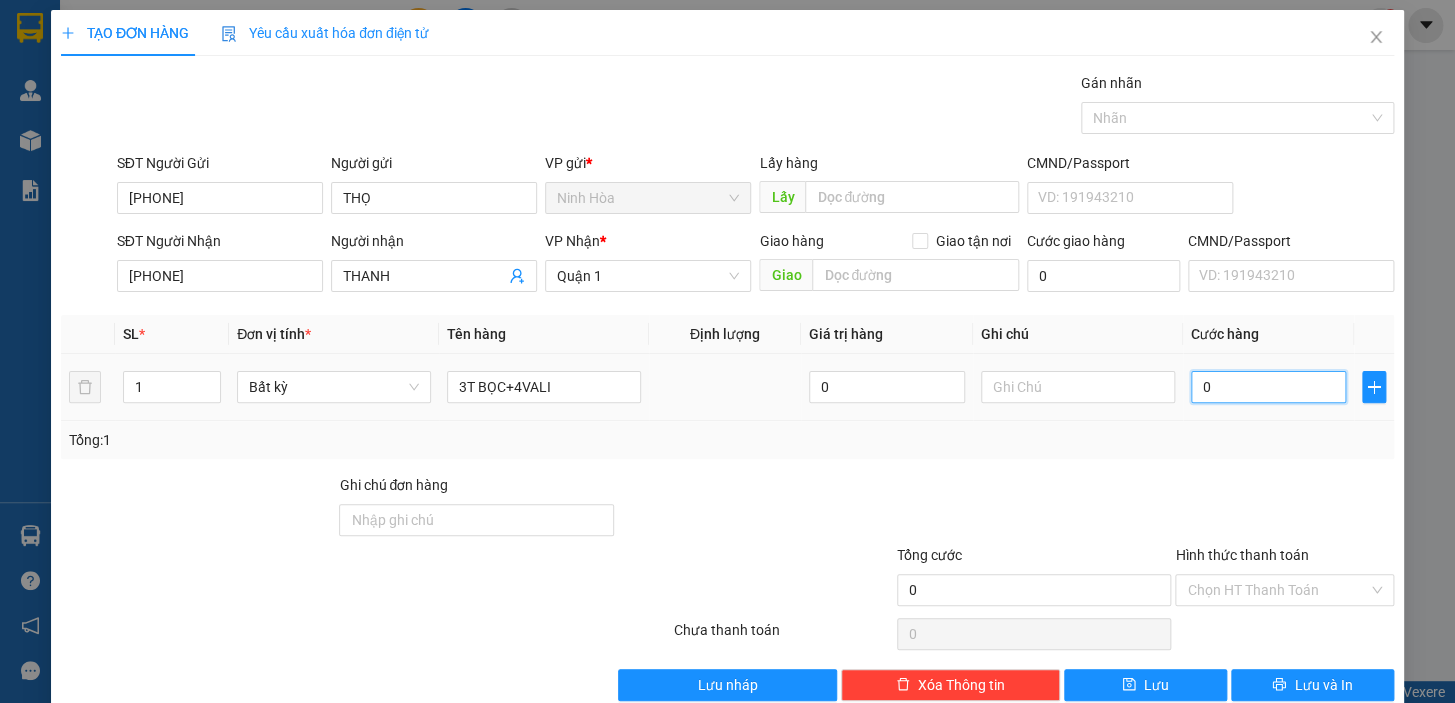 drag, startPoint x: 1203, startPoint y: 387, endPoint x: 1180, endPoint y: 396, distance: 24.698177 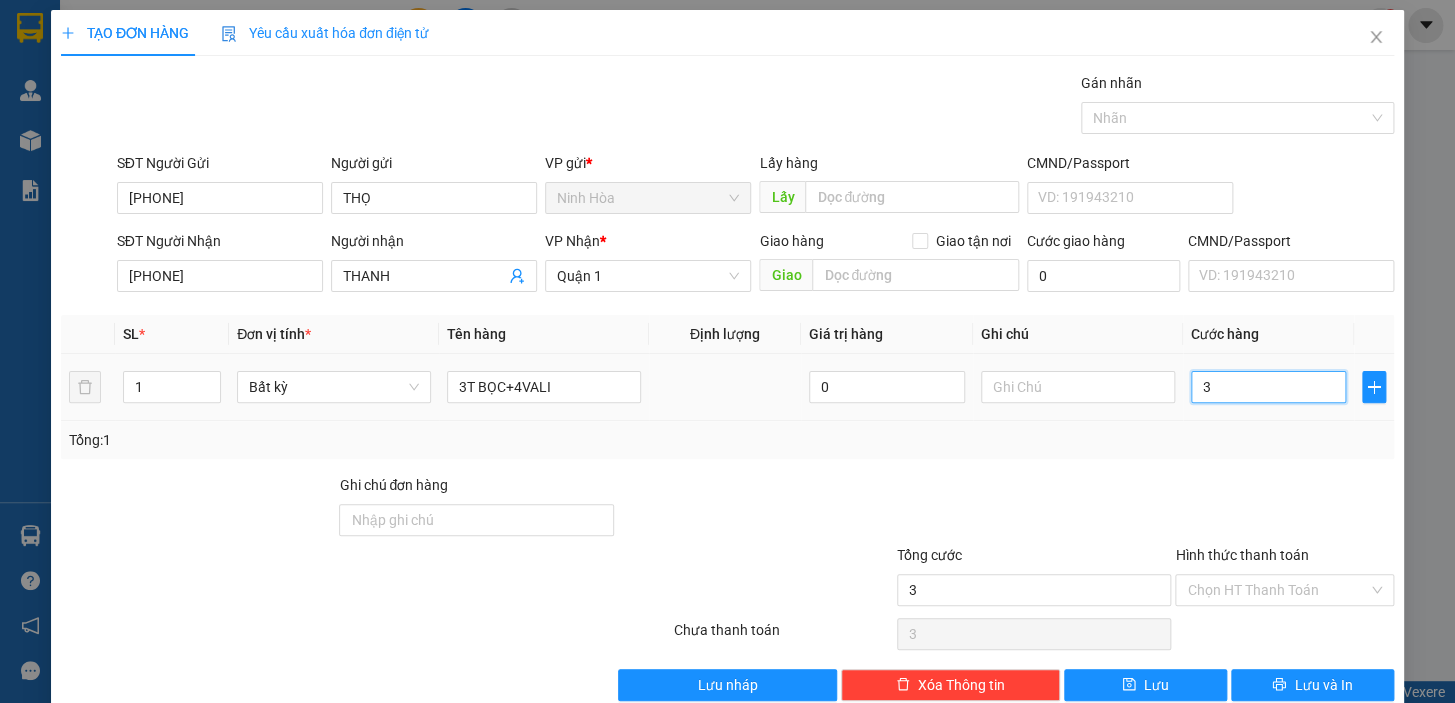 type on "39" 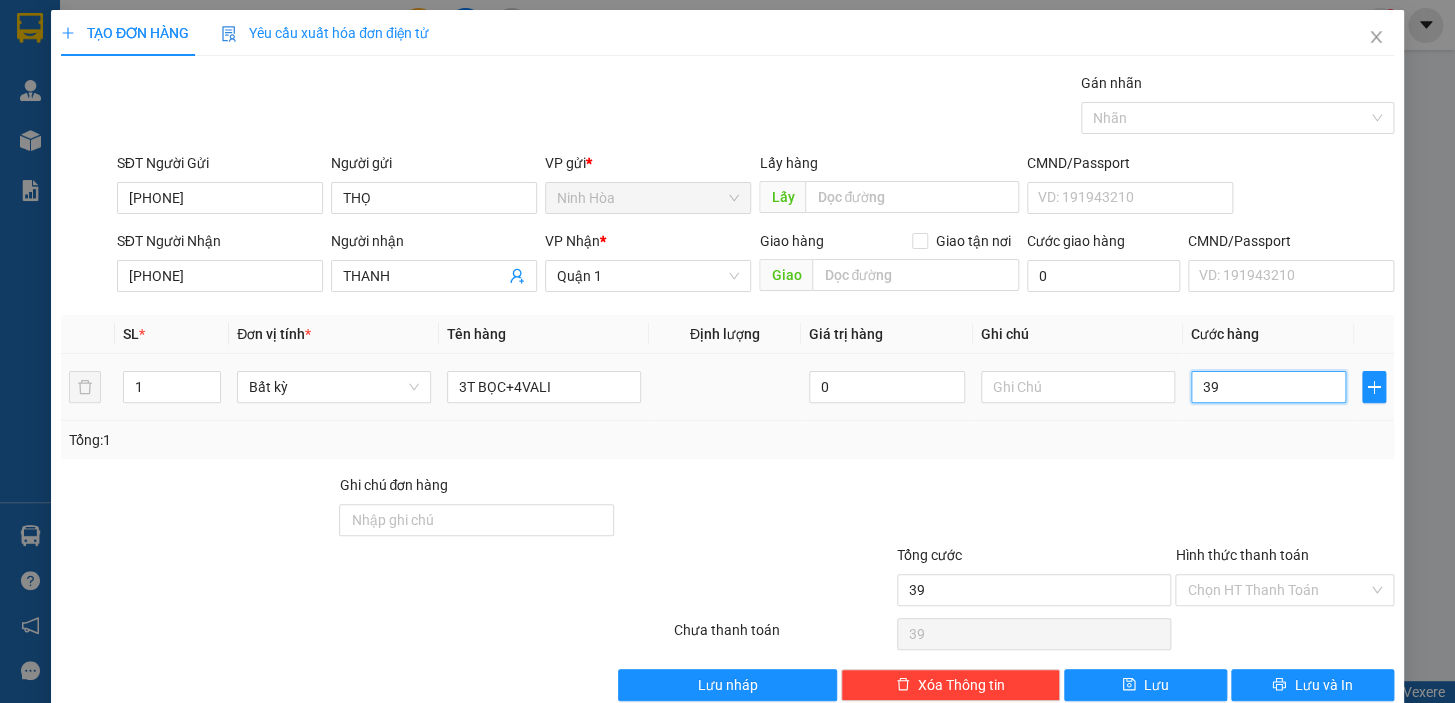 type on "390" 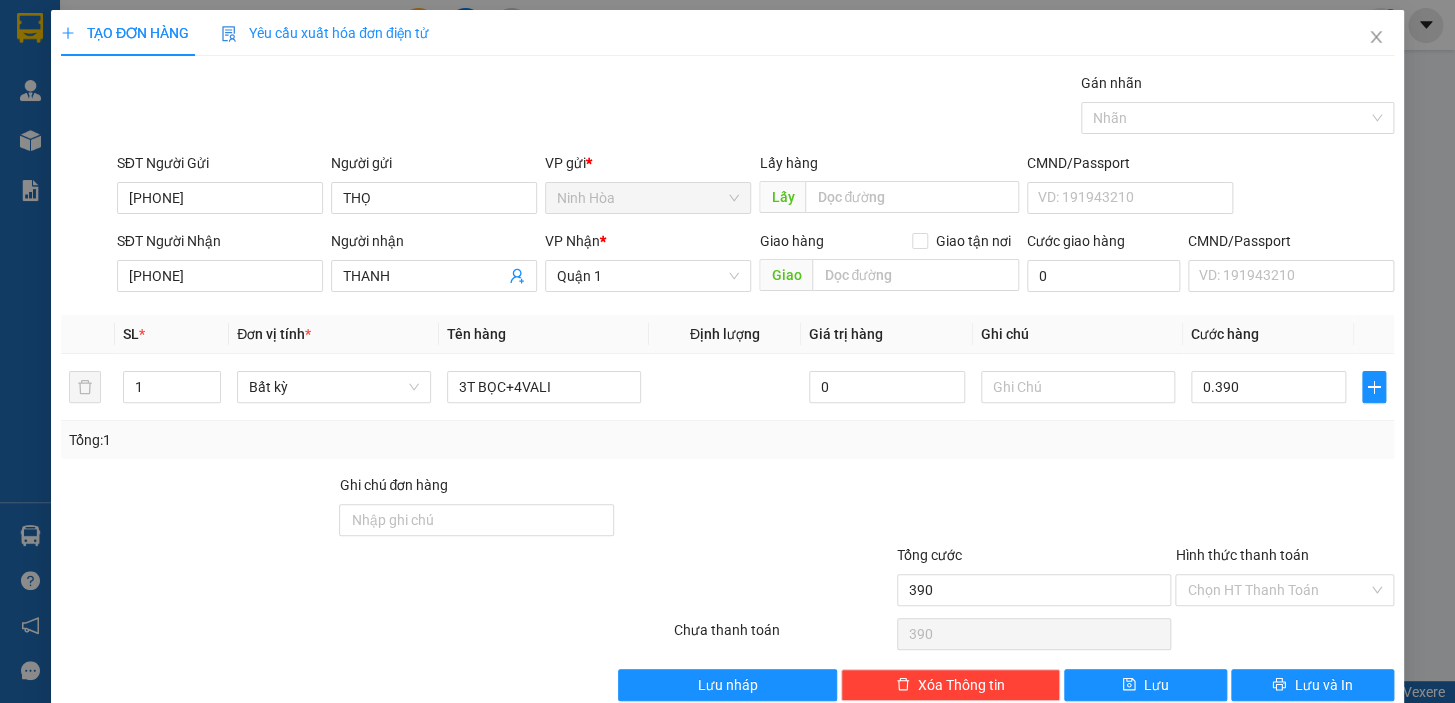 type on "390.000" 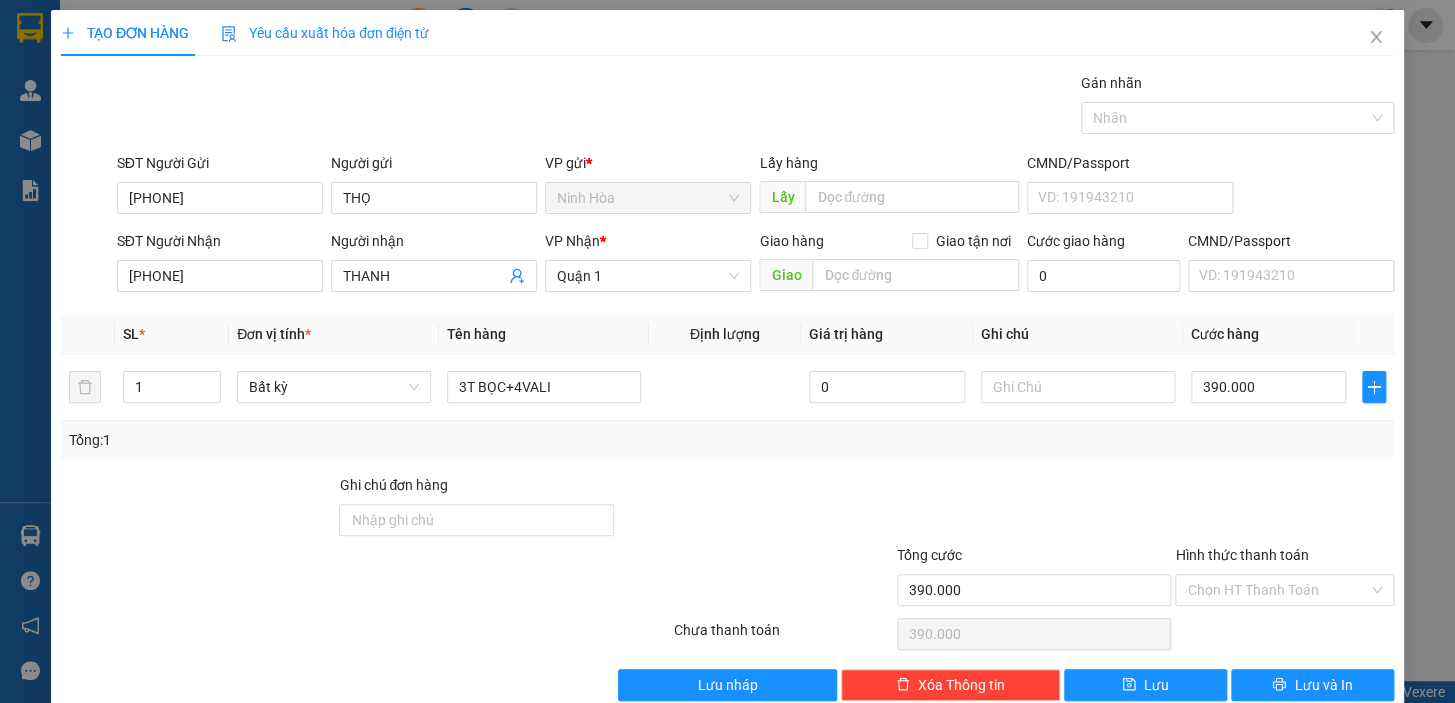 click on "Transit Pickup Surcharge Ids Transit Deliver Surcharge Ids Transit Deliver Surcharge Transit Deliver Surcharge Gói vận chuyển  * Tiêu chuẩn Gán nhãn   Nhãn SĐT Người Gửi [PHONE] Người gửi THỌ VP gửi  * Ninh Hòa Lấy hàng Lấy CMND/Passport VD: [ID_NUMBER] SĐT Người Nhận [PHONE] Người nhận THANH VP Nhận  * Quận 1 Giao hàng Giao tận nơi Giao Cước giao hàng 0 CMND/Passport VD: [ID_NUMBER] SL  * Đơn vị tính  * Tên hàng  Định lượng Giá trị hàng Ghi chú Cước hàng                   1 Bất kỳ 3T BỌC+4VALI 0 390.000 Tổng:  1 Ghi chú đơn hàng Tổng cước 390.000 Hình thức thanh toán Chọn HT Thanh Toán Số tiền thu trước 0 Chưa thanh toán 390.000 Chọn HT Thanh Toán Lưu nháp Xóa Thông tin Lưu Lưu và In 3T BỌC+4VALI" at bounding box center [727, 386] 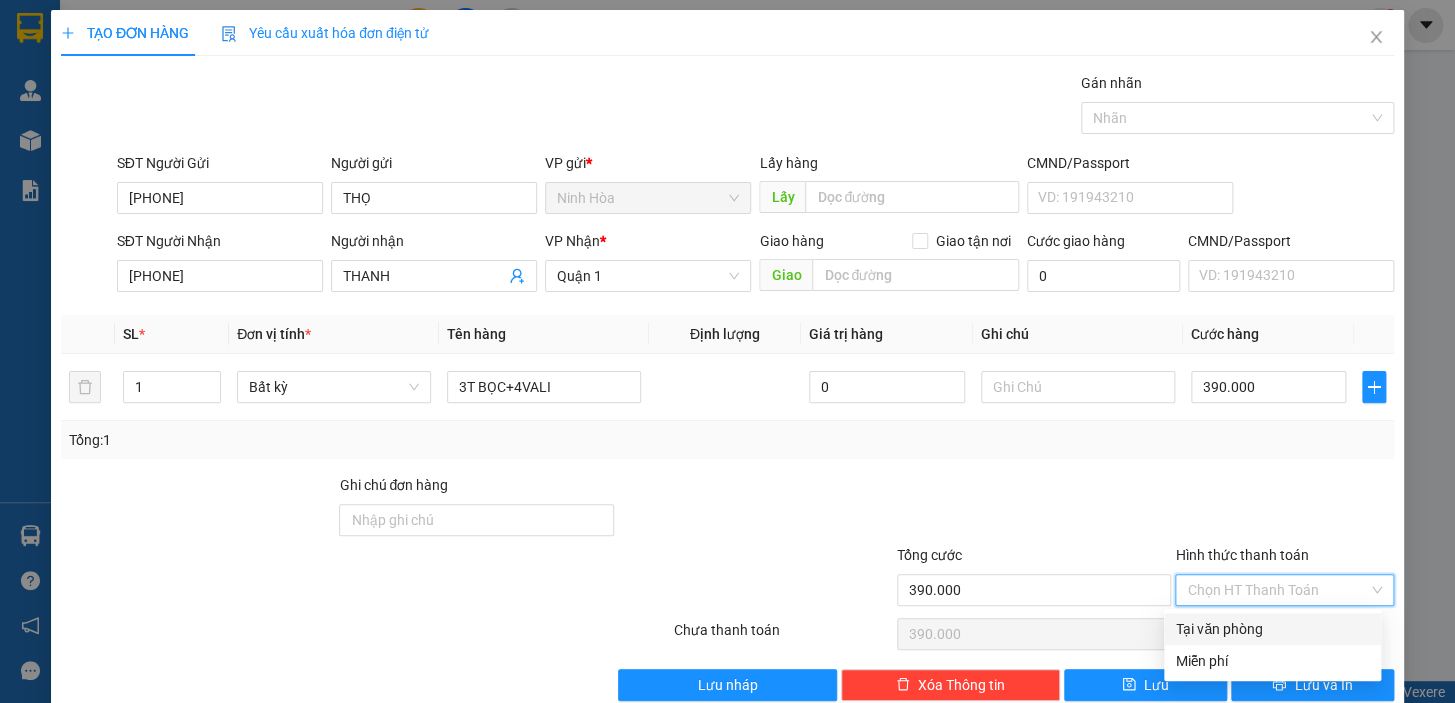 click on "Hình thức thanh toán" at bounding box center [1277, 590] 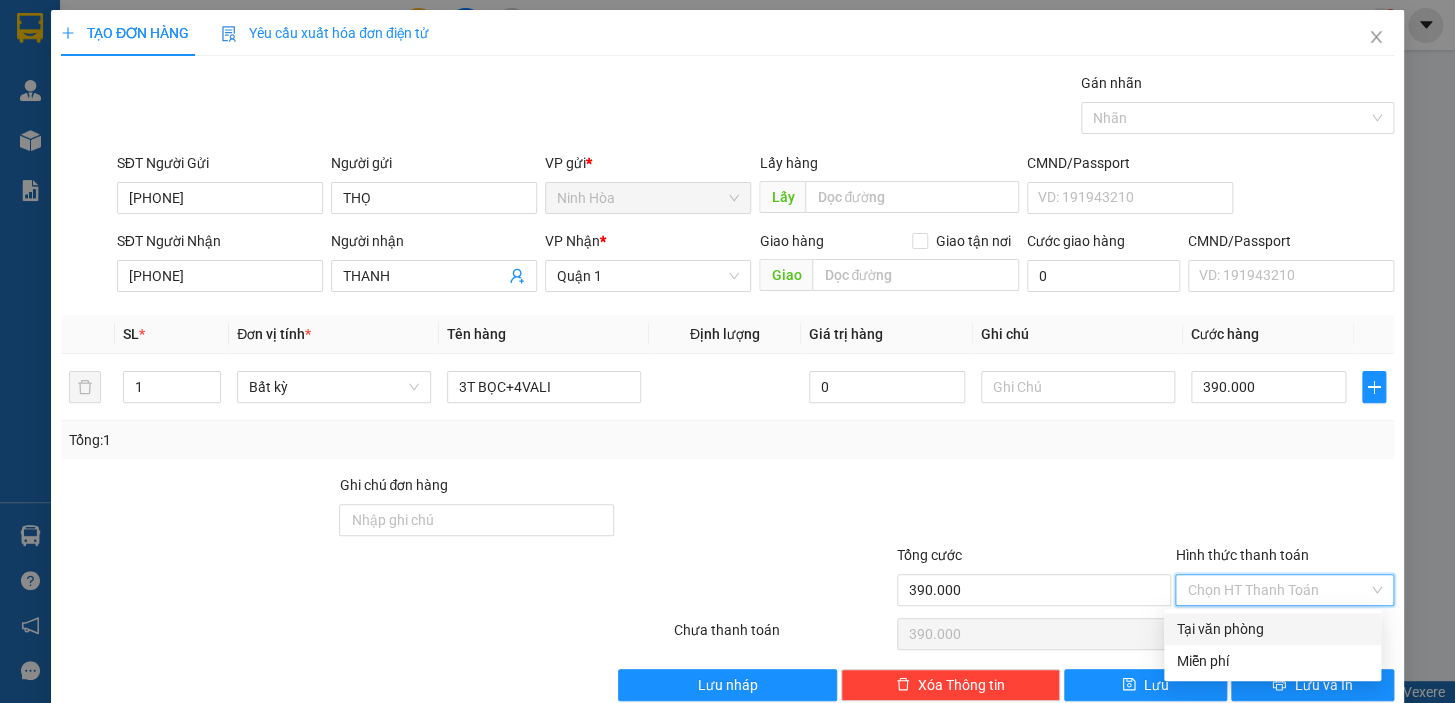 click on "Tại văn phòng" at bounding box center (1272, 629) 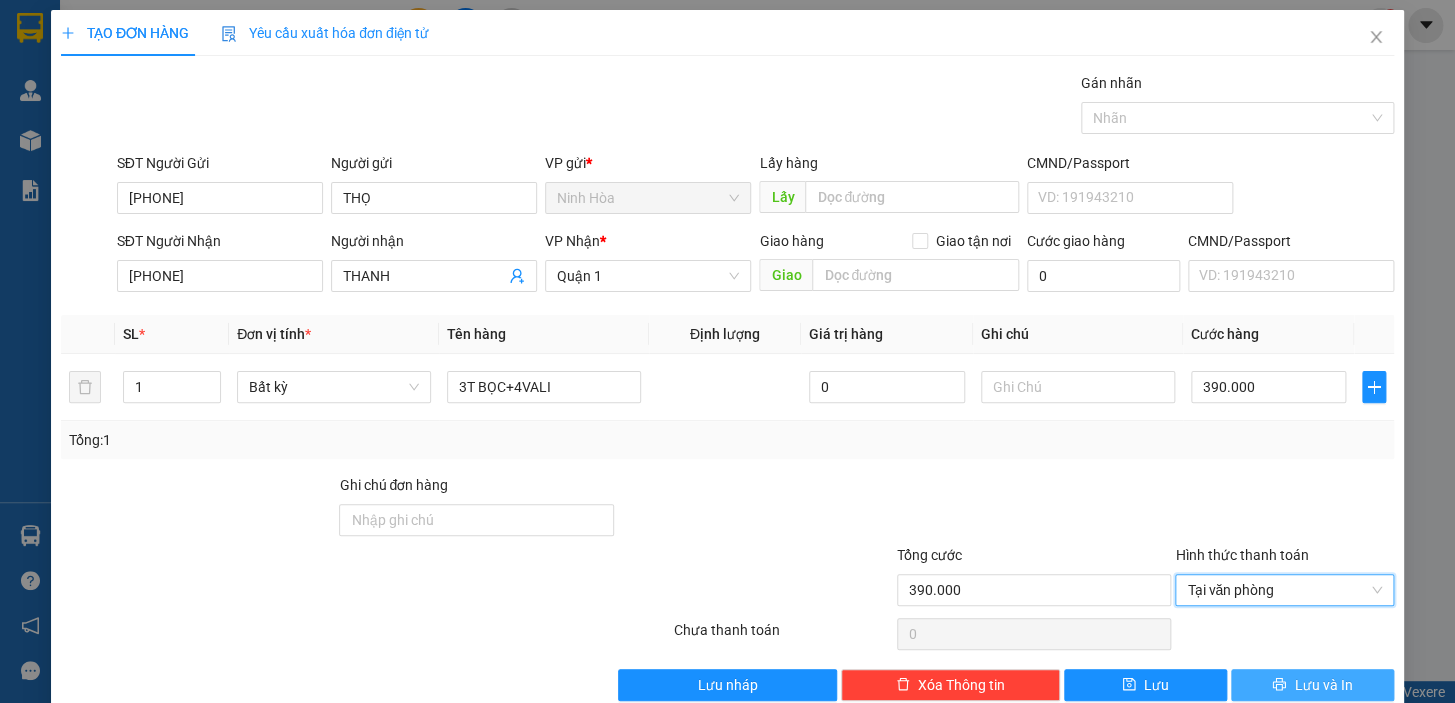 click 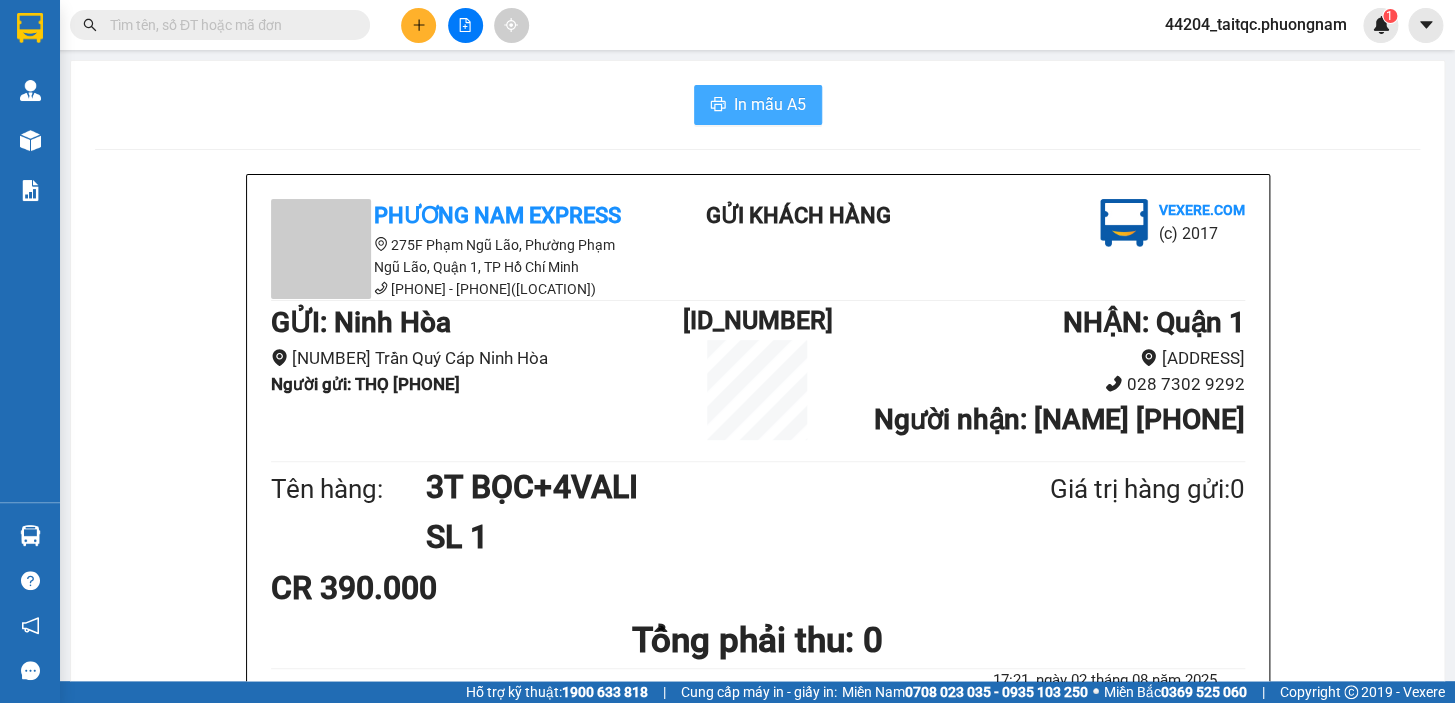 click on "In mẫu A5" at bounding box center [770, 104] 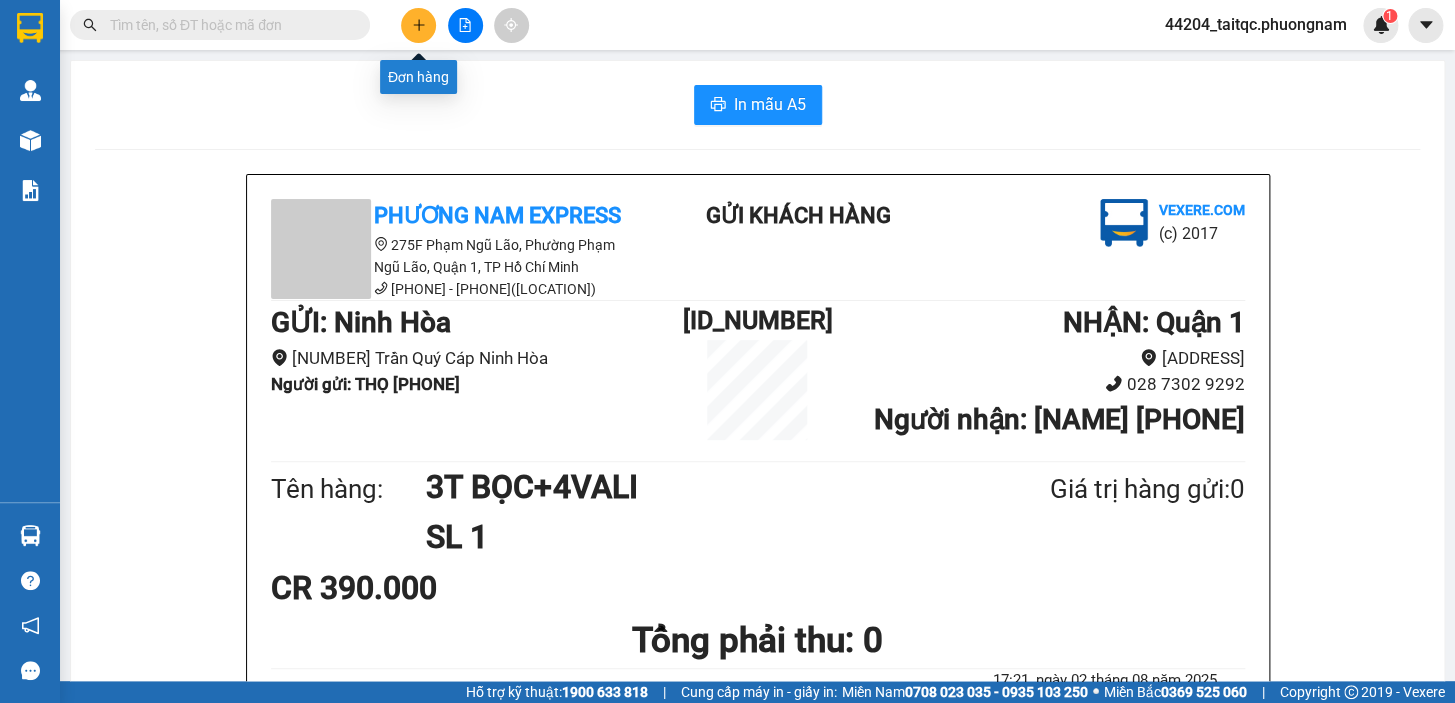 click 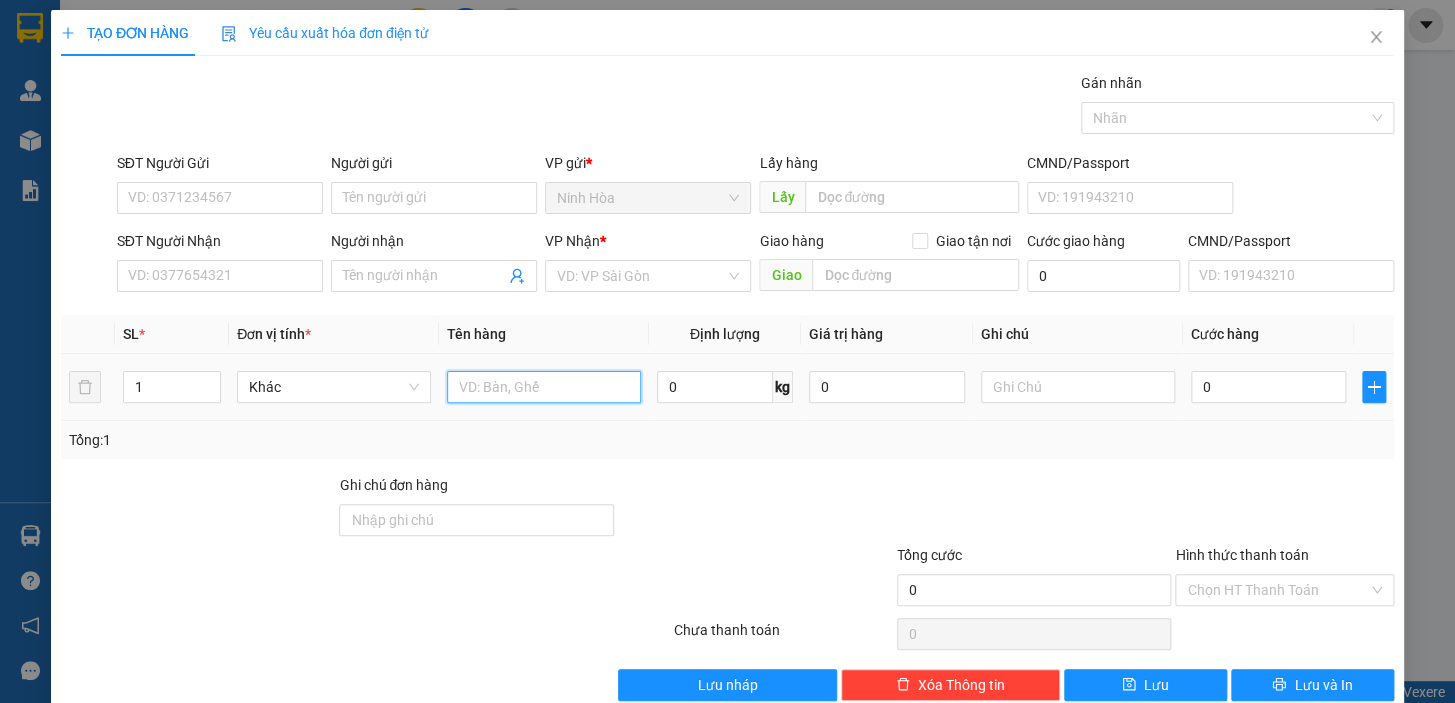 click at bounding box center [544, 387] 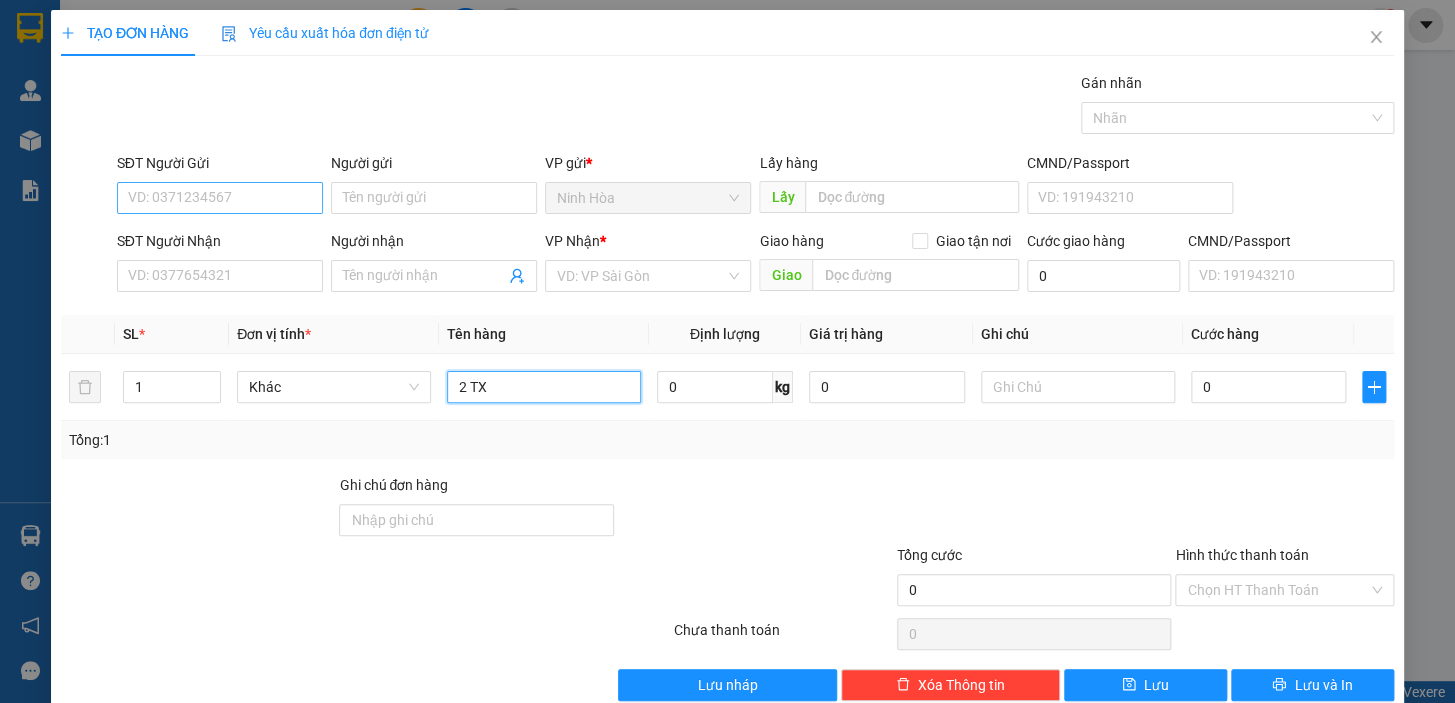 type on "2 TX" 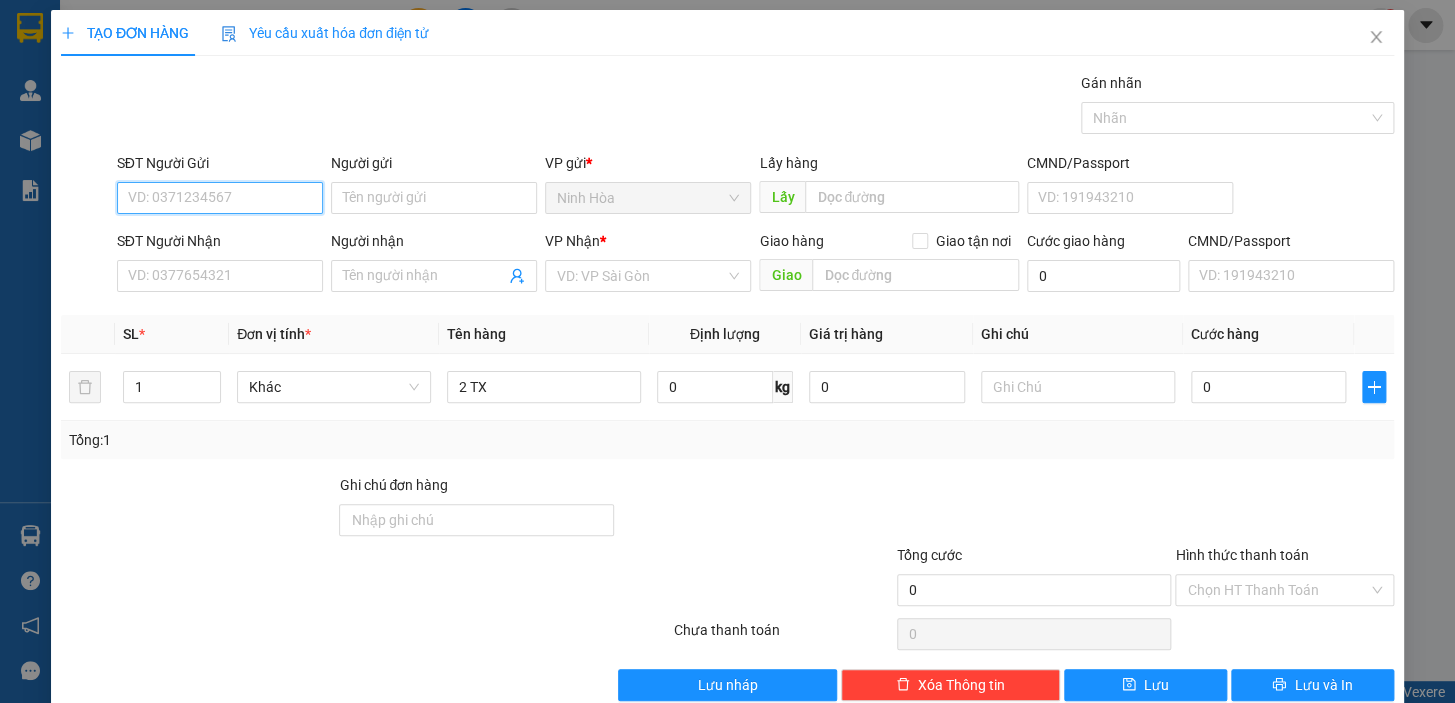 click on "SĐT Người Gửi" at bounding box center [220, 198] 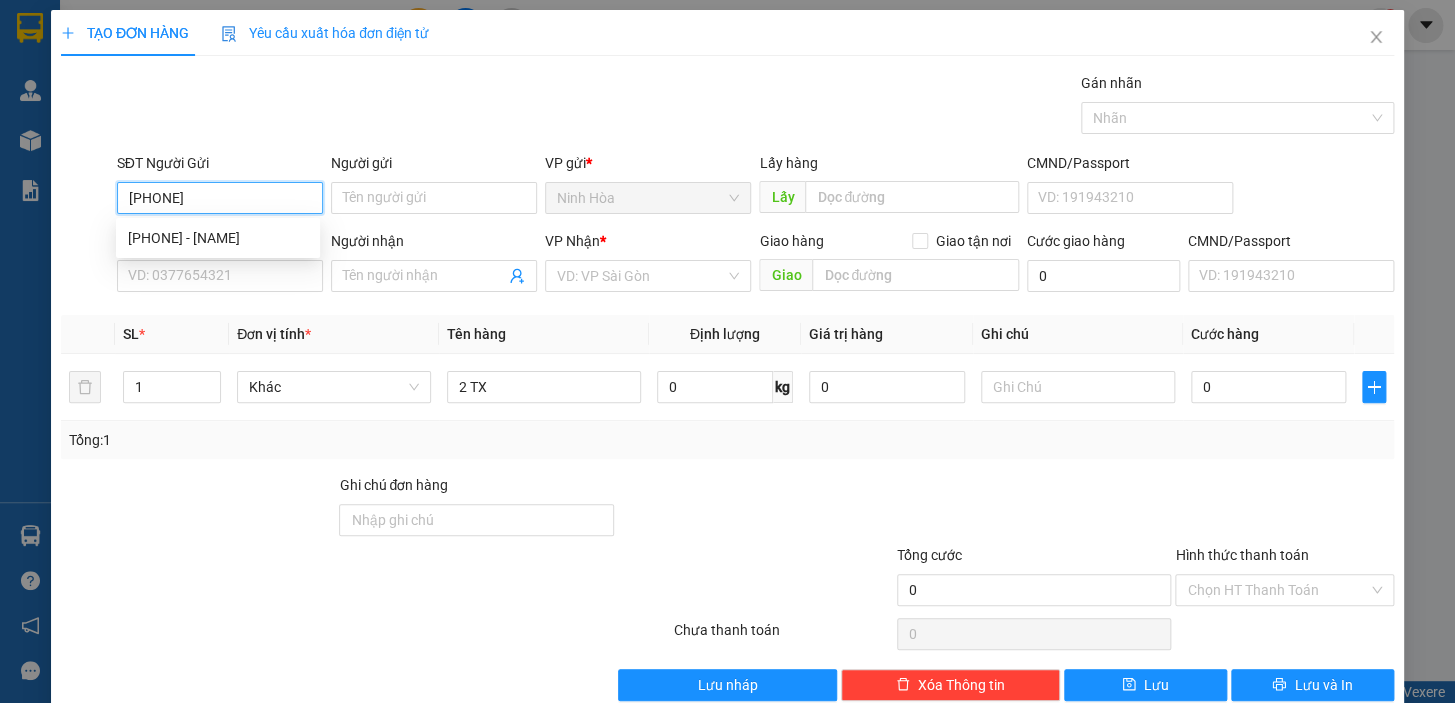 type on "[PHONE]" 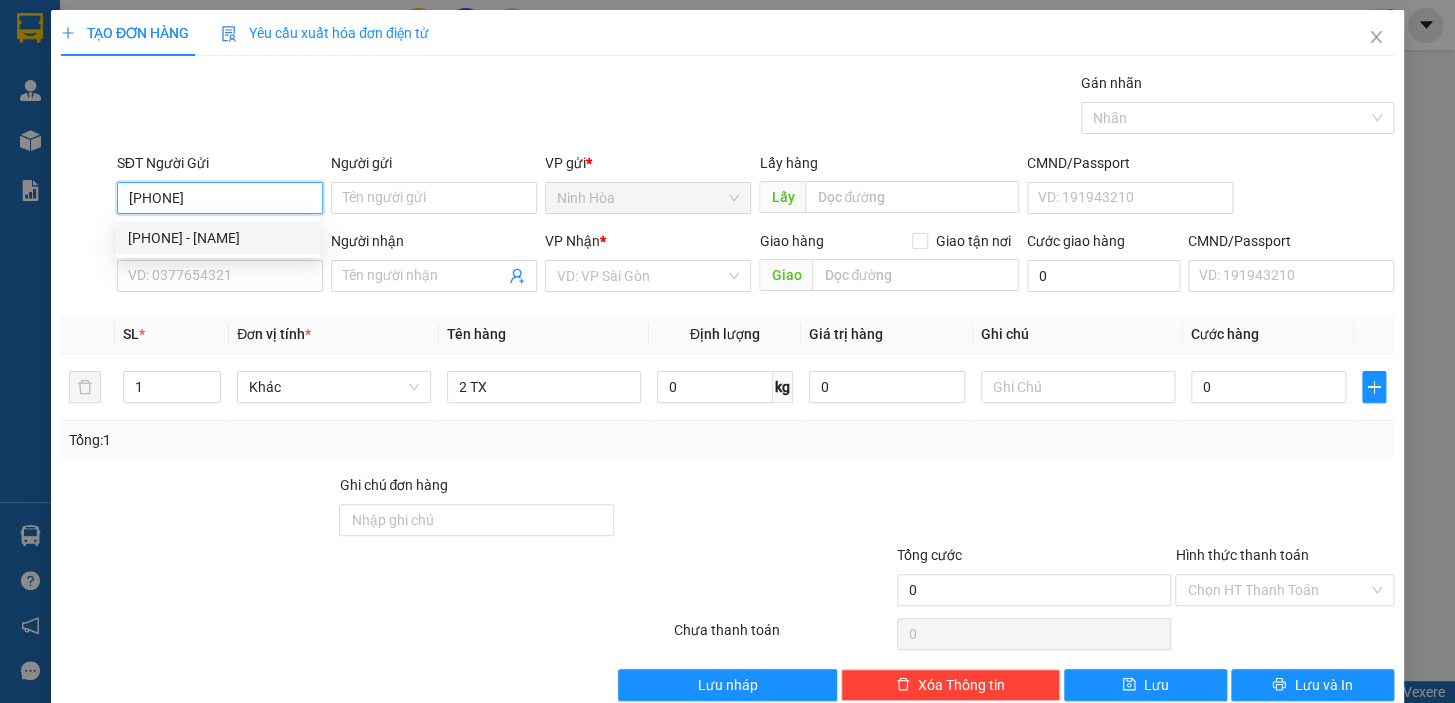 click on "[PHONE] - [NAME]" at bounding box center [218, 238] 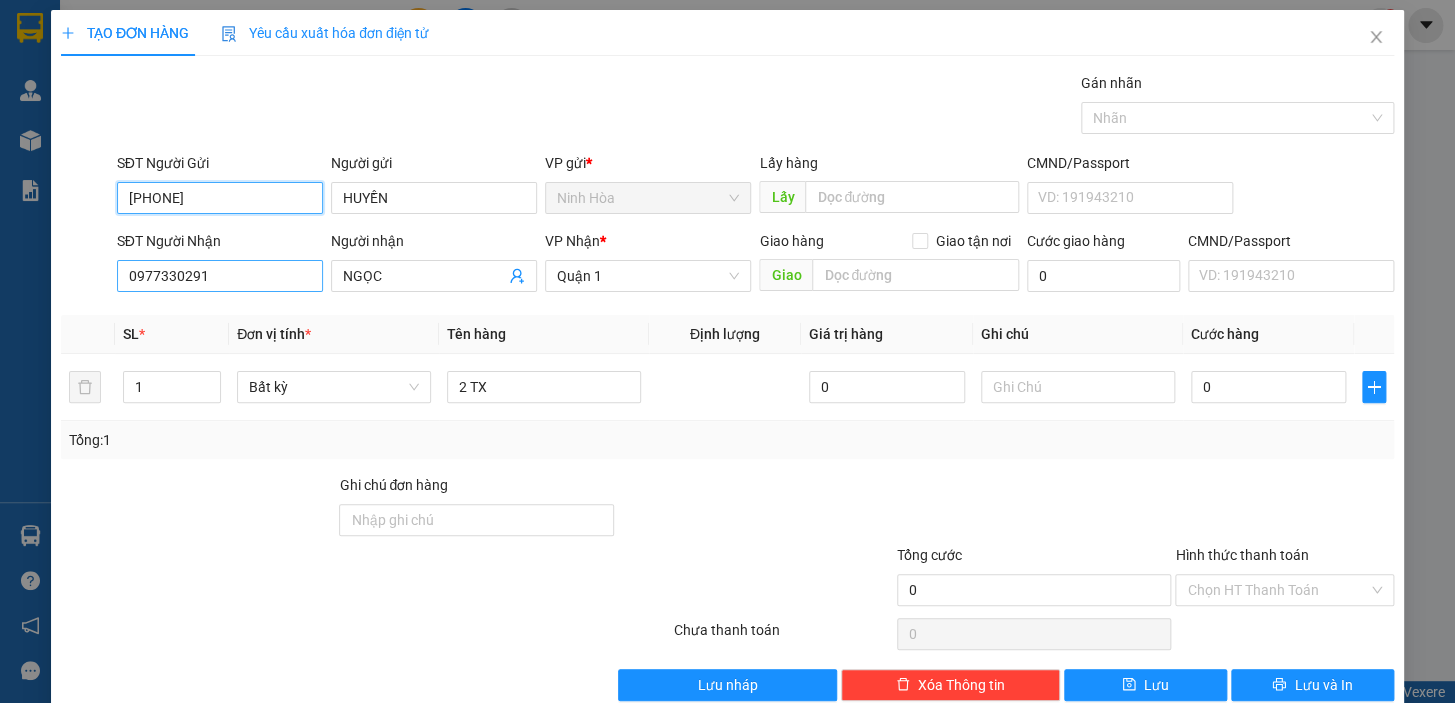 type on "[PHONE]" 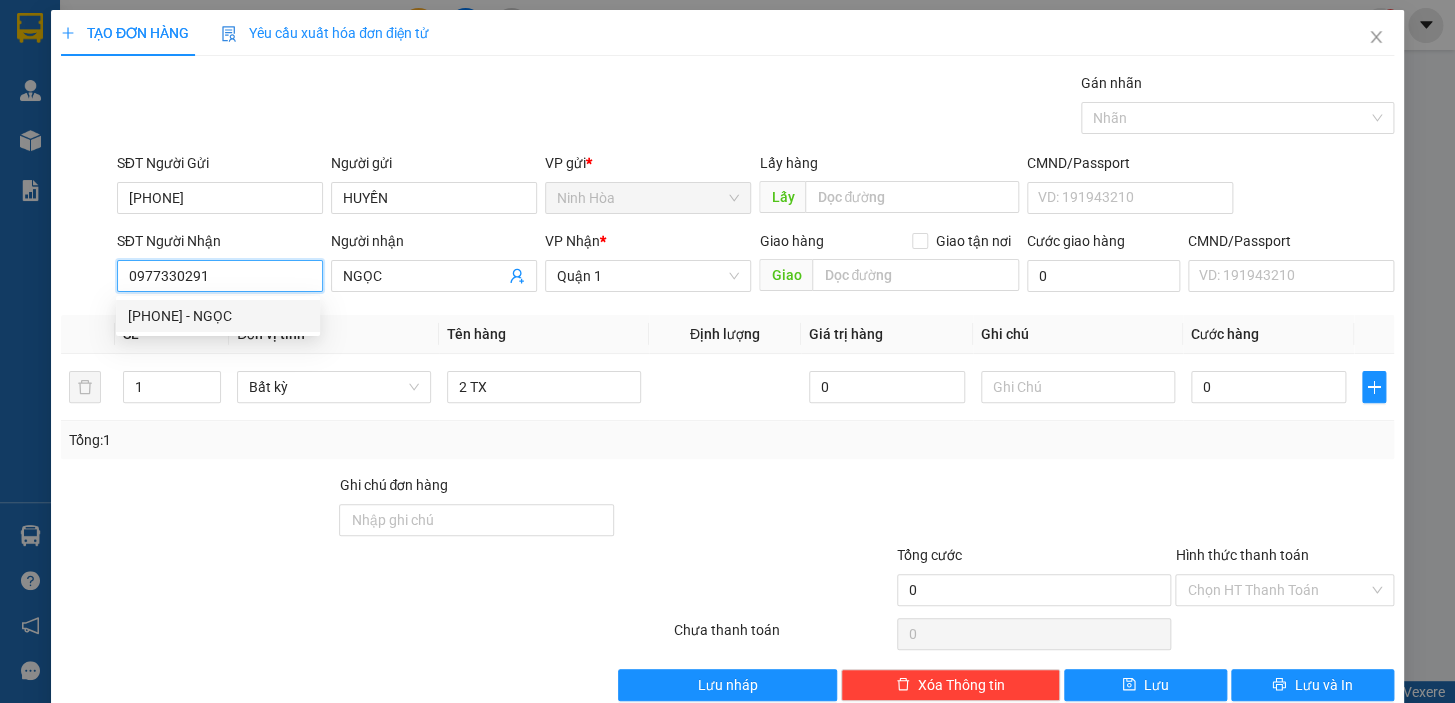 drag, startPoint x: 206, startPoint y: 289, endPoint x: 113, endPoint y: 278, distance: 93.64828 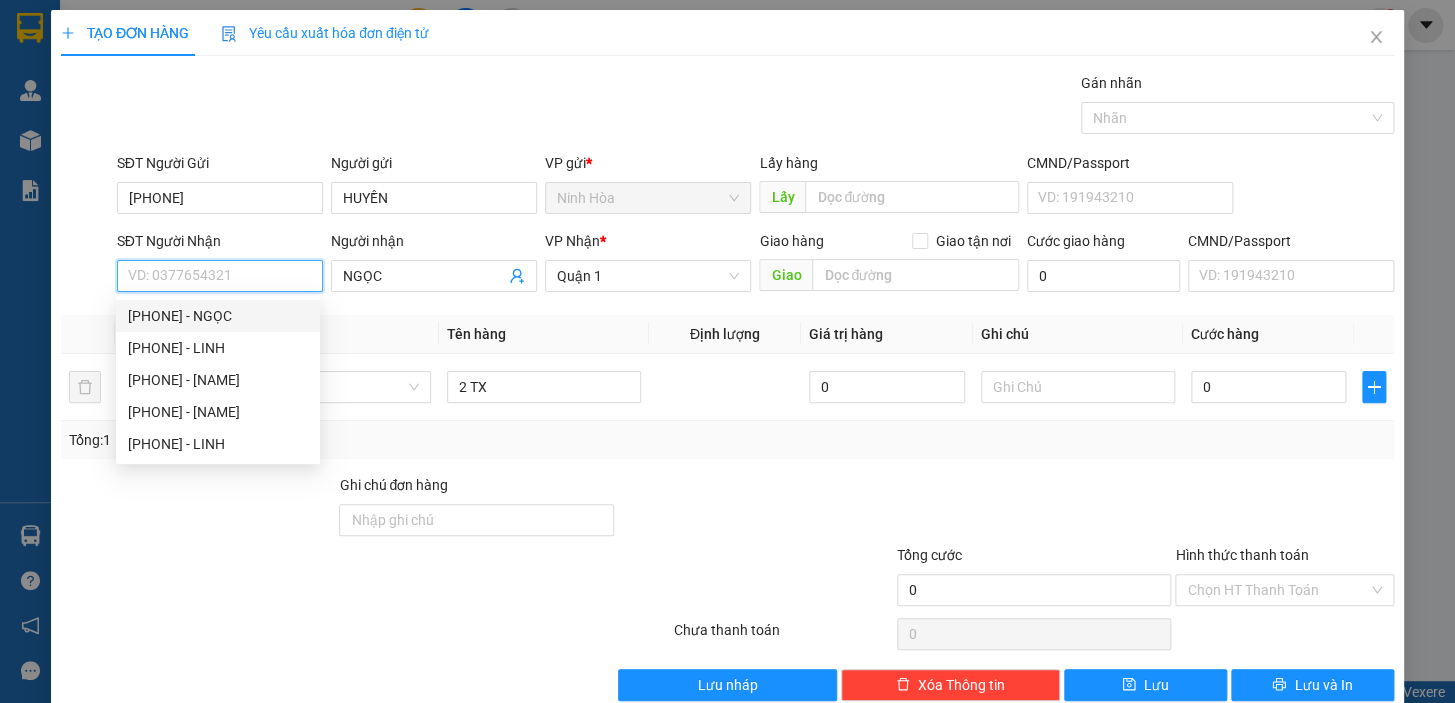 click on "SĐT Người Nhận" at bounding box center (220, 276) 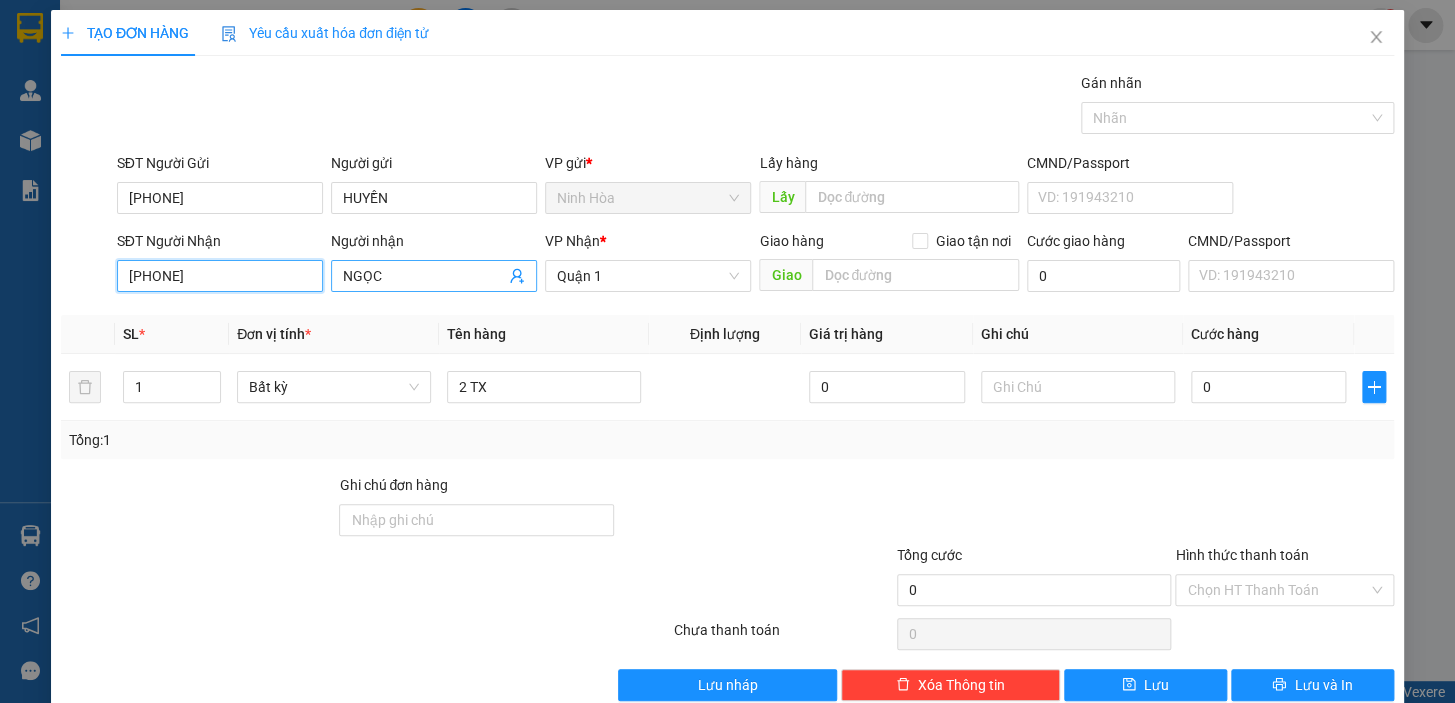 type on "[PHONE]" 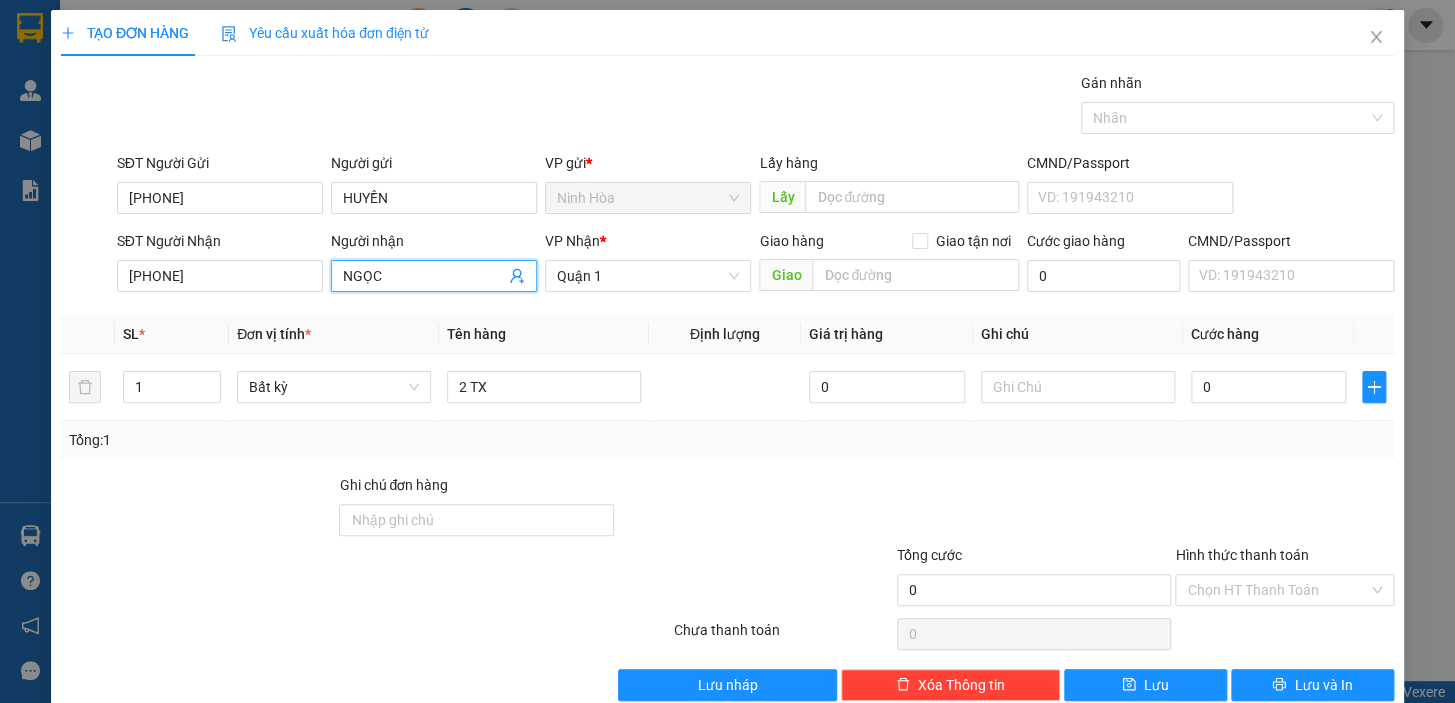 drag, startPoint x: 394, startPoint y: 264, endPoint x: 335, endPoint y: 283, distance: 61.983868 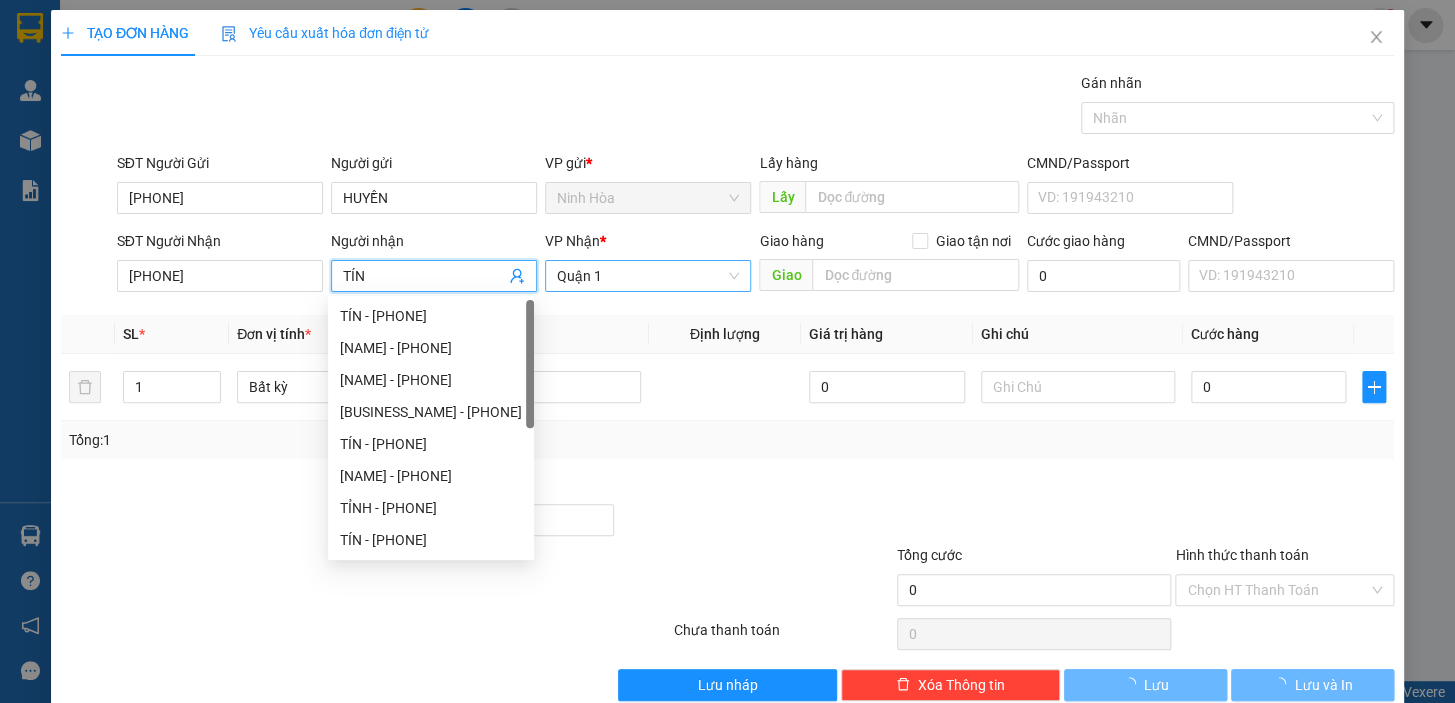 click on "Quận 1" at bounding box center [648, 276] 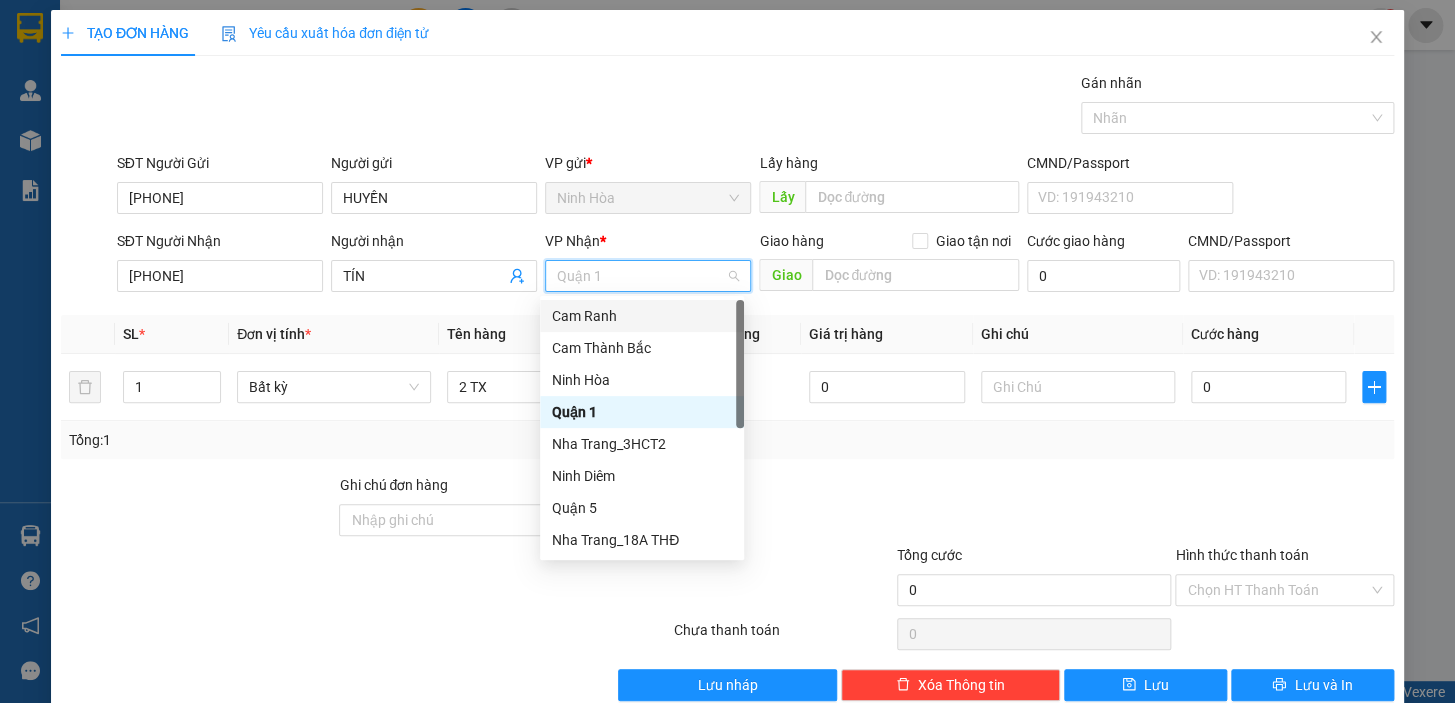 click on "VP Nhận  *" at bounding box center (648, 241) 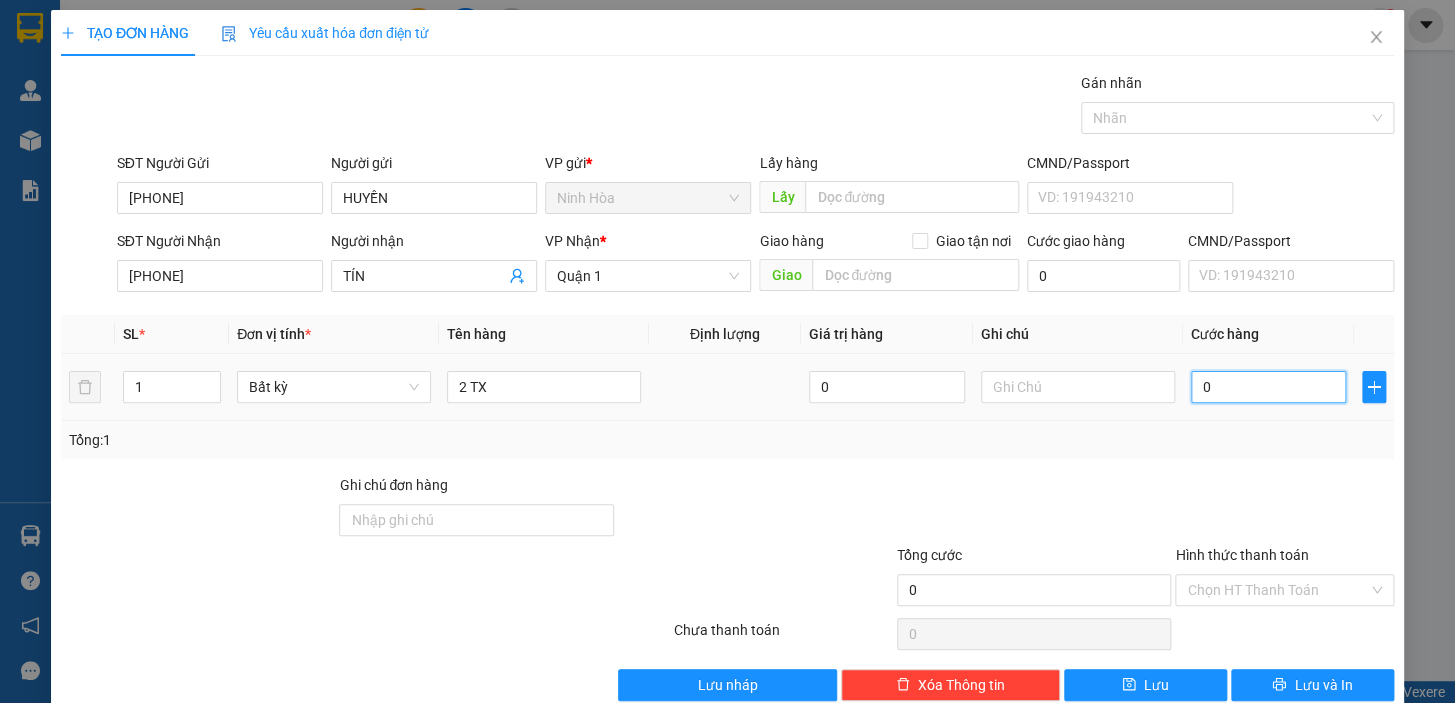 click on "0" at bounding box center (1269, 387) 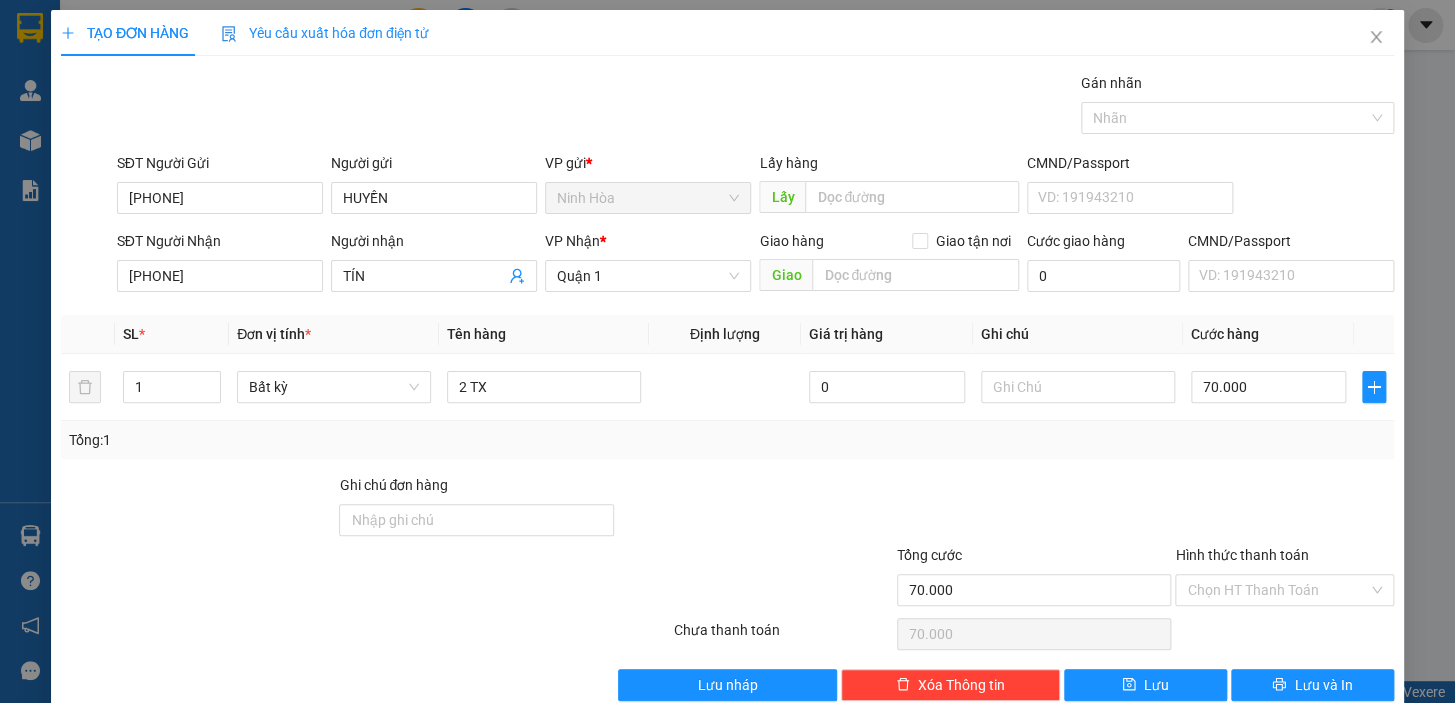 click on "Transit Pickup Surcharge Ids Transit Deliver Surcharge Ids Transit Deliver Surcharge Transit Deliver Surcharge Gói vận chuyển  * Tiêu chuẩn Gán nhãn   Nhãn SĐT Người Gửi [PHONE] Người gửi [NAME] VP gửi  * Ninh Hòa Lấy hàng Lấy CMND/Passport VD: [ID] SĐT Người Nhận [PHONE] Người nhận [NAME] VP Nhận  * Quận 1 Giao hàng Giao tận nơi Giao Cước giao hàng 0 CMND/Passport VD: [ID] SL  * Đơn vị tính  * Tên hàng  Định lượng Giá trị hàng Ghi chú Cước hàng                   1 Bất kỳ 2 TX 0 70.000 Tổng:  1 Ghi chú đơn hàng Tổng cước 70.000 Hình thức thanh toán Chọn HT Thanh Toán Số tiền thu trước 0 Chưa thanh toán 70.000 Chọn HT Thanh Toán Lưu nháp Xóa Thông tin Lưu Lưu và In" at bounding box center [727, 386] 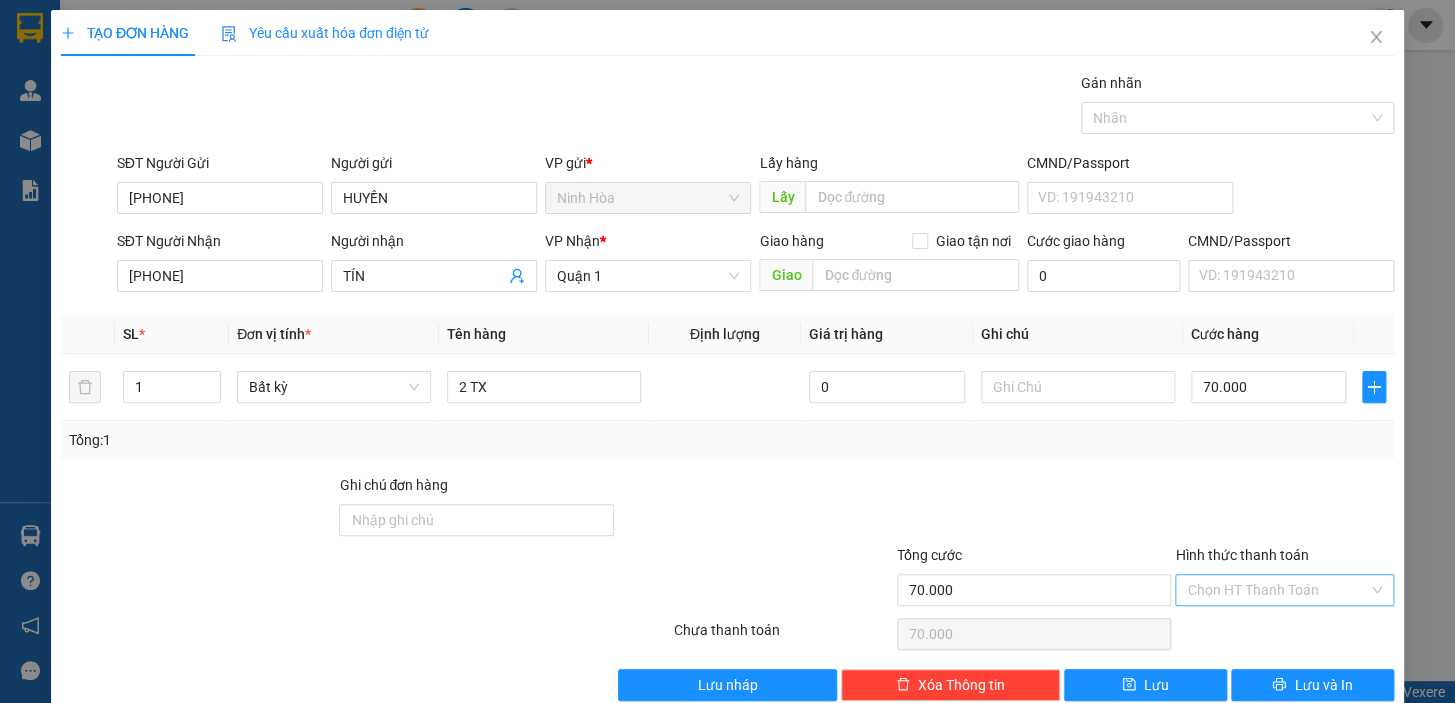 click on "Hình thức thanh toán" at bounding box center [1277, 590] 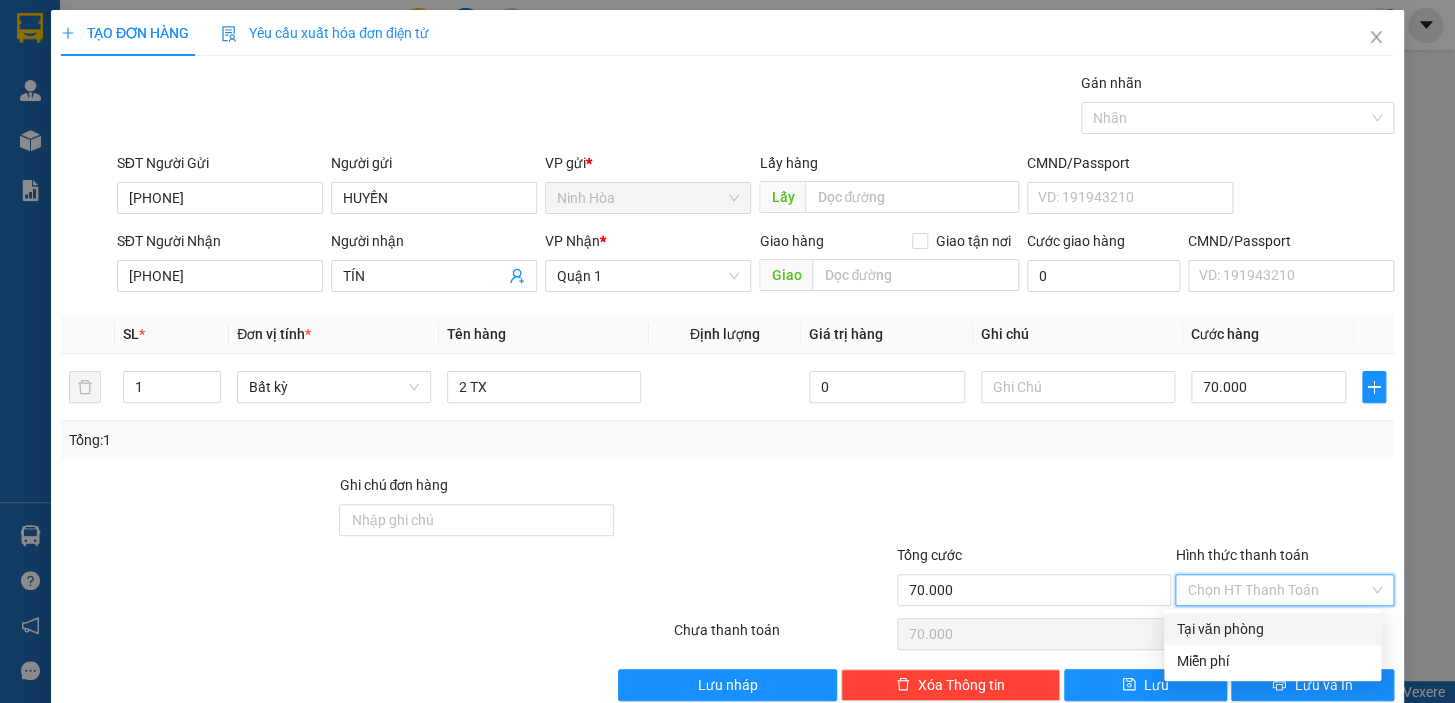 click on "Tại văn phòng" at bounding box center [1272, 629] 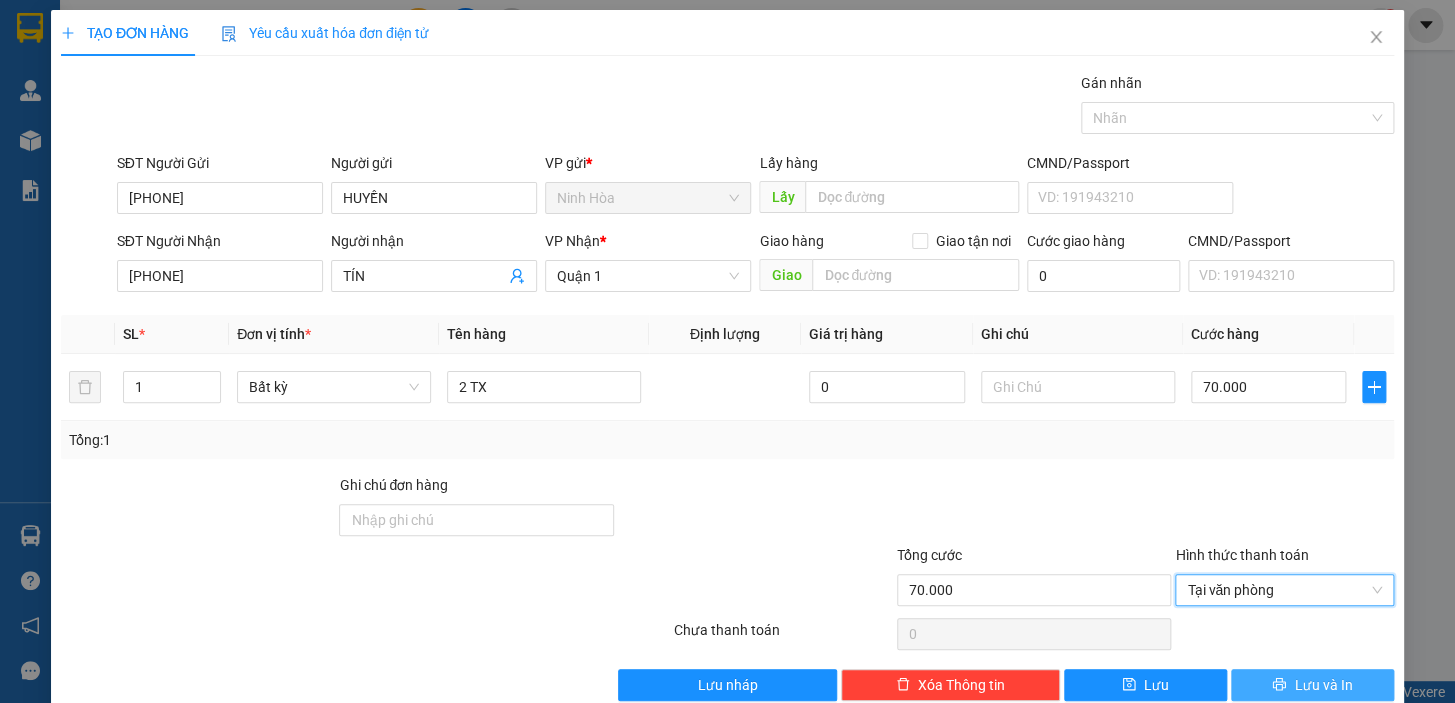 click on "Lưu và In" at bounding box center (1323, 685) 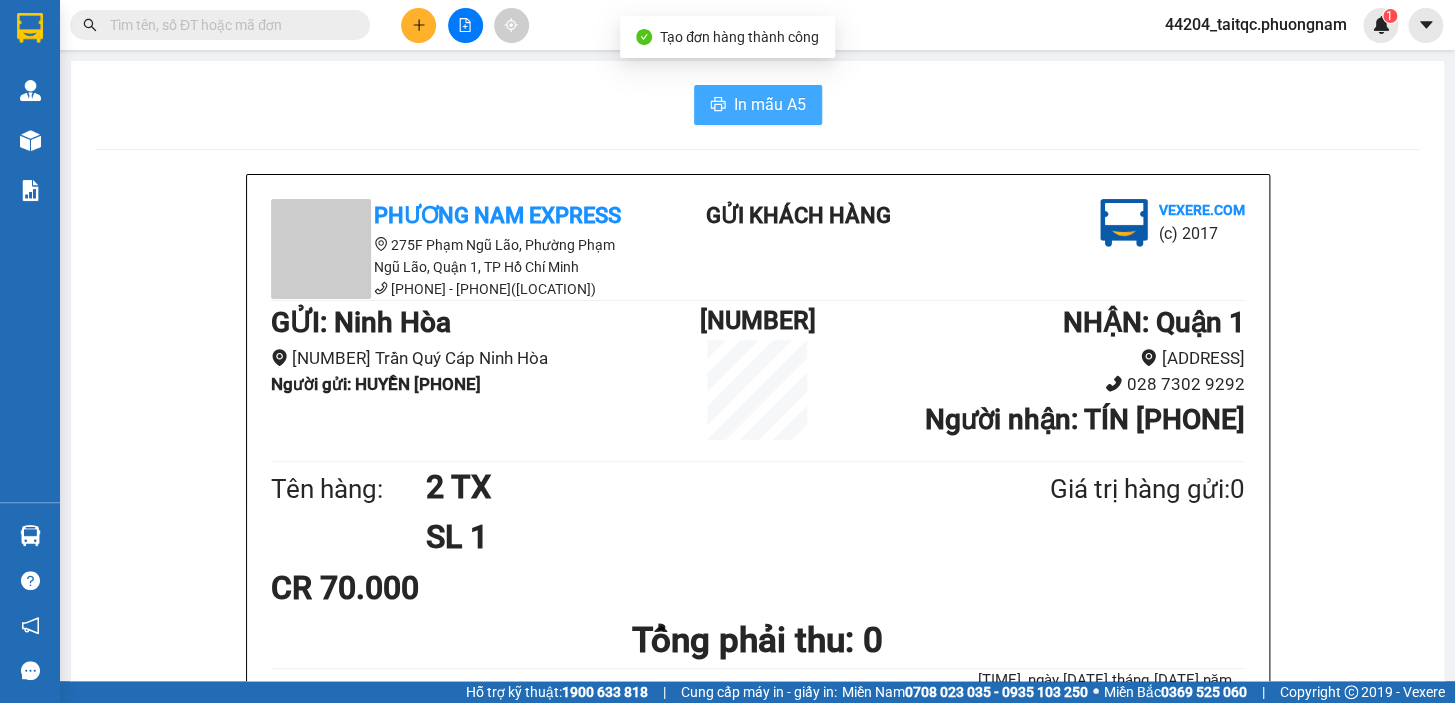 click on "In mẫu A5" at bounding box center [770, 104] 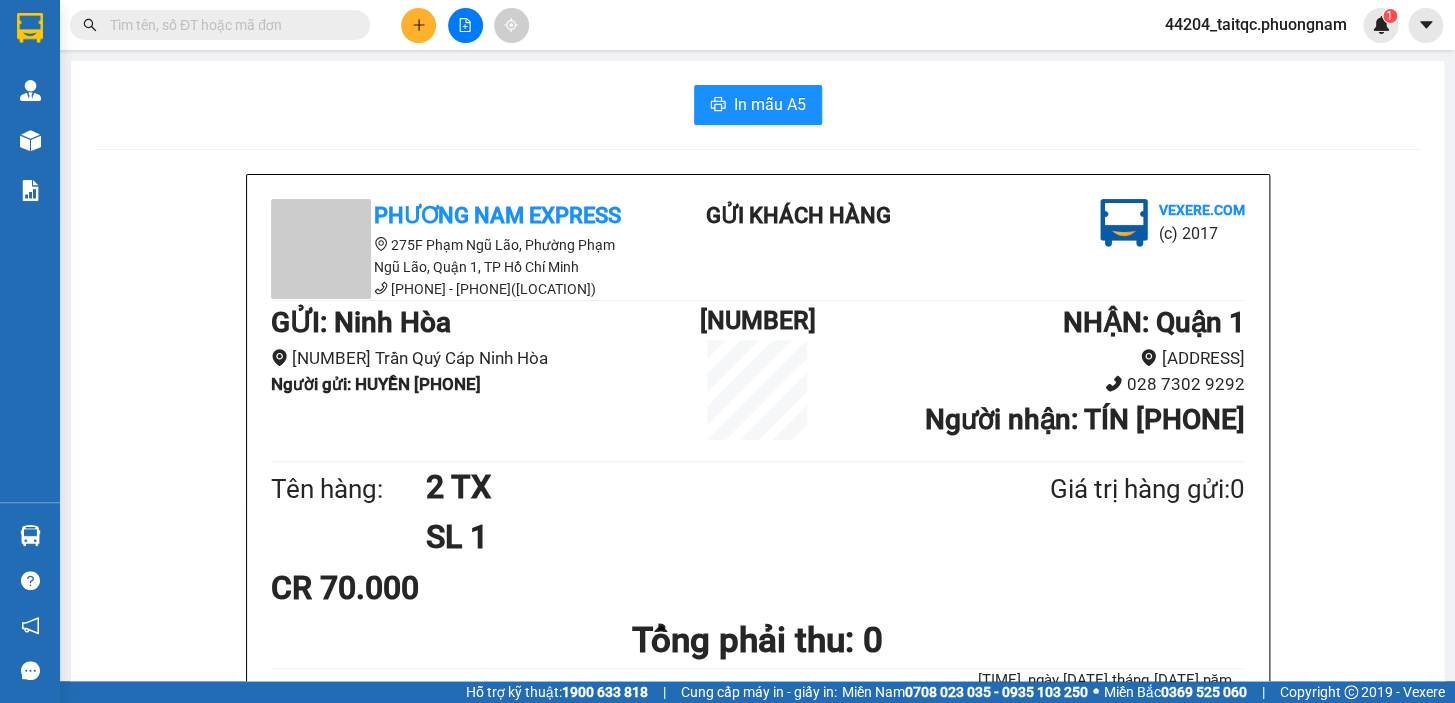 click at bounding box center [418, 25] 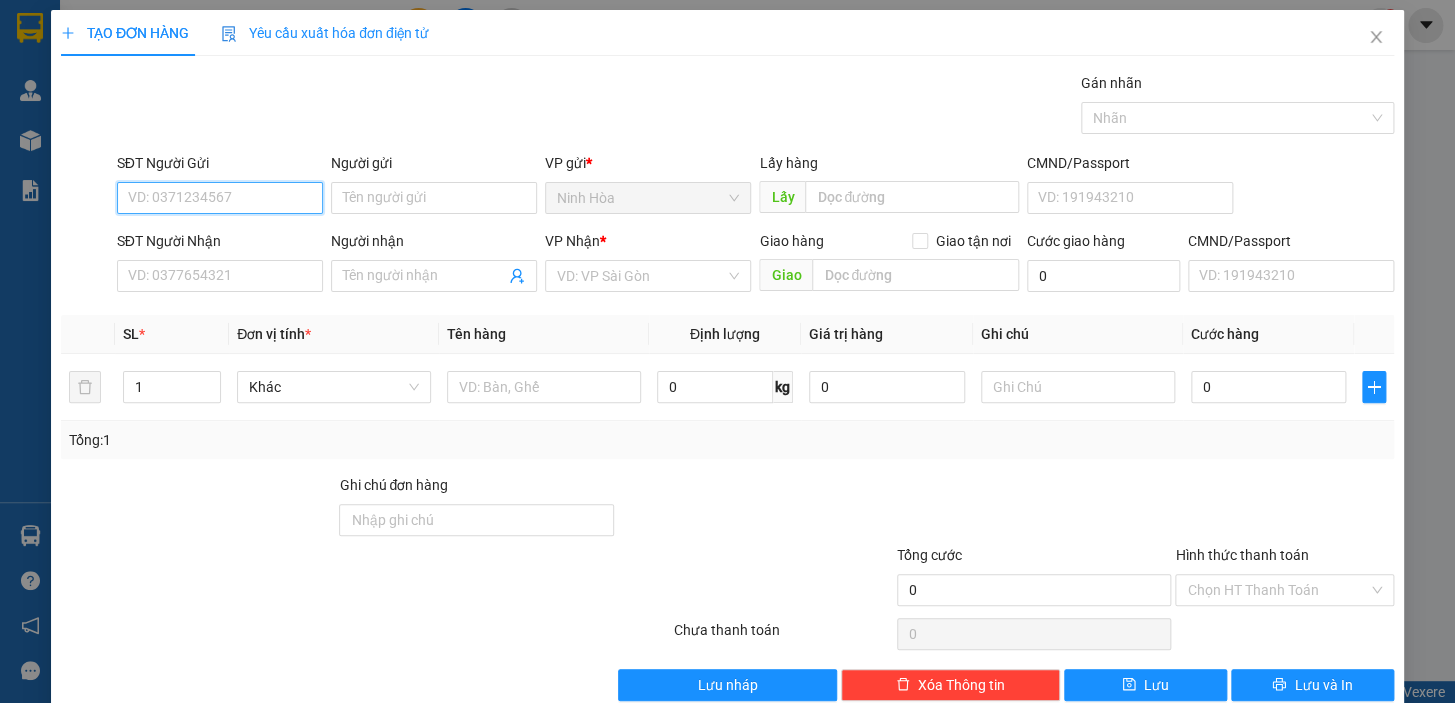 click on "SĐT Người Gửi" at bounding box center (220, 198) 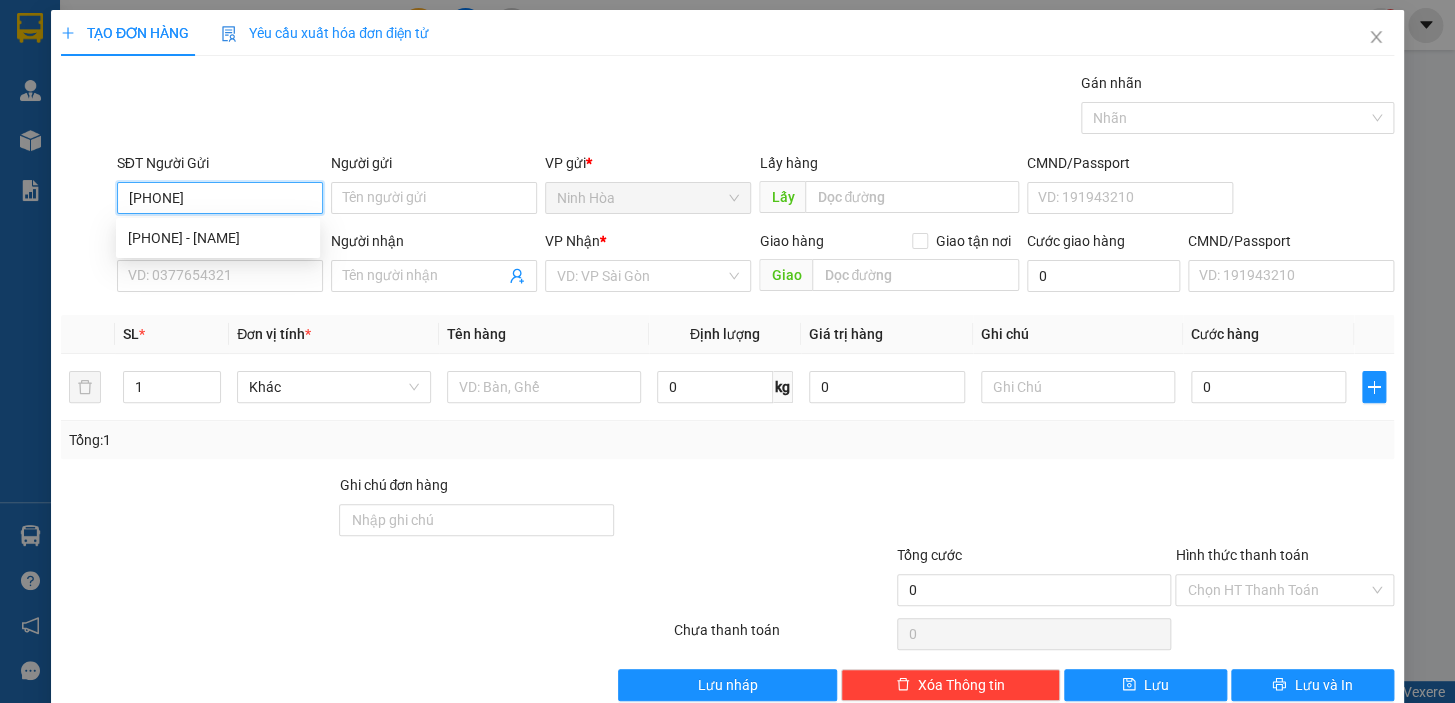 click on "[PHONE] - [NAME]" at bounding box center [218, 238] 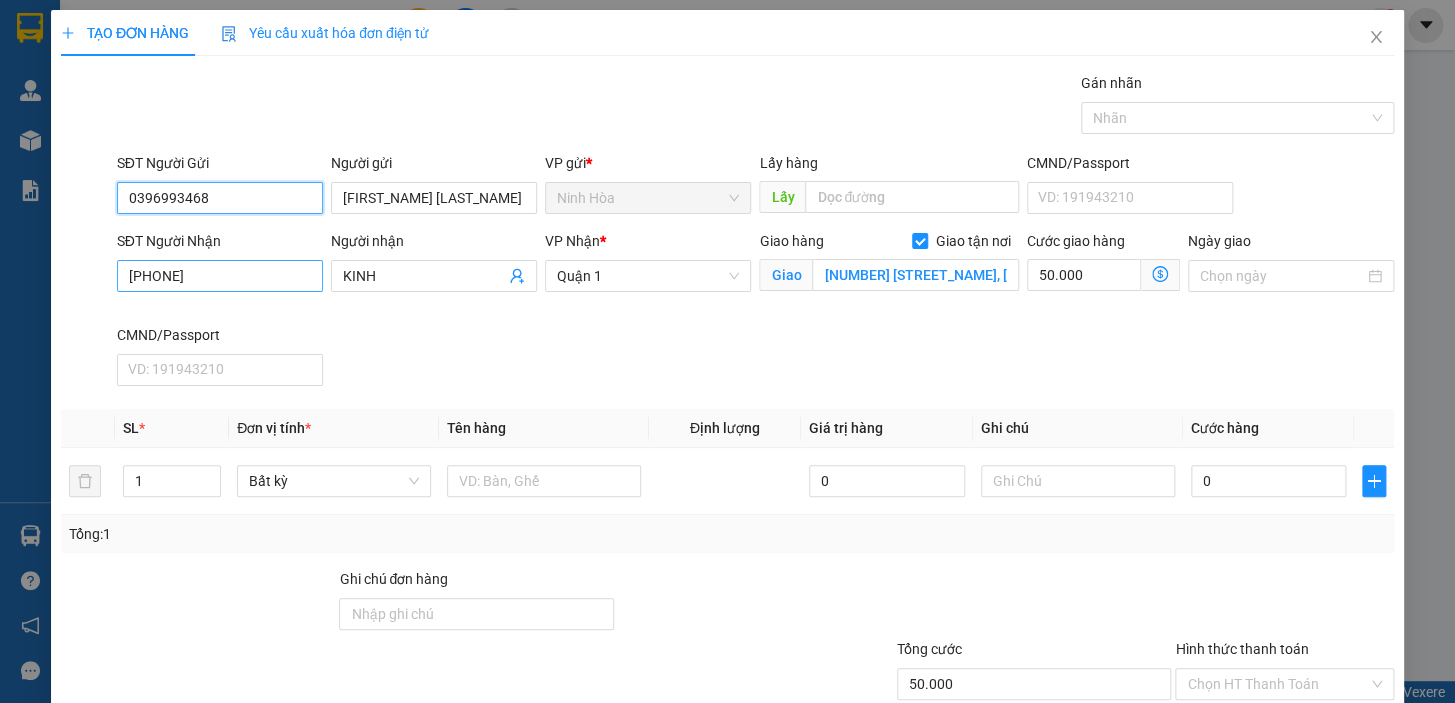 type on "0396993468" 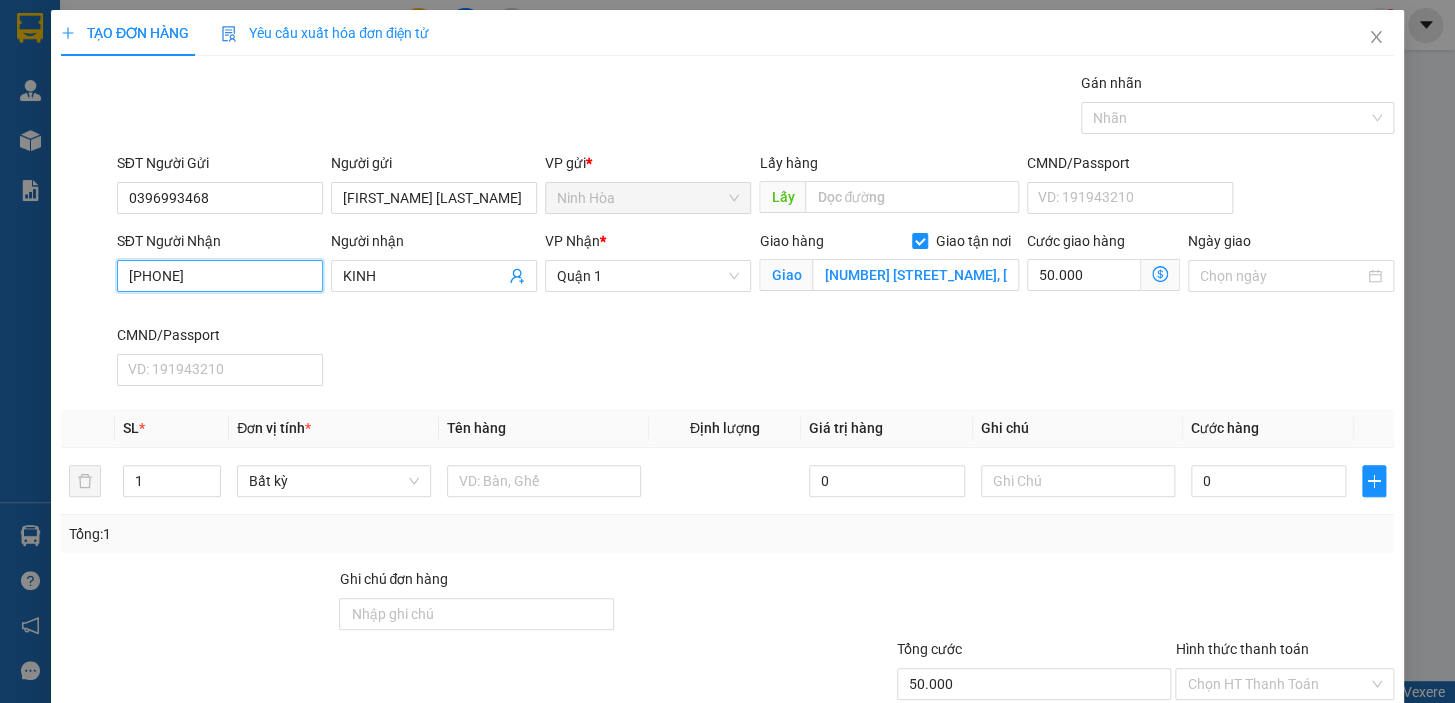 drag, startPoint x: 212, startPoint y: 274, endPoint x: 90, endPoint y: 276, distance: 122.016396 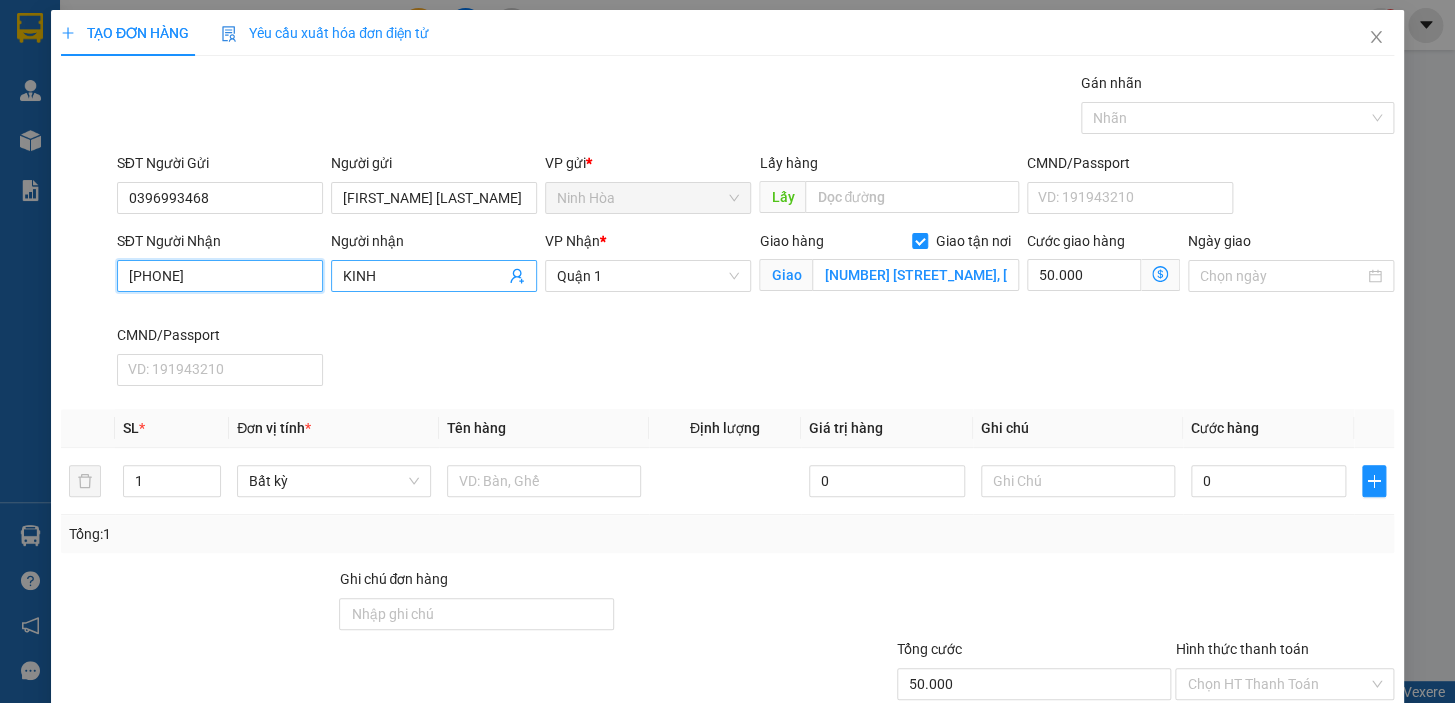type on "[PHONE]" 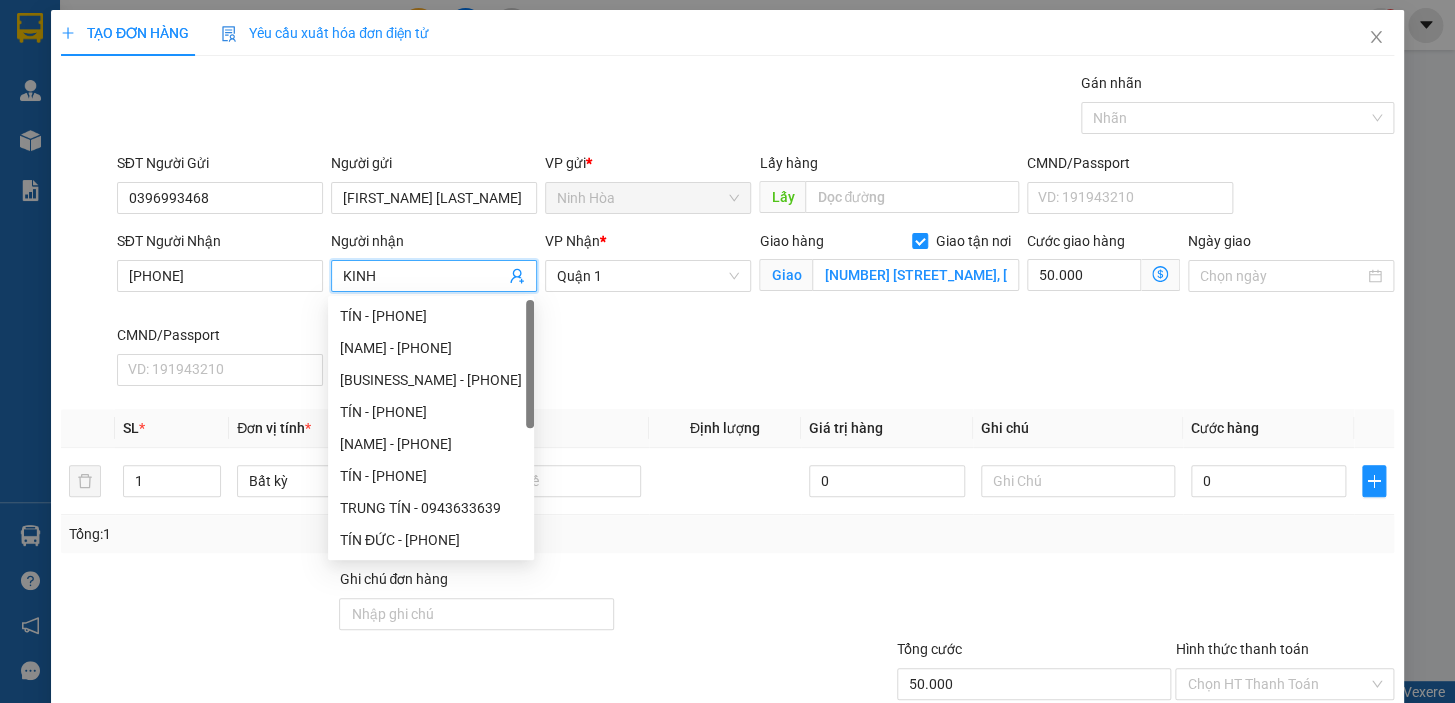 drag, startPoint x: 379, startPoint y: 280, endPoint x: 341, endPoint y: 276, distance: 38.209946 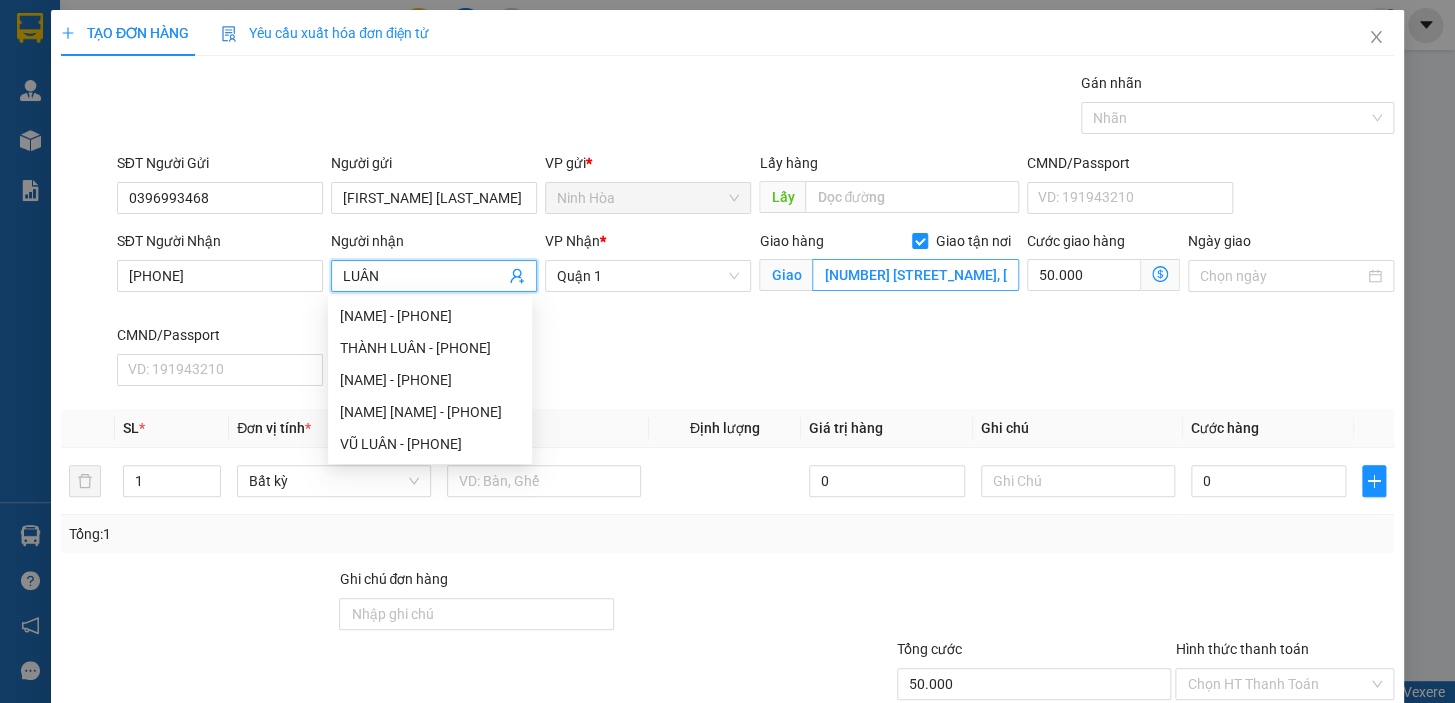 type on "LUÂN" 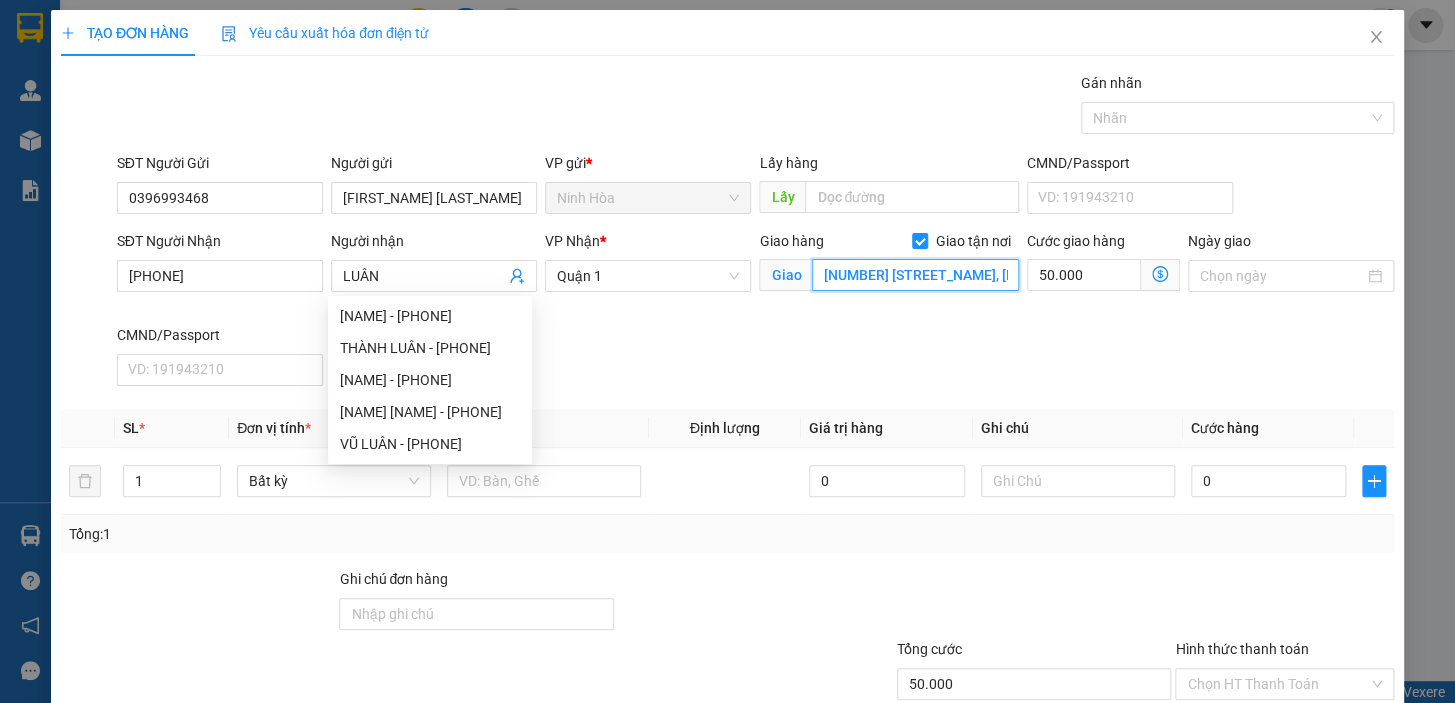 click on "[NUMBER] [STREET_NAME], [DISTRICT_NAME]" at bounding box center [915, 275] 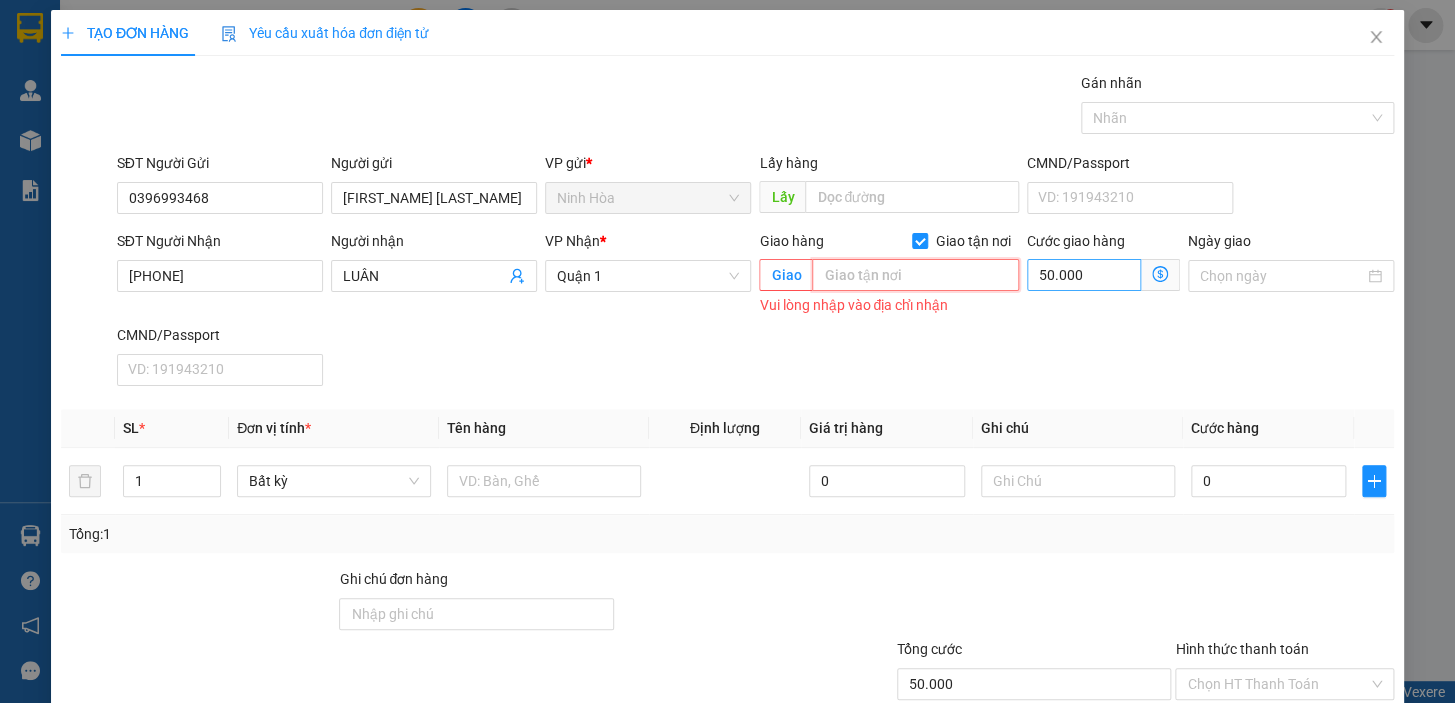 type 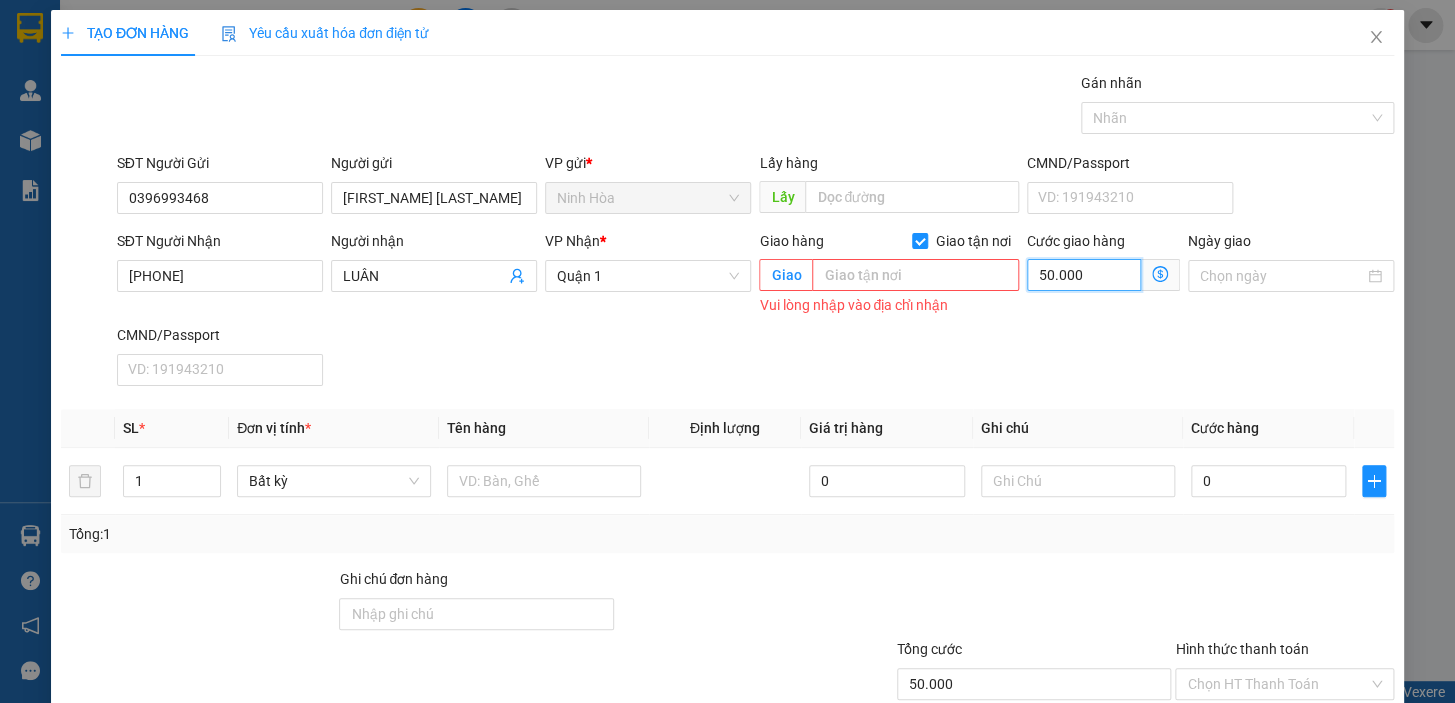 click on "50.000" at bounding box center (1084, 275) 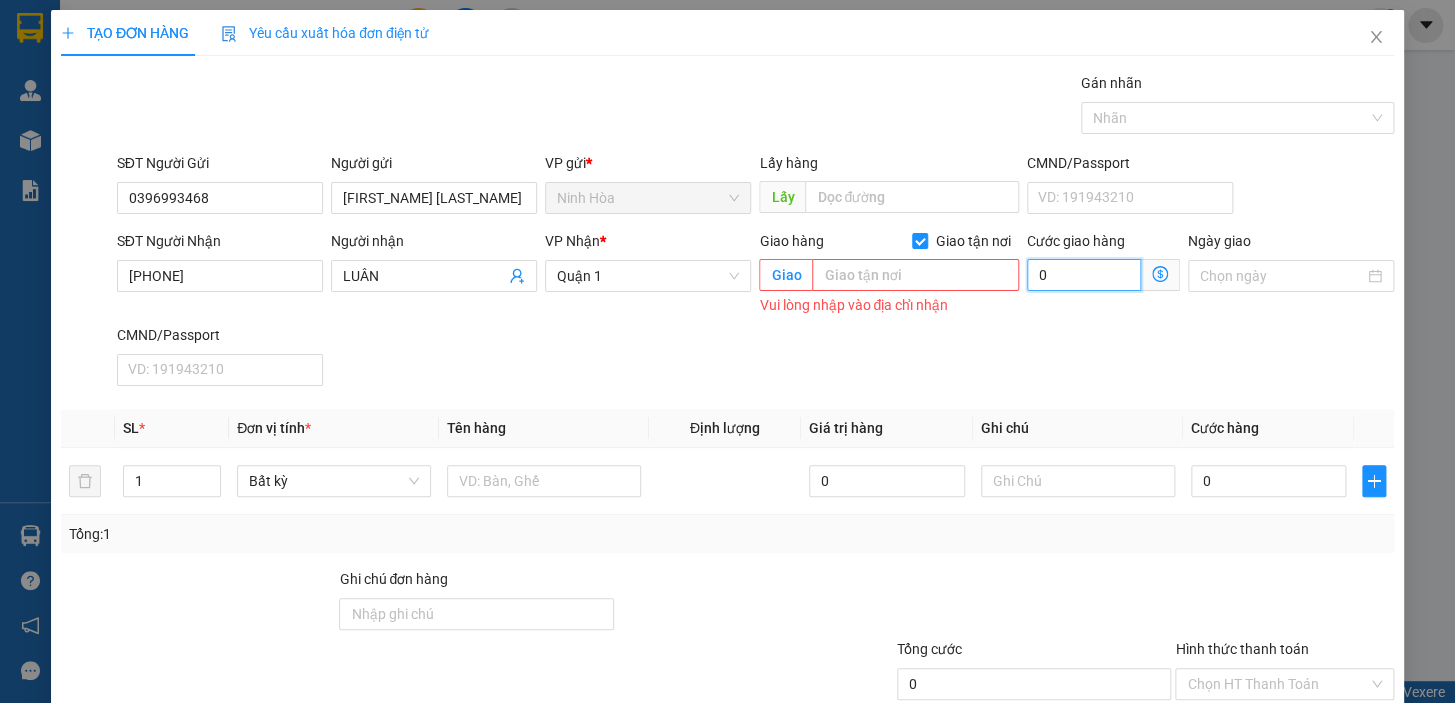 drag, startPoint x: 1037, startPoint y: 270, endPoint x: 1021, endPoint y: 280, distance: 18.867962 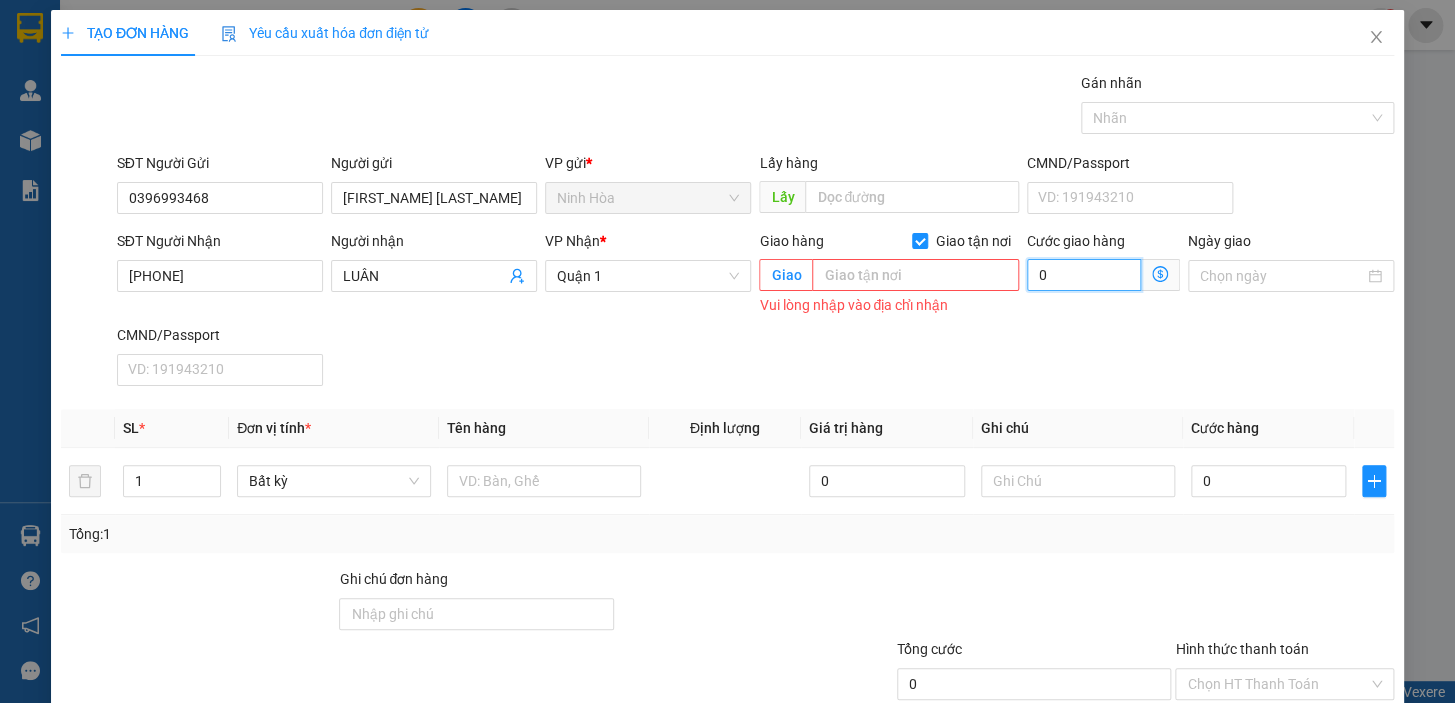 type on "0" 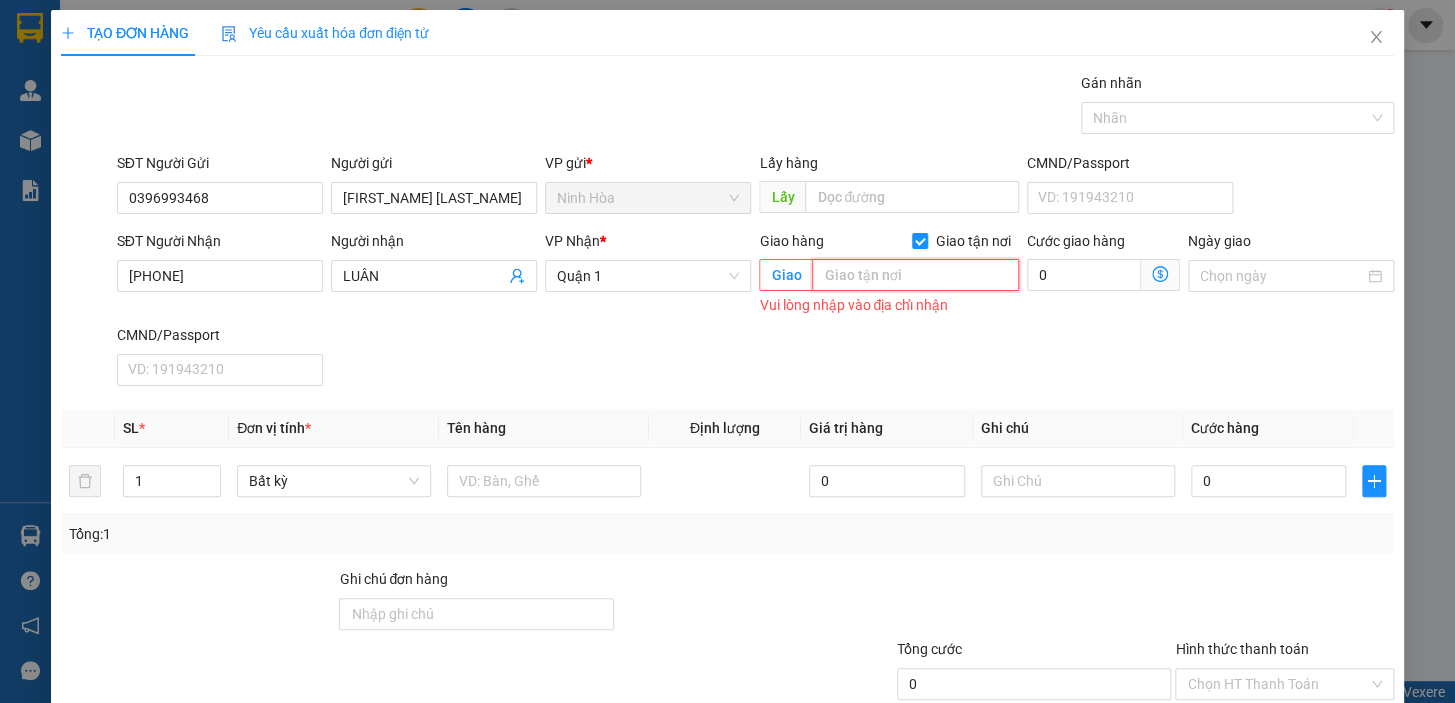 click at bounding box center (915, 275) 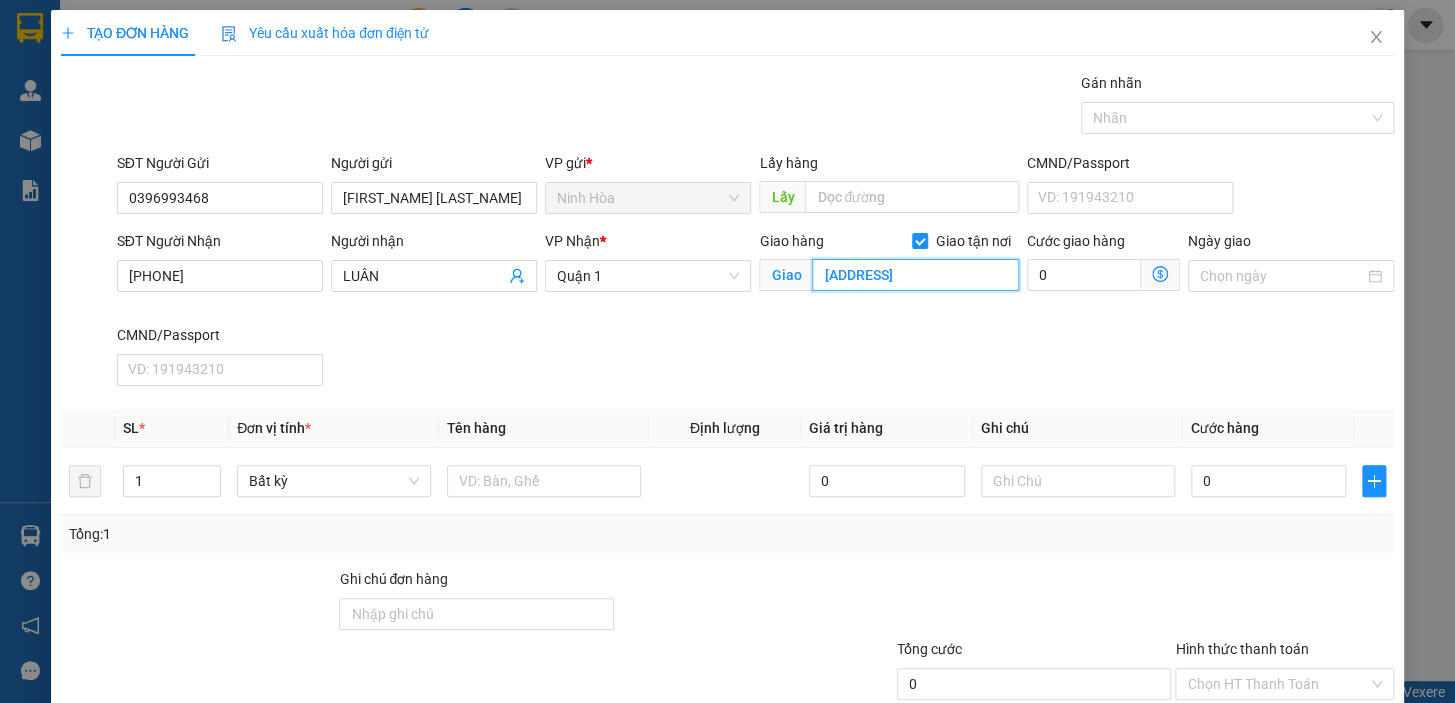 type on "[ADDRESS]" 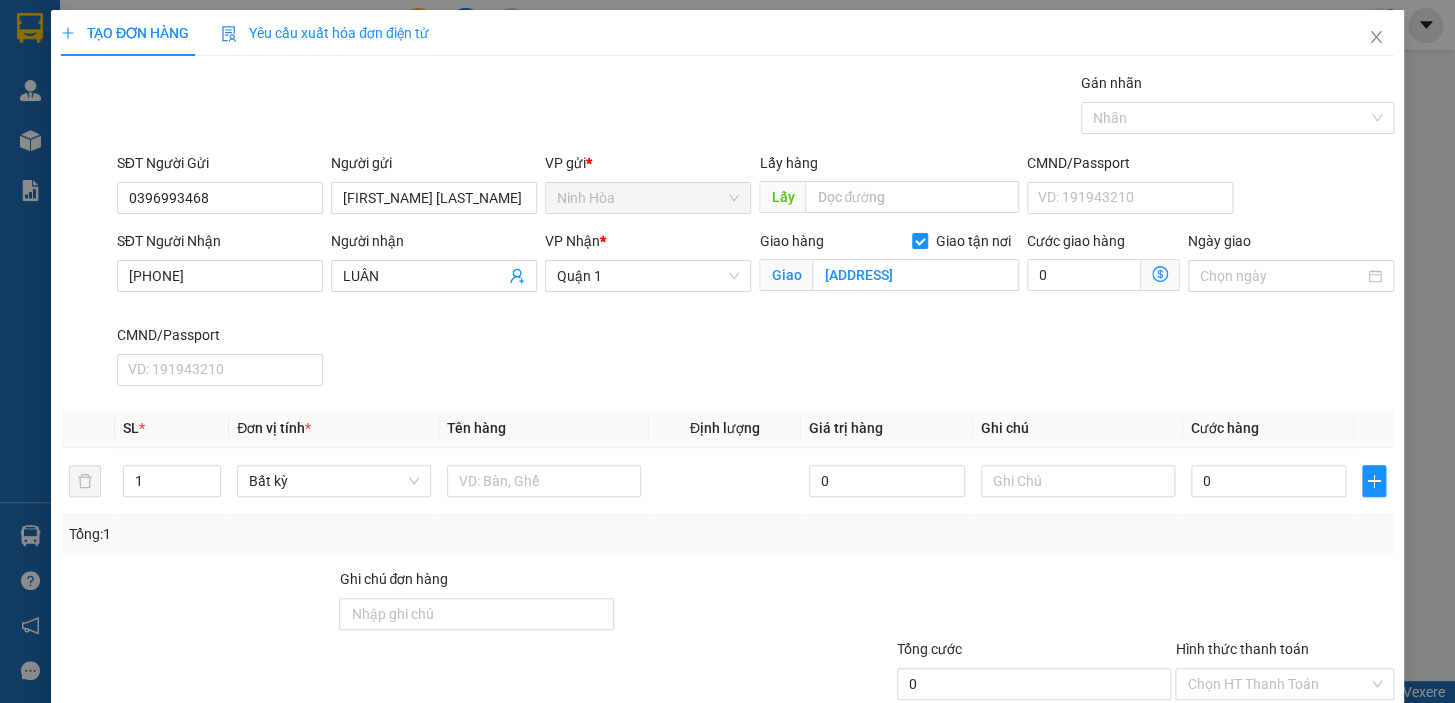 click 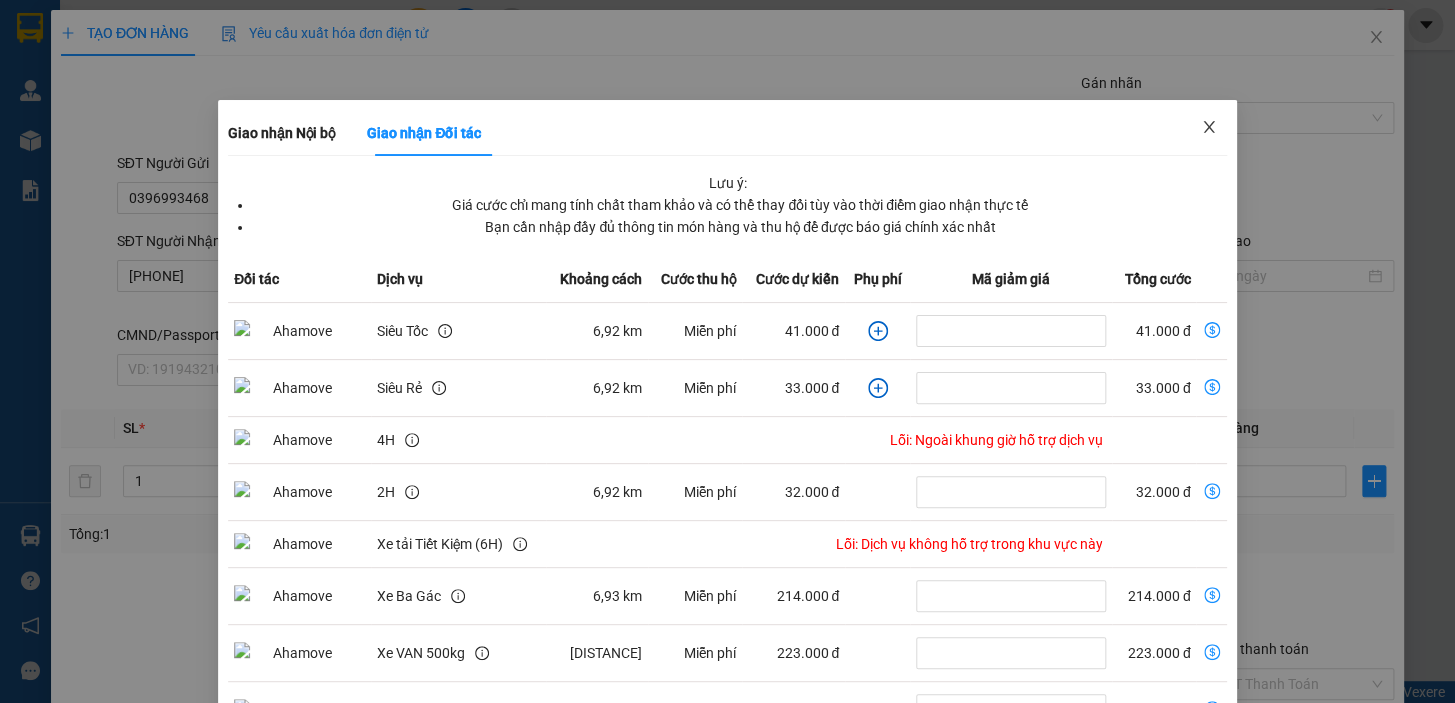 click at bounding box center (1209, 128) 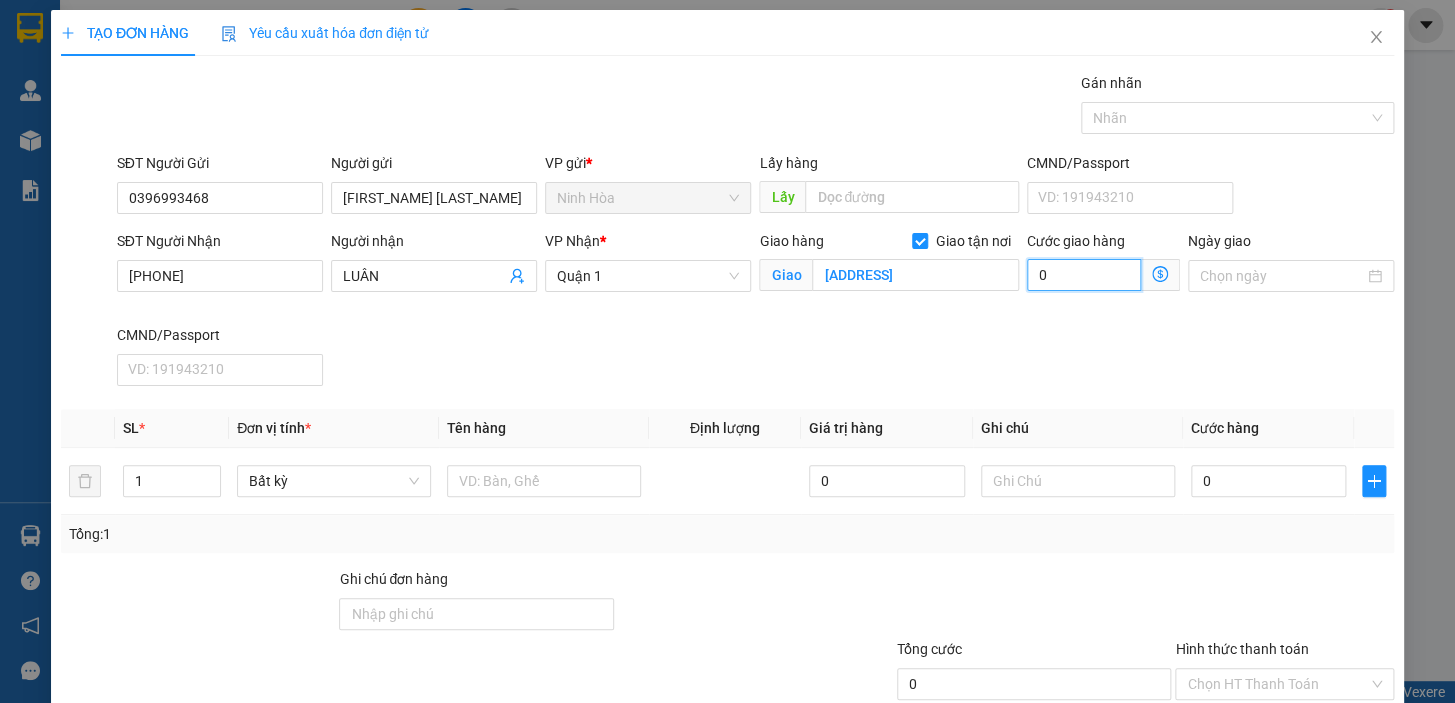 click on "0" at bounding box center [1084, 275] 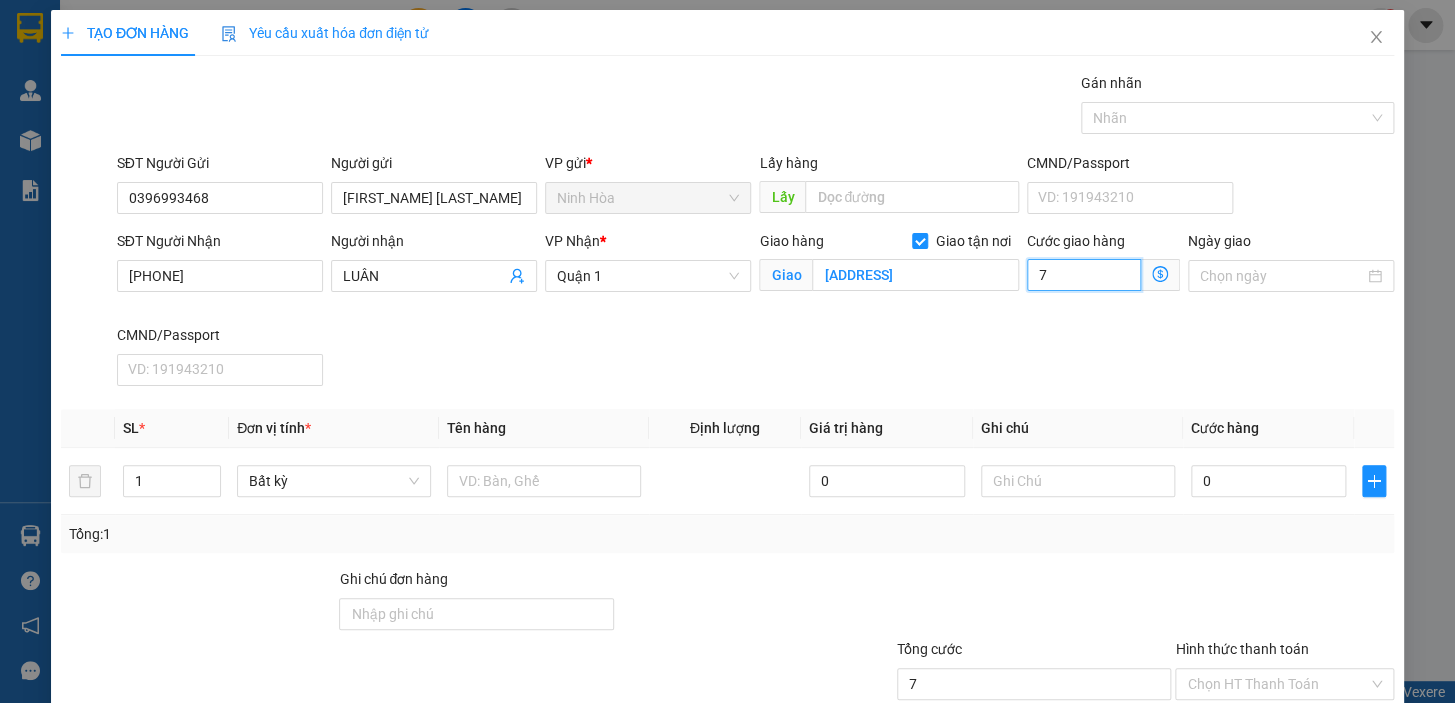 type on "70" 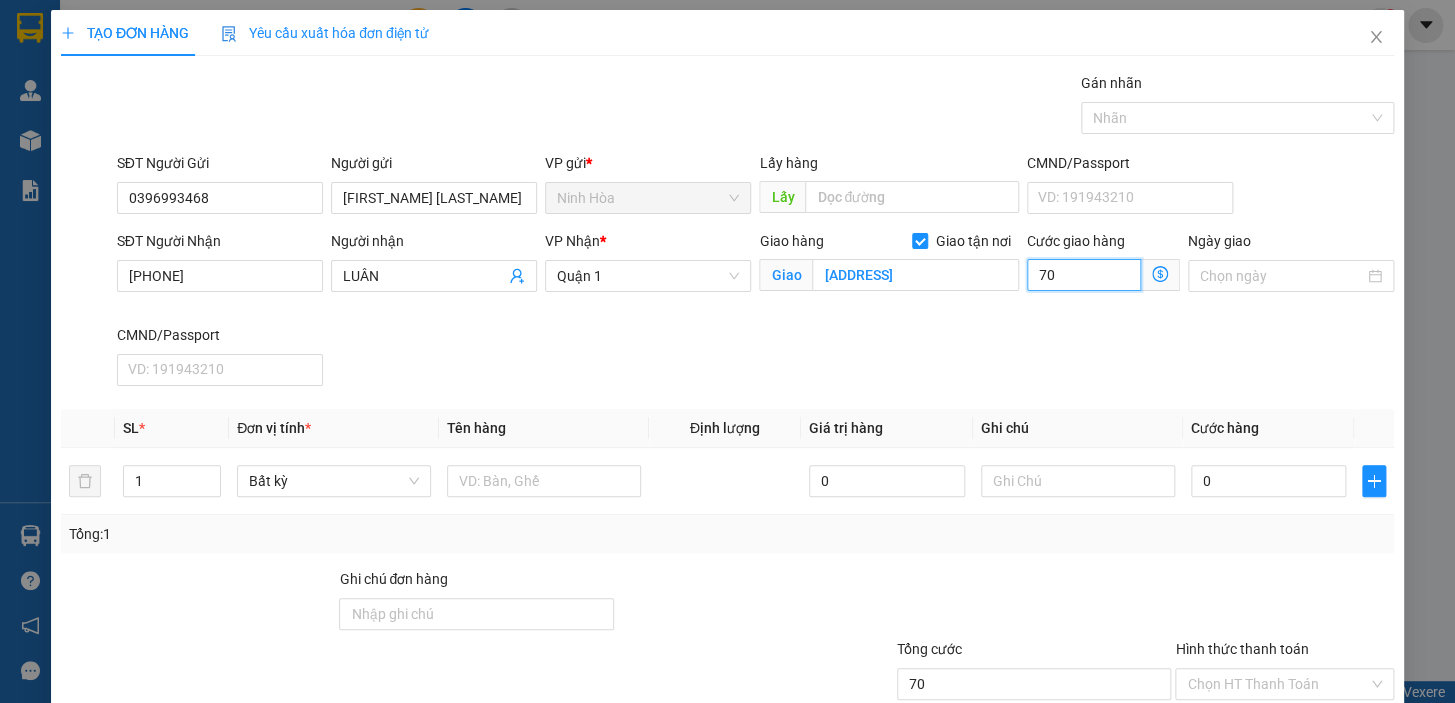 type on "70" 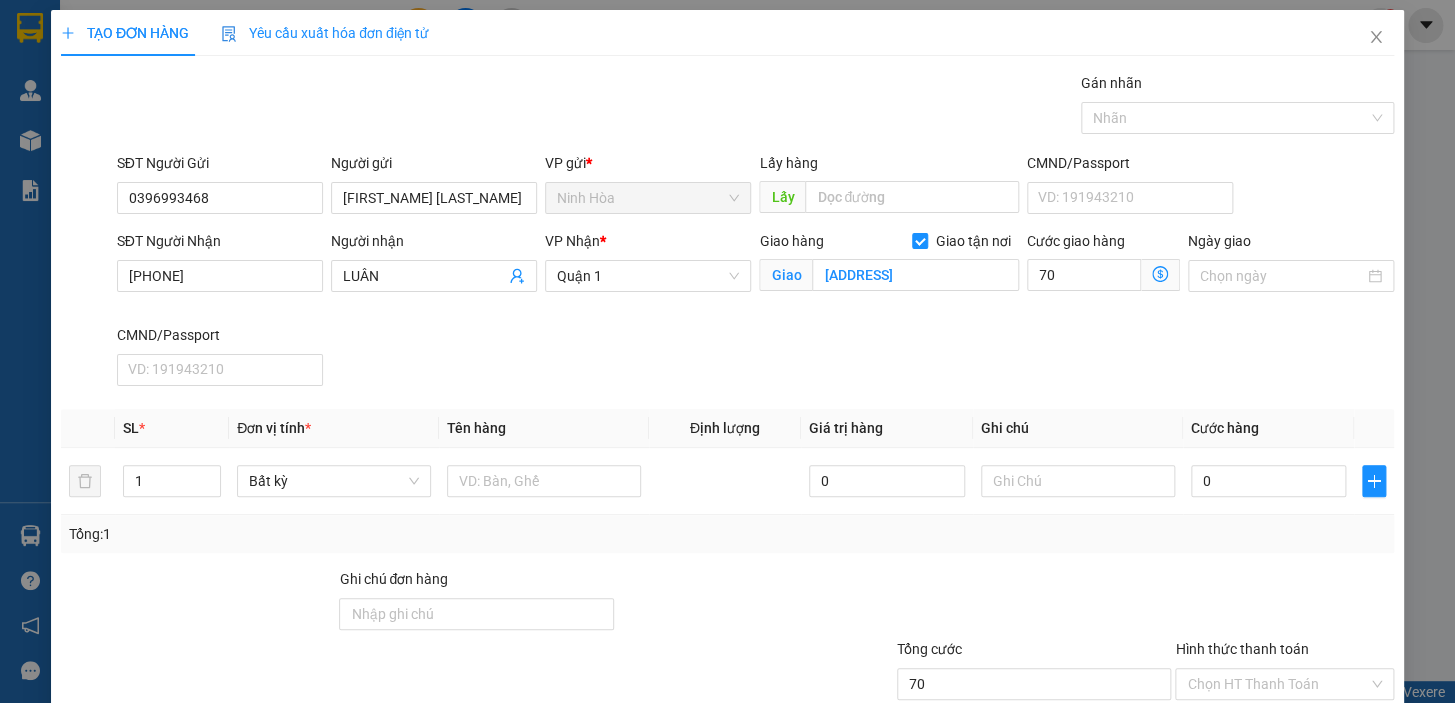 type on "70.000" 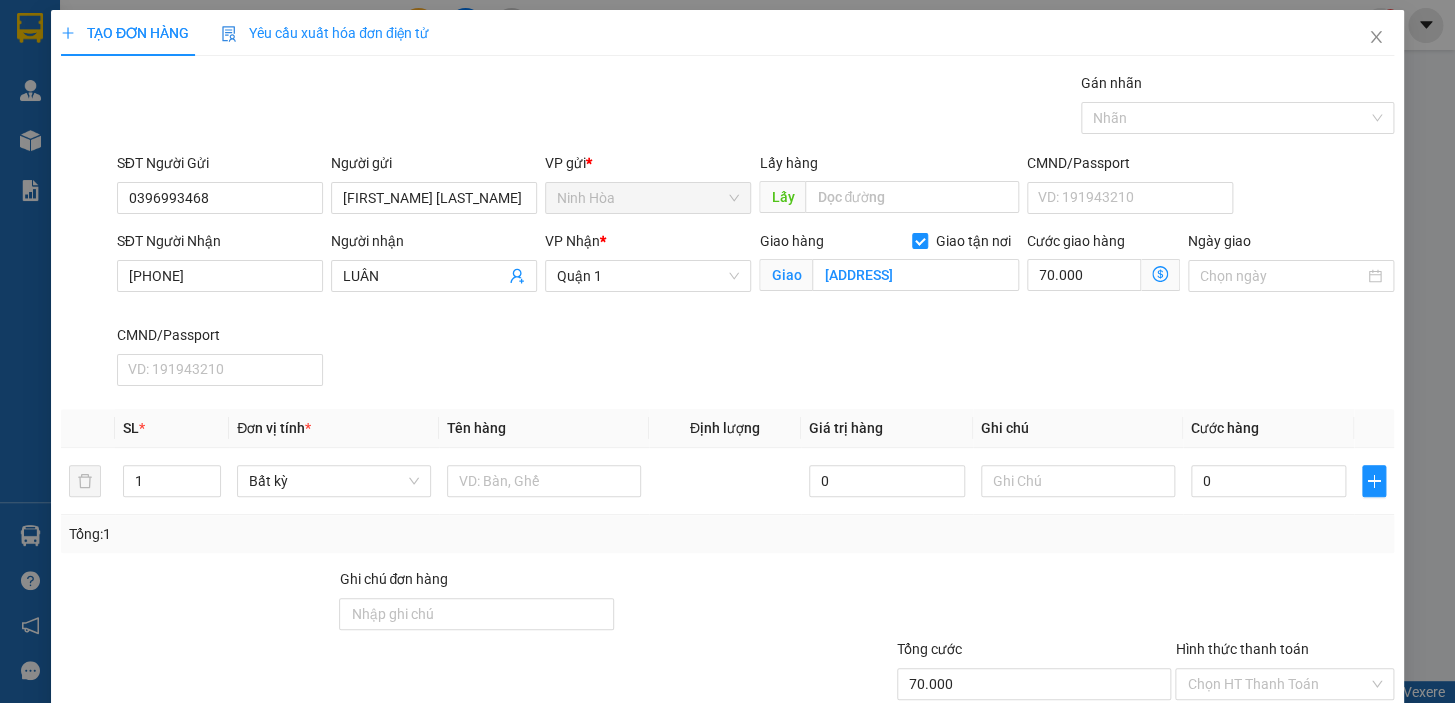 click on "SĐT Người Nhận [PHONE] Người nhận LUÂN VP Nhận  * Quận 1 Giao hàng Giao tận nơi Giao [ADDRESS] Cước giao hàng 70.000 Giao nhận Nội bộ Giao nhận Đối tác Lưu ý: Giá cước chỉ mang tính chất tham khảo và có thể thay đổi tùy vào thời điểm giao nhận thực tế Bạn cần nhập đầy đủ thông tin món hàng và thu hộ để được báo giá chính xác nhất Đối tác Dịch vụ Khoảng cách Cước thu hộ Cước dự kiến Phụ phí Mã giảm giá Tổng cước Siêu Tốc [DISTANCE] Miễn phí [PRICE] [PRICE] Siêu Rẻ [DISTANCE] Miễn phí [PRICE] [PRICE] 4H Lỗi: Ngoài khung giờ hỗ trợ dịch vụ 2H [DISTANCE] Miễn phí [PRICE] [PRICE] Xe tải Tiết Kiệm (6H) Lỗi: Dịch vụ không hỗ trợ trong khu vực này Xe Ba Gác [DISTANCE] Miễn phí [PRICE] [PRICE] Xe VAN 500kg [DISTANCE] Miễn phí [PRICE] [PRICE] Xe VAN 1000kg [DISTANCE] Miễn phí [PRICE]" at bounding box center [755, 312] 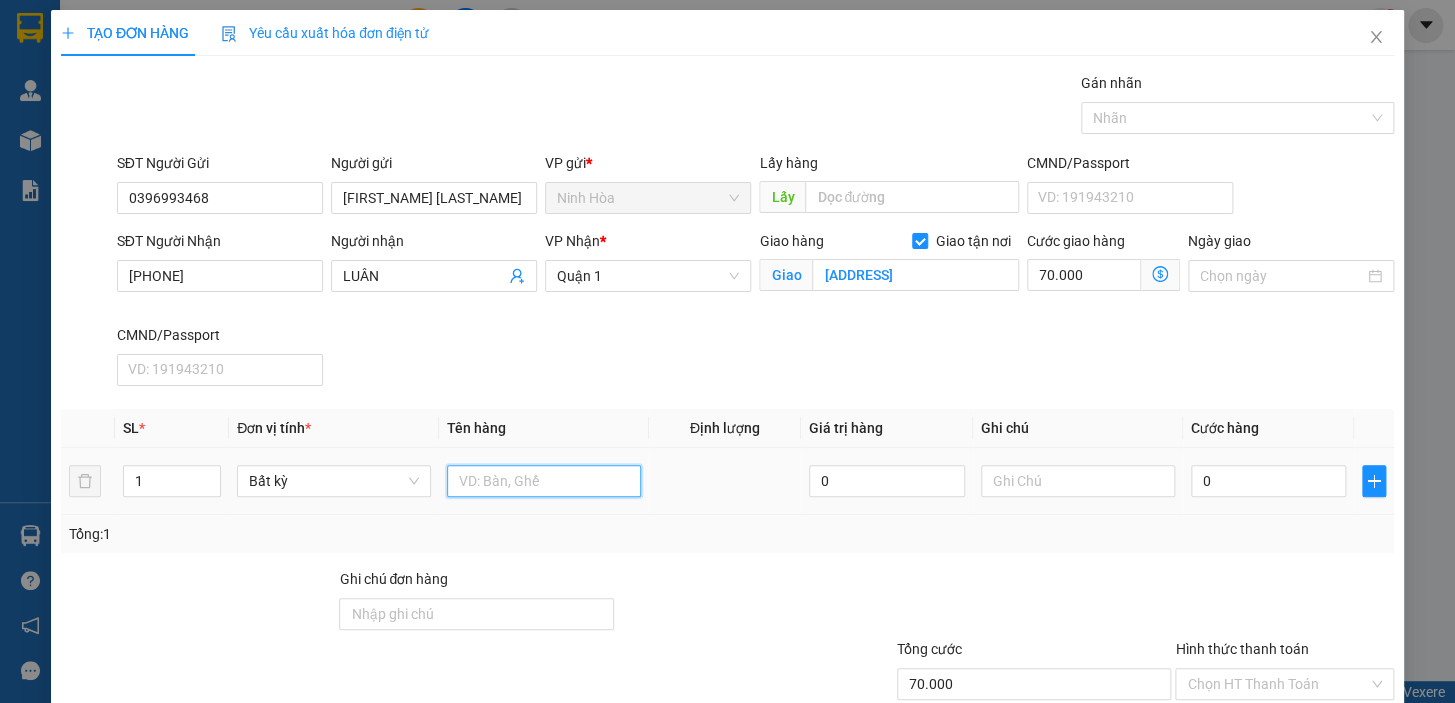 click at bounding box center [544, 481] 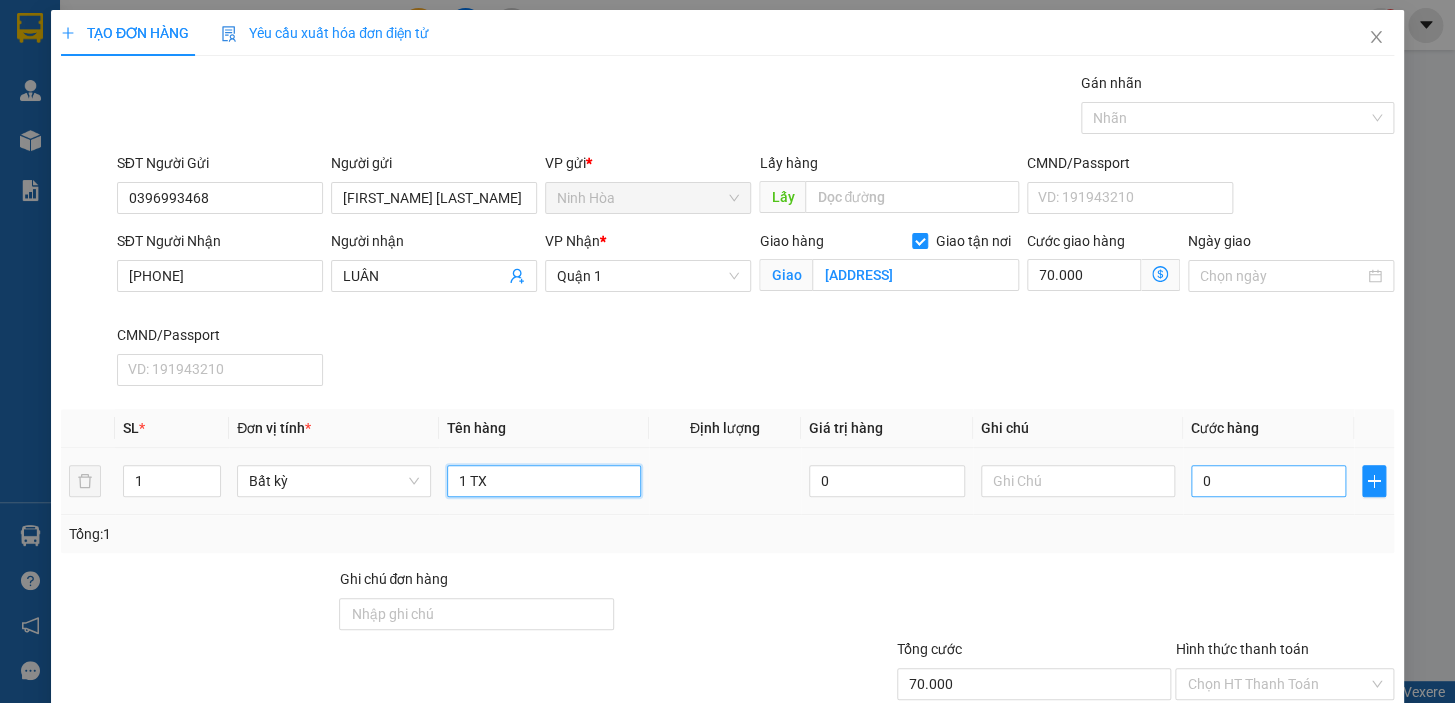 type on "1 TX" 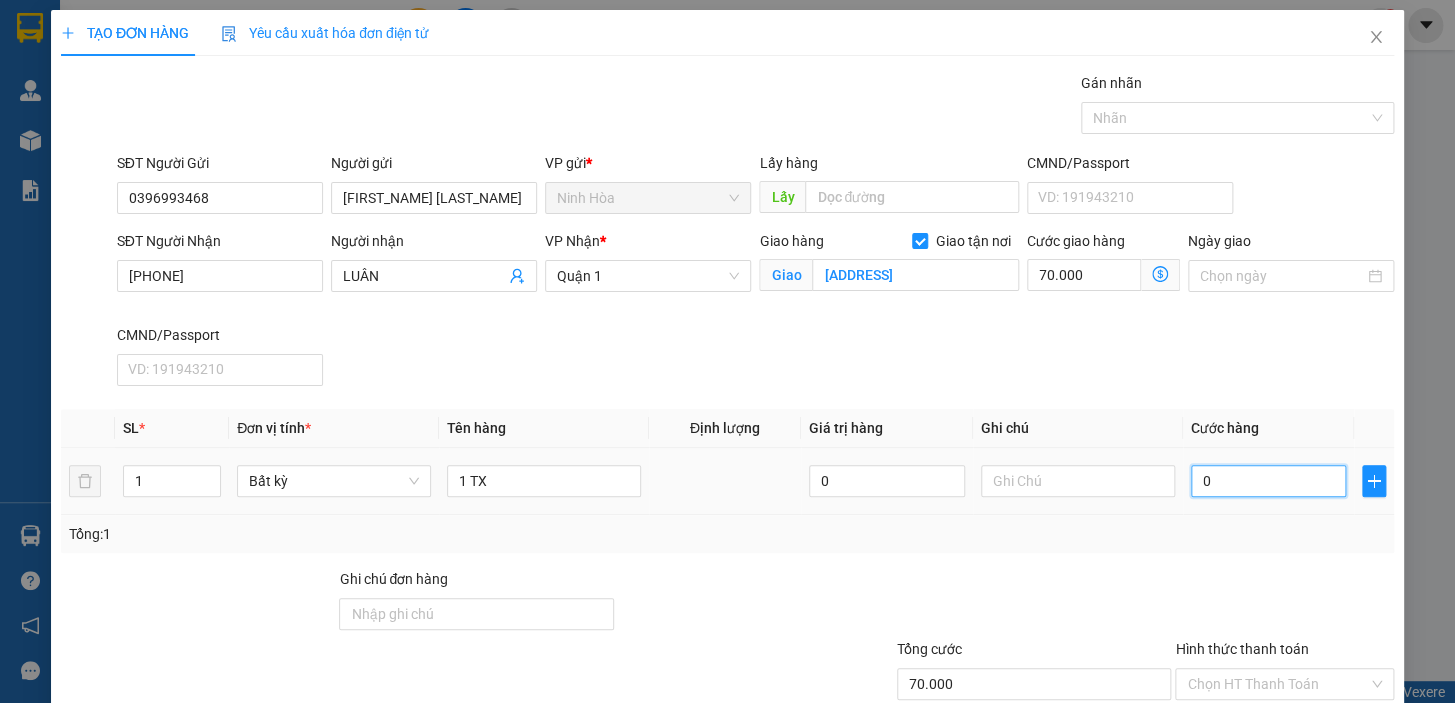 click on "0" at bounding box center (1269, 481) 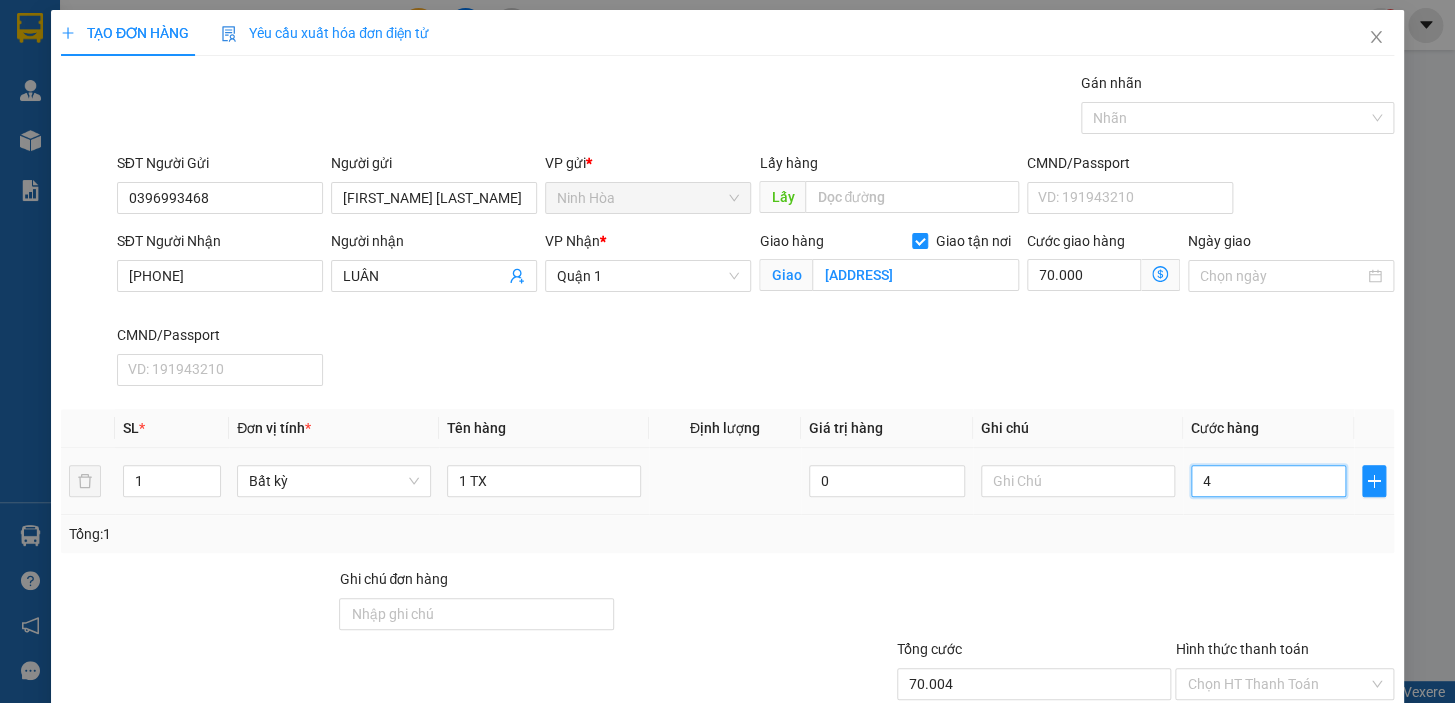 type on "40" 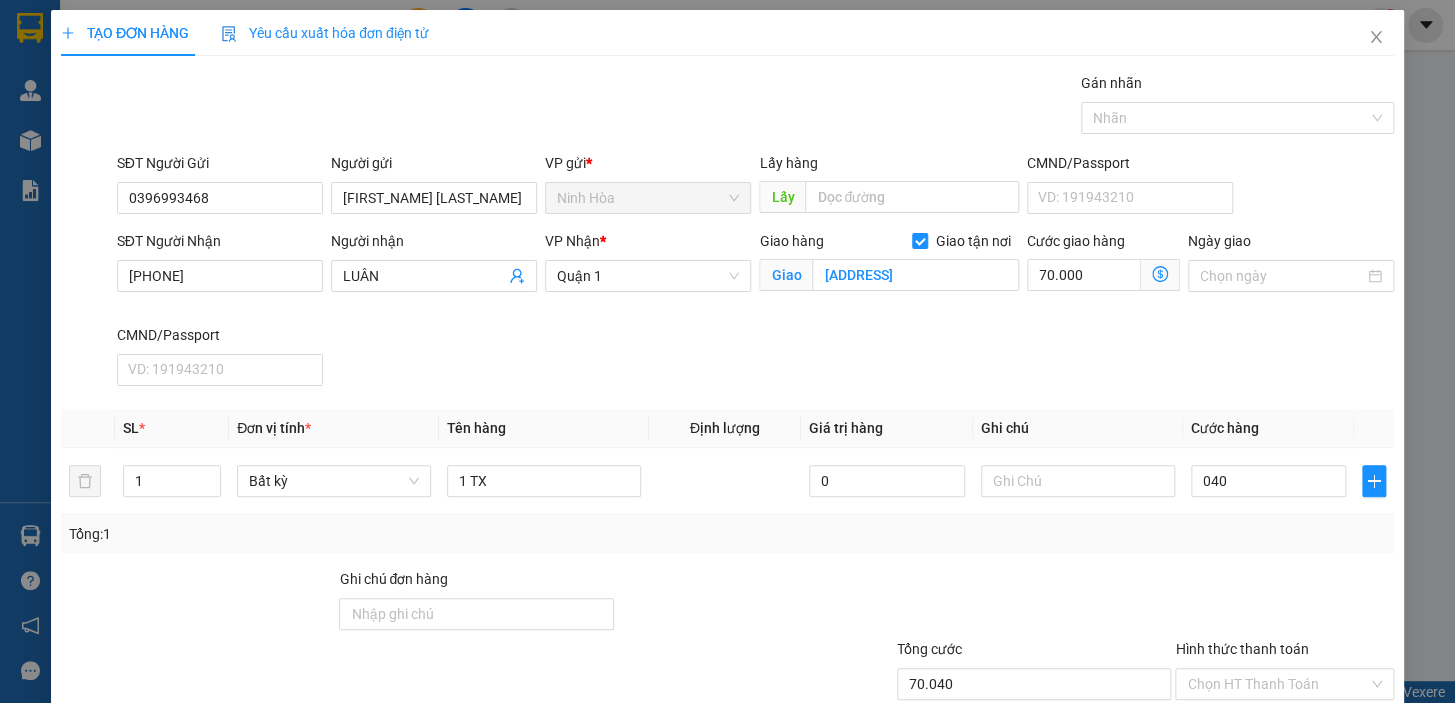 type on "40.000" 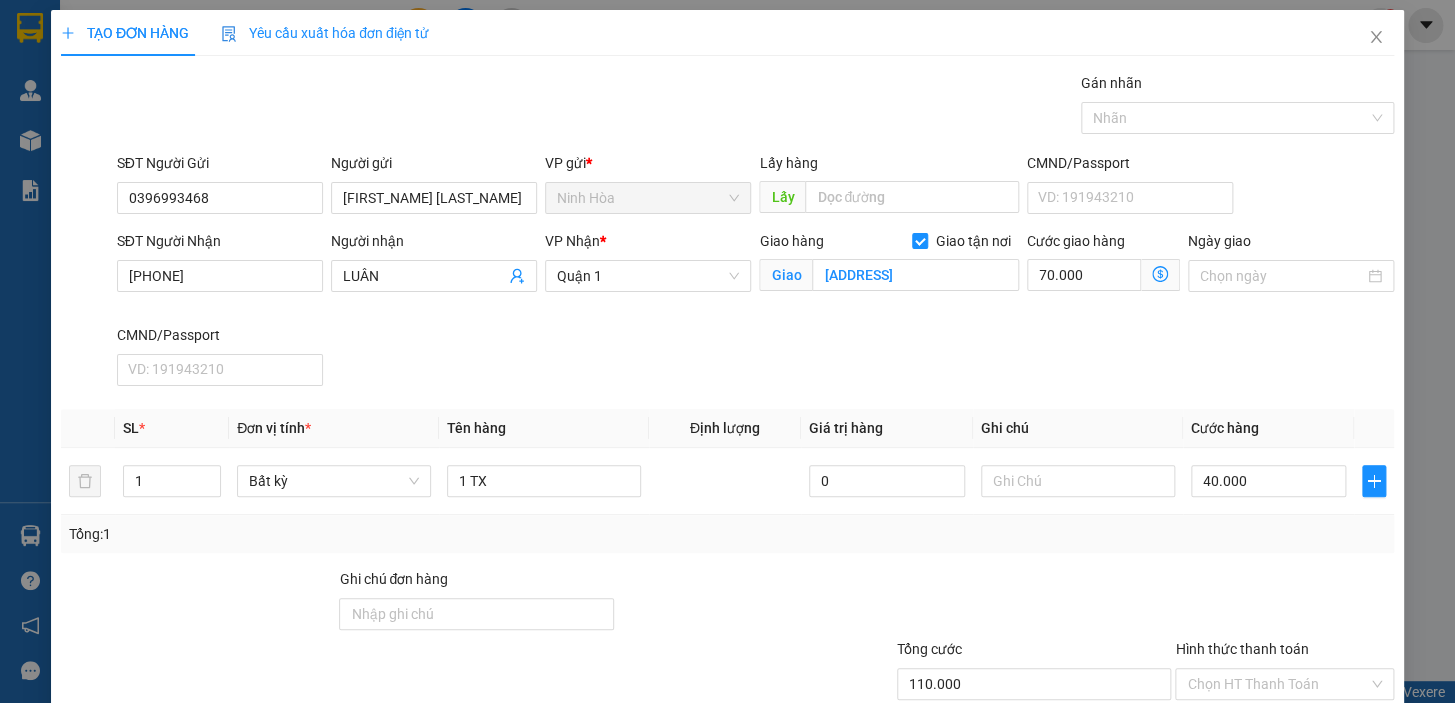click on "Tổng:  1" at bounding box center (727, 534) 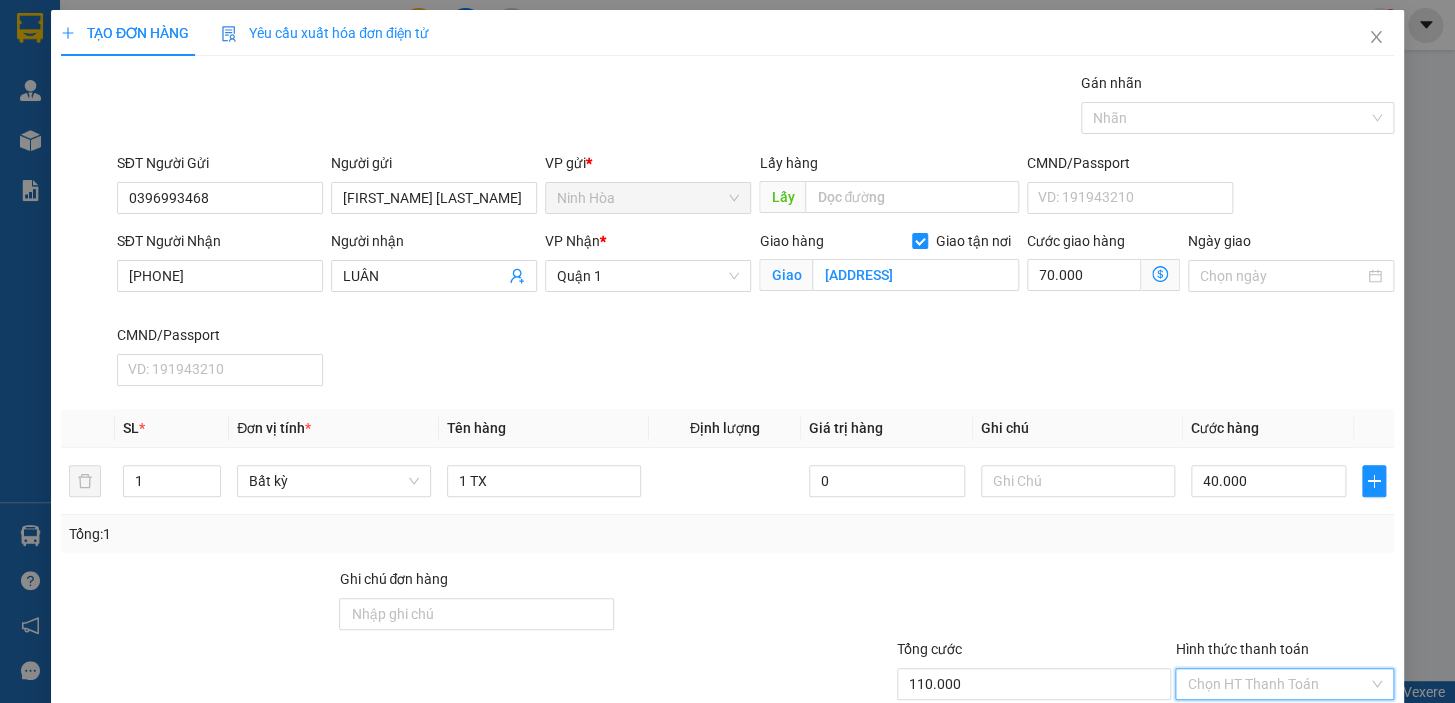 click on "Hình thức thanh toán" at bounding box center [1277, 684] 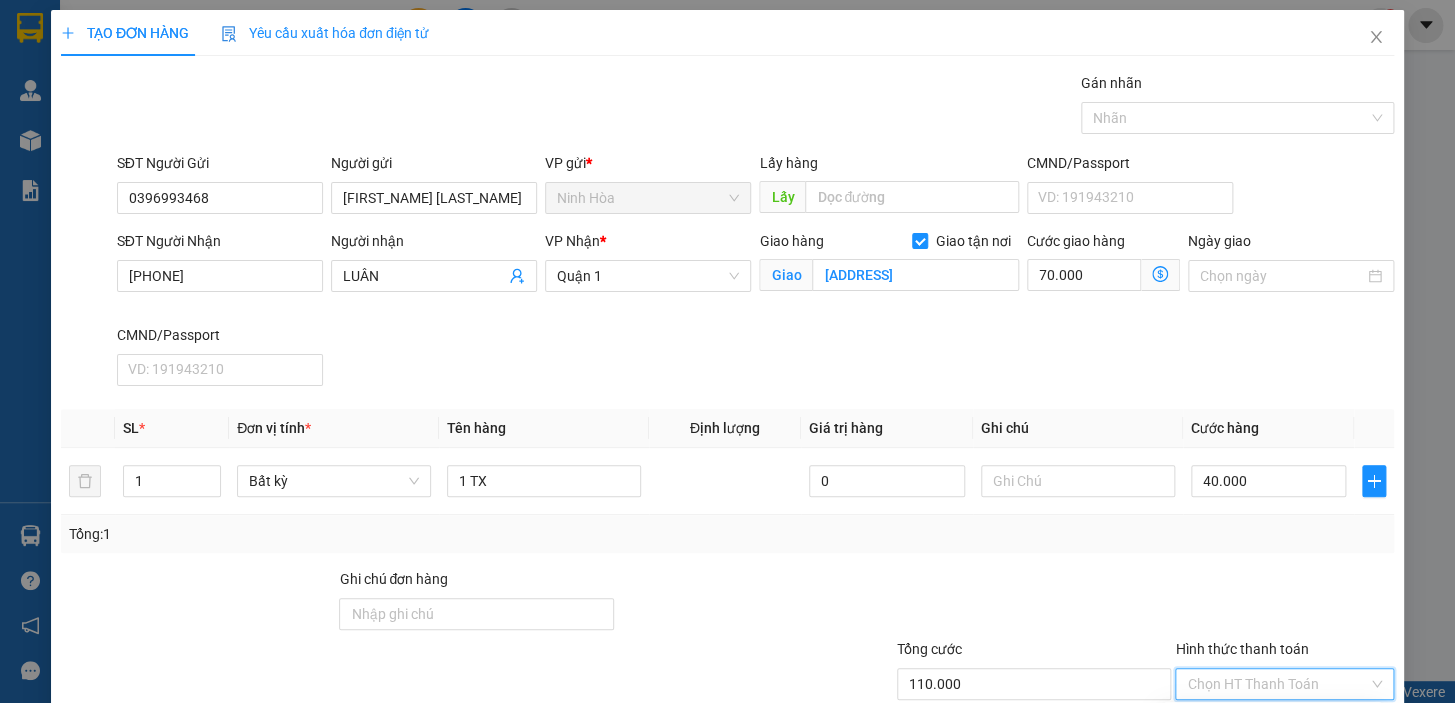 click on "Tại văn phòng" at bounding box center [1272, 722] 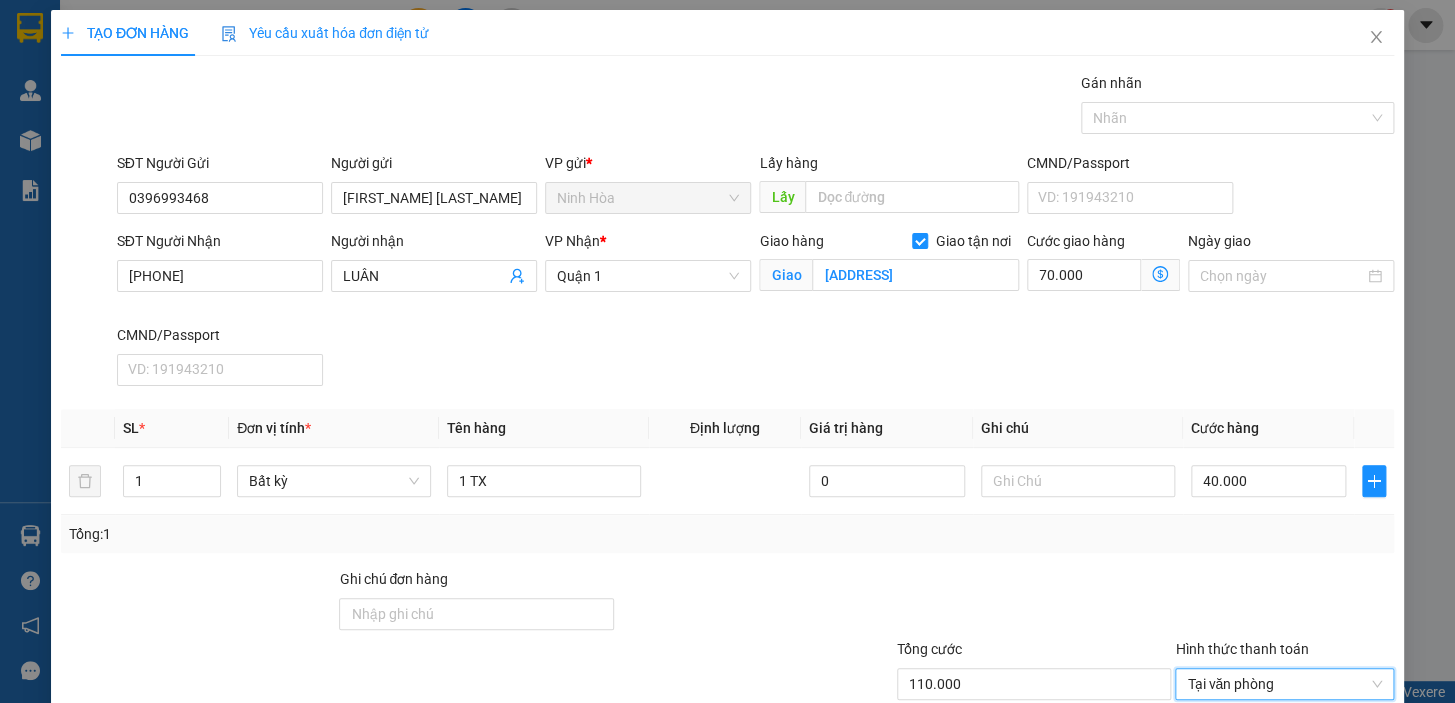 click on "Lưu và In" at bounding box center (1312, 779) 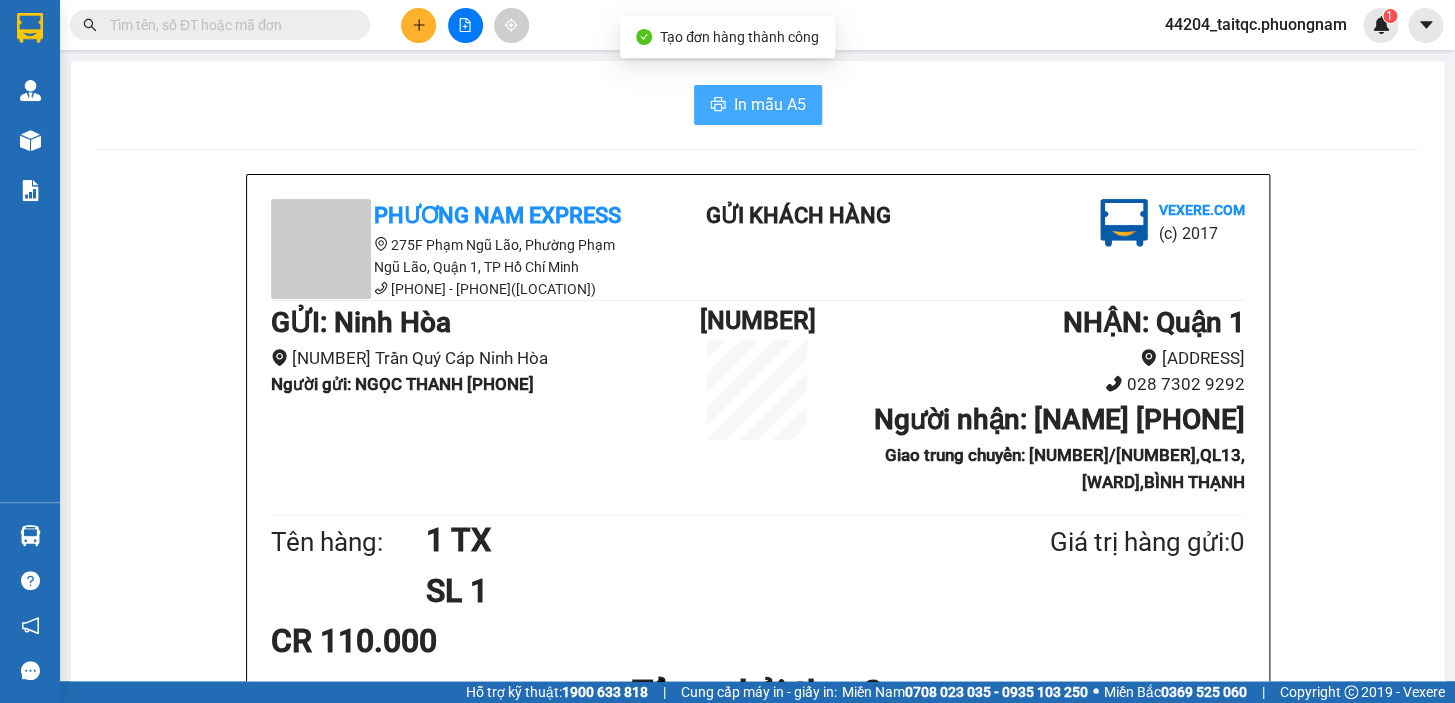 click on "In mẫu A5" at bounding box center (770, 104) 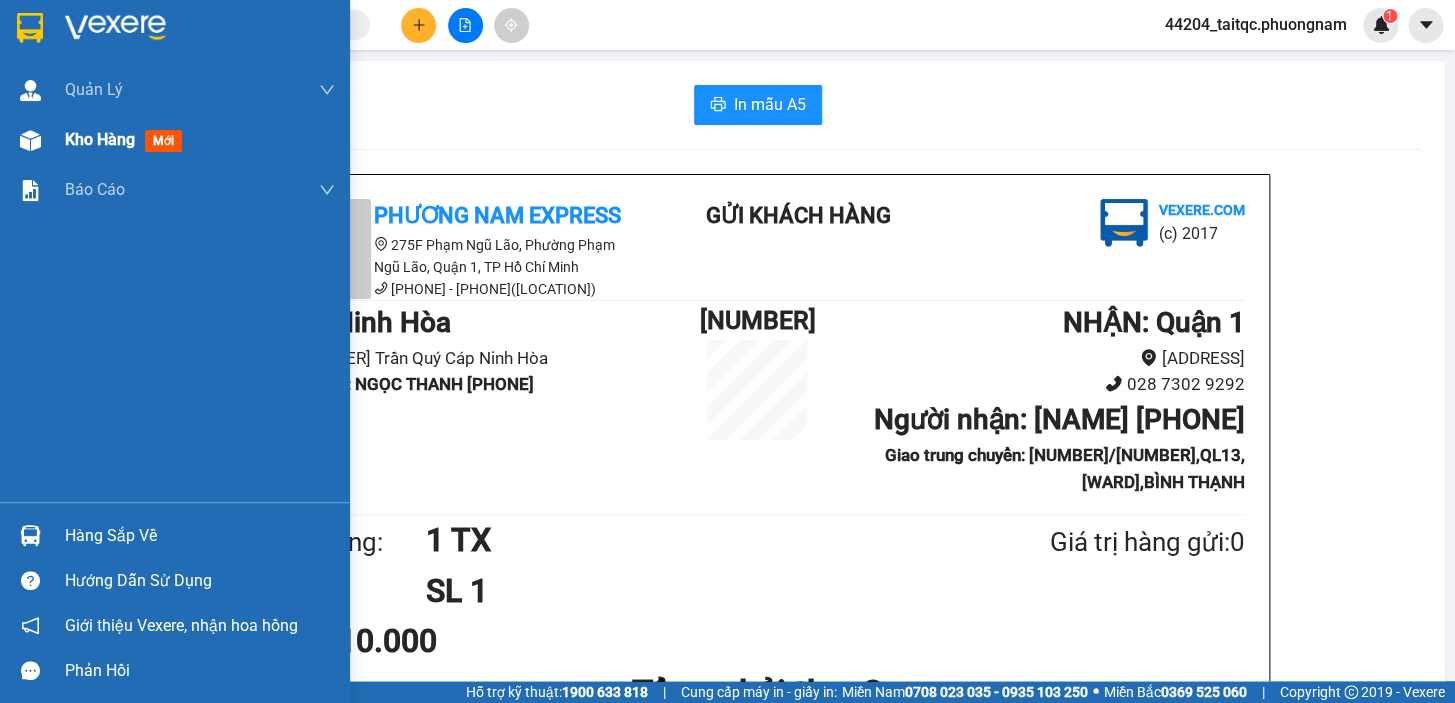 click on "Kho hàng mới" at bounding box center [127, 139] 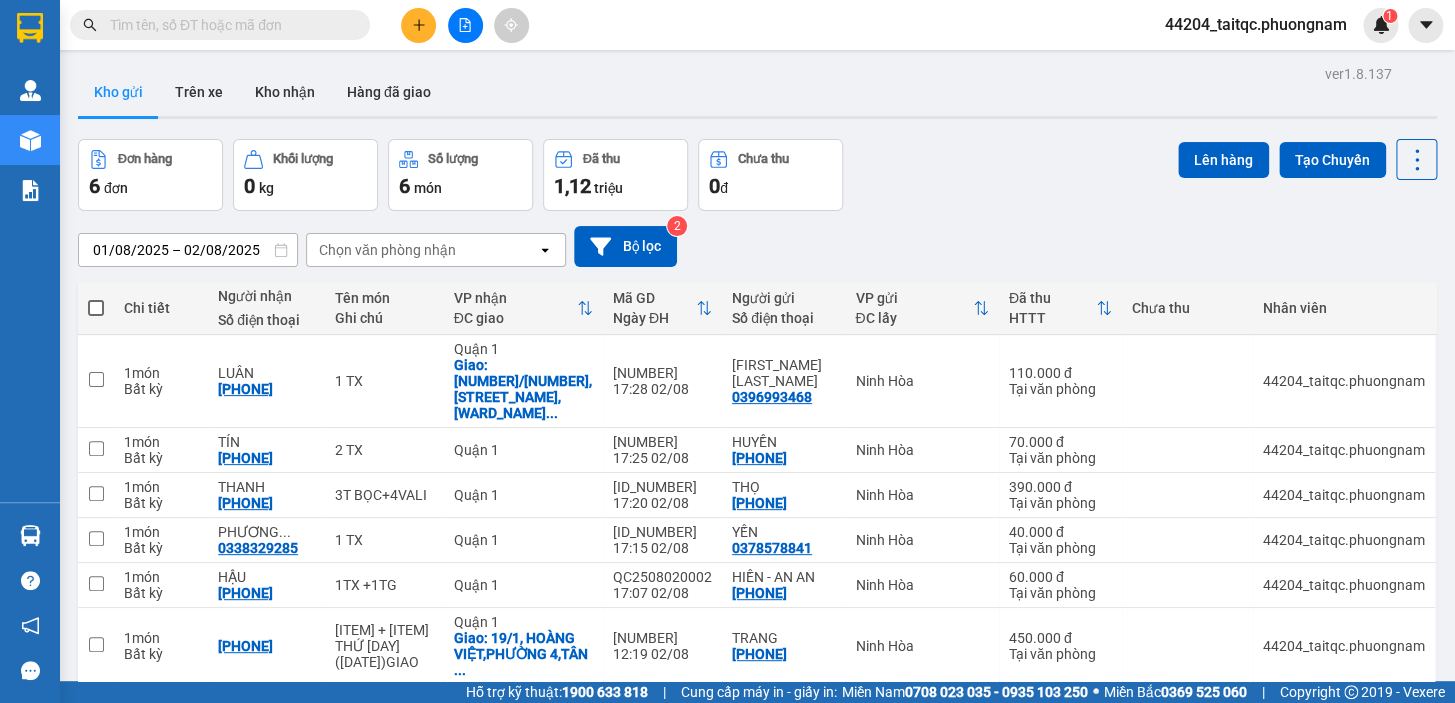 click 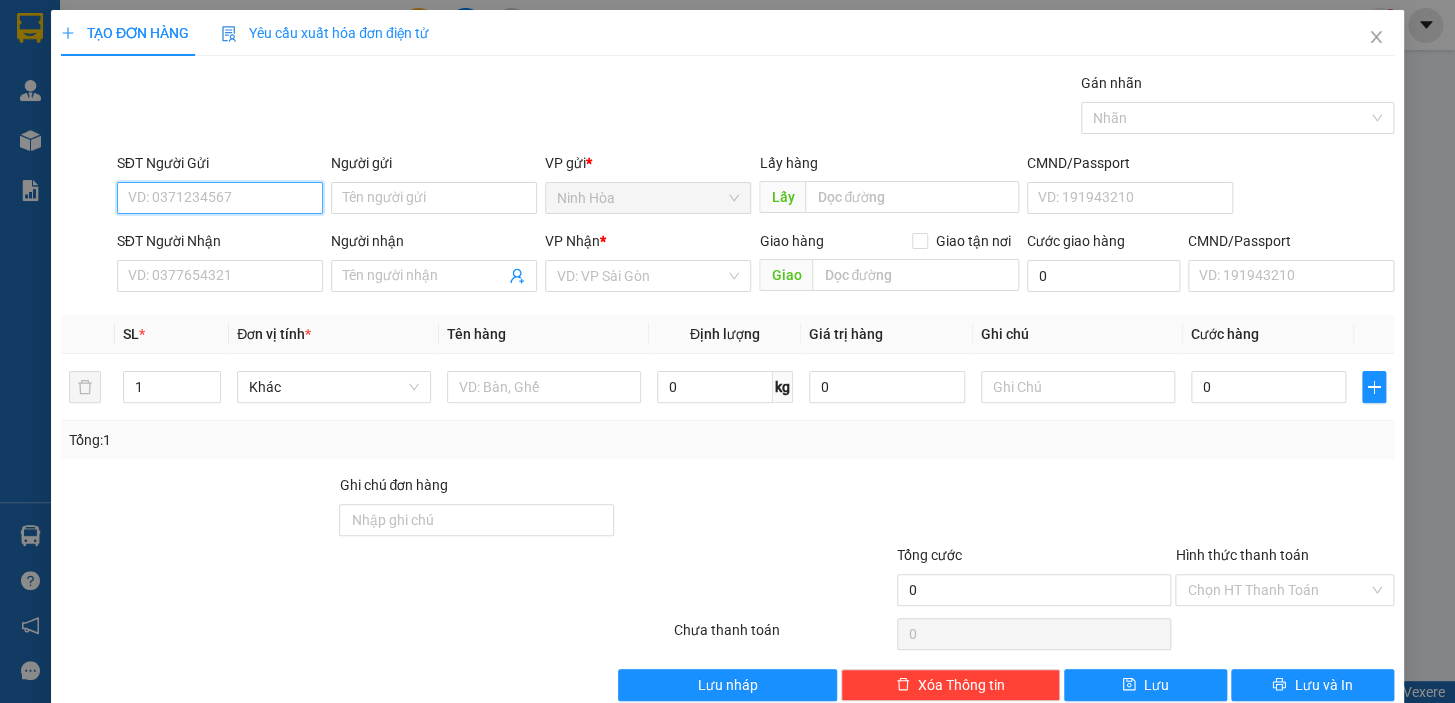 click on "SĐT Người Gửi" at bounding box center [220, 198] 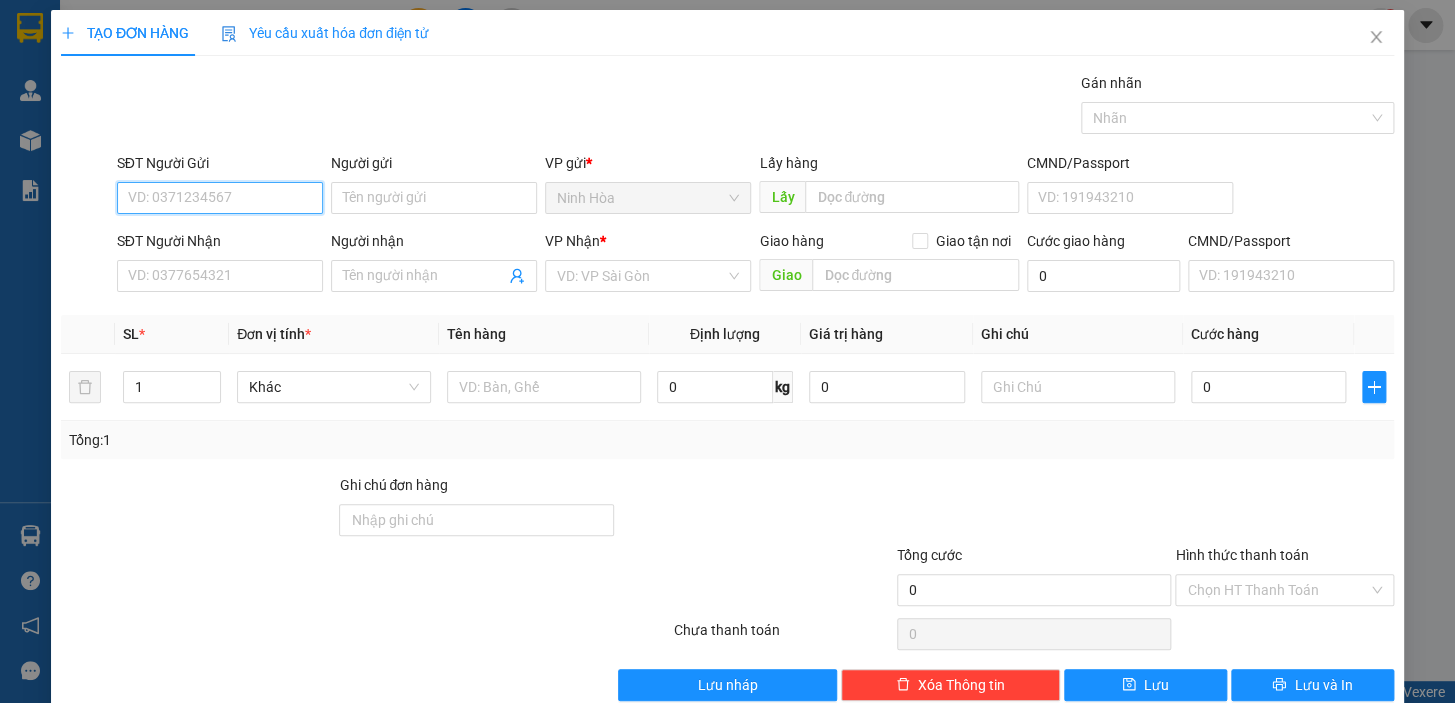 click on "SĐT Người Gửi" at bounding box center [220, 198] 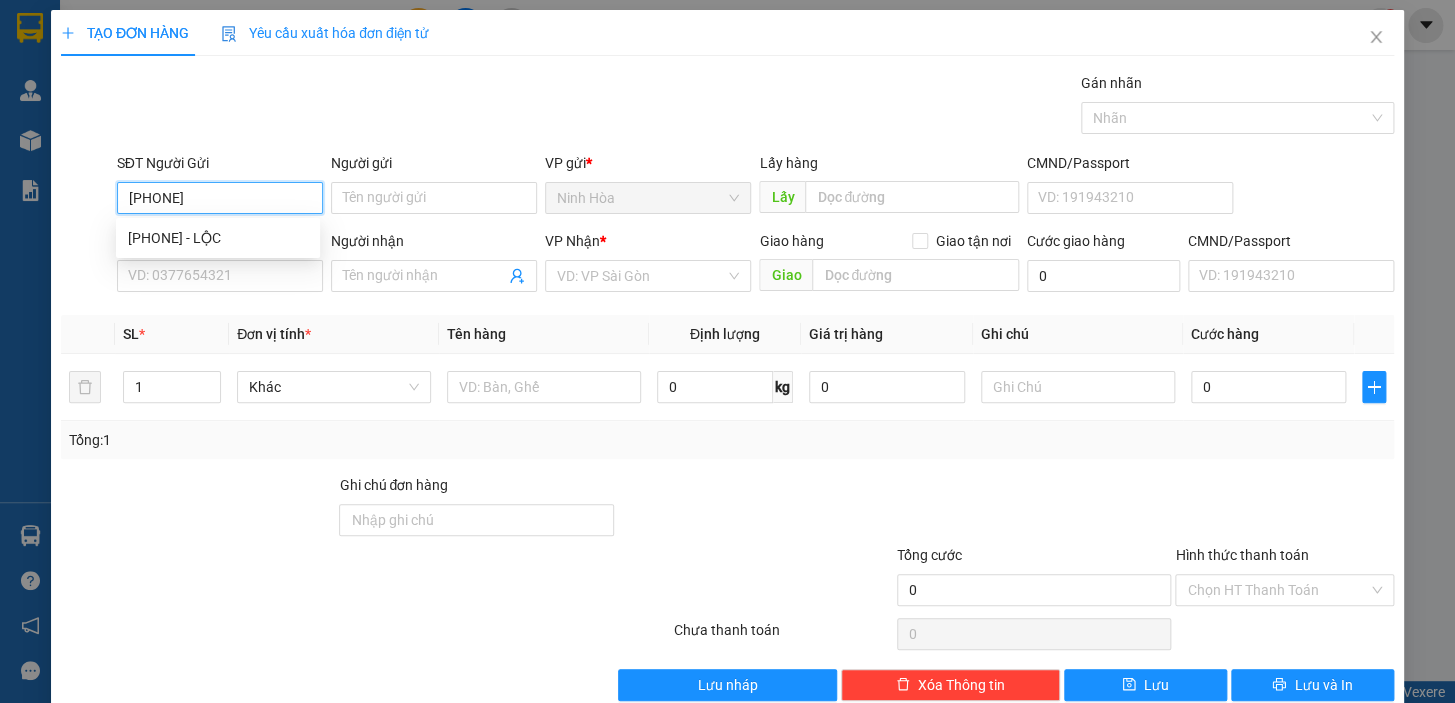 type on "[PHONE]" 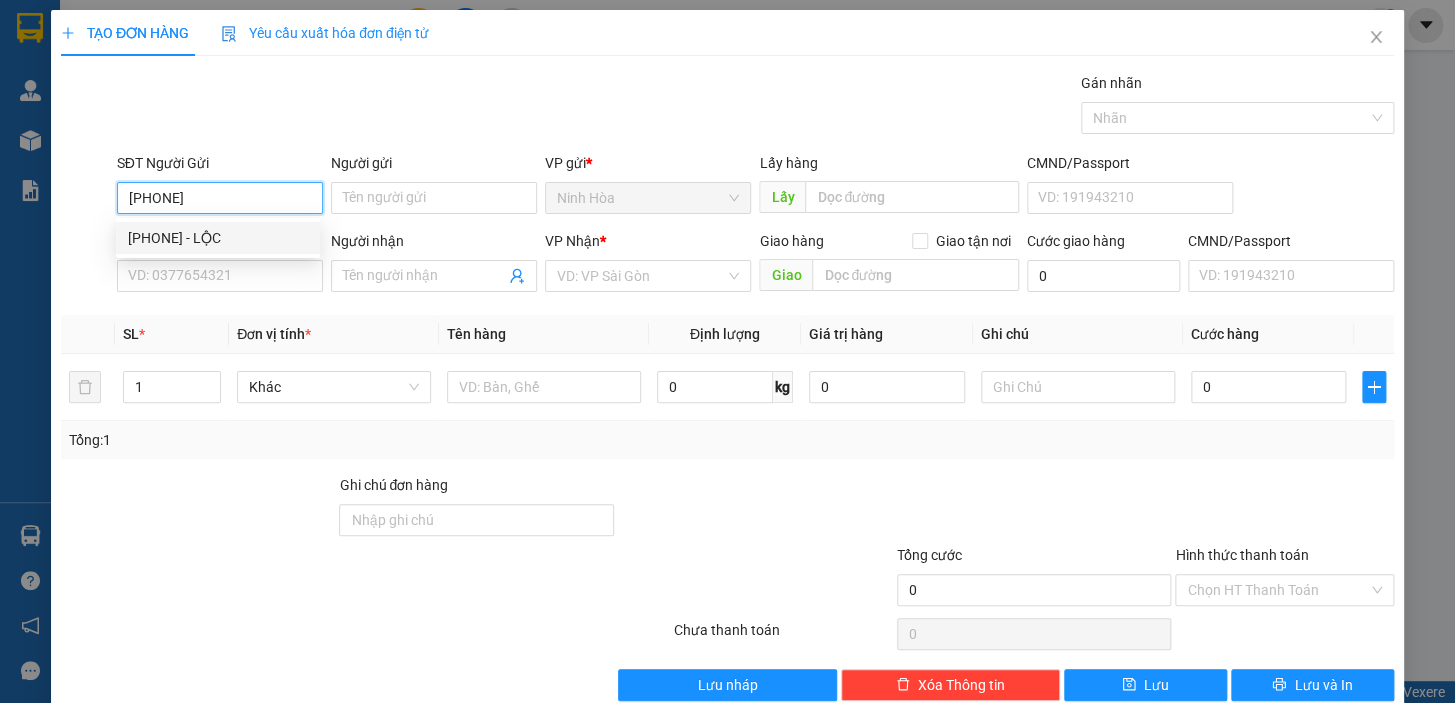 click on "[PHONE] - LỘC" at bounding box center [218, 238] 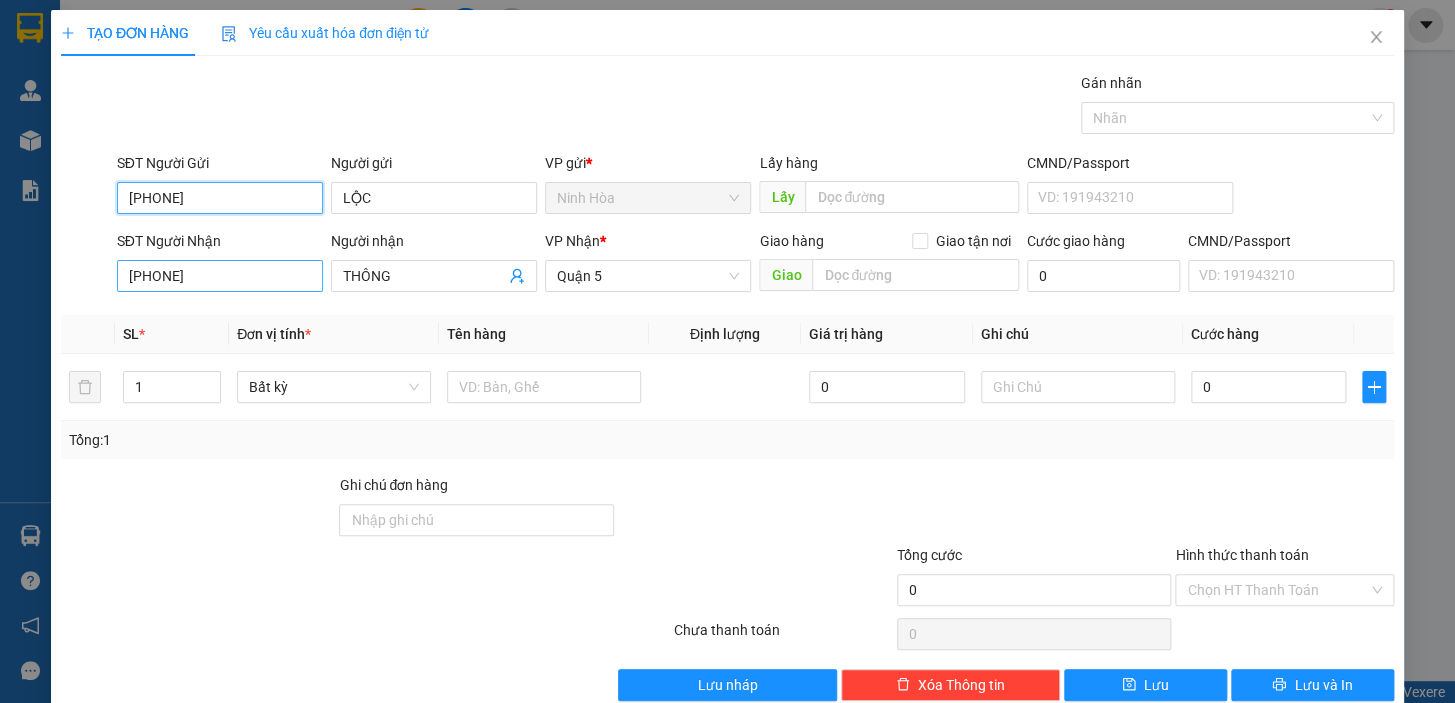 type on "[PHONE]" 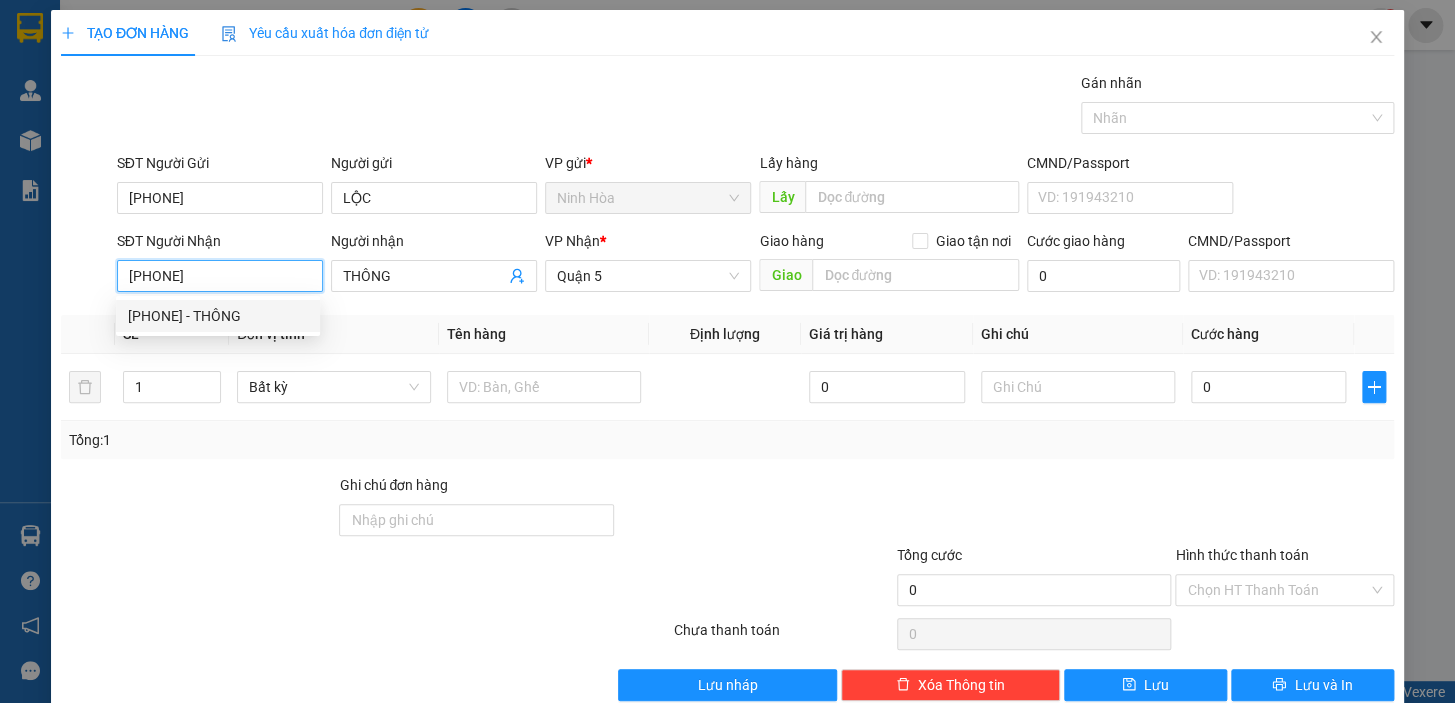 drag, startPoint x: 186, startPoint y: 270, endPoint x: 116, endPoint y: 269, distance: 70.00714 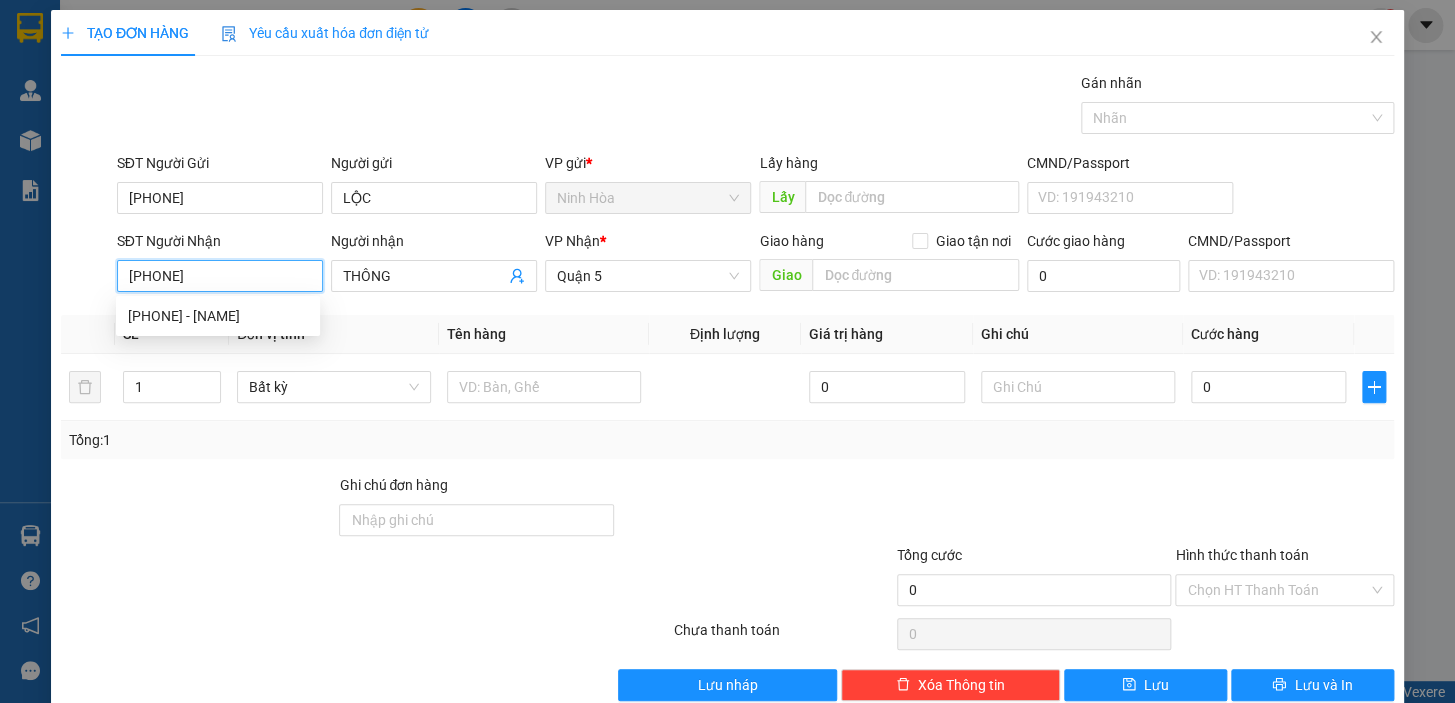 type on "[PHONE]" 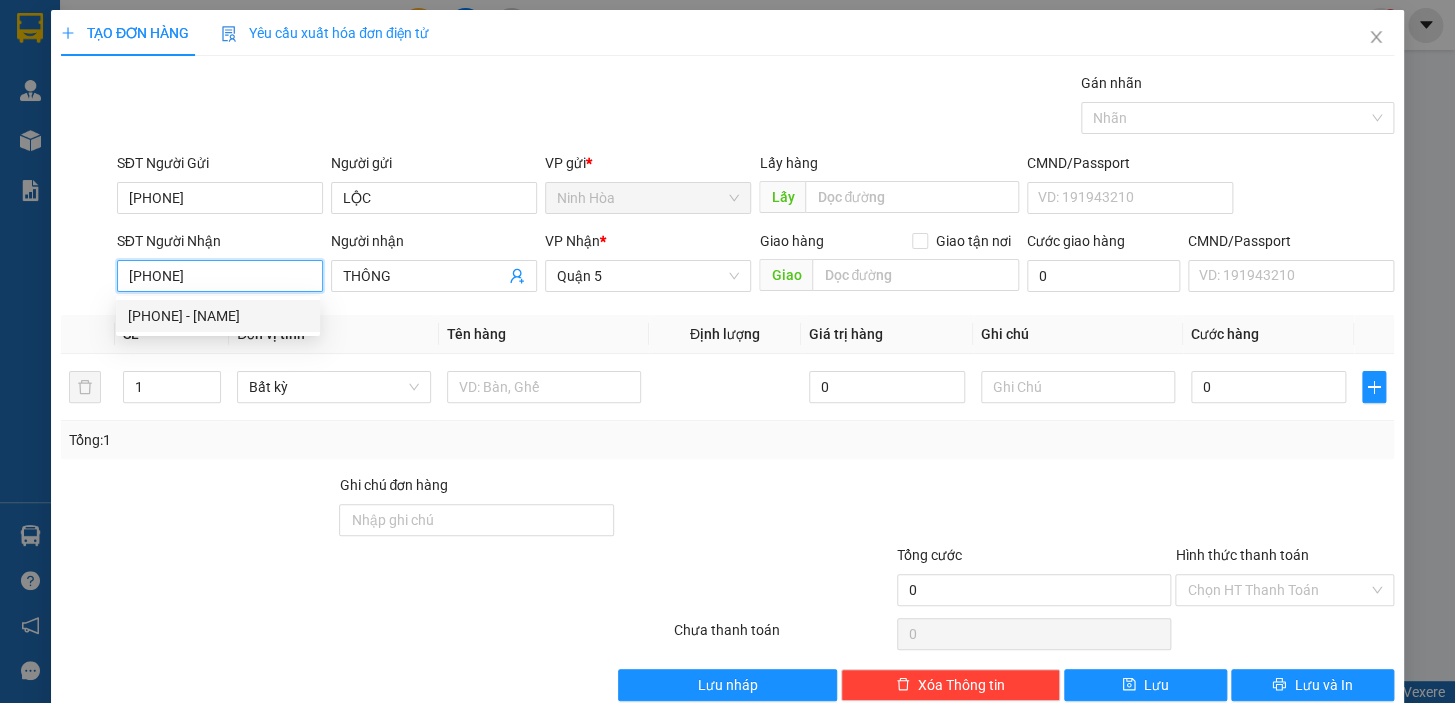 click on "[PHONE] - [NAME]" at bounding box center (218, 316) 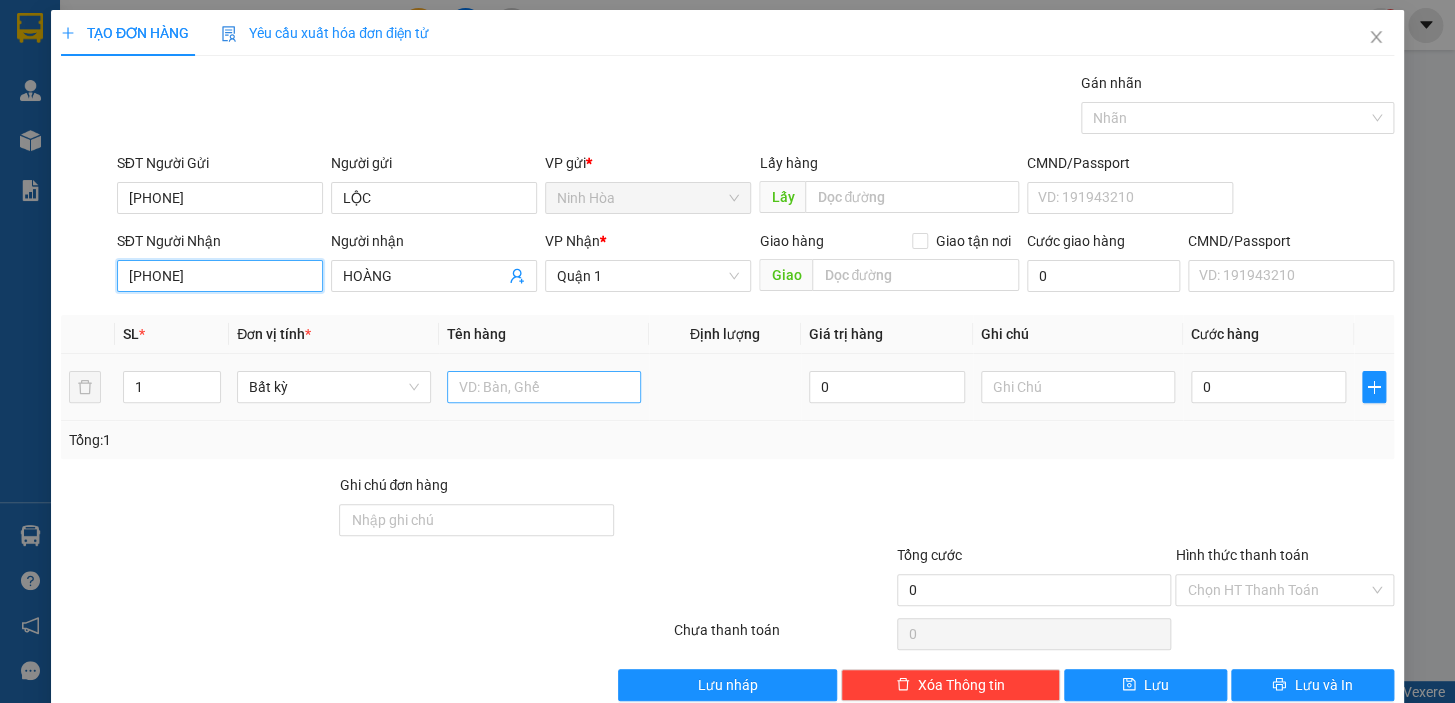 type on "[PHONE]" 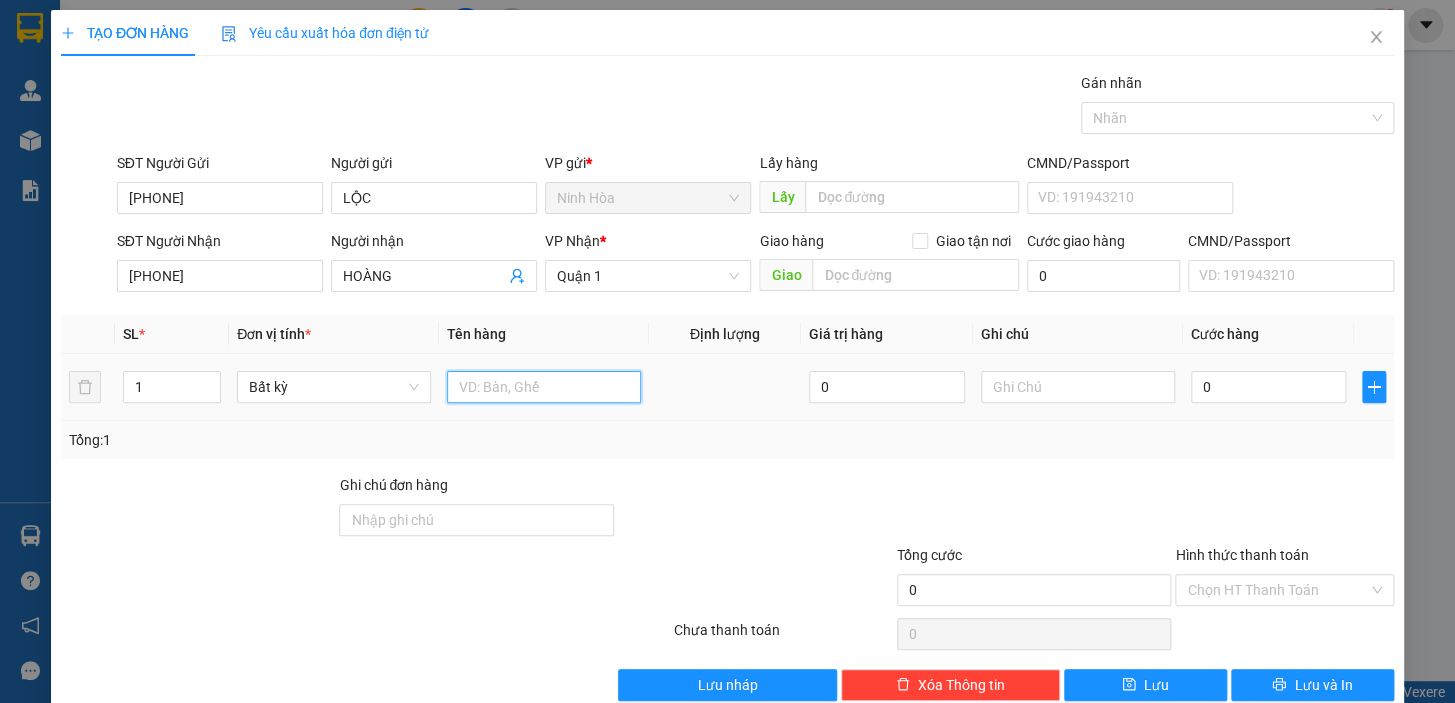 click at bounding box center [544, 387] 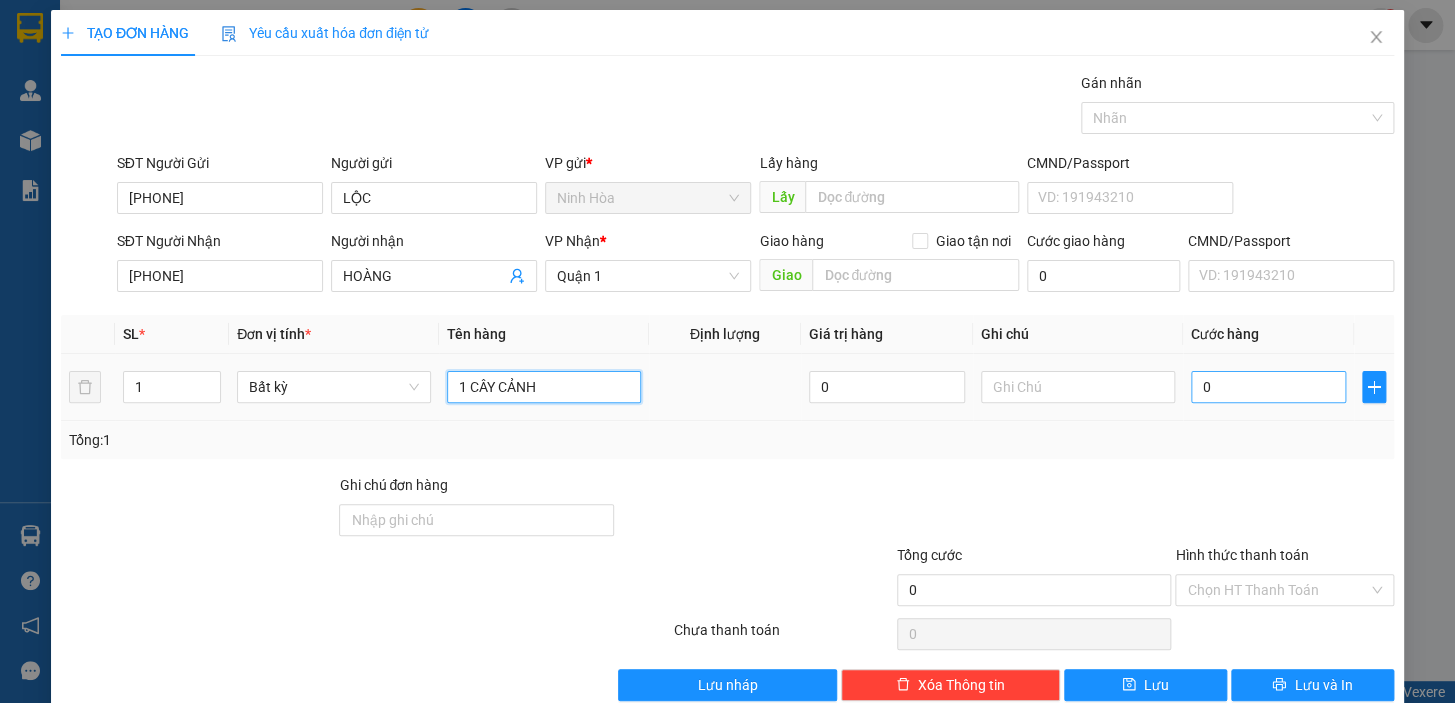 type on "1 CÂY CẢNH" 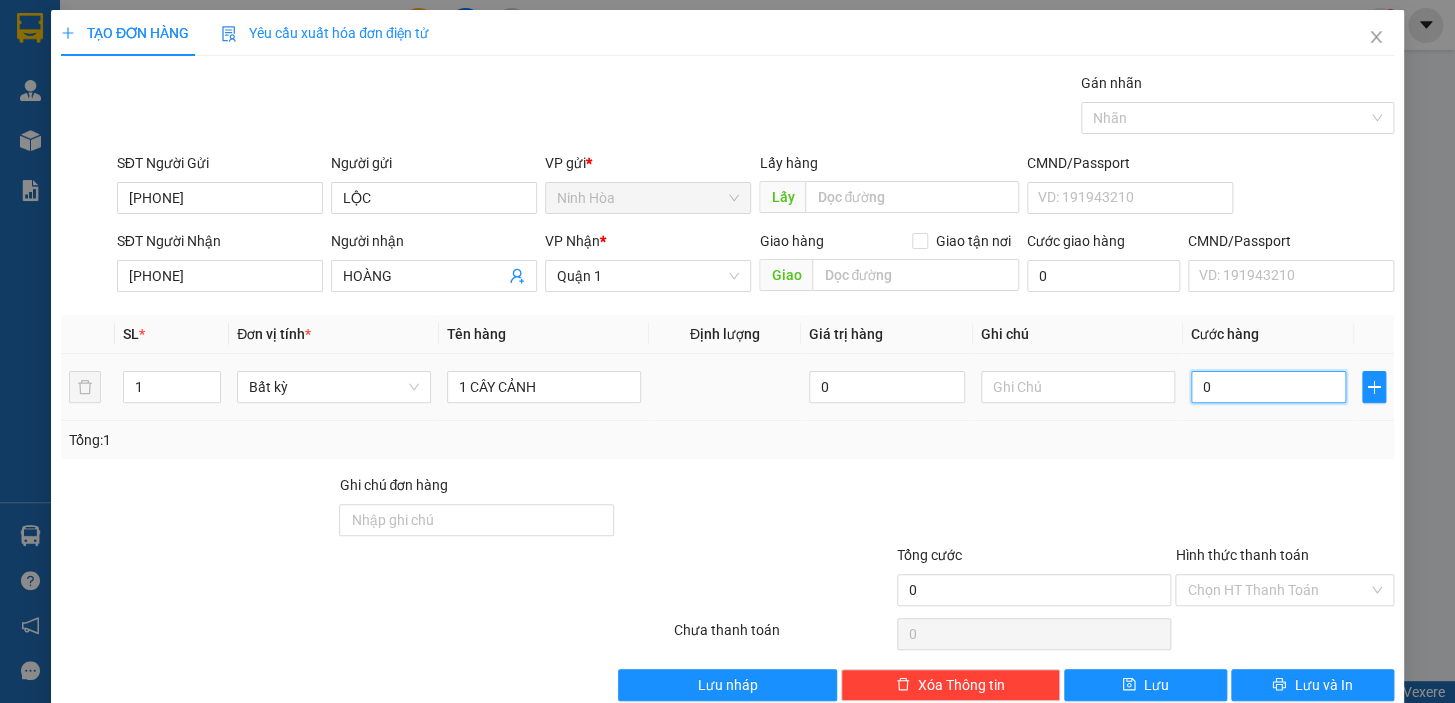 click on "0" at bounding box center [1269, 387] 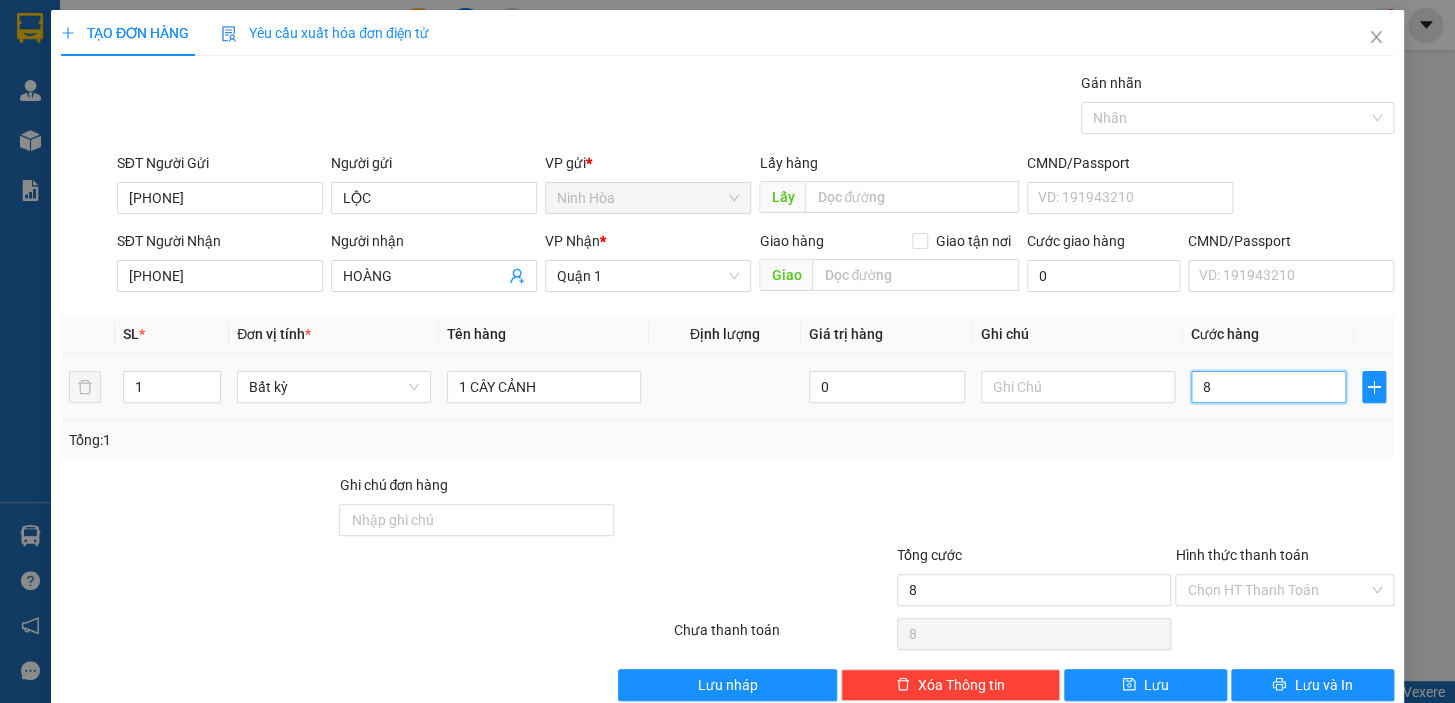type on "80" 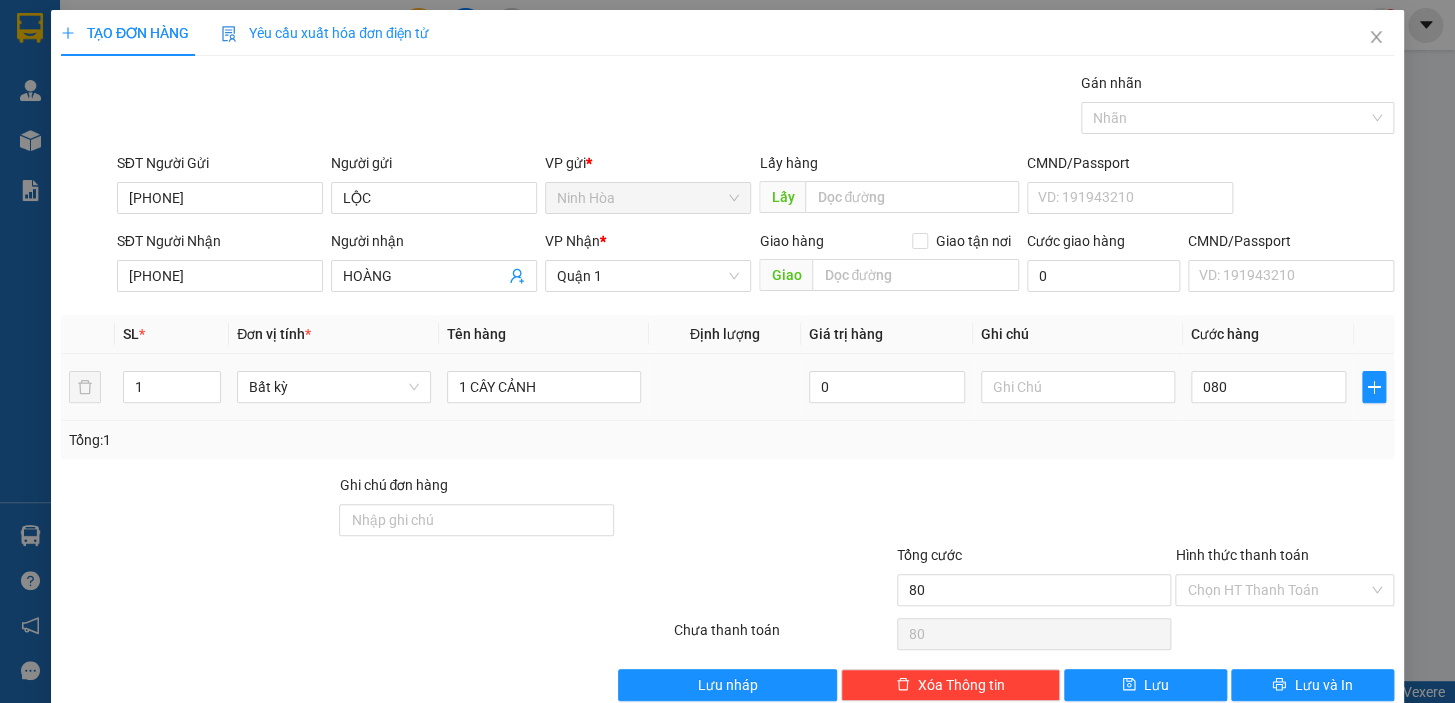 click on "Tổng:  1" at bounding box center [727, 440] 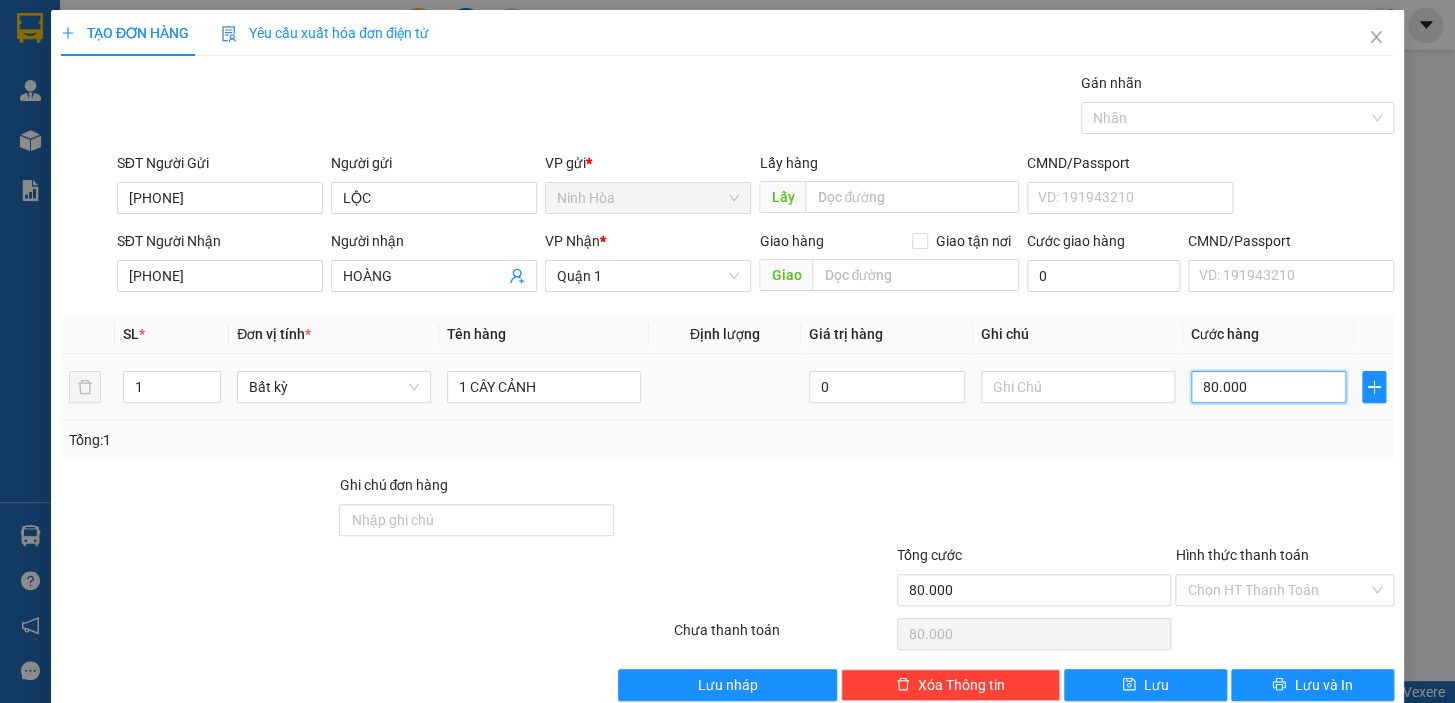 click on "80.000" at bounding box center [1269, 387] 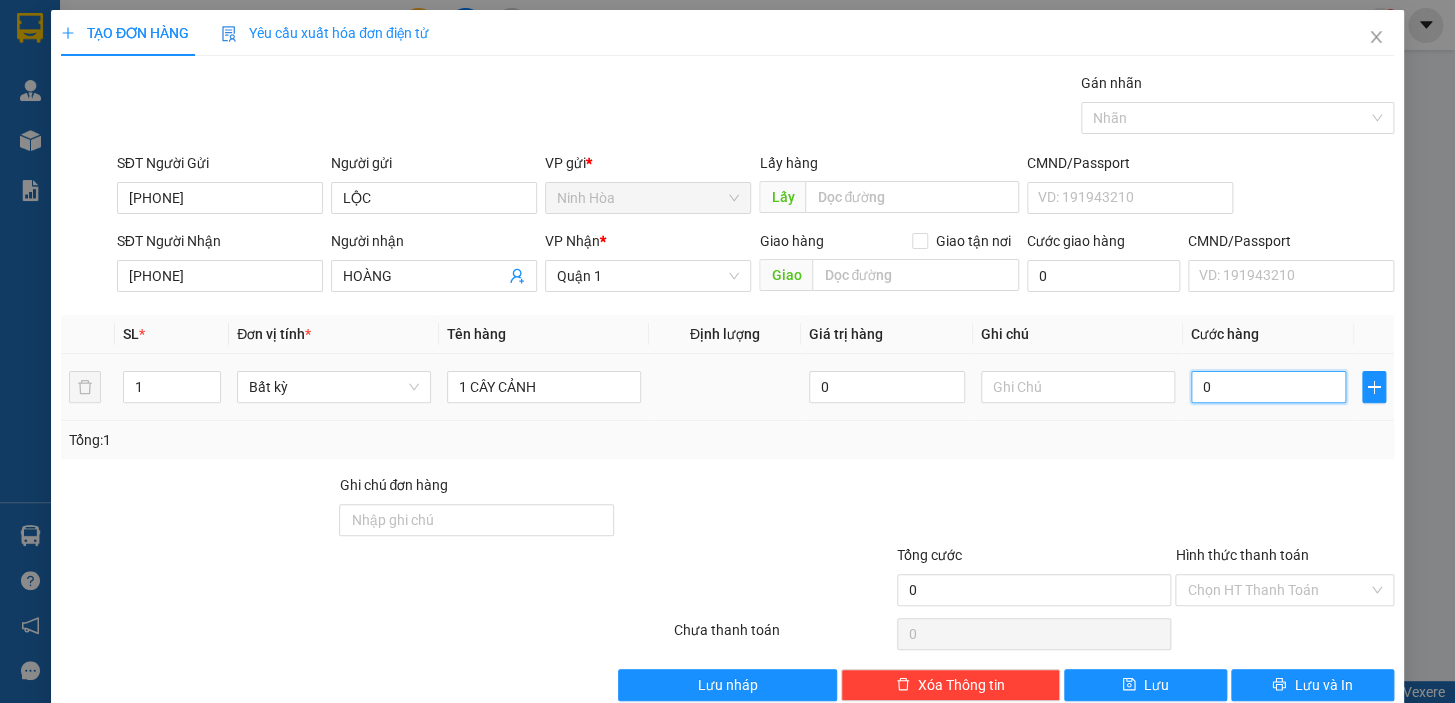 drag, startPoint x: 1221, startPoint y: 385, endPoint x: 1176, endPoint y: 390, distance: 45.276924 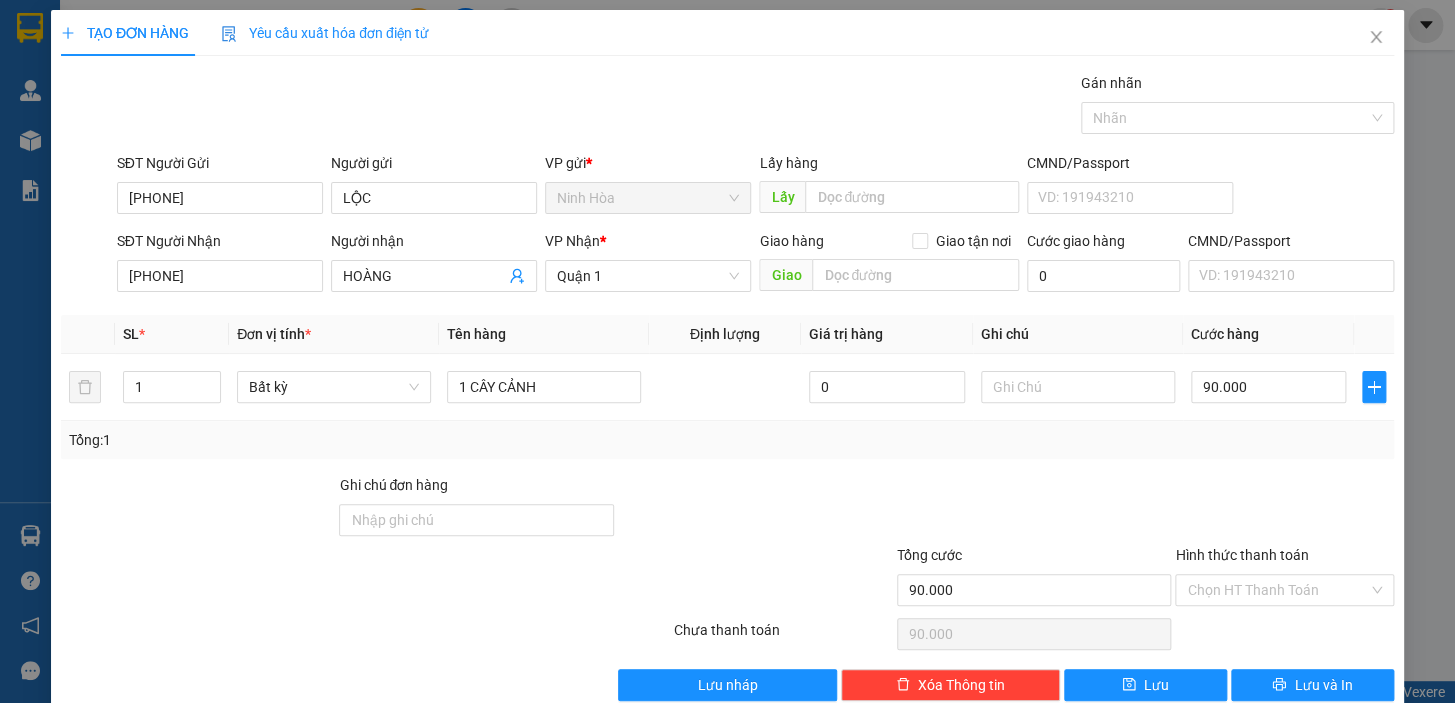 click on "Tổng:  1" at bounding box center [727, 440] 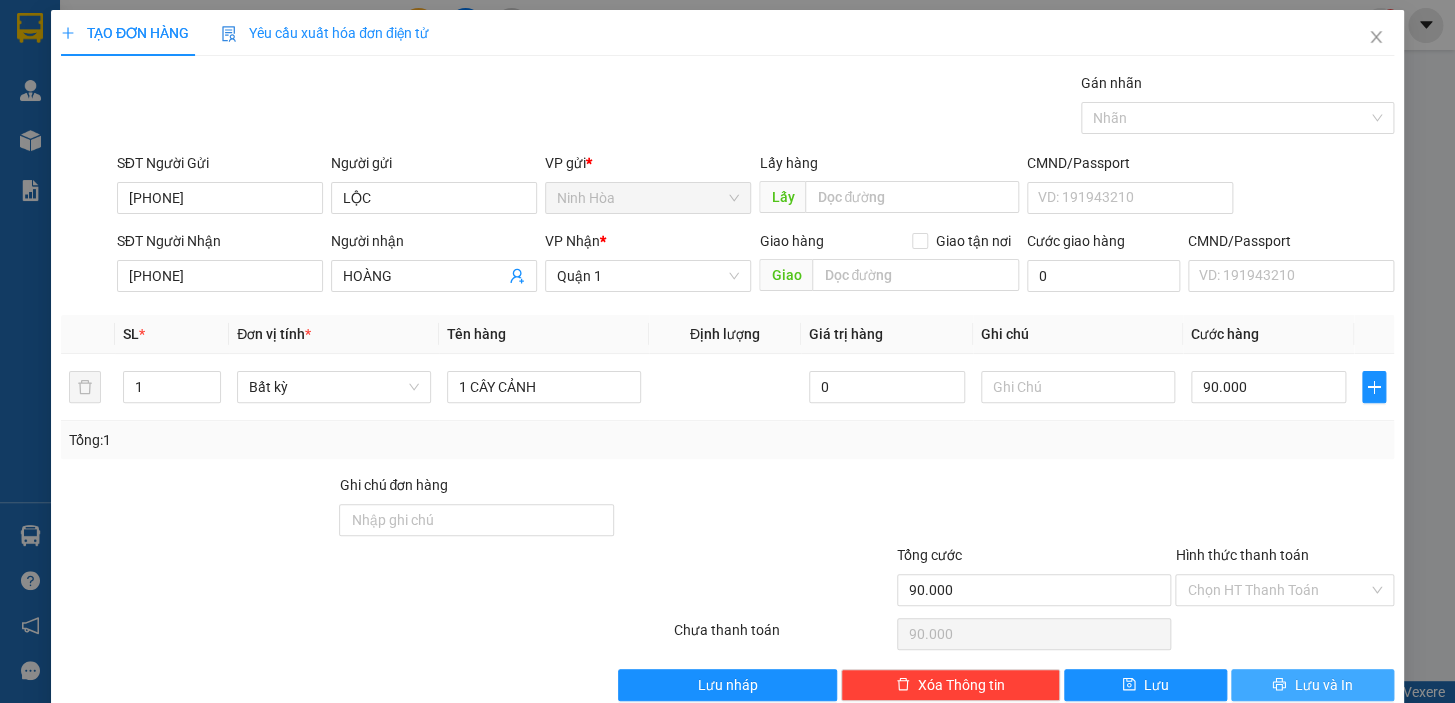 click on "Lưu và In" at bounding box center (1323, 685) 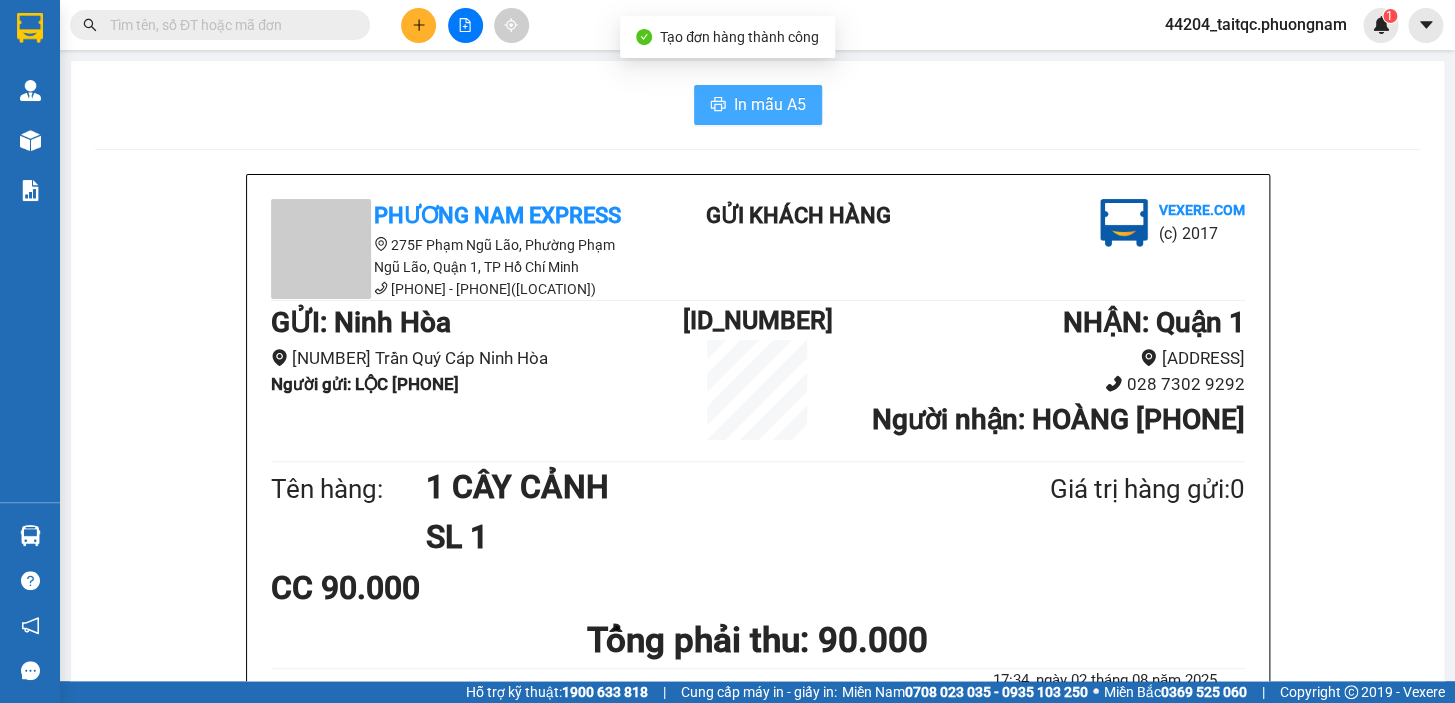 click on "In mẫu A5" at bounding box center [770, 104] 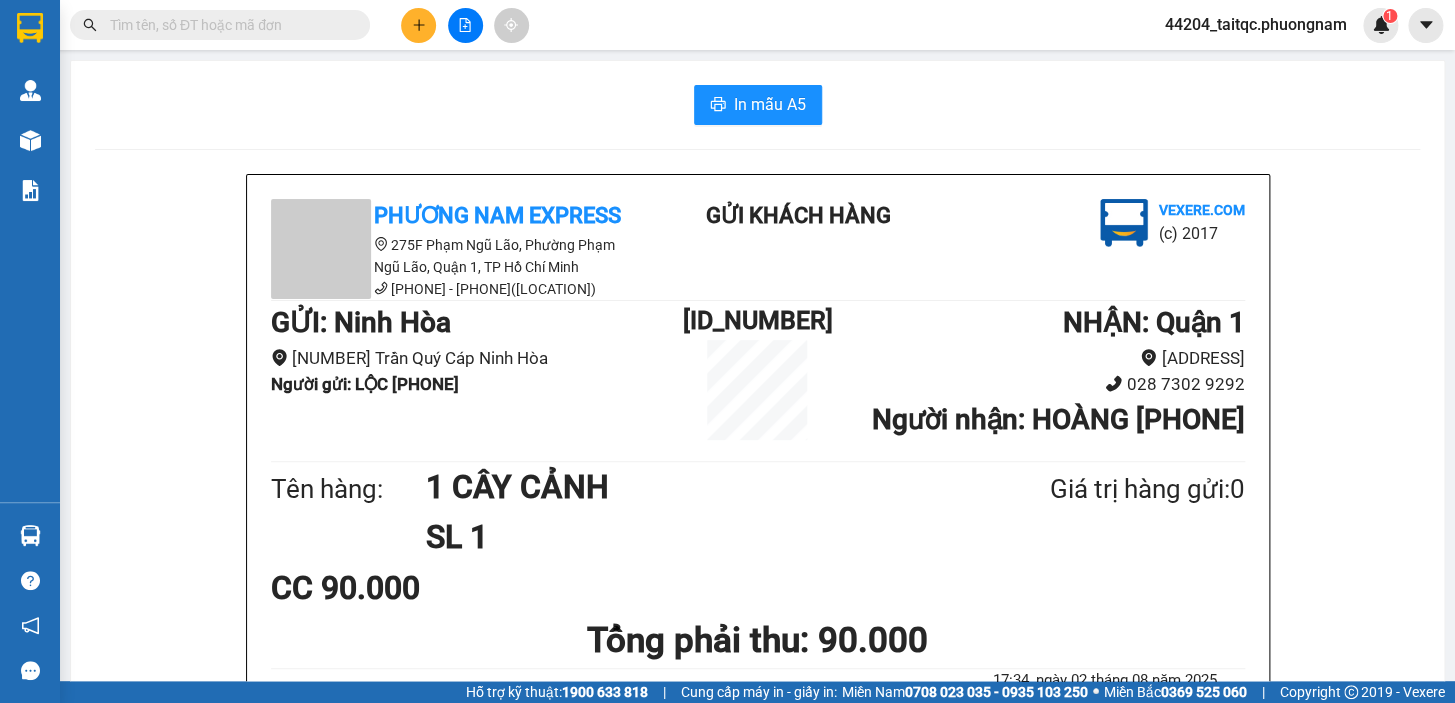 click at bounding box center [418, 25] 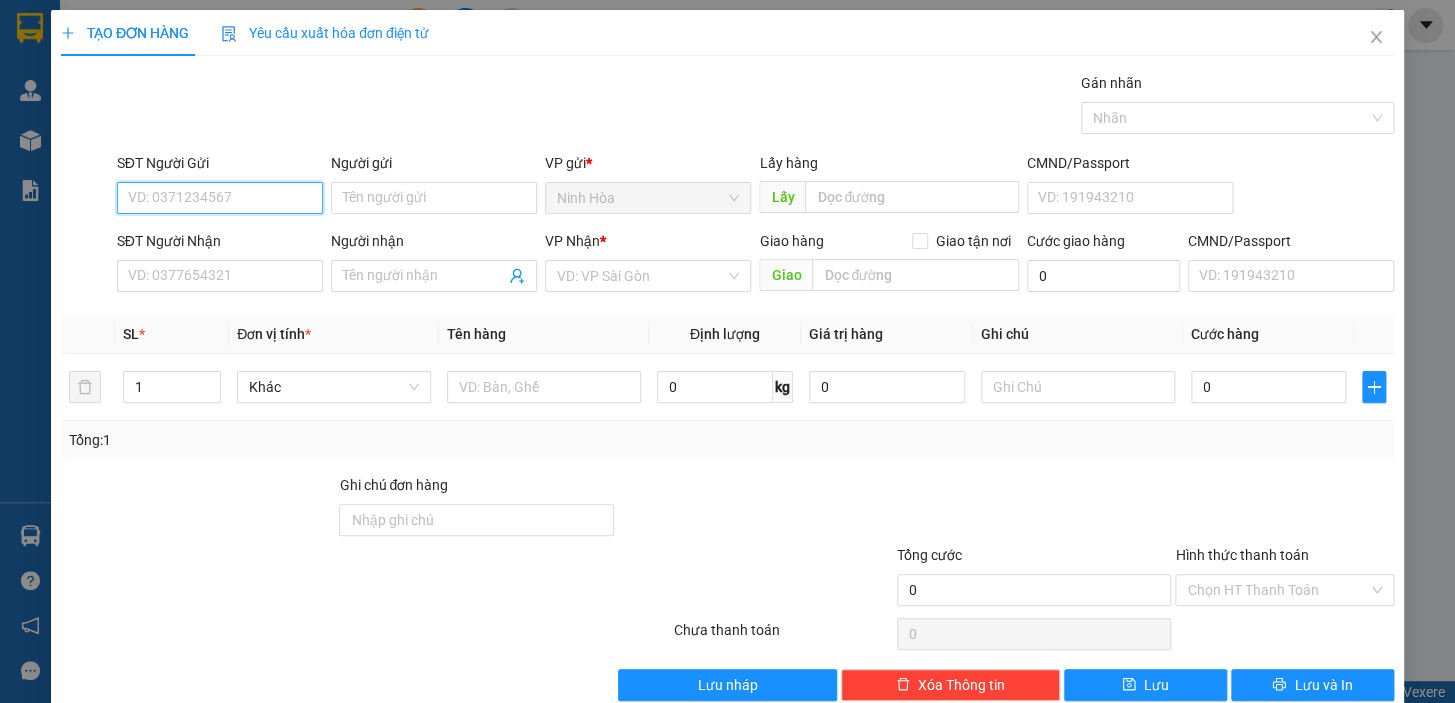 click on "SĐT Người Gửi" at bounding box center (220, 198) 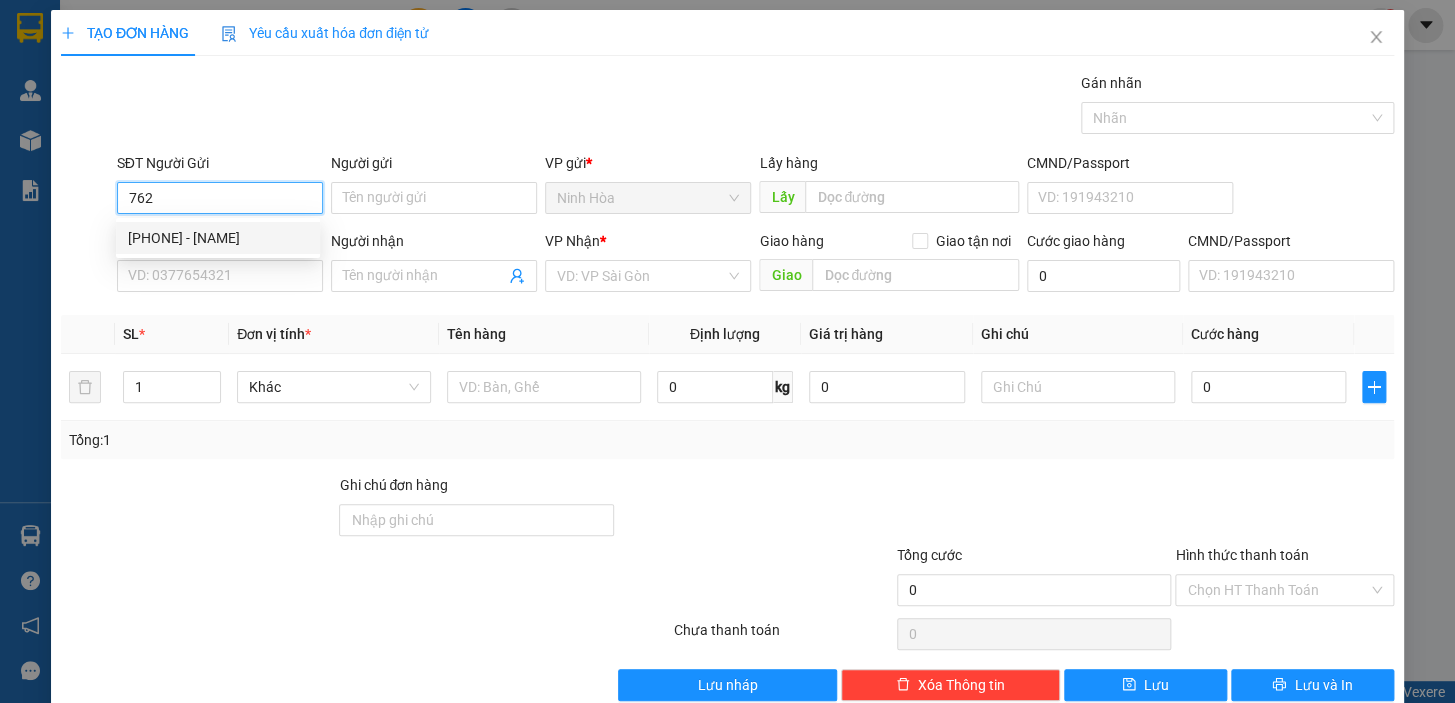 click on "[PHONE] - [NAME]" at bounding box center [218, 238] 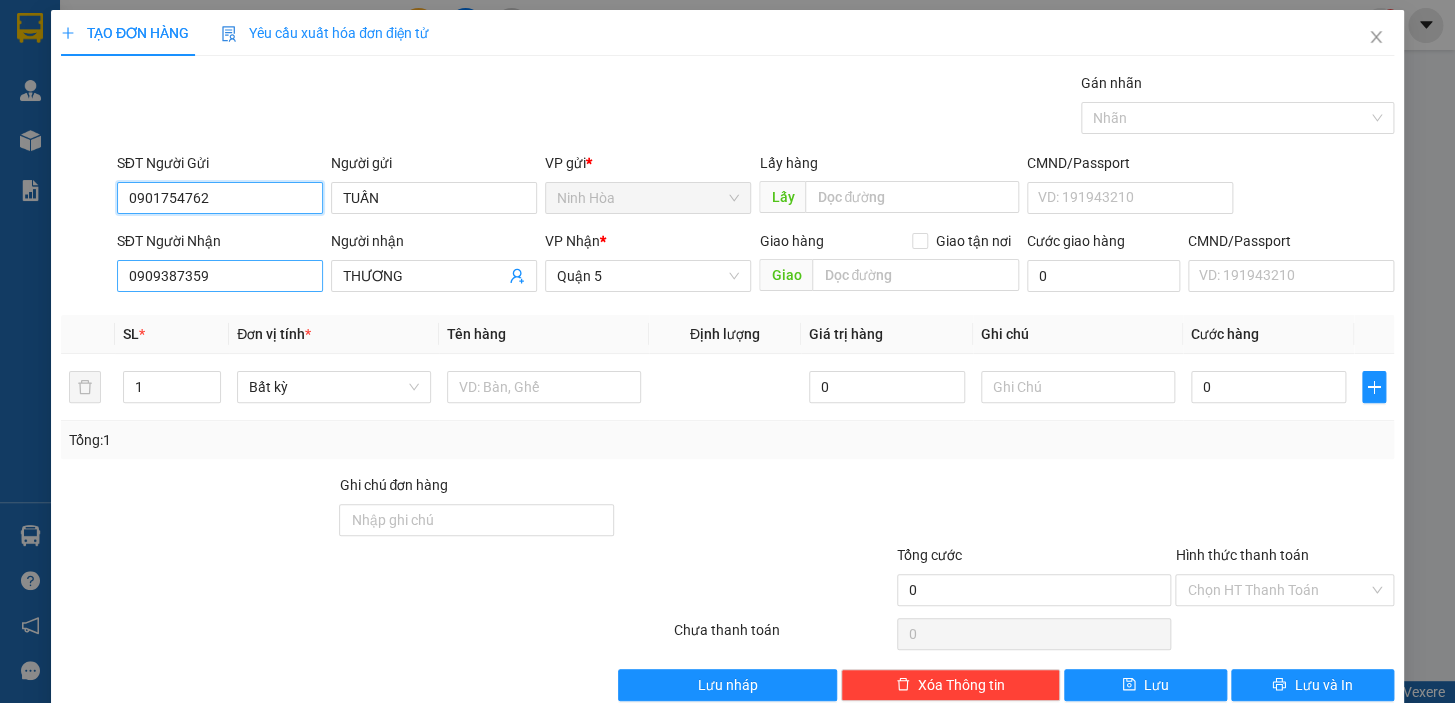 type on "0901754762" 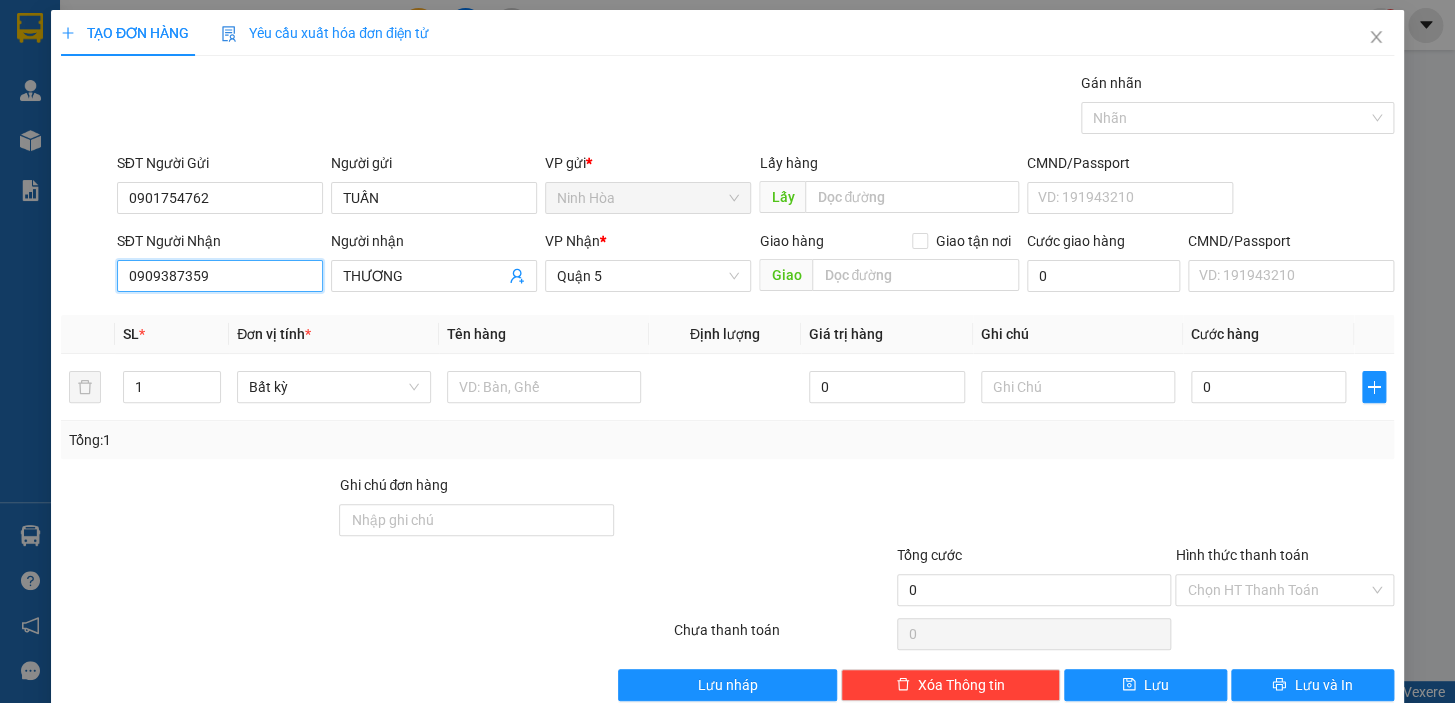 click on "0909387359" at bounding box center [220, 276] 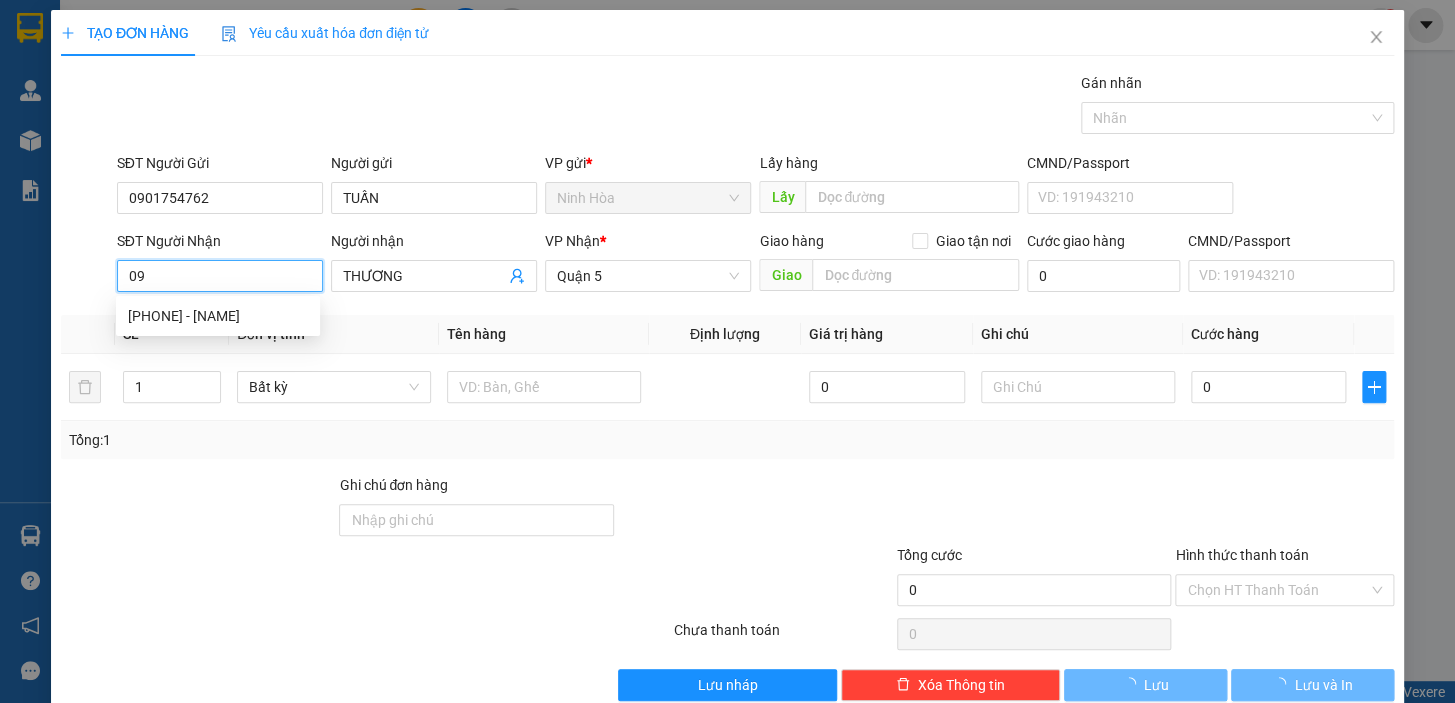 type on "0" 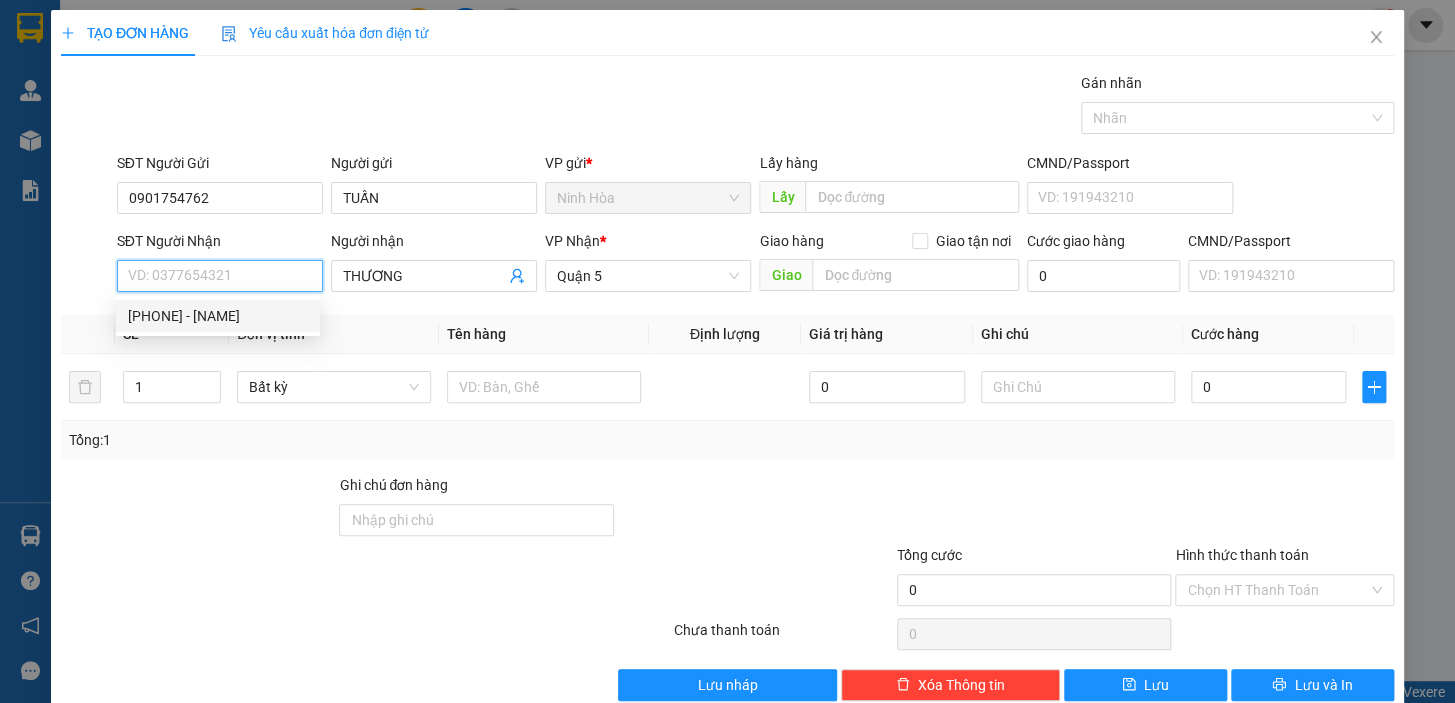 click on "SĐT Người Nhận" at bounding box center (220, 276) 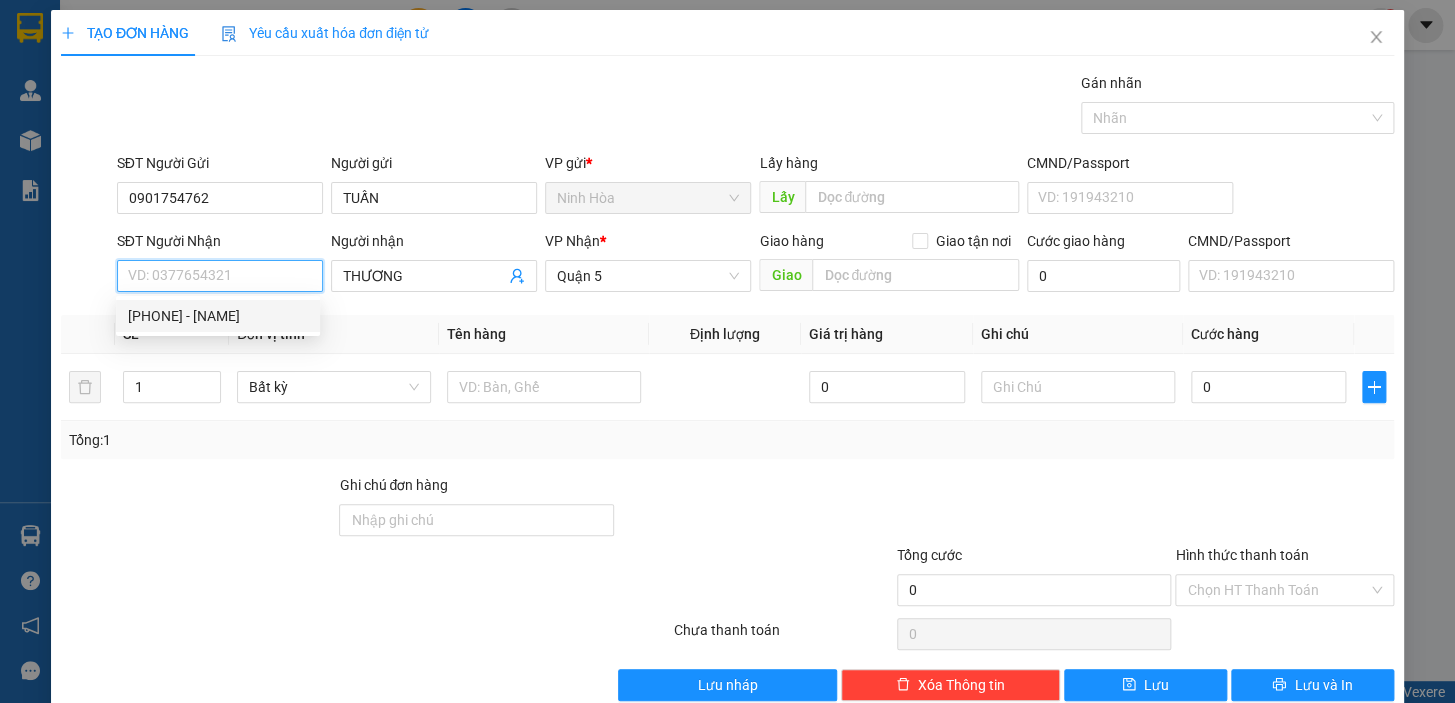 click on "SĐT Người Nhận" at bounding box center [220, 276] 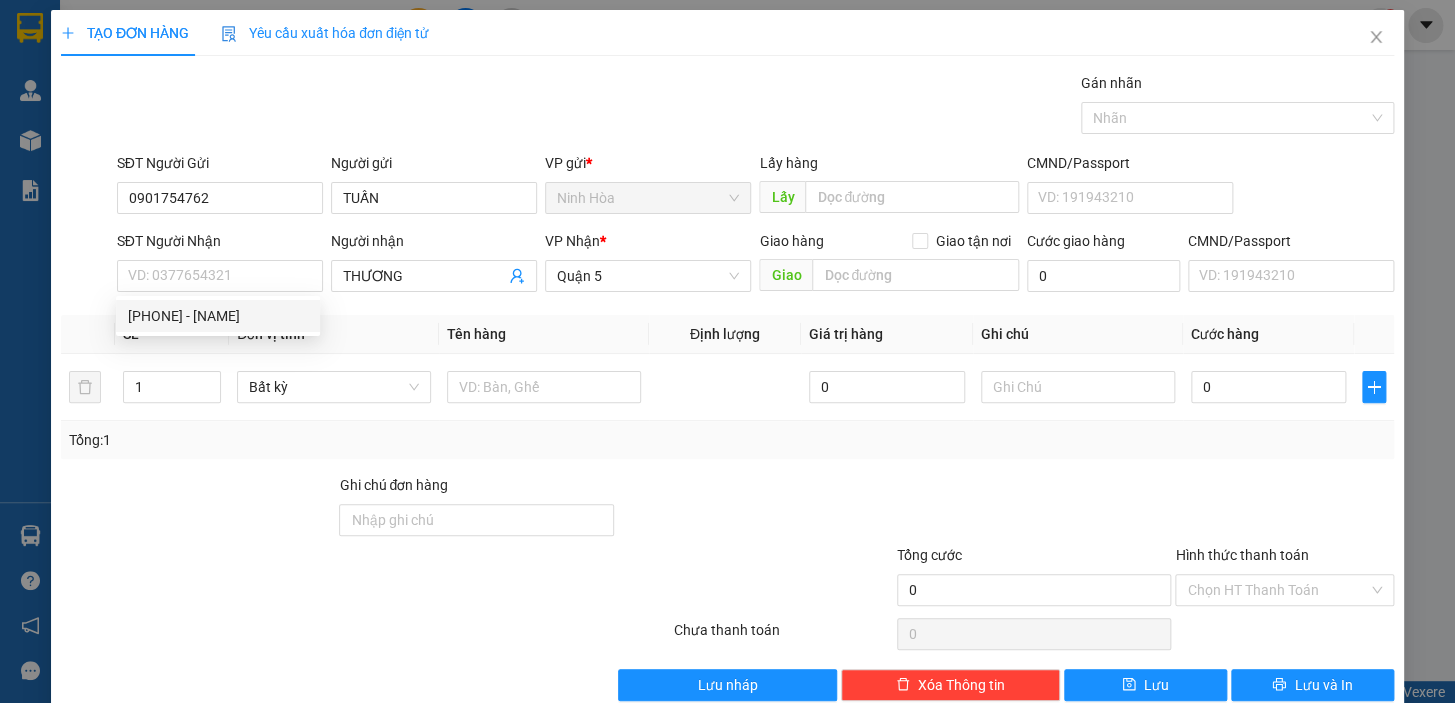 click on "Gói vận chuyển  * Tiêu chuẩn Gán nhãn   Nhãn" at bounding box center (755, 107) 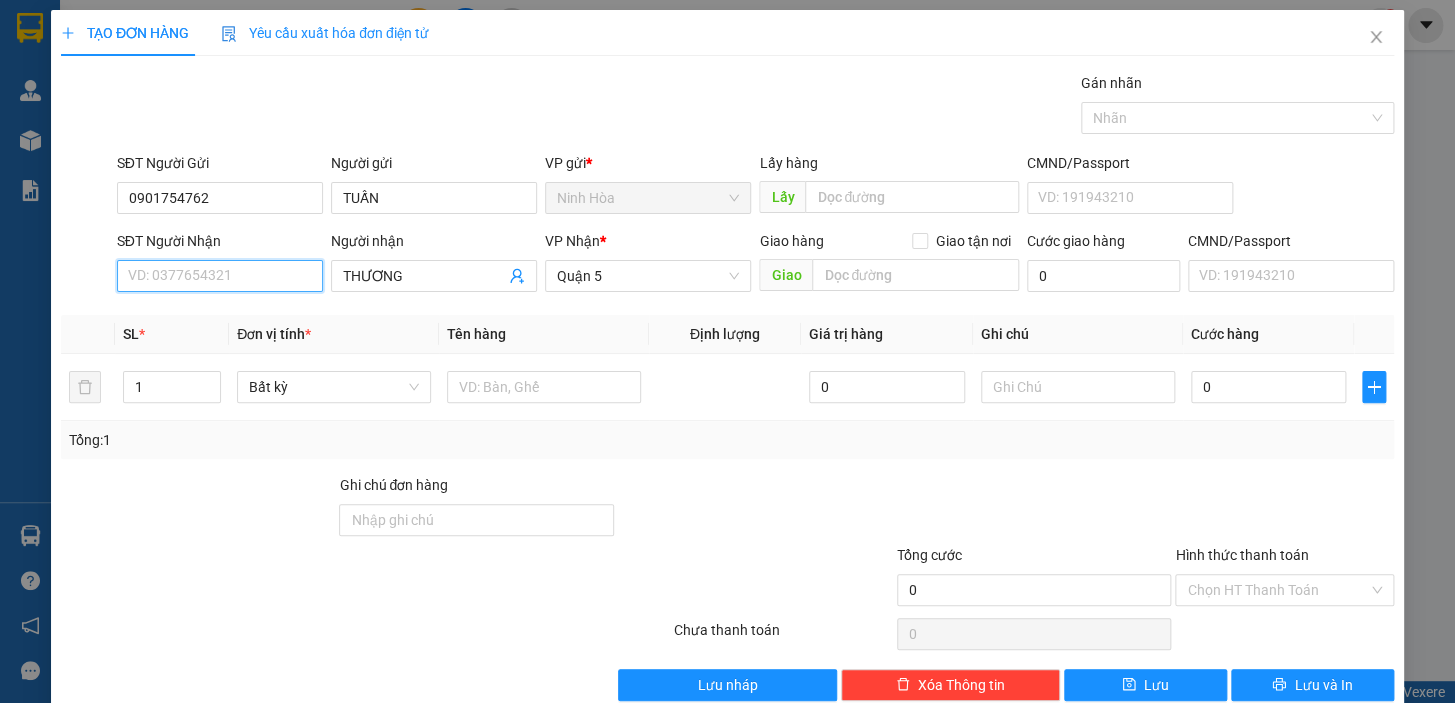 click on "SĐT Người Nhận" at bounding box center [220, 276] 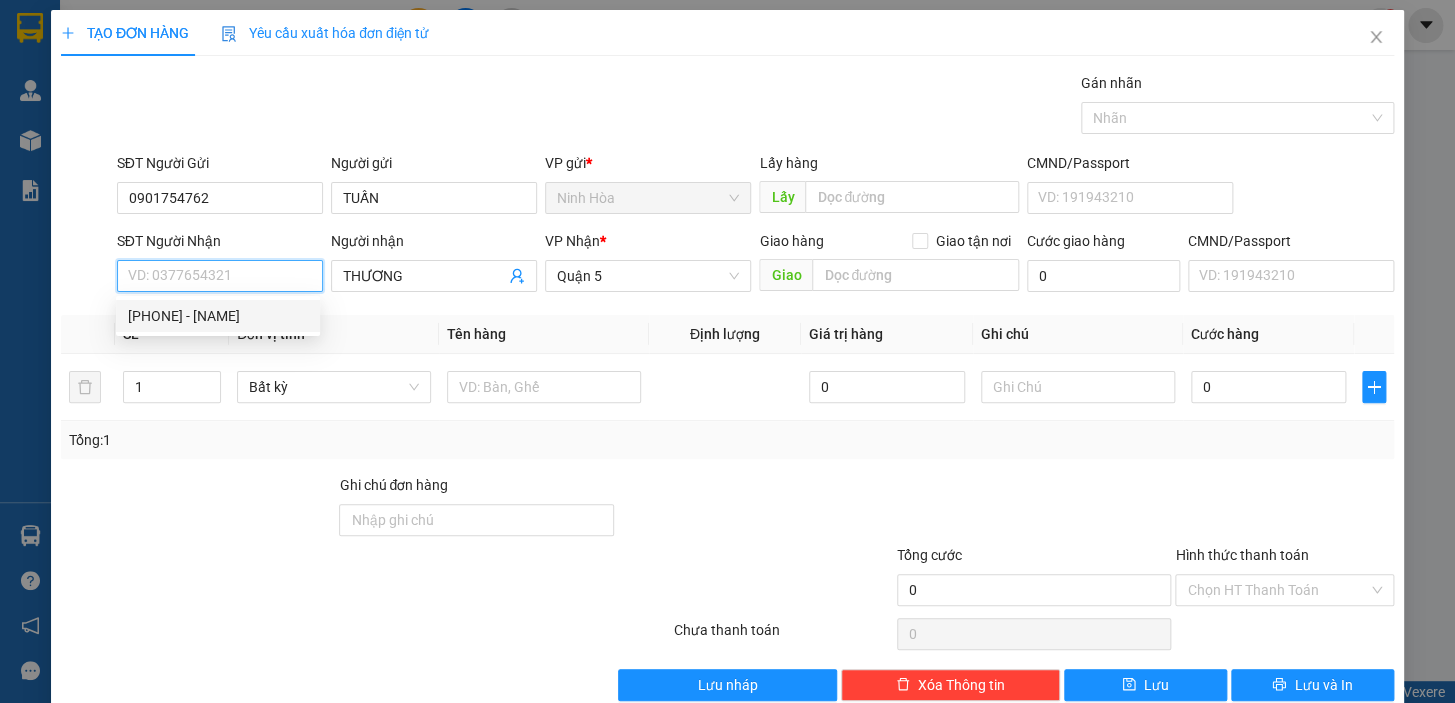 click on "SĐT Người Nhận" at bounding box center (220, 276) 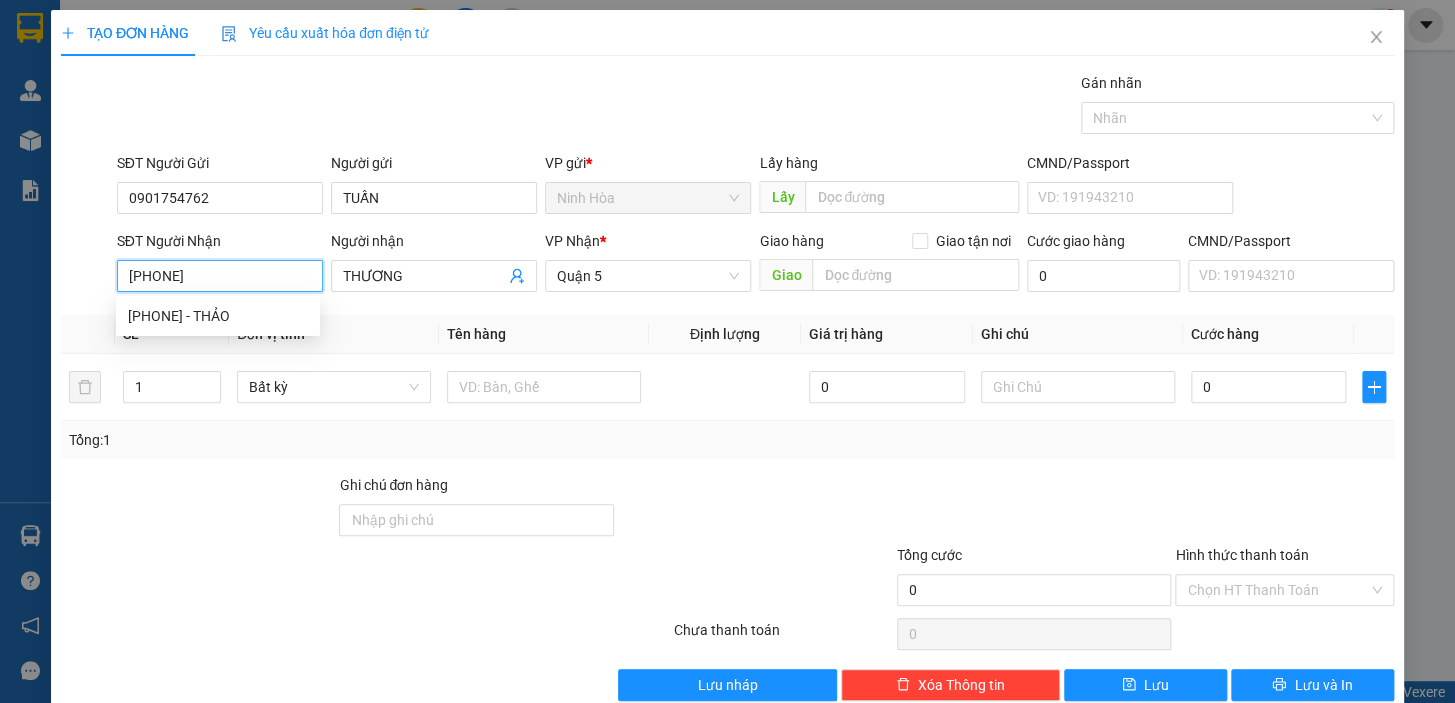 click on "[PHONE] - THẢO" at bounding box center [218, 316] 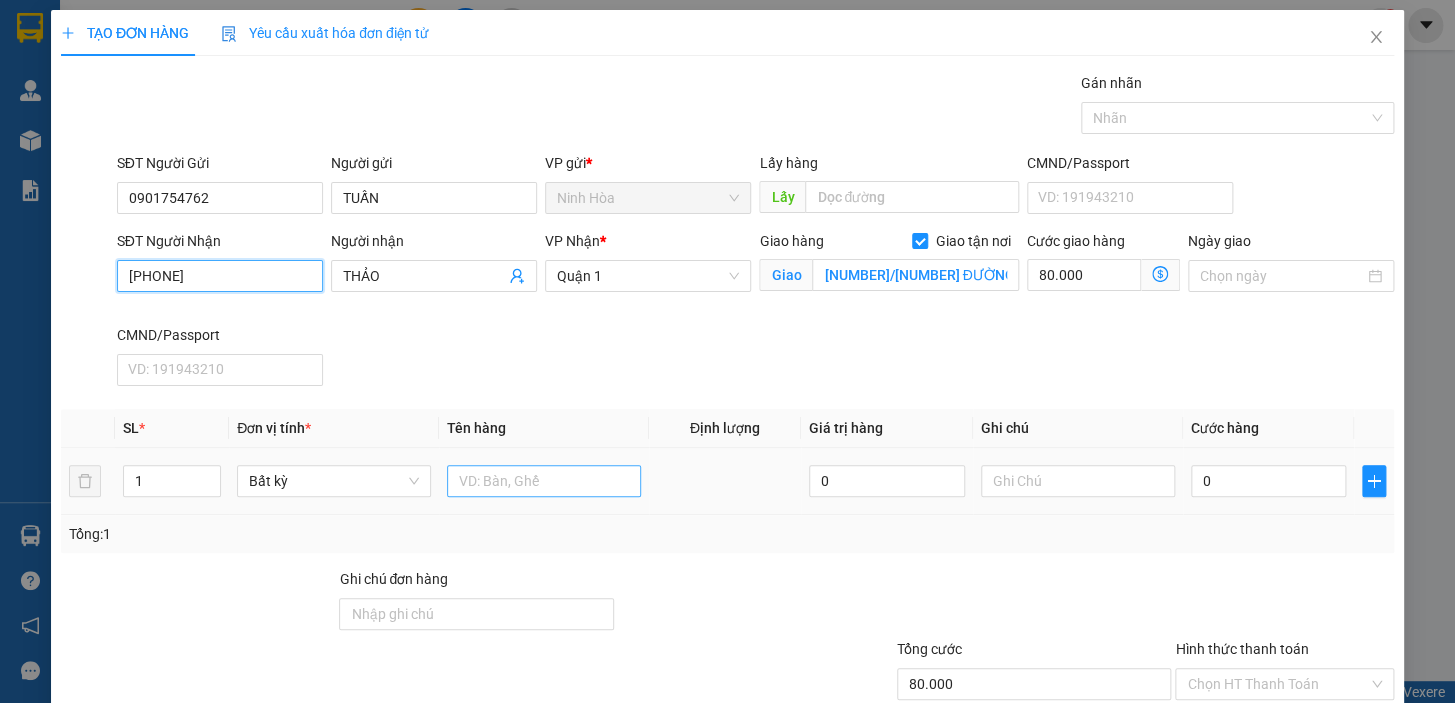 type on "[PHONE]" 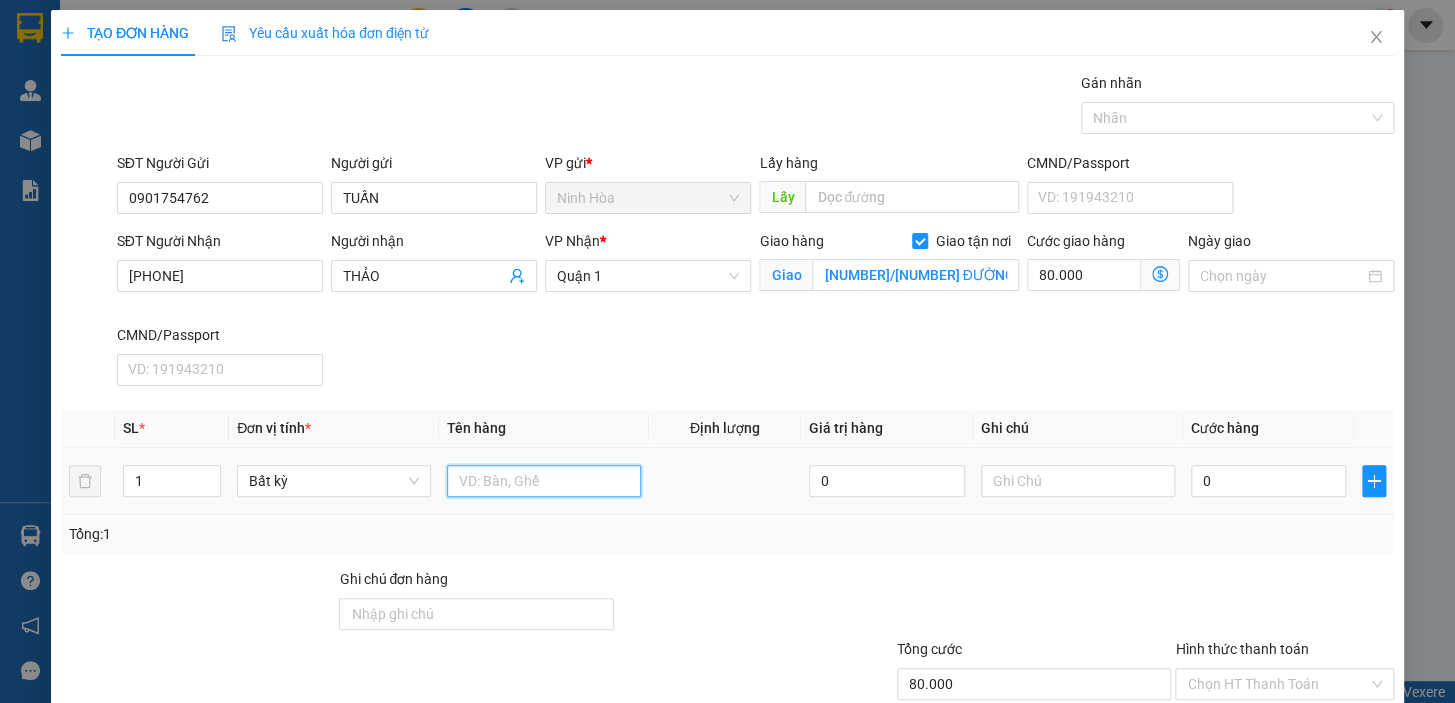 click at bounding box center (544, 481) 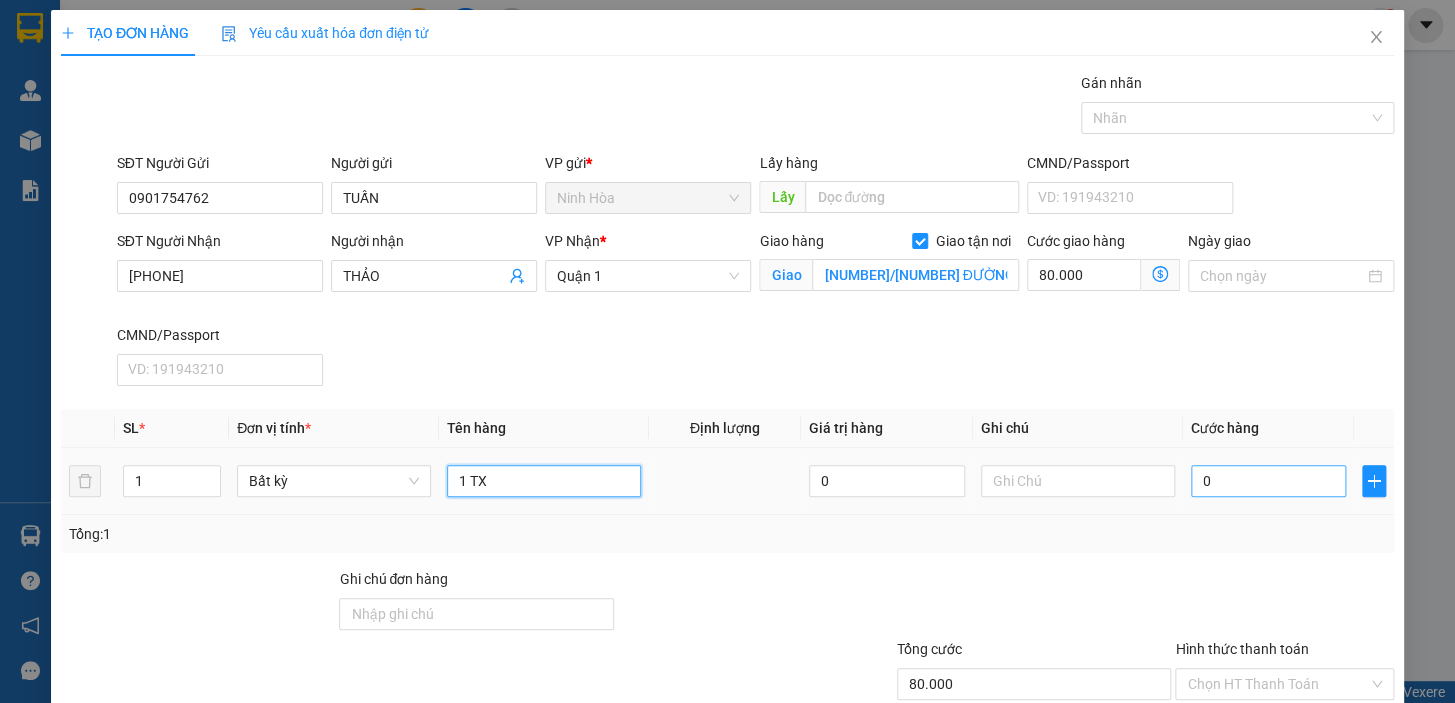 type on "1 TX" 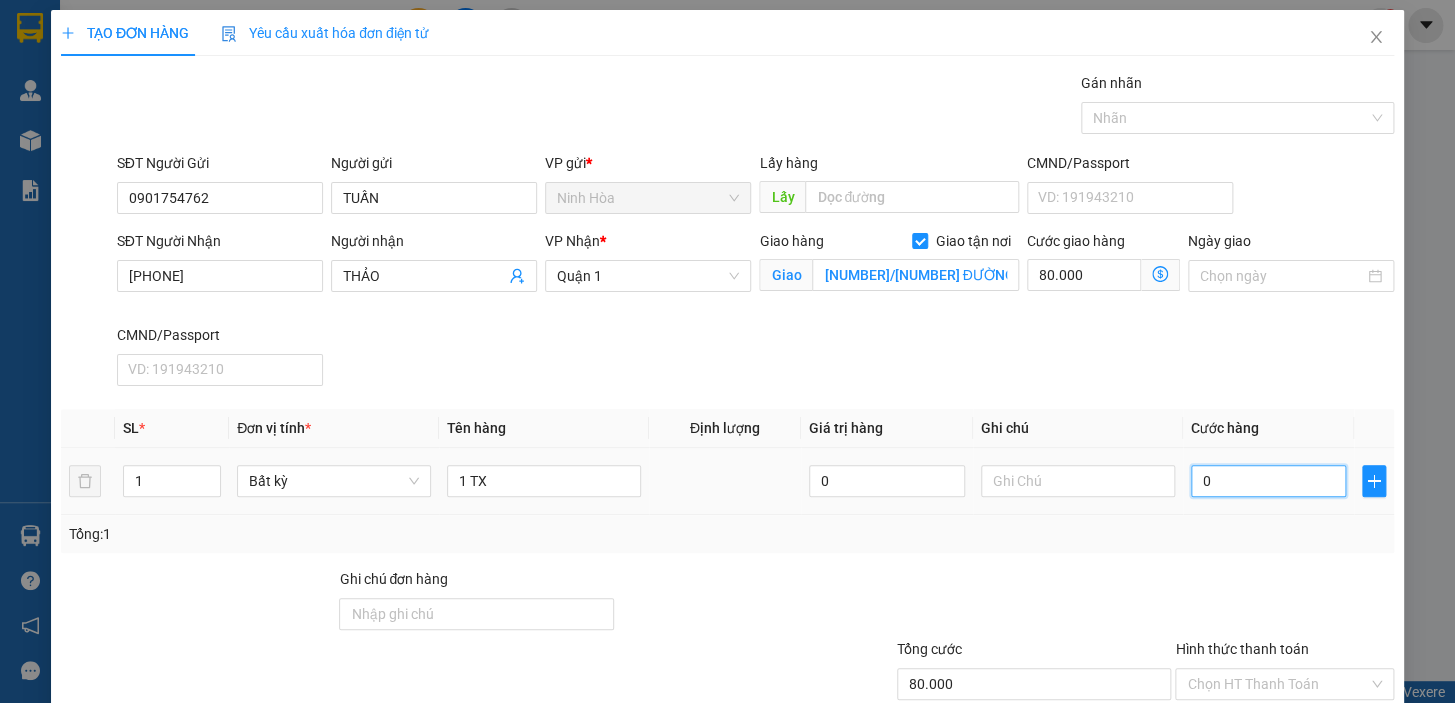 click on "0" at bounding box center (1269, 481) 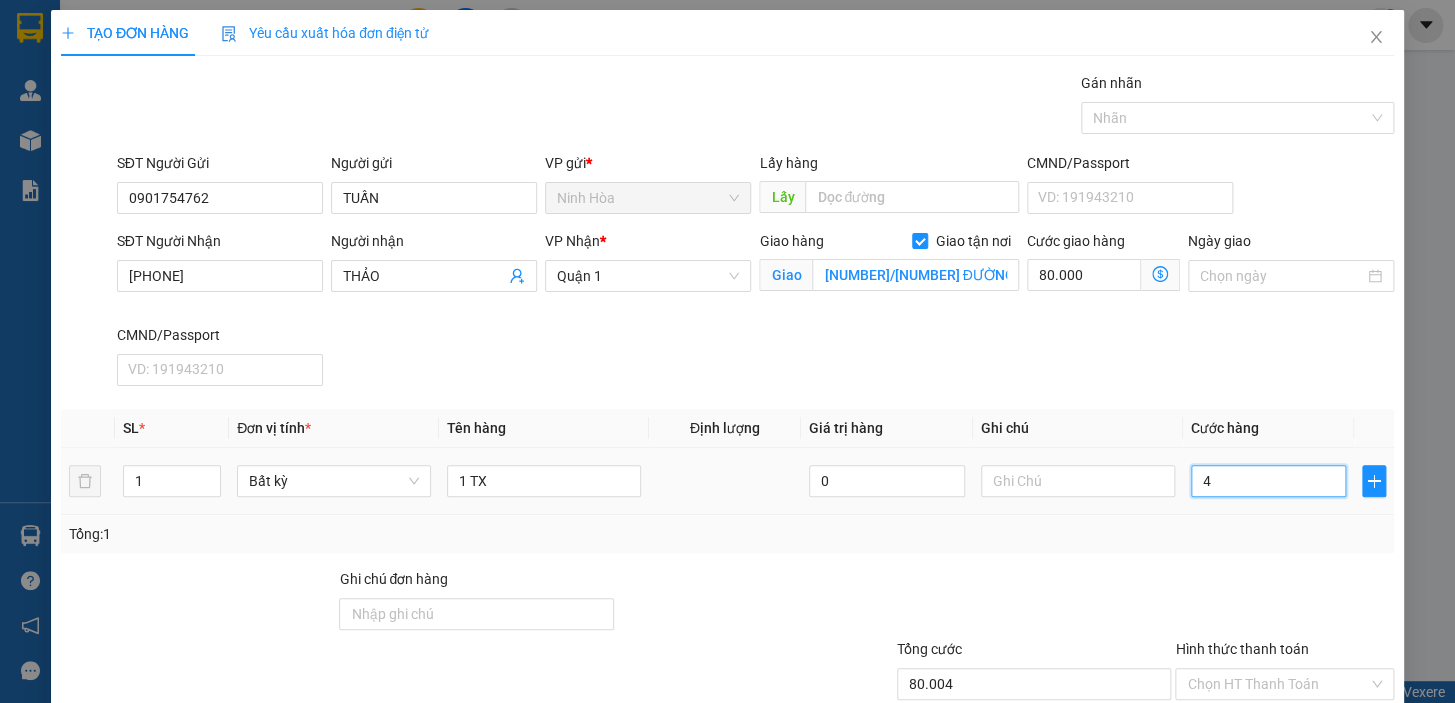 type on "40" 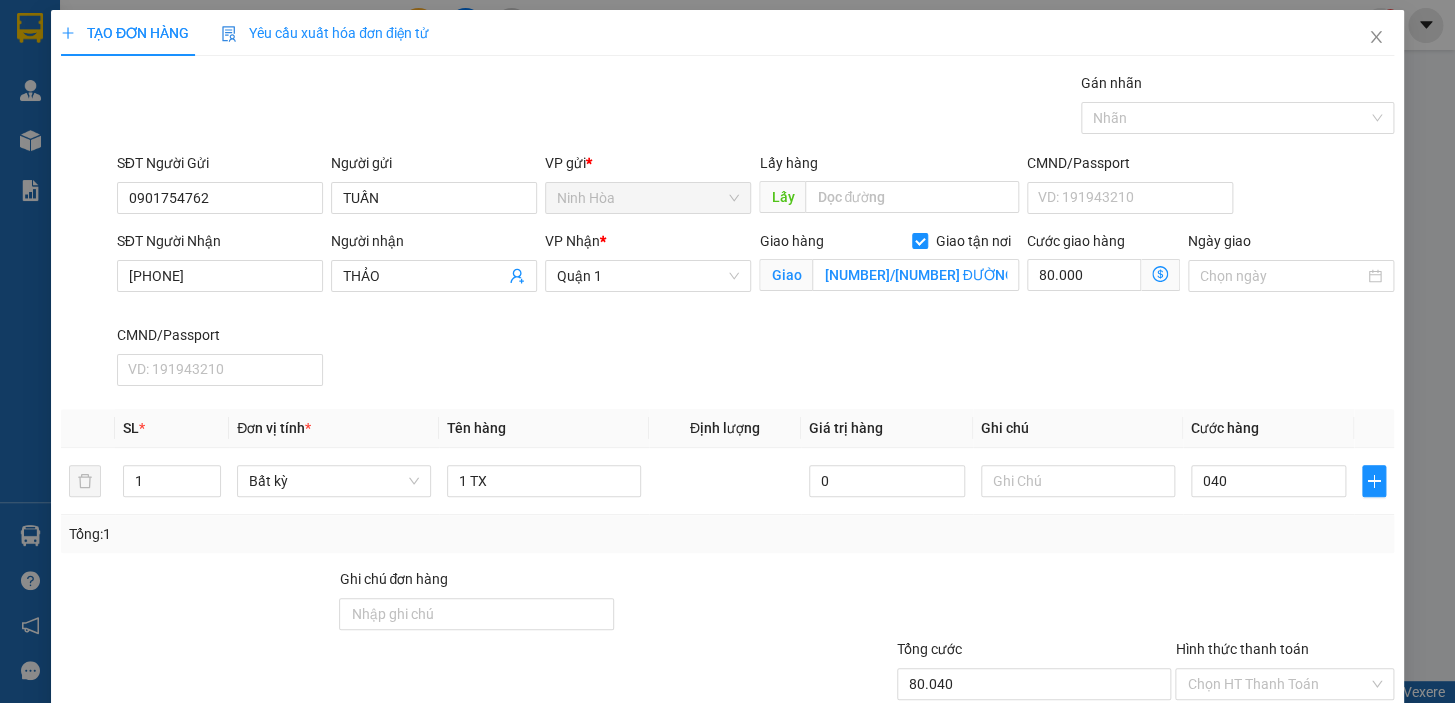 type on "40.000" 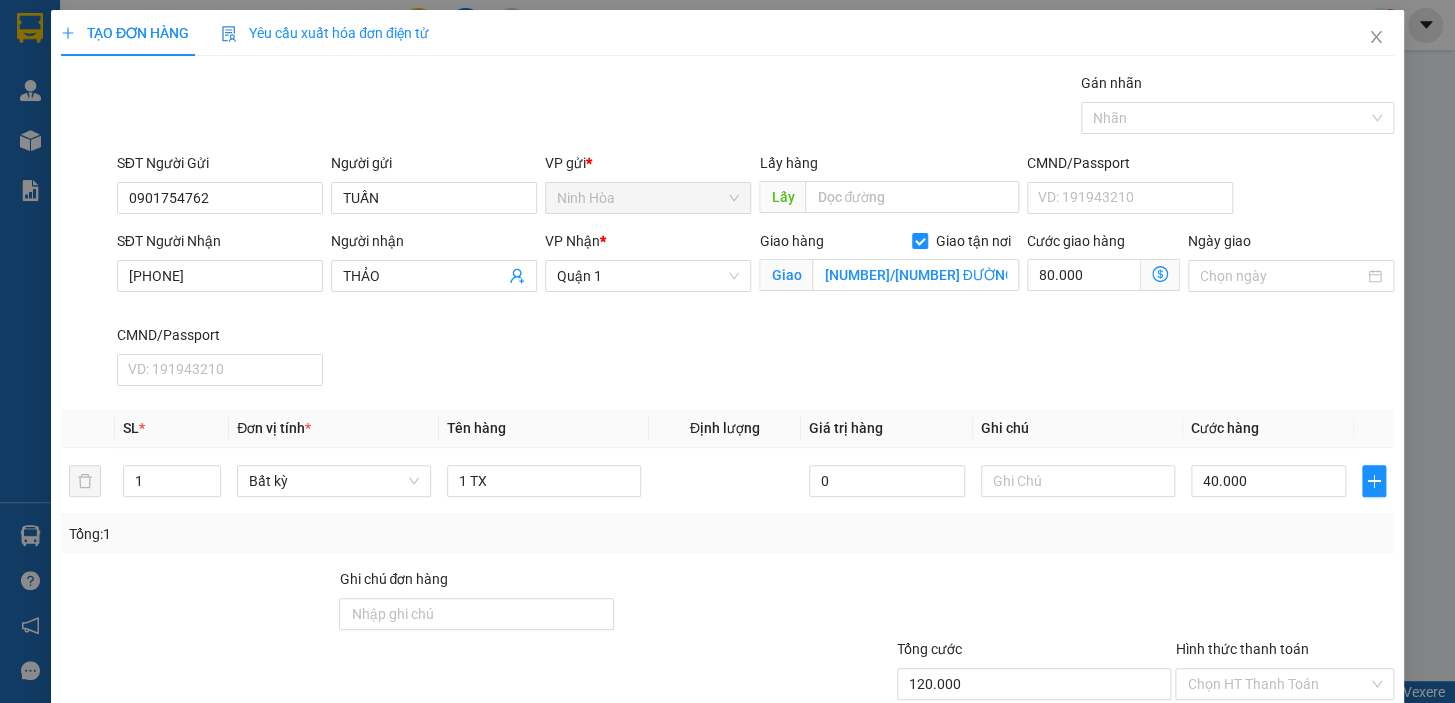 click on "Transit Pickup Surcharge Ids Transit Deliver Surcharge Ids Transit Deliver Surcharge Transit Deliver Surcharge Gói vận chuyển  * Tiêu chuẩn Gán nhãn   Nhãn SĐT Người Gửi [PHONE] Người gửi TUẤN VP gửi  * Ninh Hòa Lấy hàng Lấy CMND/Passport VD: [ID_NUMBER] SĐT Người Nhận [PHONE] Người nhận THẢO VP Nhận  * Quận 1 Giao hàng Giao tận nơi Giao 19/49 ĐƯỜNG 49, HIỆP BÌNH CHÁNH , TP THỦ ĐỨC Cước giao hàng 80.000 Ngày giao CMND/Passport VD: [ID_NUMBER] SL  * Đơn vị tính  * Tên hàng  Định lượng Giá trị hàng Ghi chú Cước hàng                   1 Bất kỳ 1 TX 0 40.000 Tổng:  1 Ghi chú đơn hàng Tổng cước 120.000 Hình thức thanh toán Chọn HT Thanh Toán Số tiền thu trước 0 Chưa thanh toán 120.000 Chọn HT Thanh Toán Lưu nháp Xóa Thông tin Lưu Lưu và In" at bounding box center (727, 433) 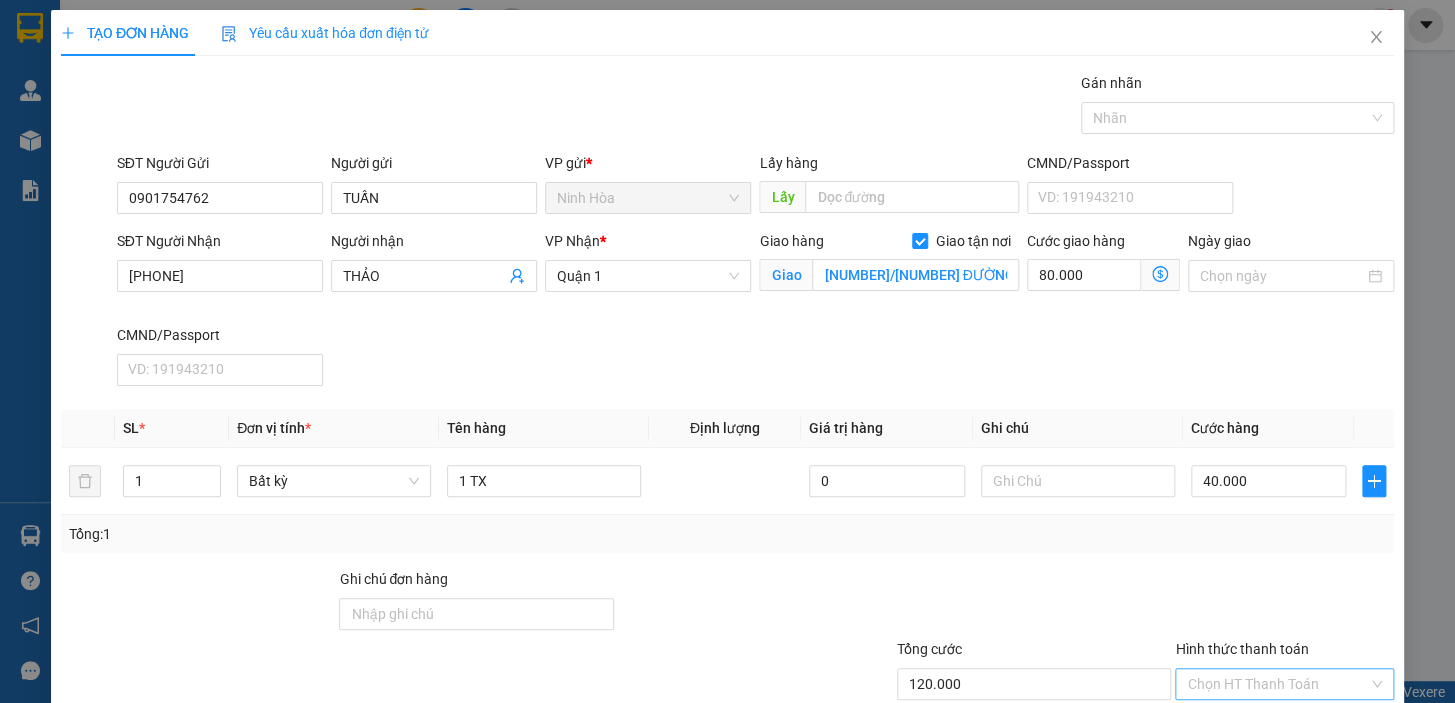 click on "Hình thức thanh toán" at bounding box center [1277, 684] 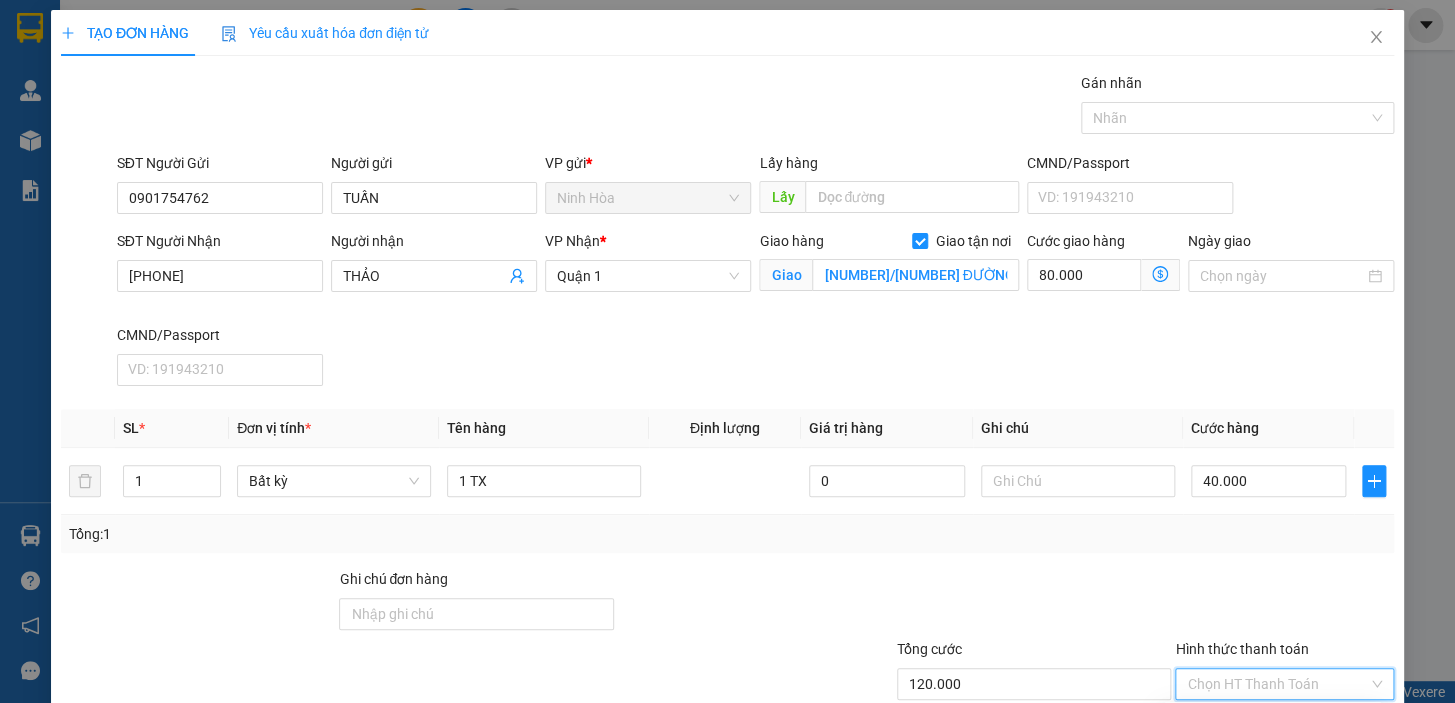 click on "Tại văn phòng" at bounding box center [1272, 722] 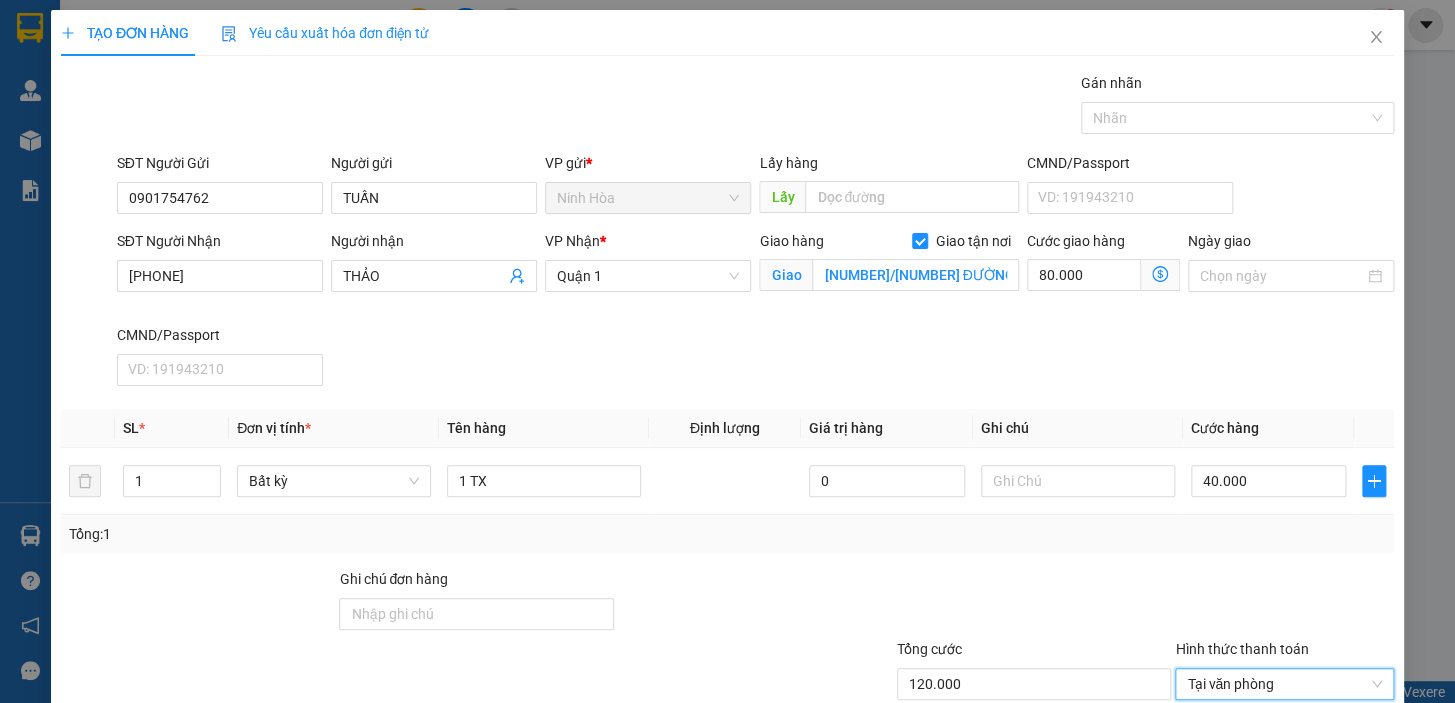 click on "Transit Pickup Surcharge Ids Transit Deliver Surcharge Ids Transit Deliver Surcharge Transit Deliver Surcharge Gói vận chuyển  * Tiêu chuẩn Gán nhãn   Nhãn SĐT Người Gửi [PHONE] Người gửi TUẤN VP gửi  * Ninh Hòa Lấy hàng Lấy CMND/Passport VD: [ID_NUMBER] SĐT Người Nhận [PHONE] Người nhận THẢO VP Nhận  * Quận 1 Giao hàng Giao tận nơi Giao [ADDRESS] Cước giao hàng 80.000 Ngày giao CMND/Passport VD: [ID_NUMBER] SL  * Đơn vị tính  * Tên hàng  Định lượng Giá trị hàng Ghi chú Cước hàng                   1 Bất kỳ 1 TX 0 40.000 Tổng:  1 Ghi chú đơn hàng Tổng cước 120.000 Hình thức thanh toán Tại văn phòng Tại văn phòng Số tiền thu trước 0 Tại văn phòng Chưa thanh toán 0 Lưu nháp Xóa Thông tin Lưu Lưu và In Tại văn phòng Miễn phí Tại văn phòng Miễn phí" at bounding box center (727, 433) 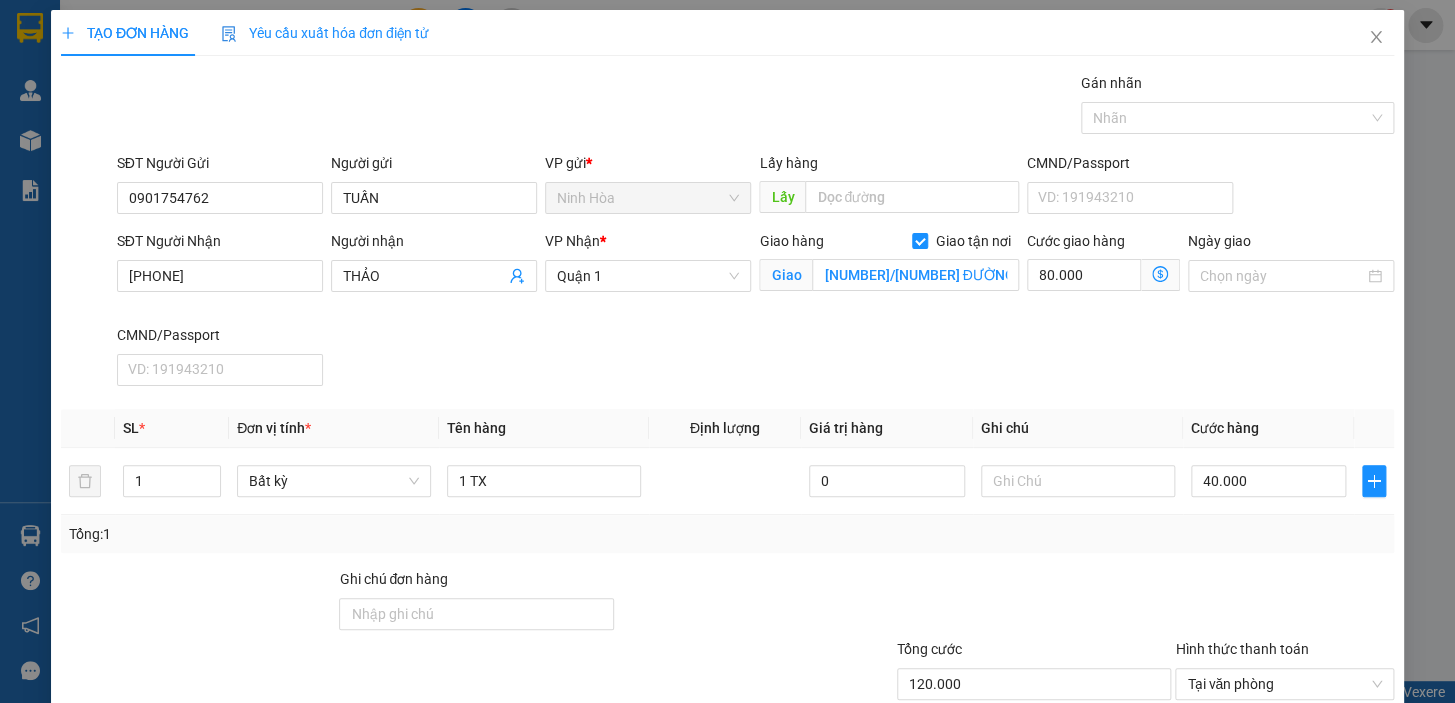 click on "Lưu và In" at bounding box center [1312, 779] 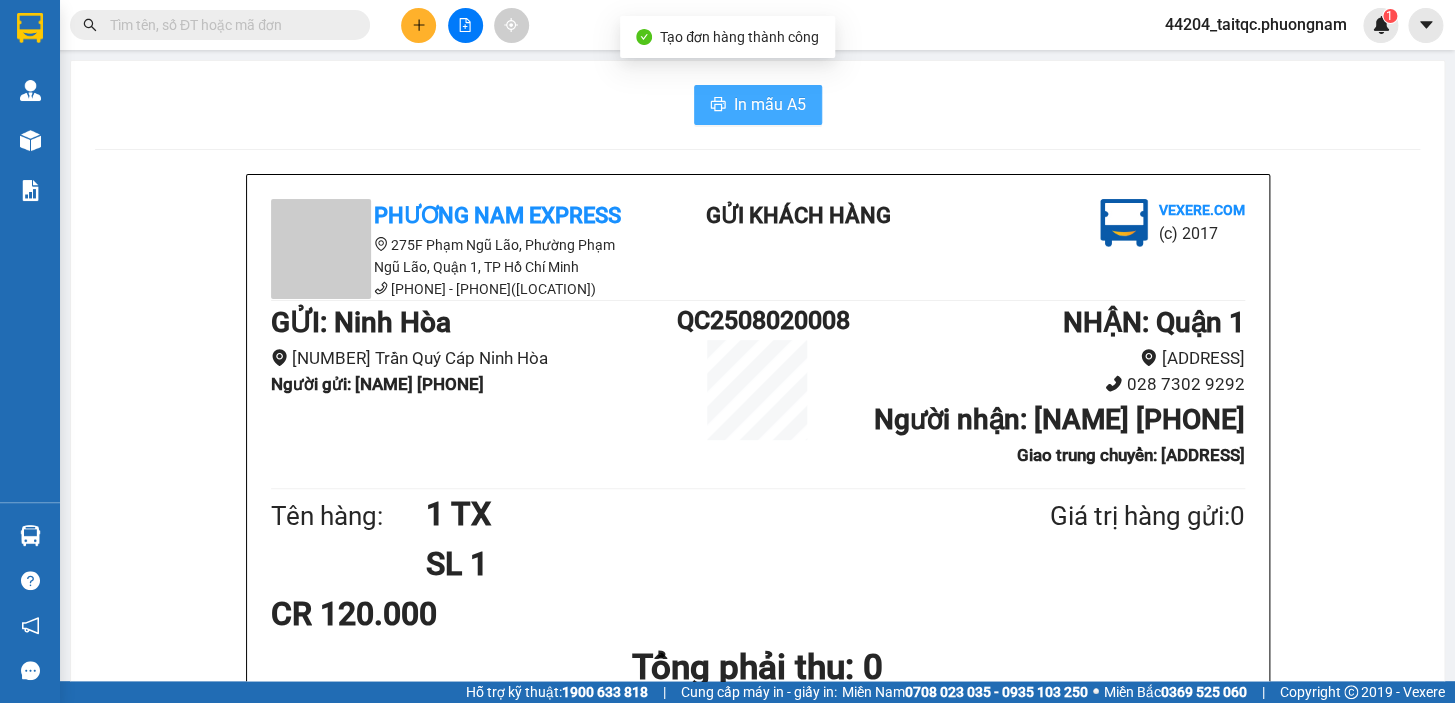click on "In mẫu A5" at bounding box center [770, 104] 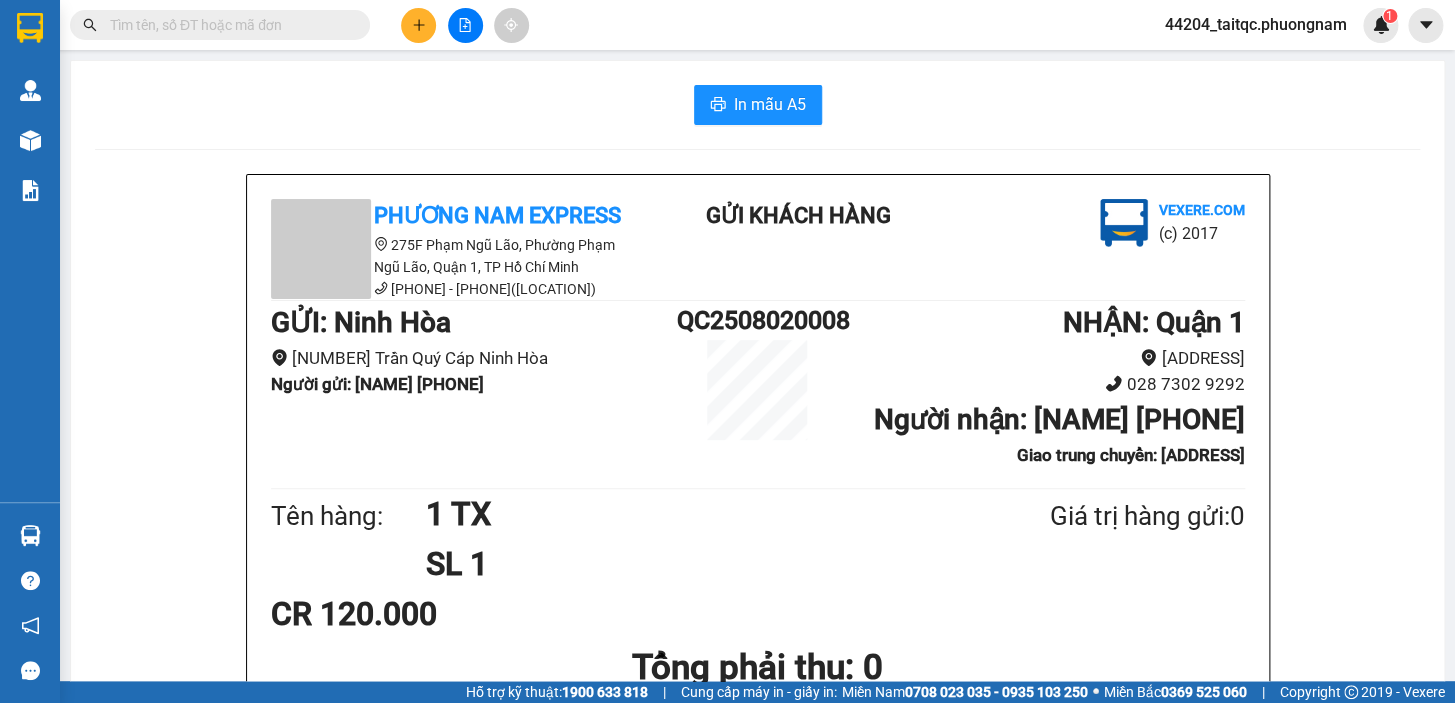 click at bounding box center [465, 25] 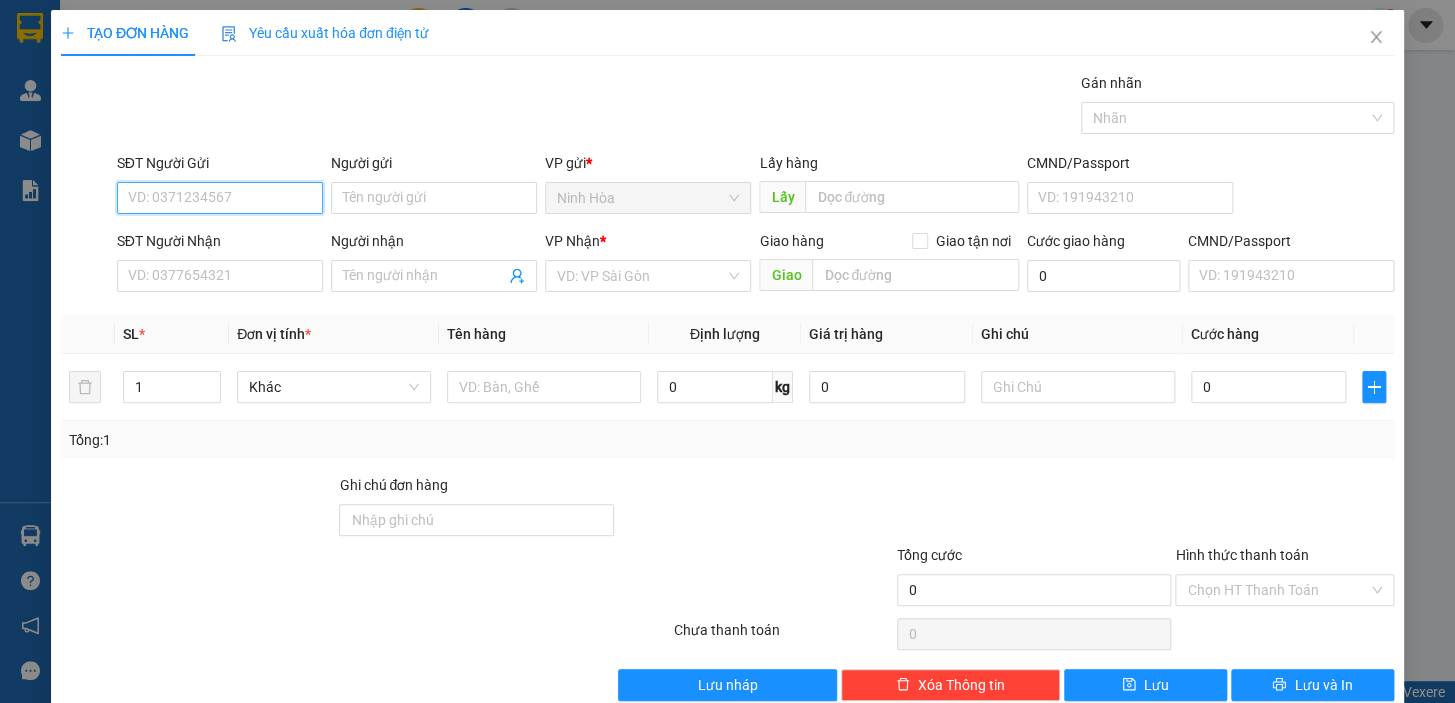 click on "SĐT Người Gửi" at bounding box center [220, 198] 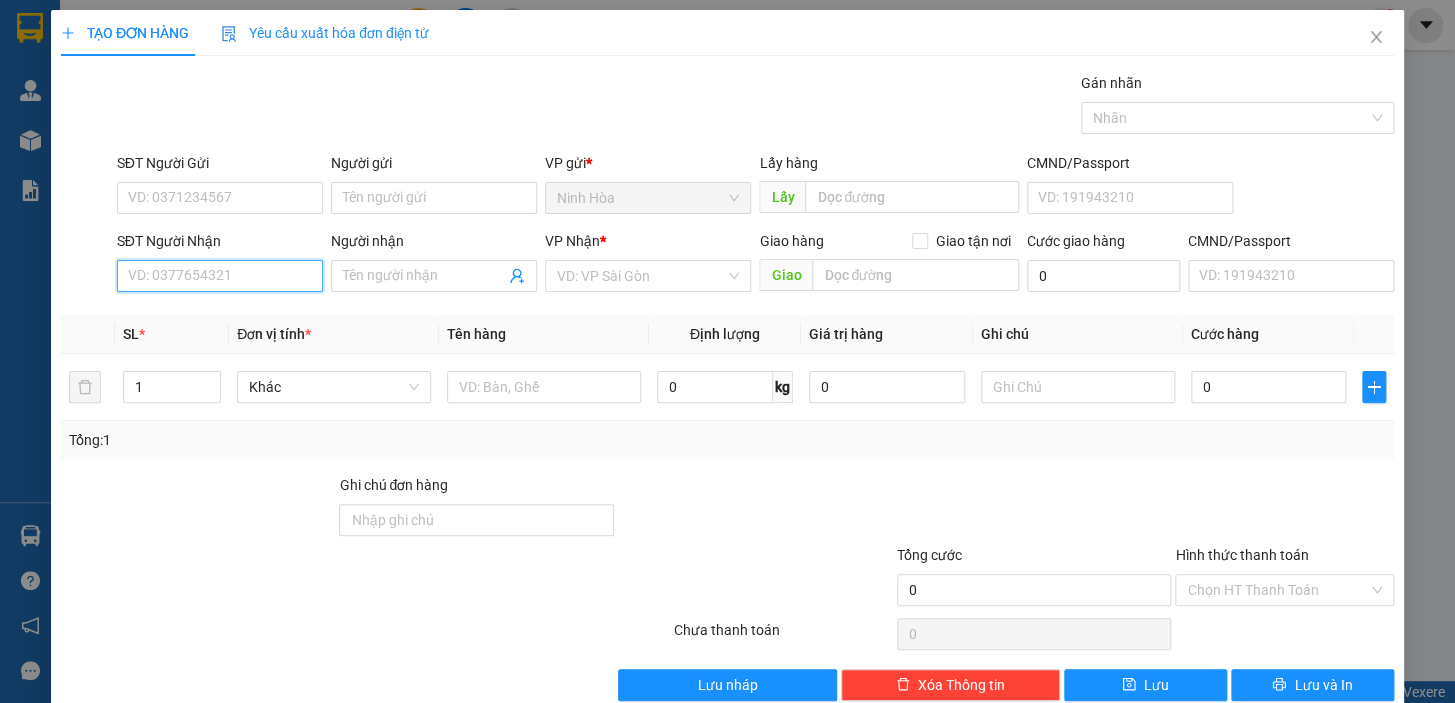 click on "SĐT Người Nhận" at bounding box center [220, 276] 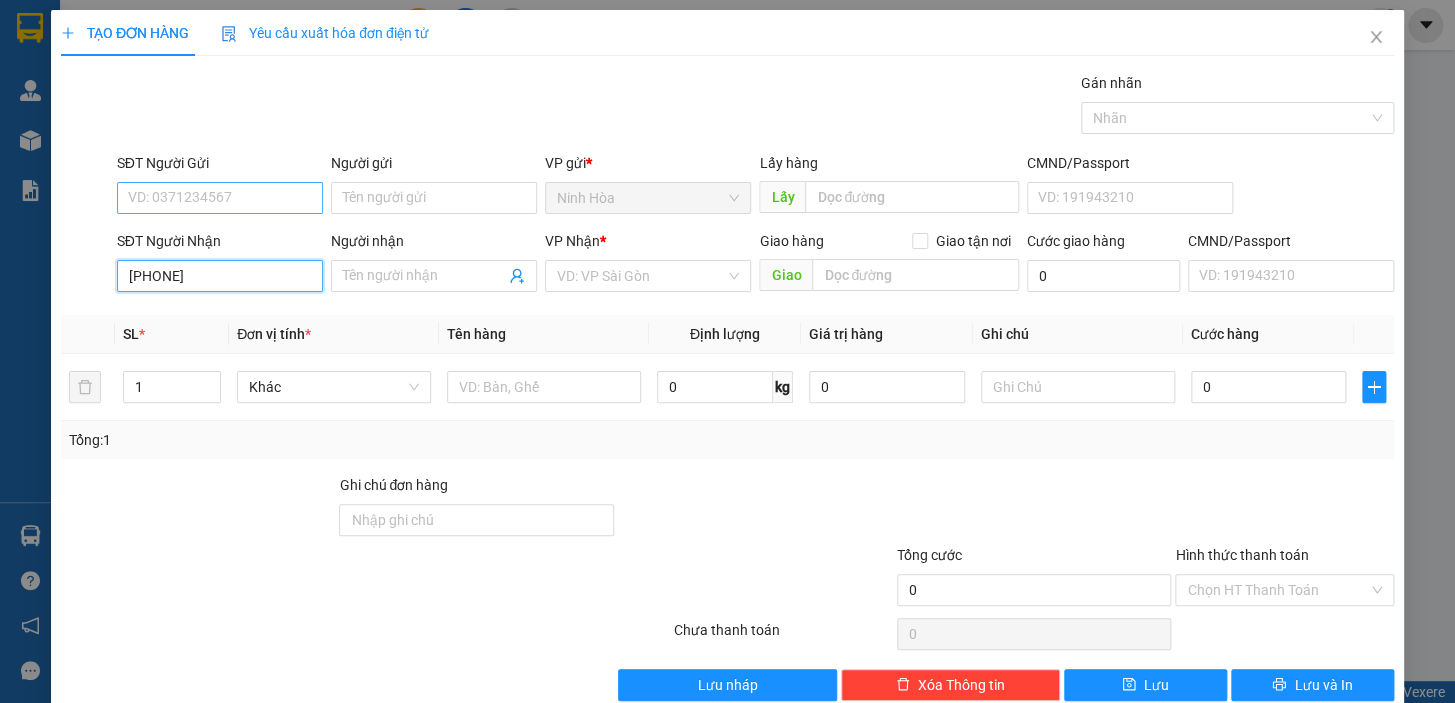 type on "[PHONE]" 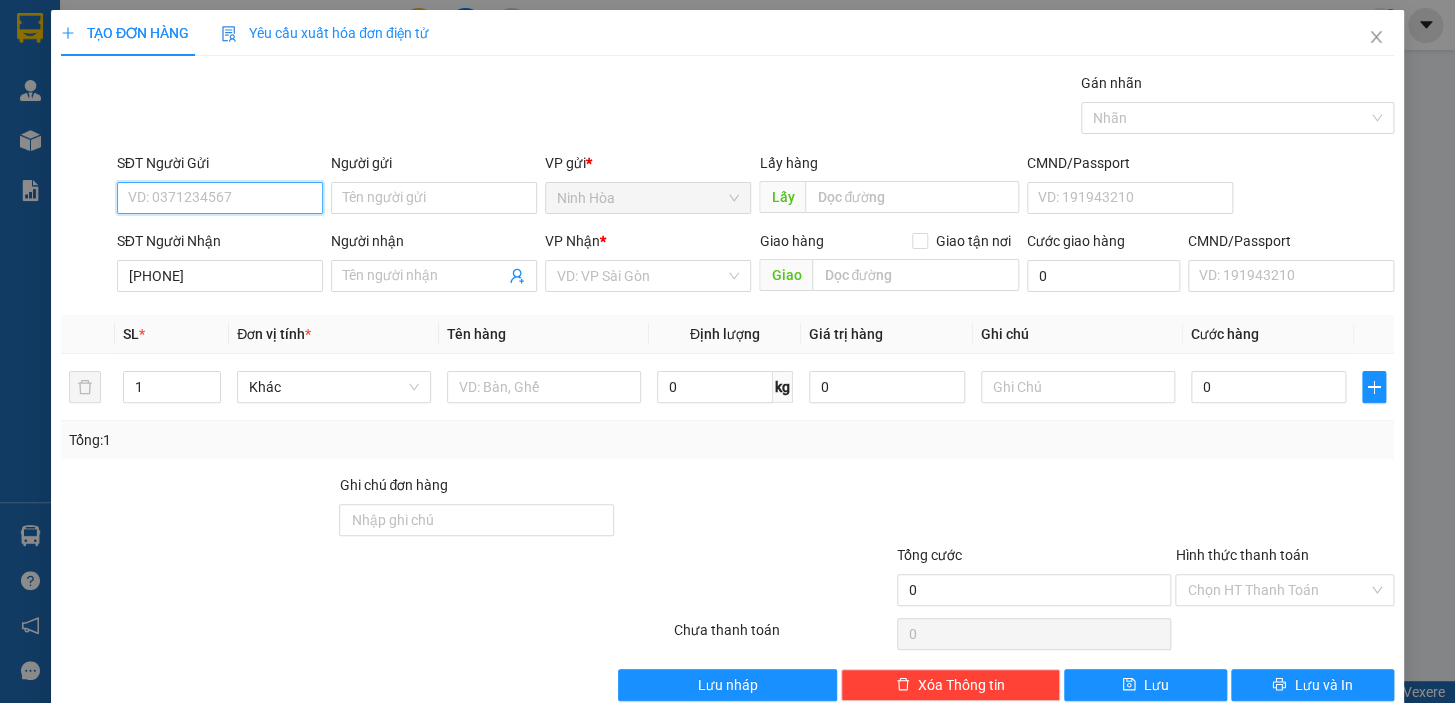 click on "SĐT Người Gửi" at bounding box center [220, 198] 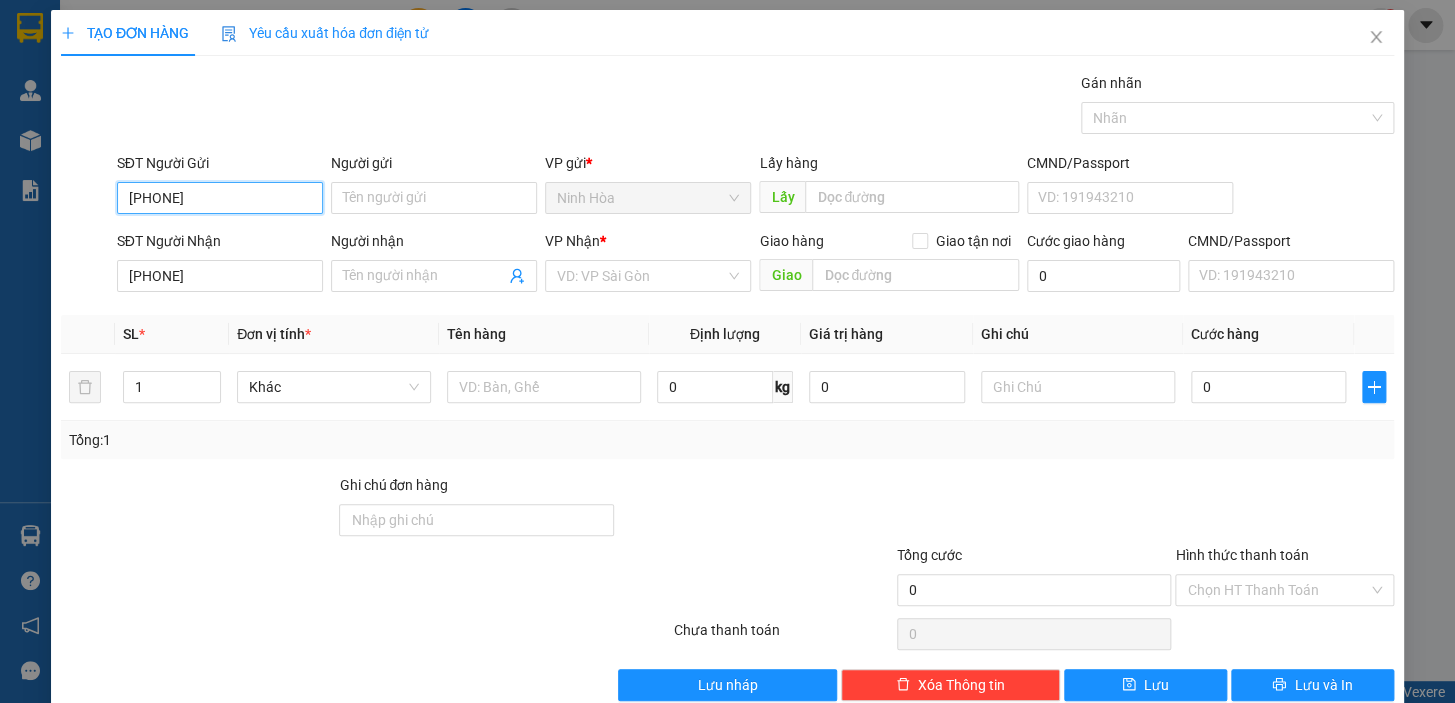 type on "[PHONE]" 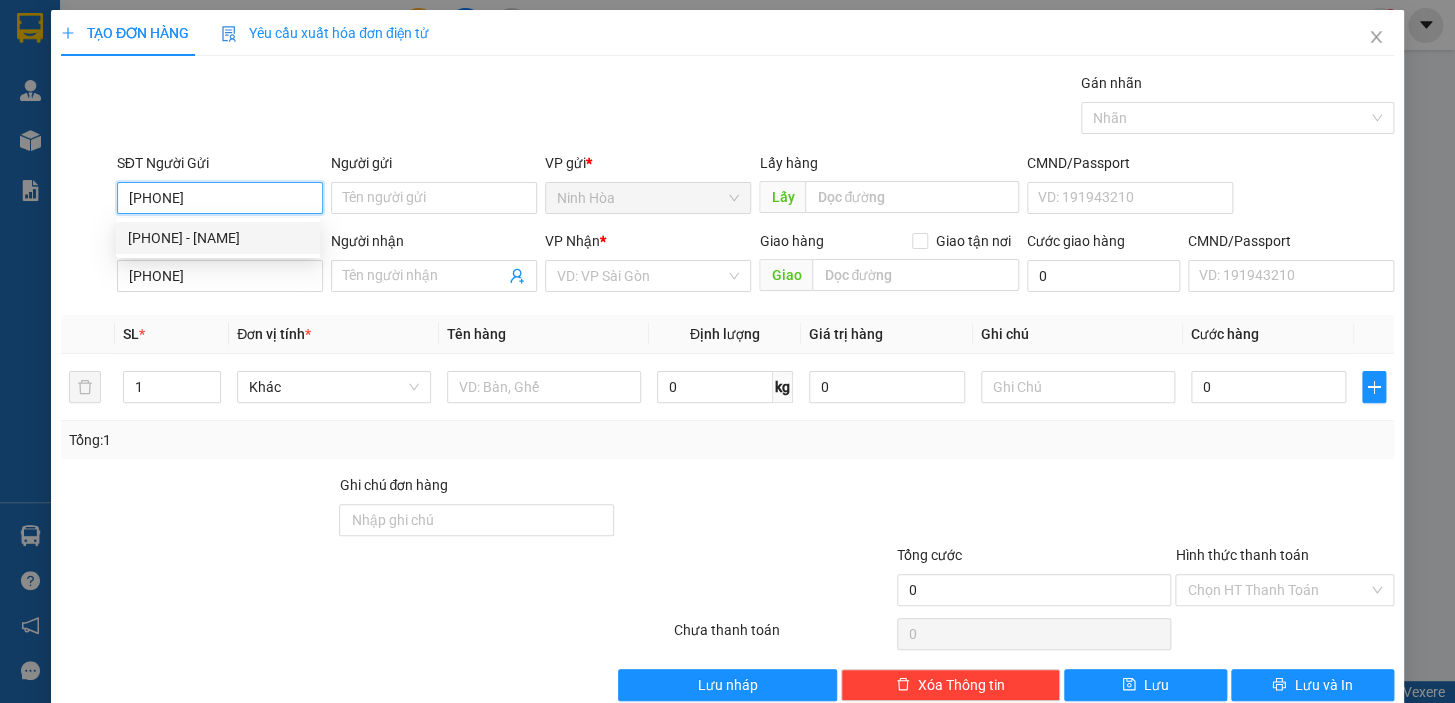 click on "[PHONE] - [NAME]" at bounding box center [218, 238] 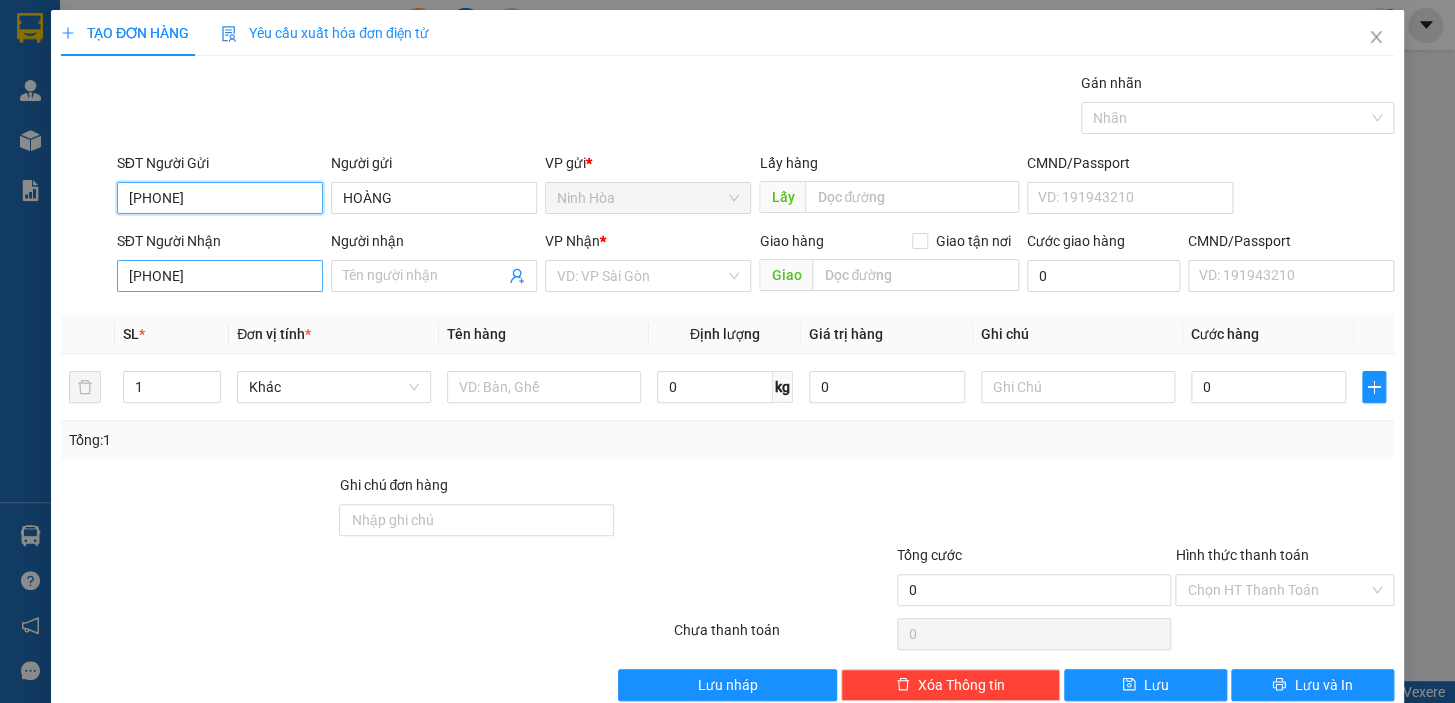 type on "[PHONE]" 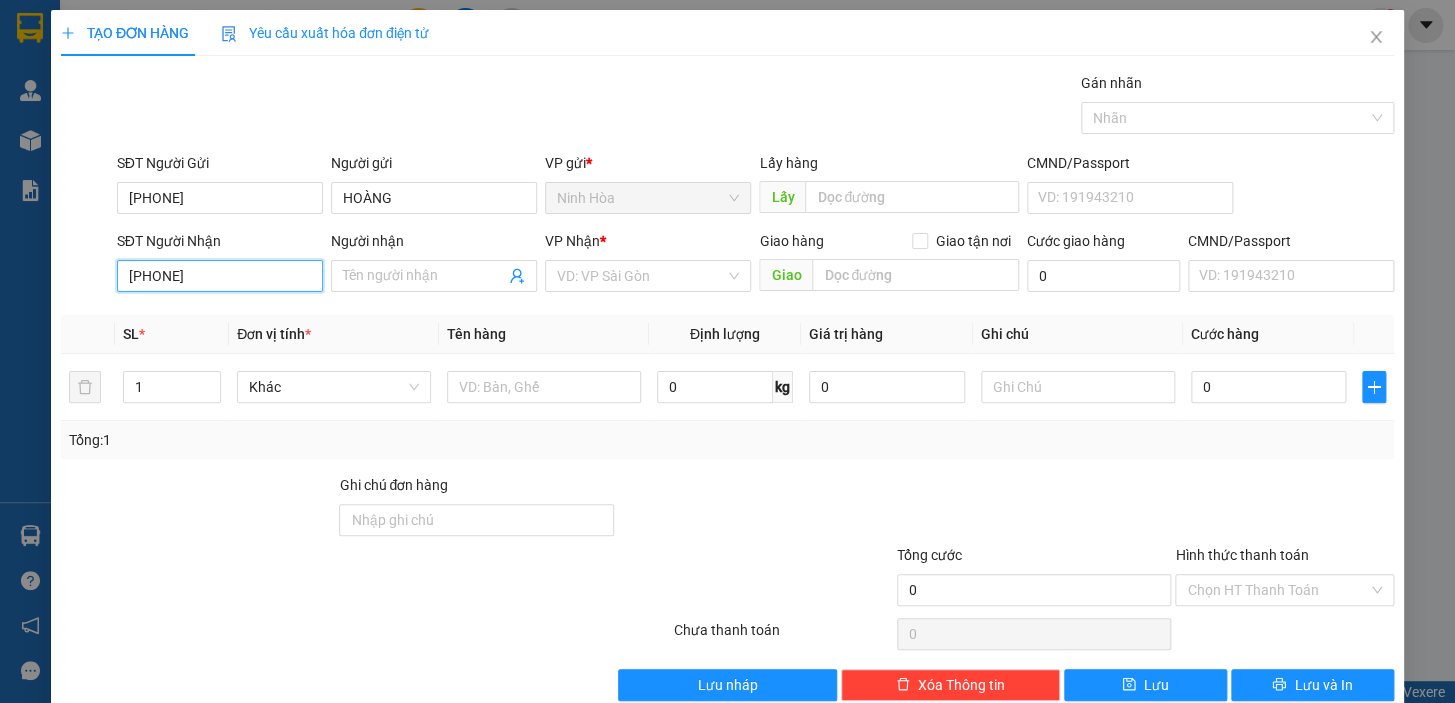 click on "[PHONE]" at bounding box center [220, 276] 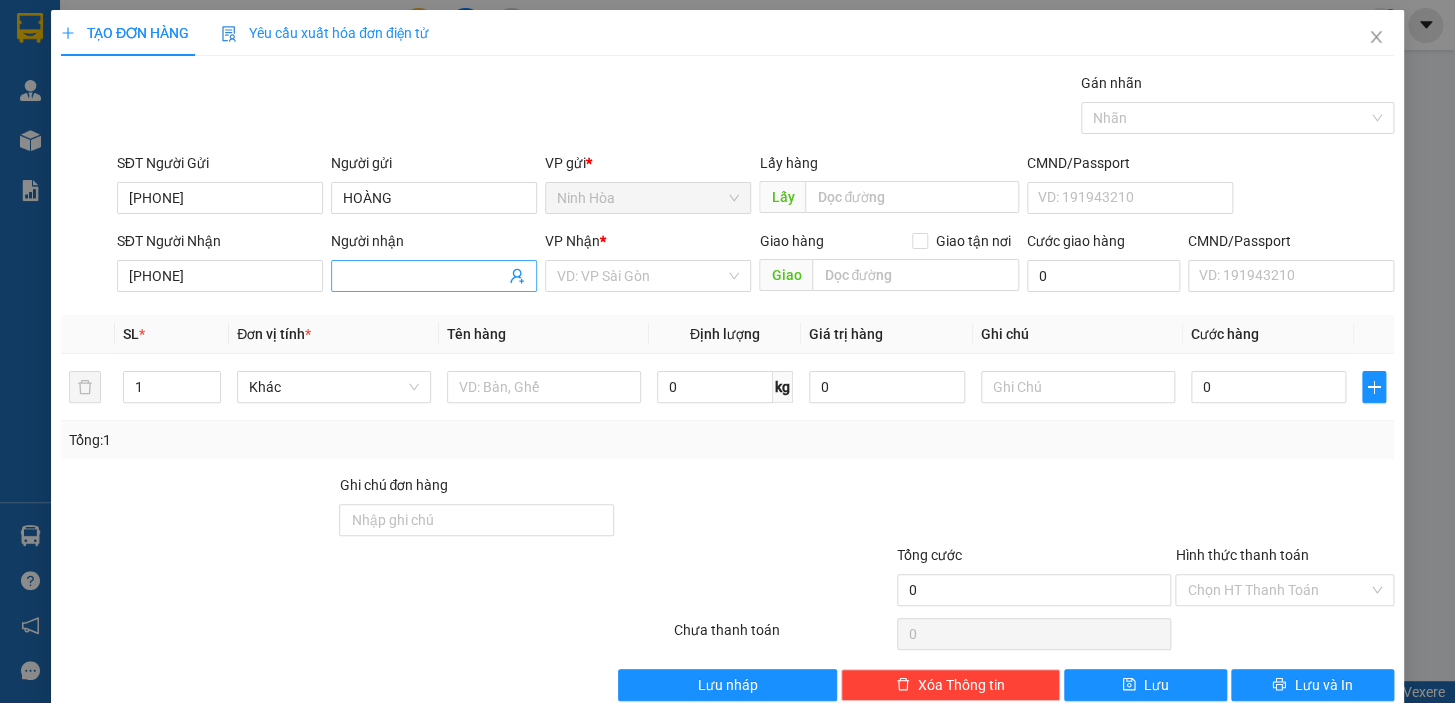 click on "Người nhận" at bounding box center [424, 276] 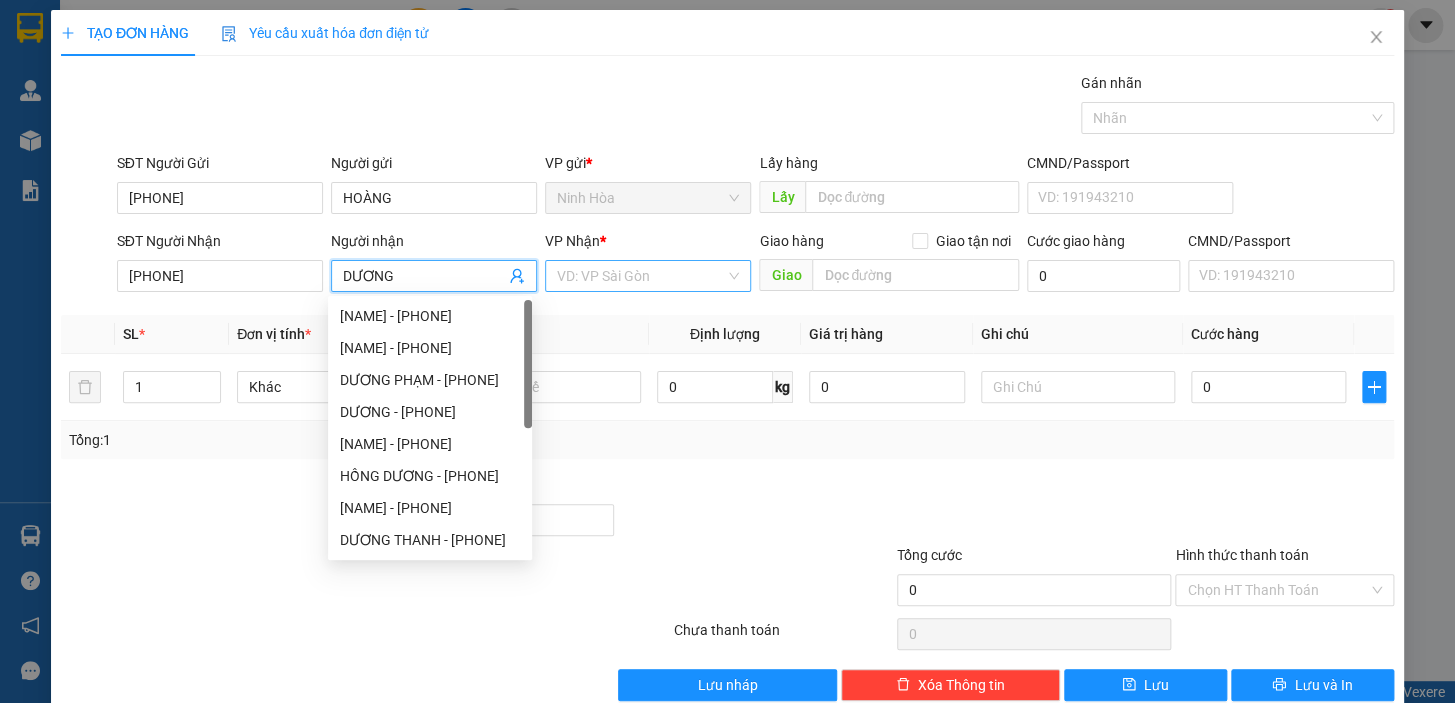 type on "DƯƠNG" 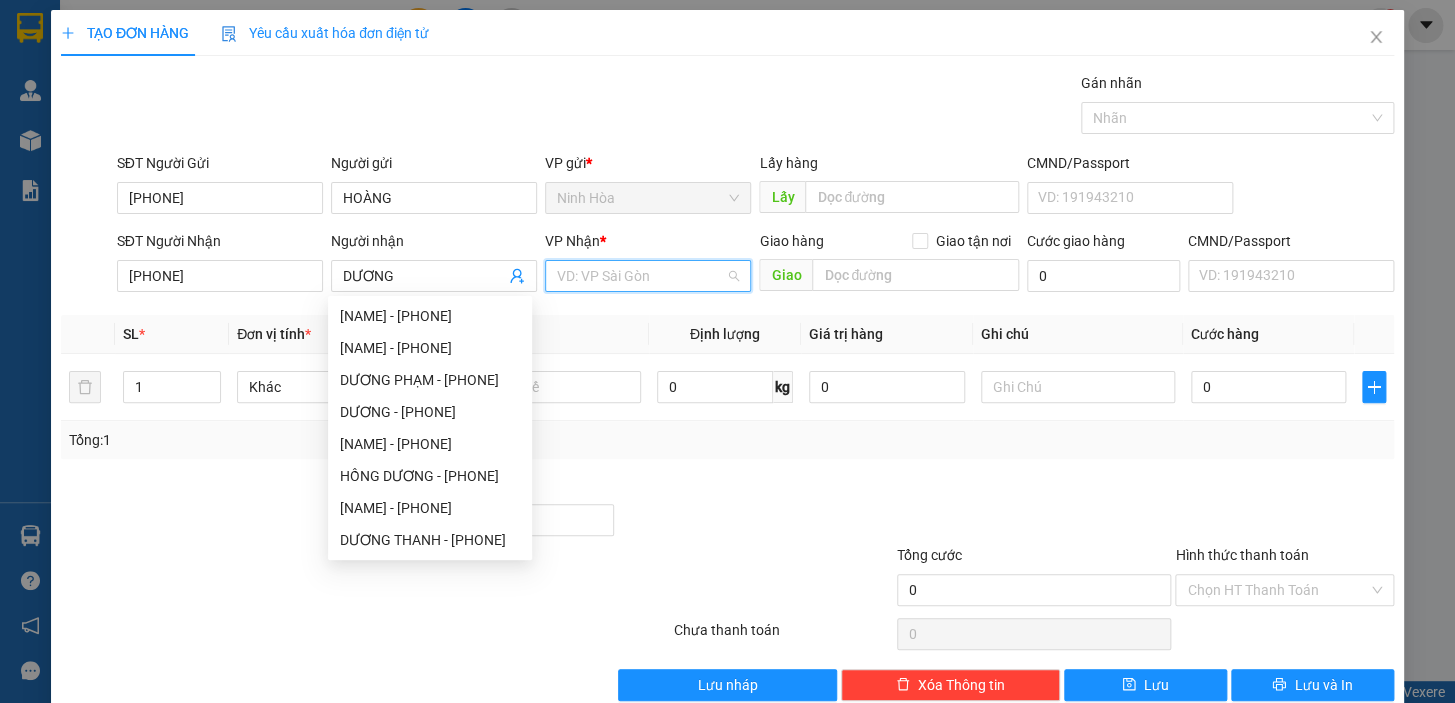 click at bounding box center (641, 276) 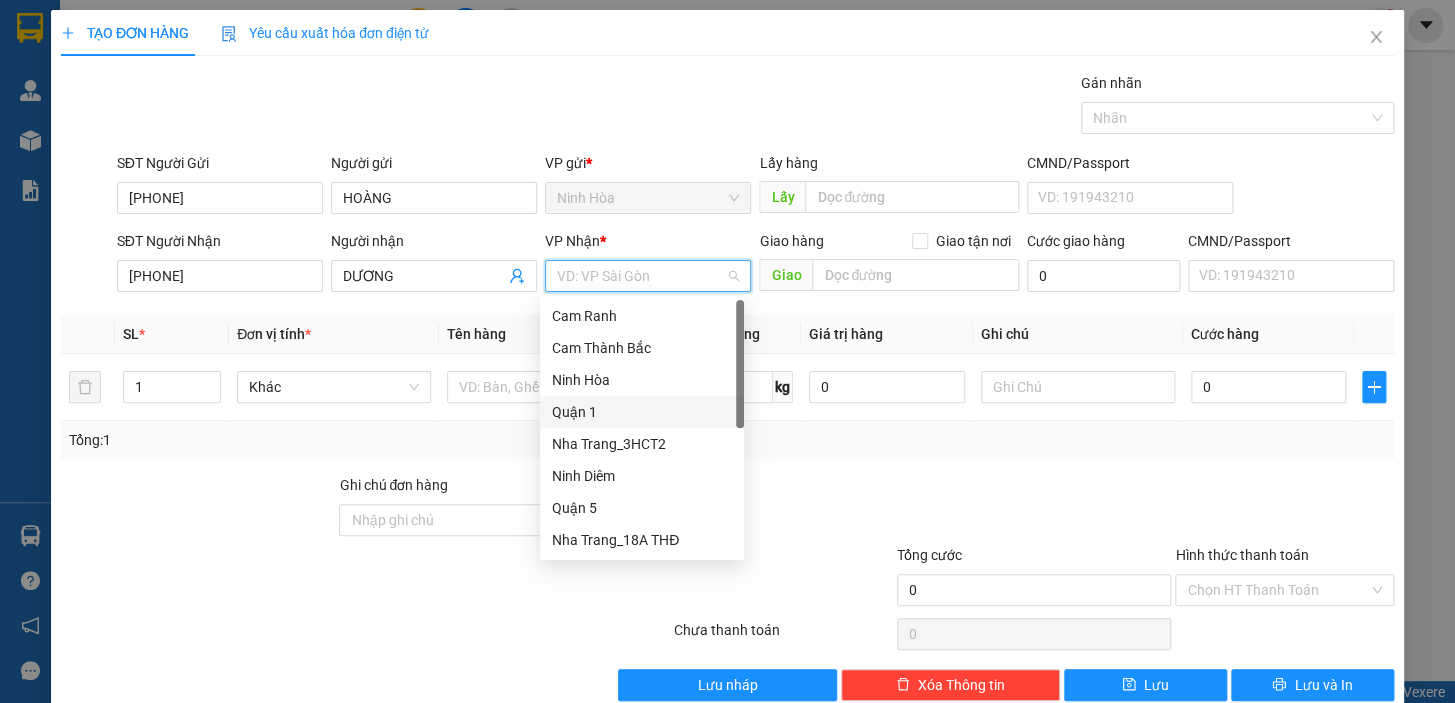 click on "Quận 1" at bounding box center [642, 412] 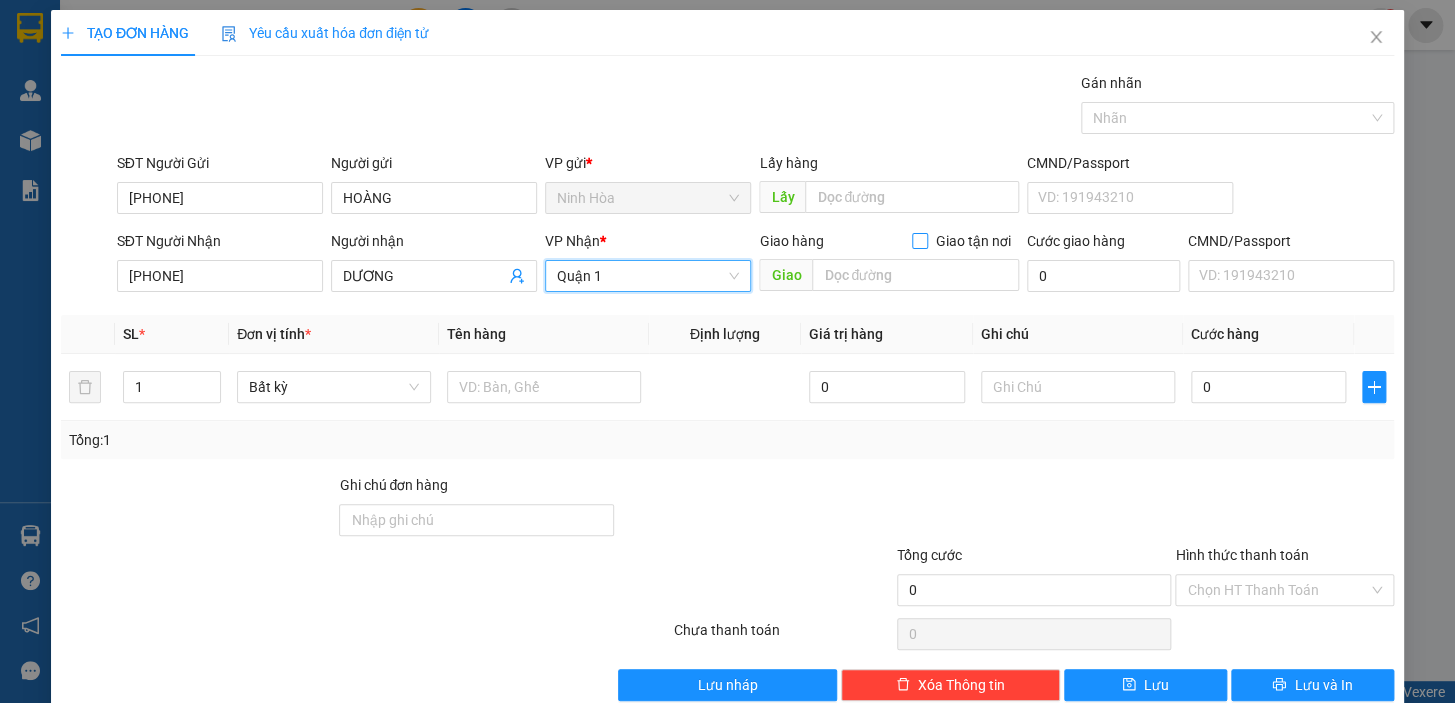 click on "Giao tận nơi" at bounding box center [919, 240] 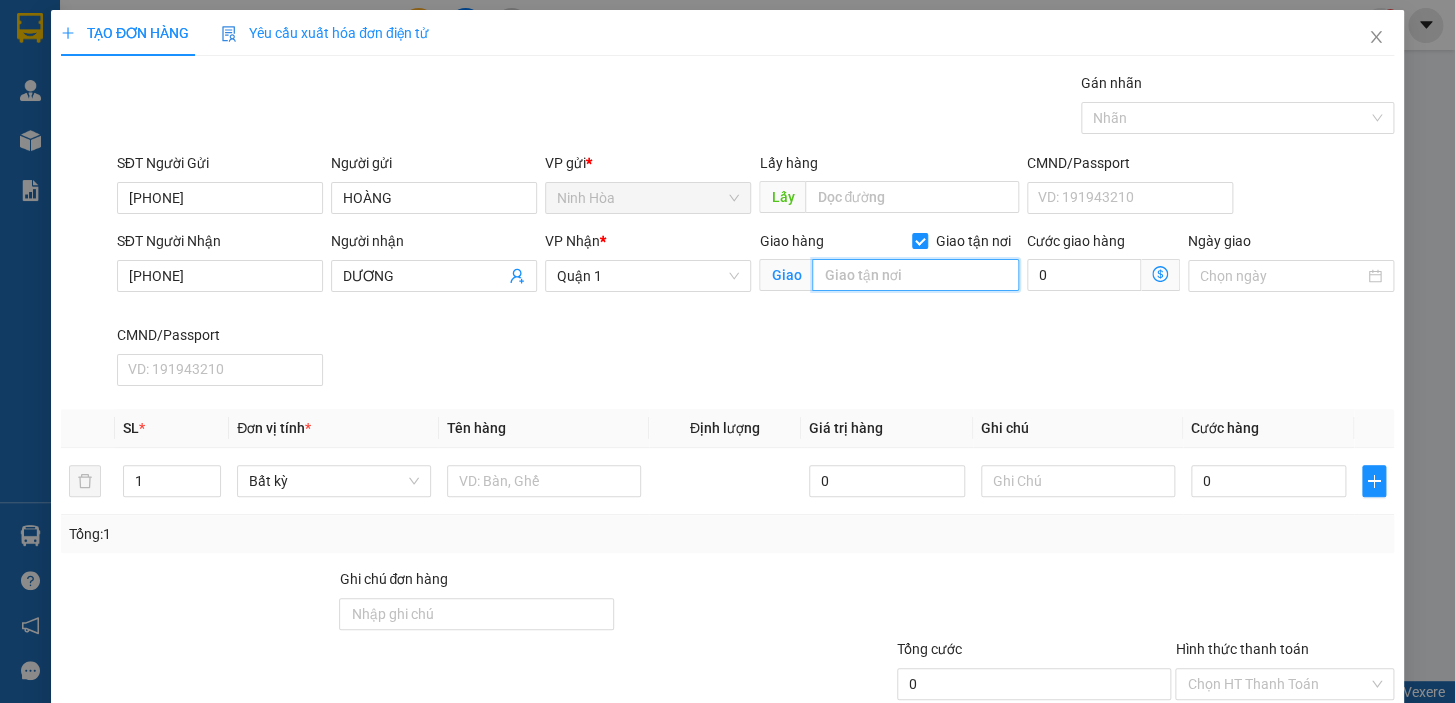 click at bounding box center (915, 275) 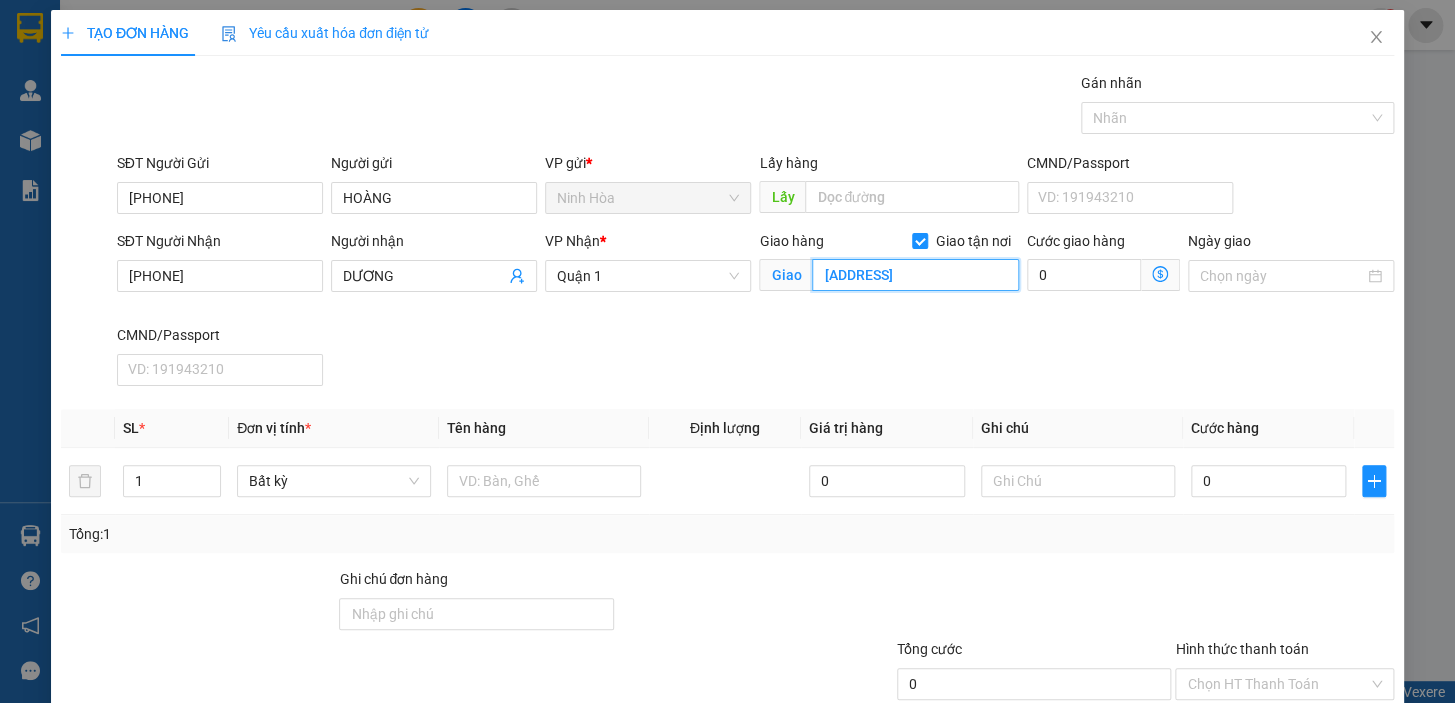 type on "[ADDRESS]" 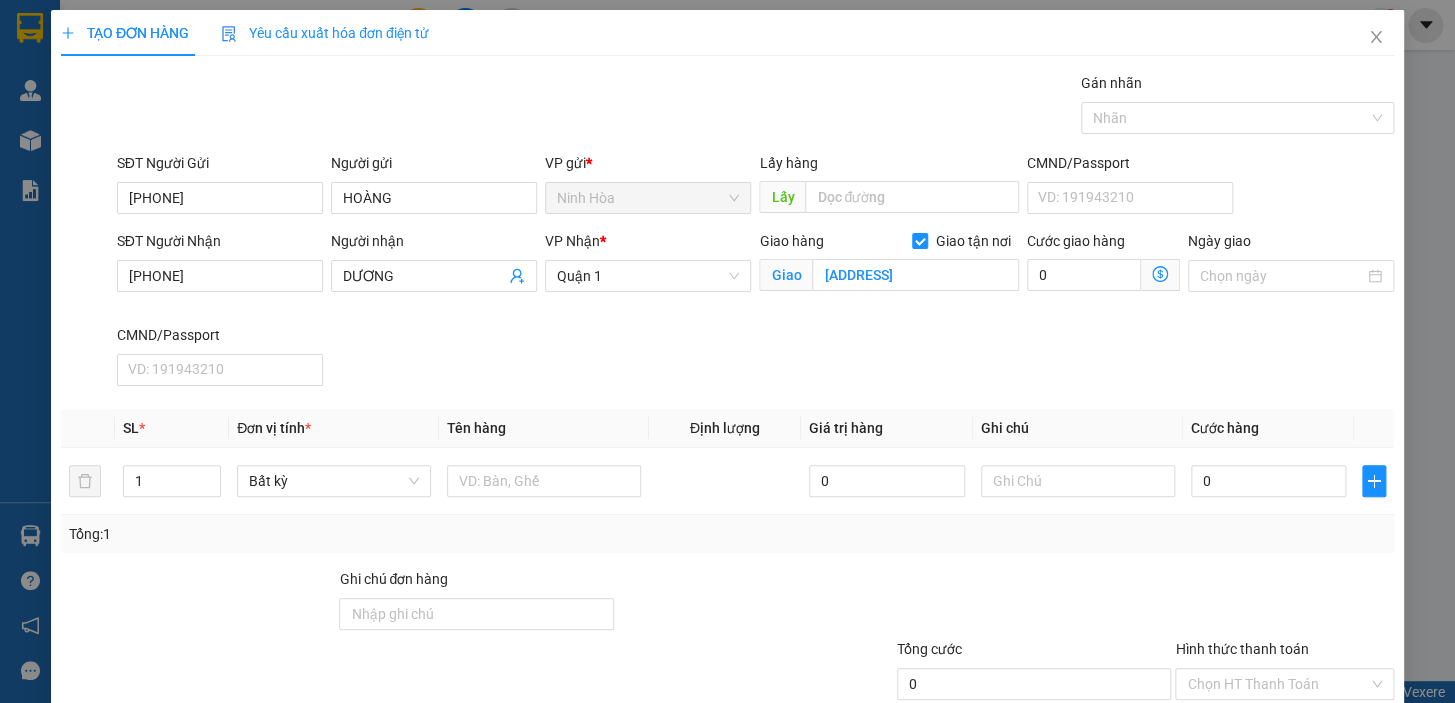 click 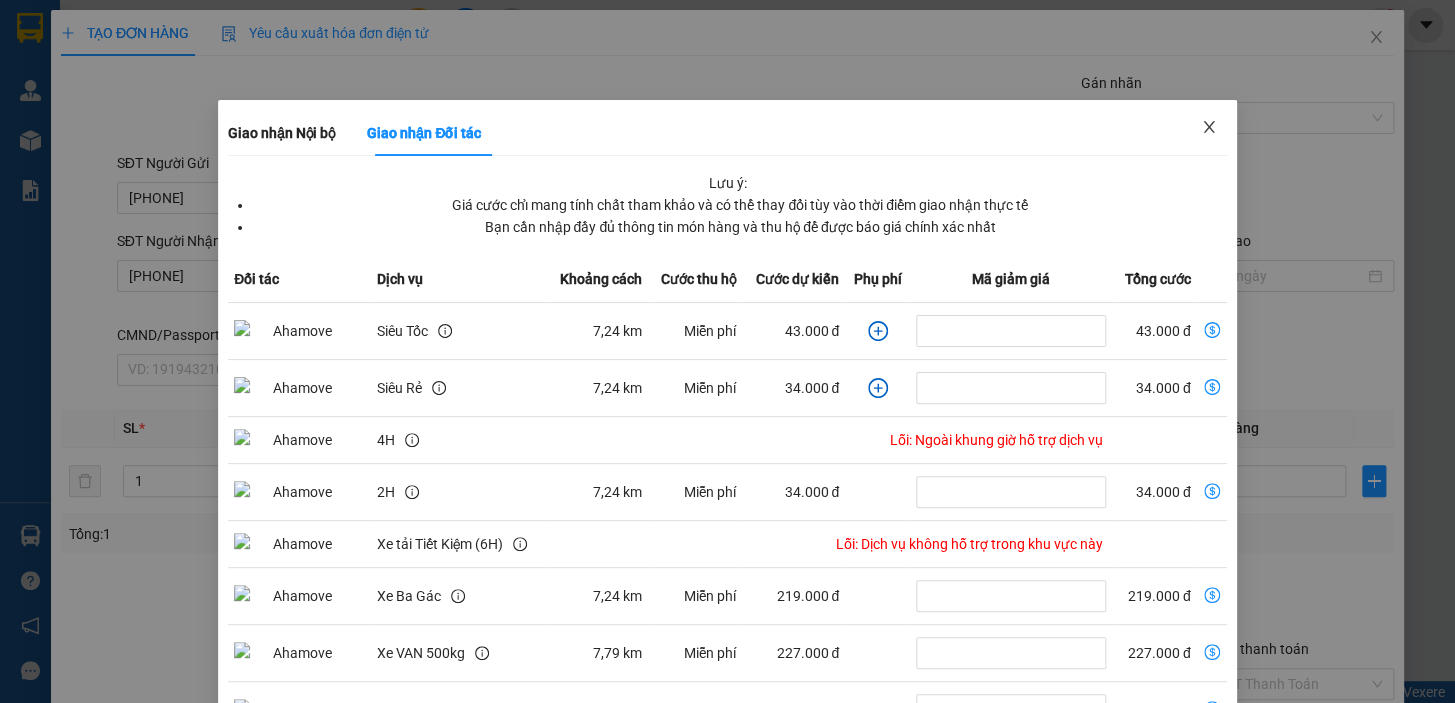 click 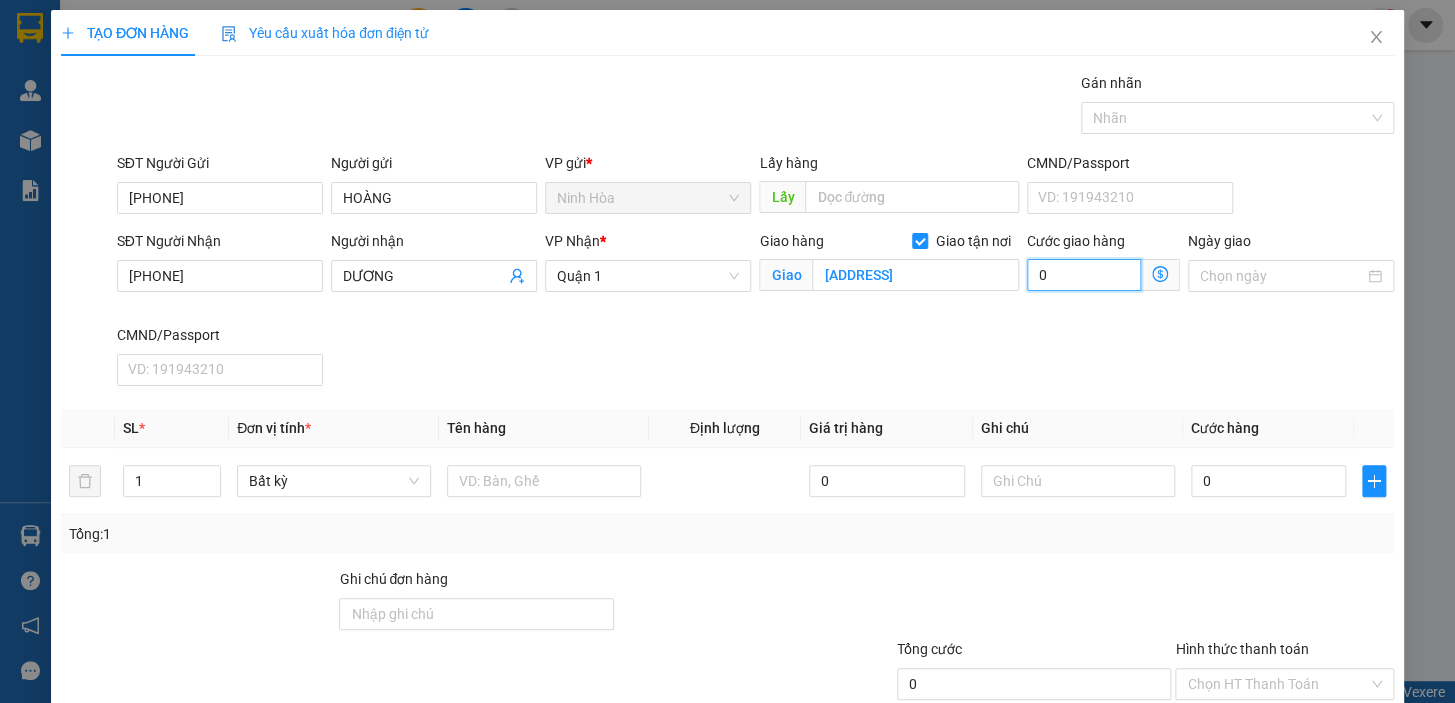 click on "0" at bounding box center [1084, 275] 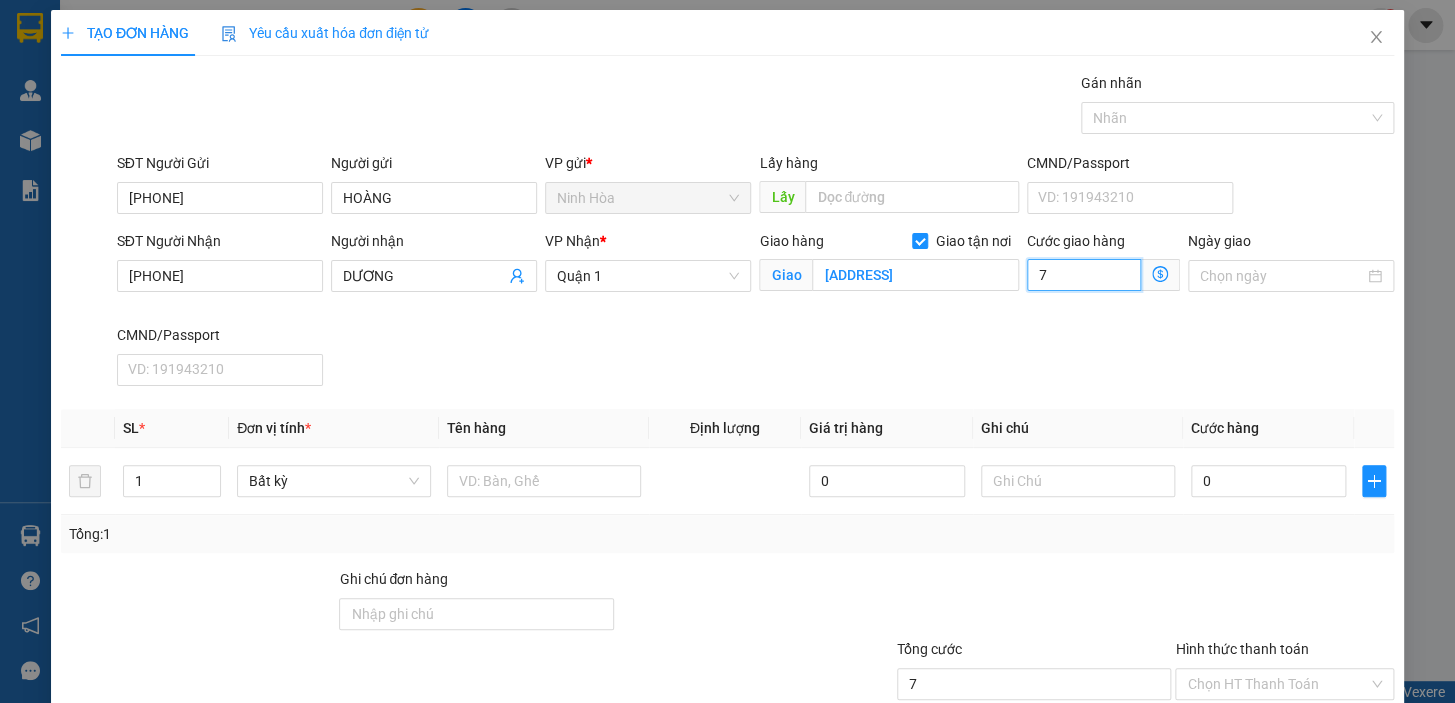 type on "70" 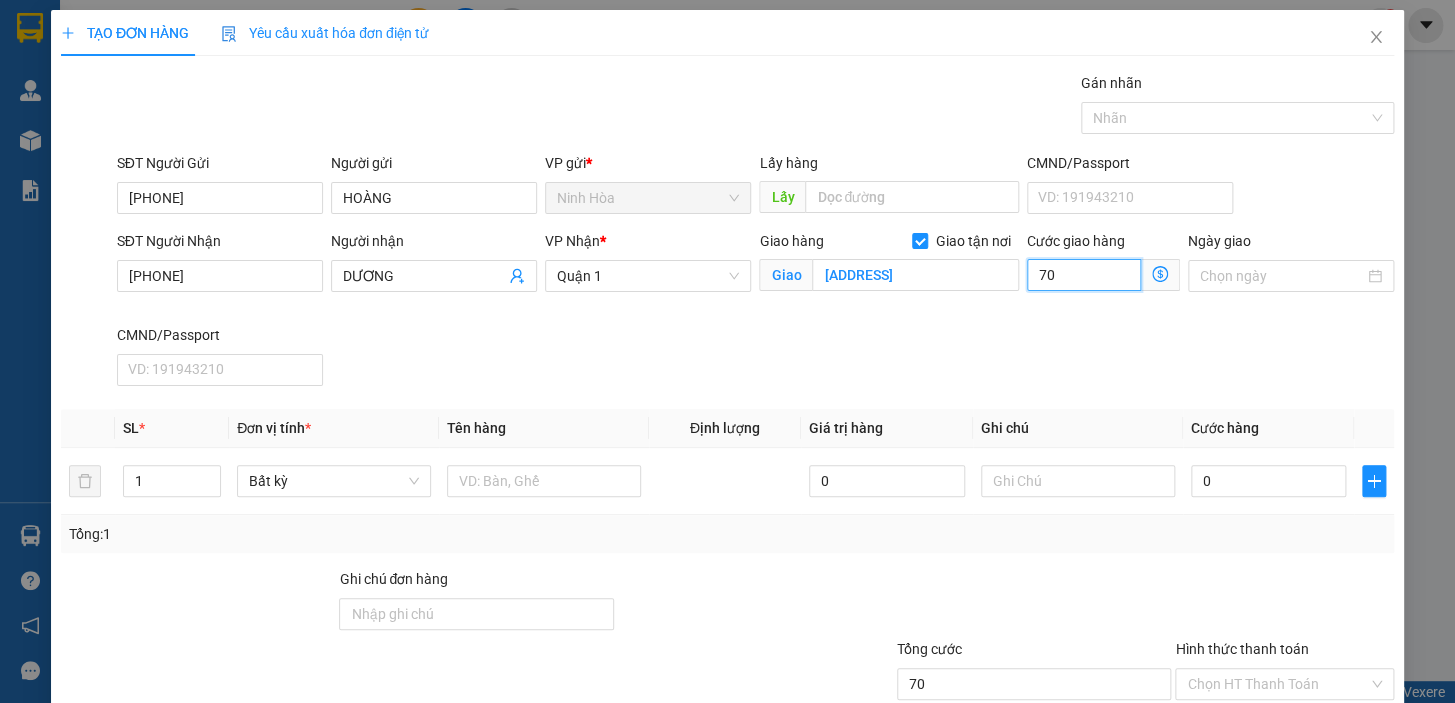 type on "70" 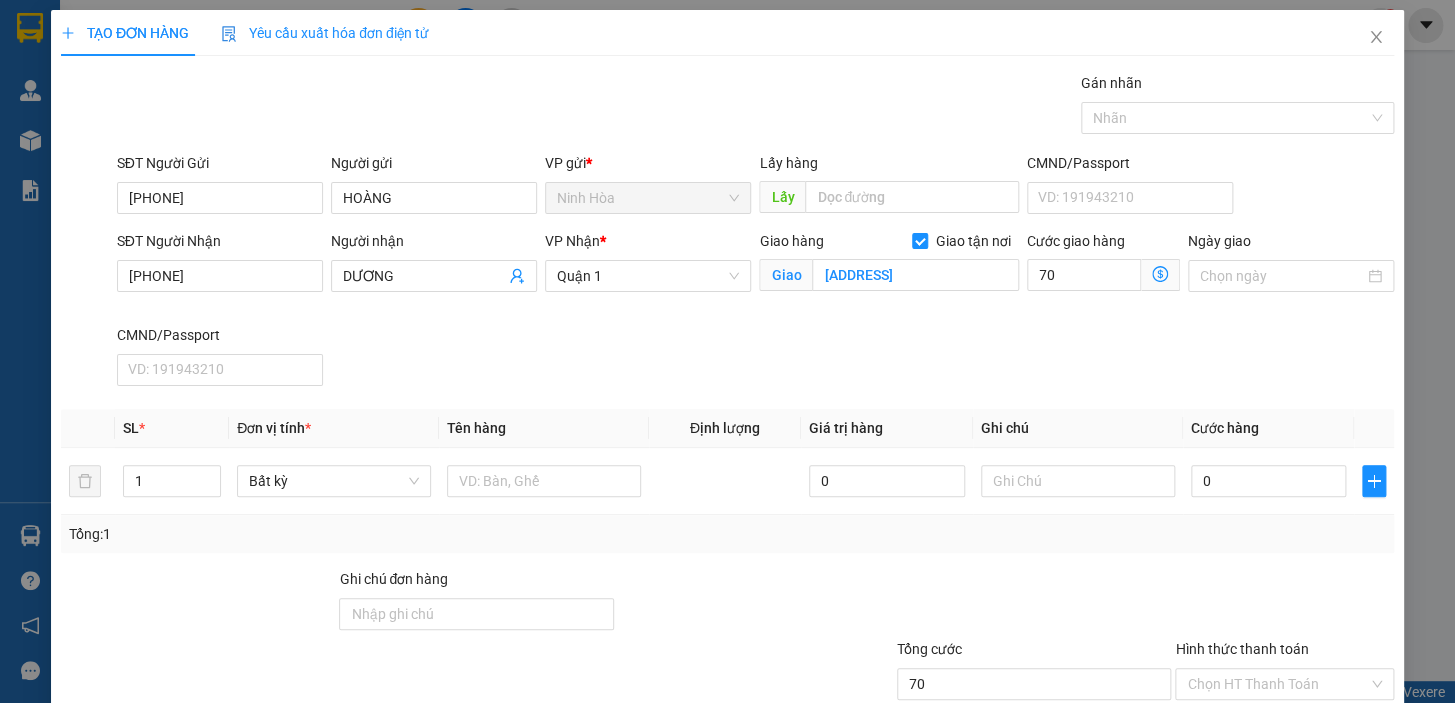 type on "70.000" 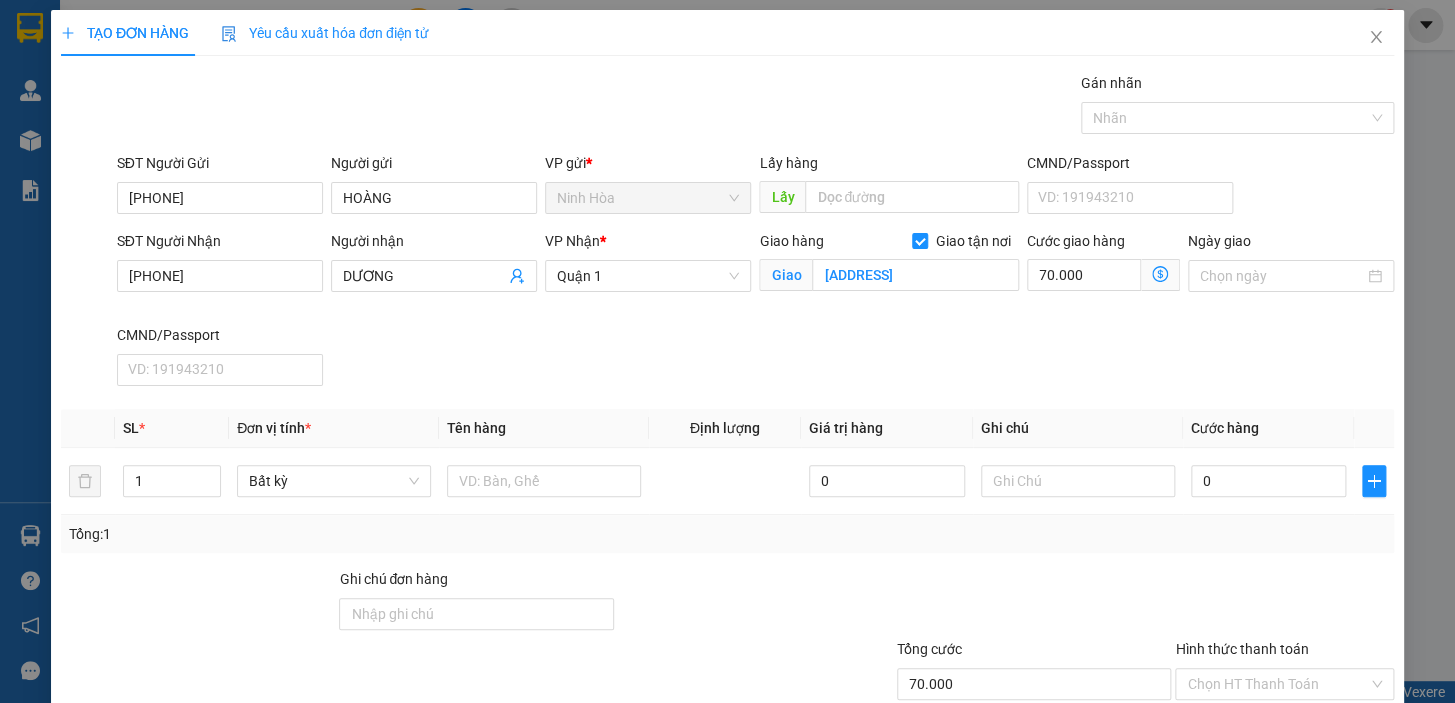 click on "SĐT Người Nhận [PHONE] Người nhận DƯƠNG VP Nhận  * Quận 1 Giao hàng Giao tận nơi Giao 801/93/24,XÔ VIẾT NGHỆ TĨNH,PHƯỜNG 26,BÌNH THẠNH Cước giao hàng 70.000 Giao nhận Nội bộ Giao nhận Đối tác Lưu ý: Giá cước chỉ mang tính chất tham khảo và có thể thay đổi tùy vào thời điểm giao nhận thực tế Bạn cần nhập đầy đủ thông tin món hàng và thu hộ để được báo giá chính xác nhất Đối tác Dịch vụ Khoảng cách Cước thu hộ Cước dự kiến Phụ phí Mã giảm giá Tổng cước Siêu Tốc 7,24 km Miễn phí 43.000 đ 43.000 đ Siêu Rẻ 7,24 km Miễn phí 34.000 đ 34.000 đ 4H Lỗi: Ngoài khung giờ hỗ trợ dịch vụ 2H 7,24 km Miễn phí 34.000 đ 34.000 đ Xe tải Tiết Kiệm (6H) Lỗi: Dịch vụ không hỗ trợ trong khu vực này Xe Ba Gác 7,24 km Miễn phí 219.000 đ 219.000 đ Xe VAN 500kg 7,79 km Miễn phí 227.000 đ 227.000 đ Xe VAN 1000kg 7,79 km" at bounding box center [755, 312] 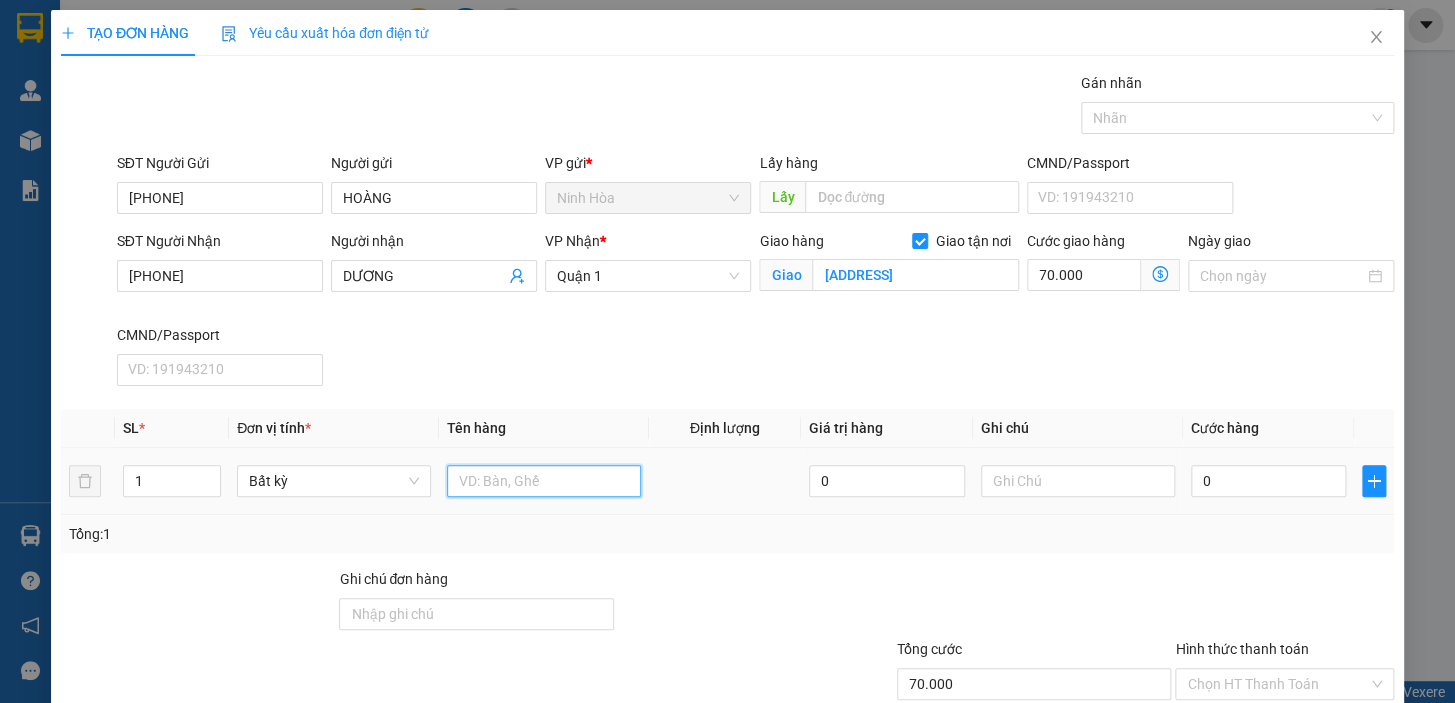 click at bounding box center [544, 481] 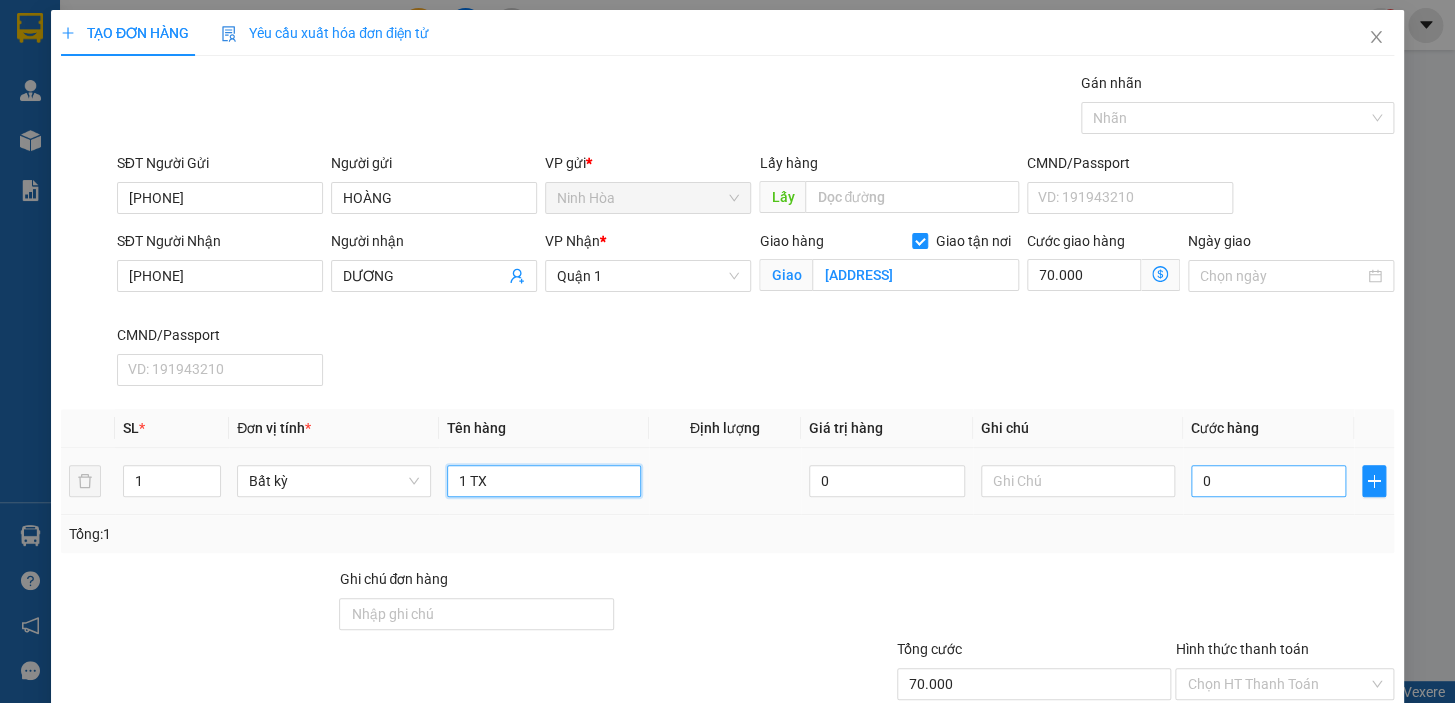 type on "1 TX" 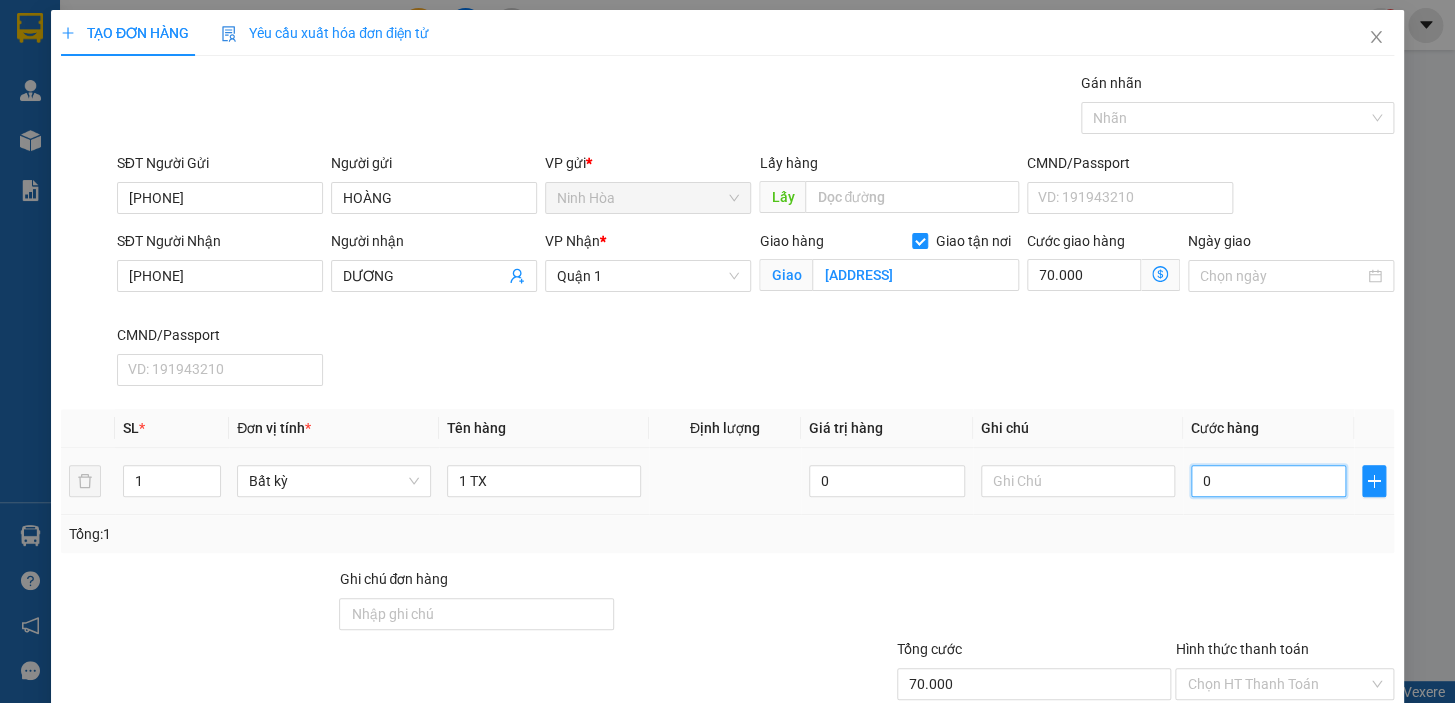 click on "0" at bounding box center [1269, 481] 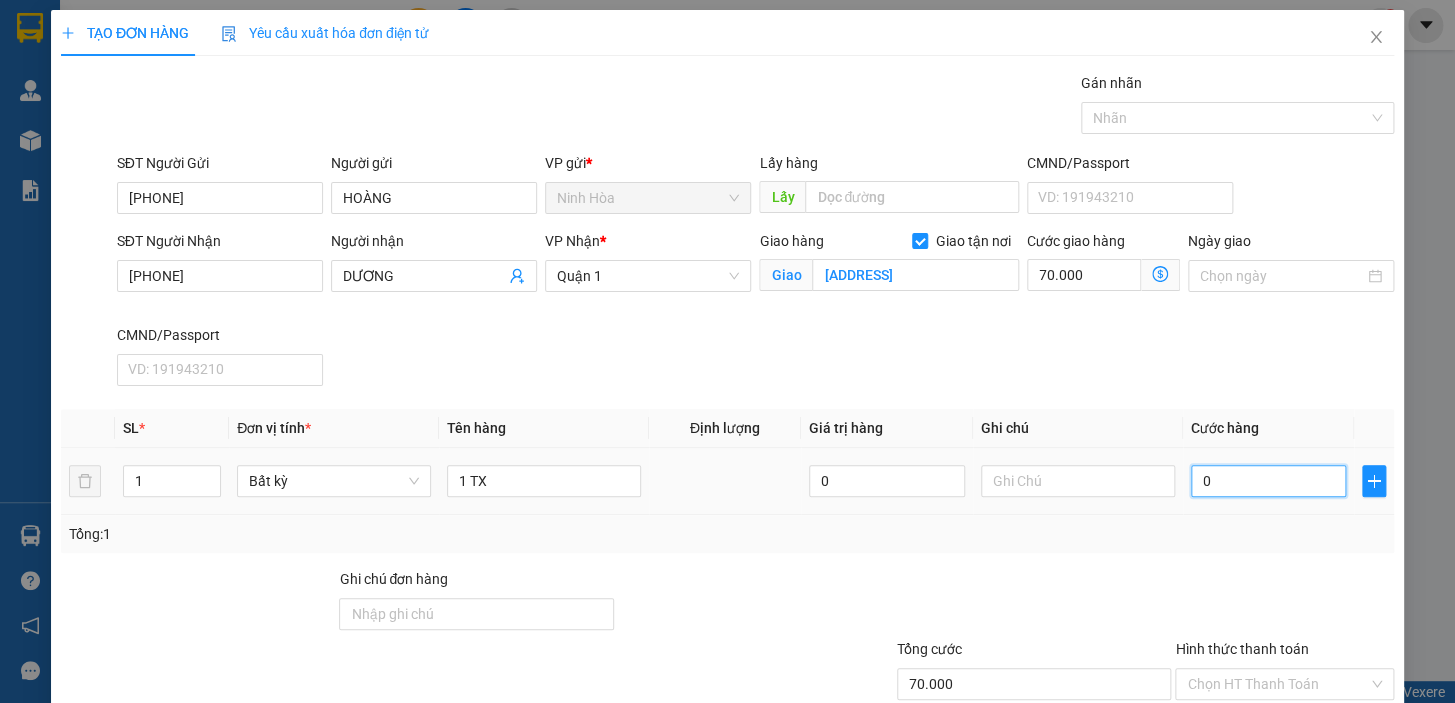 type on "4" 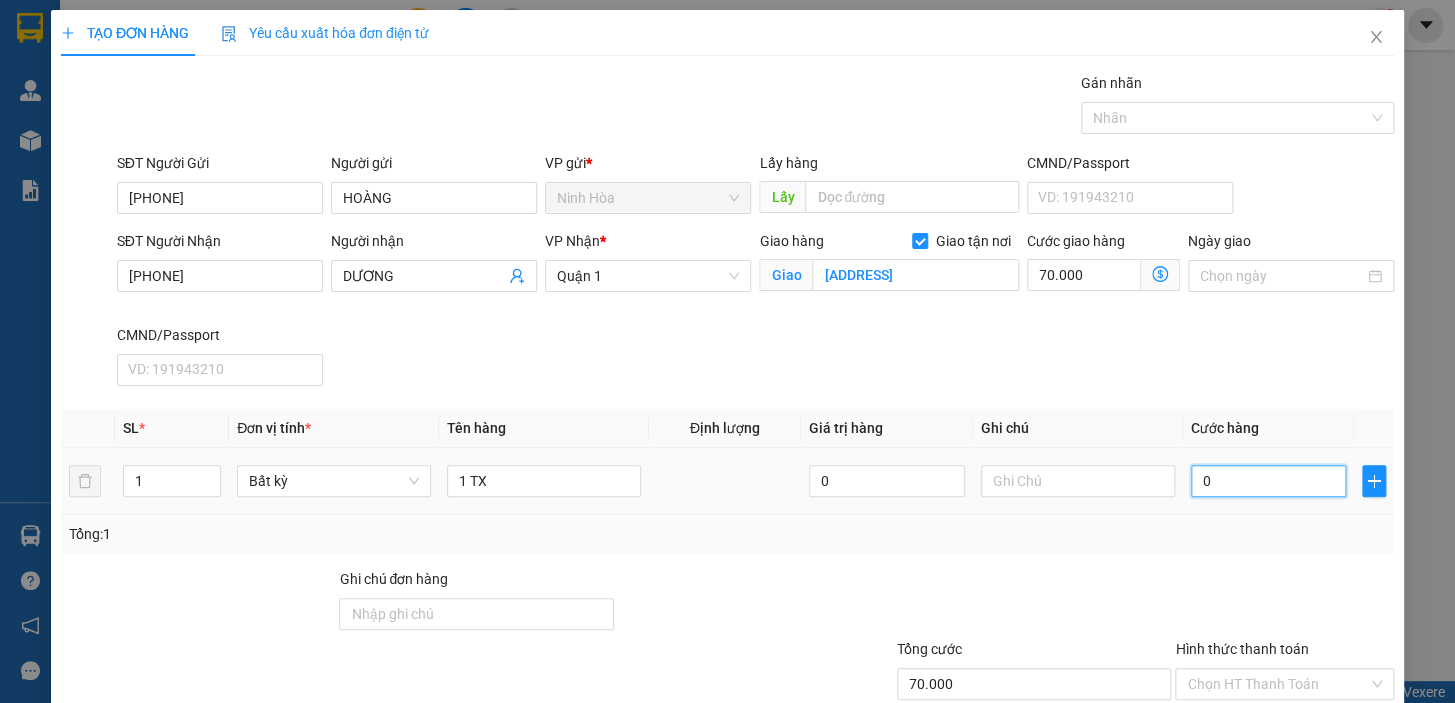 type on "70.004" 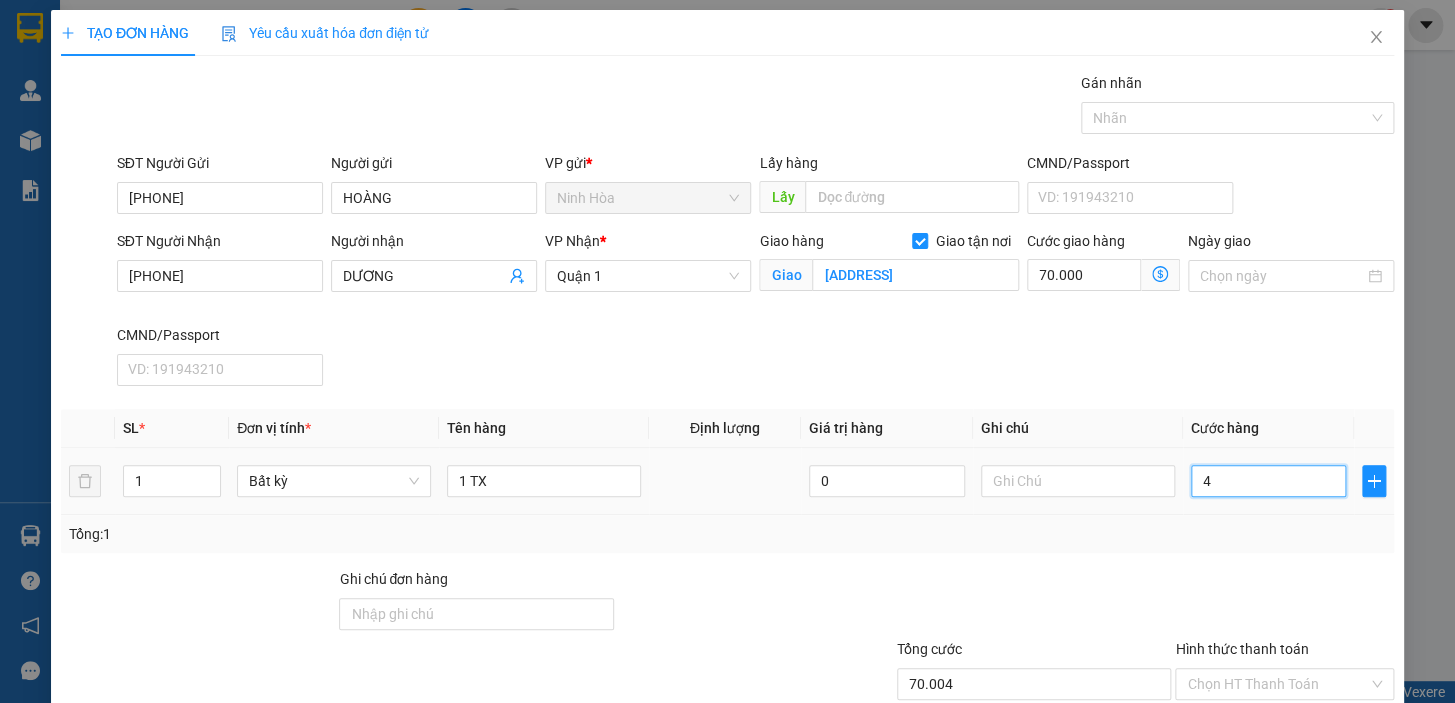 type on "40" 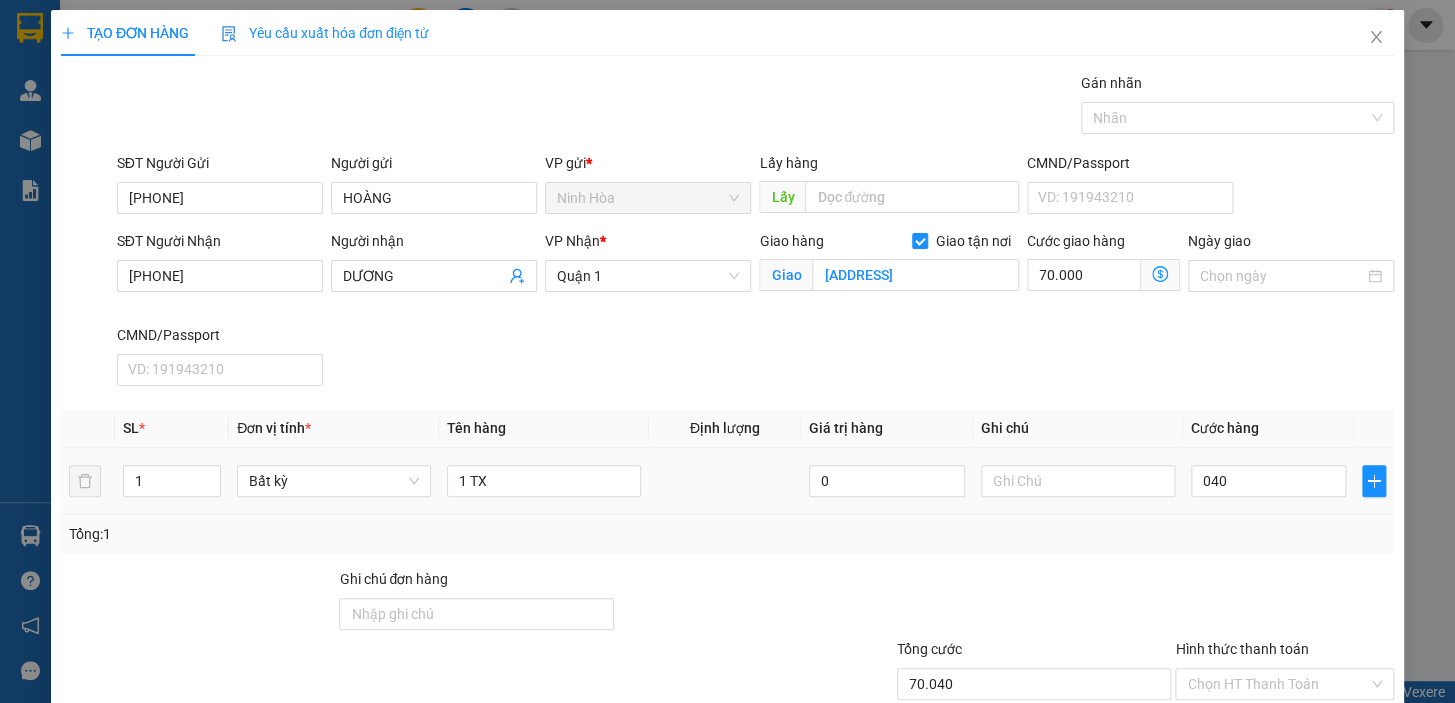 type on "40.000" 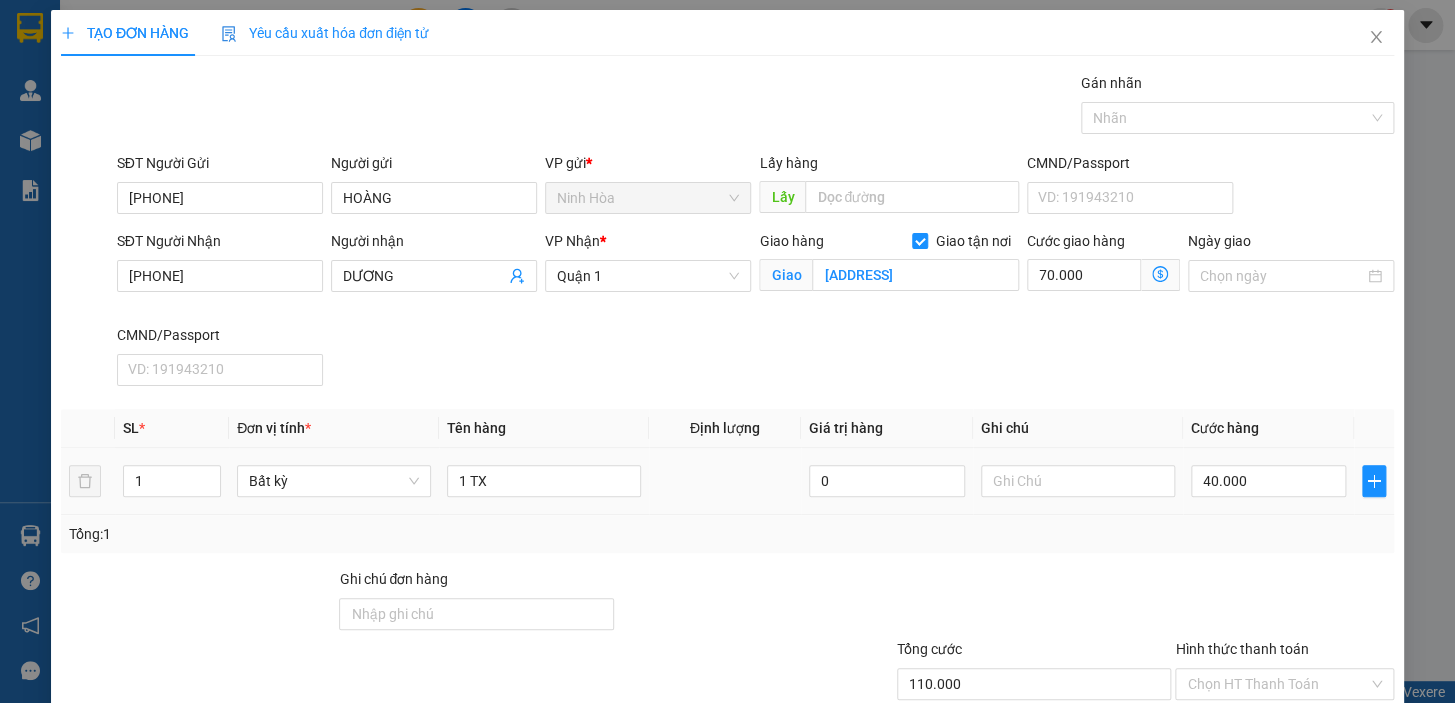 click on "Tổng:  1" at bounding box center [727, 534] 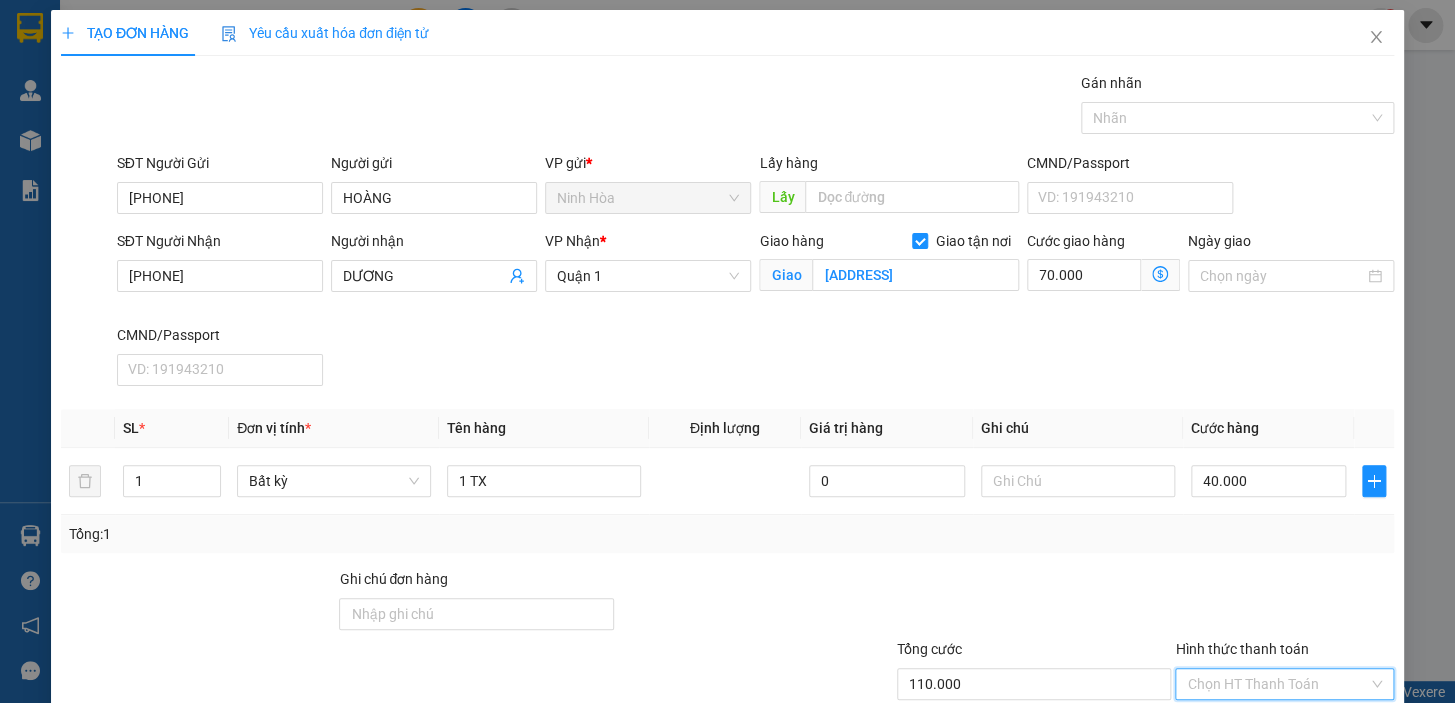 click on "Hình thức thanh toán" at bounding box center [1277, 684] 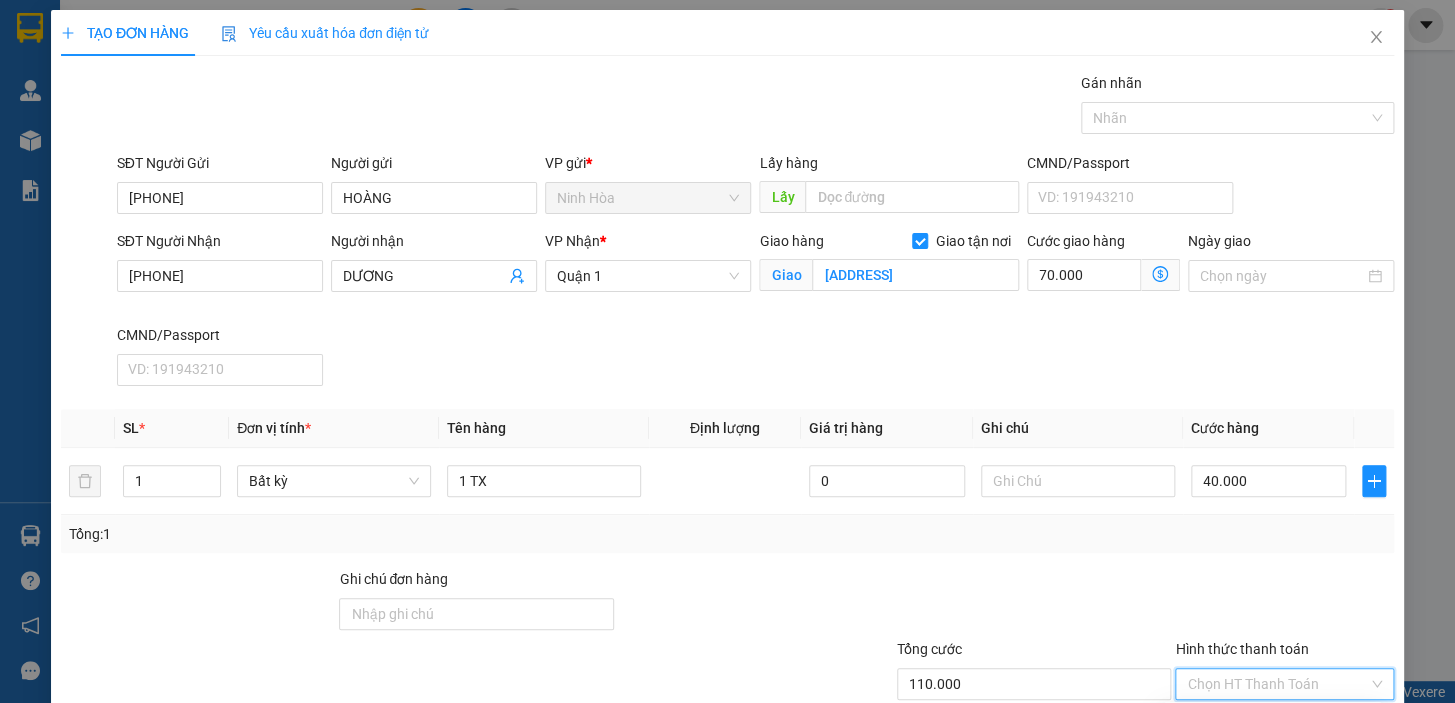 click on "Tại văn phòng" at bounding box center (1272, 722) 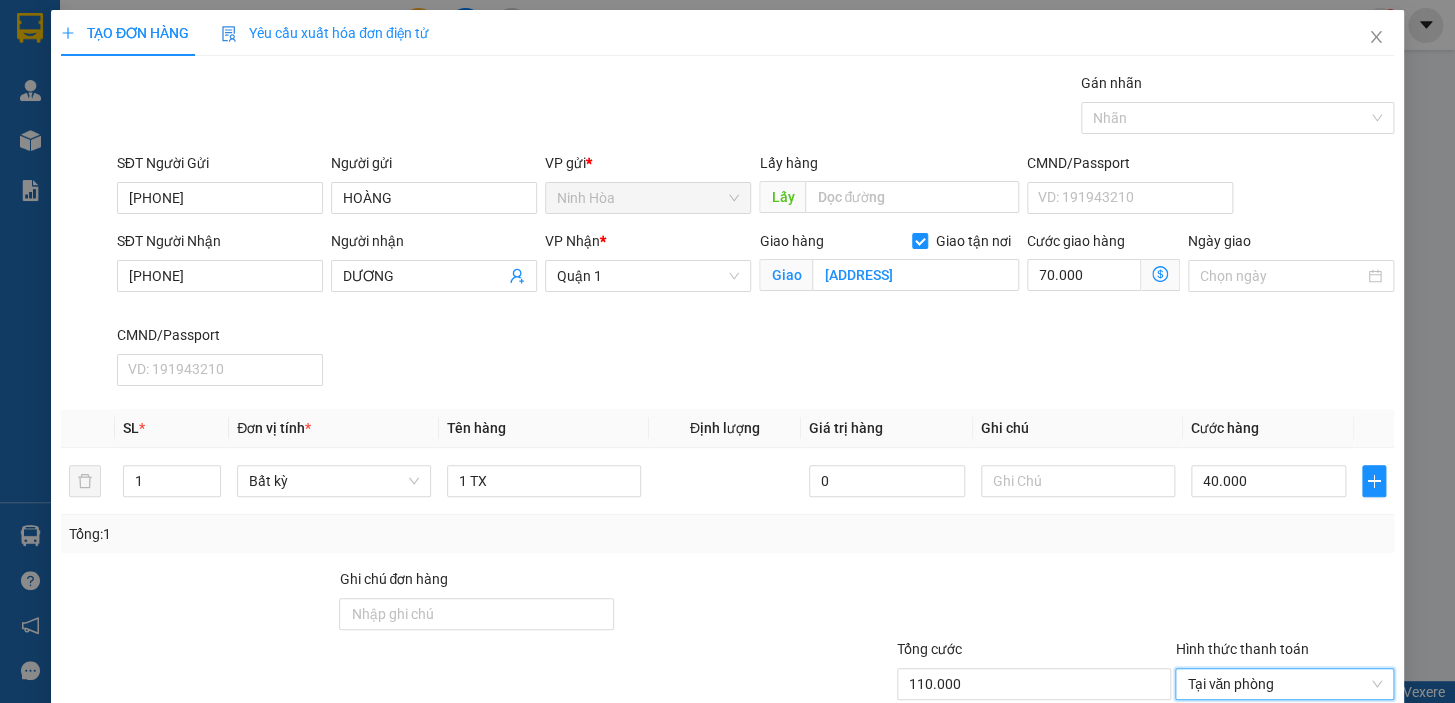 click on "Lưu và In" at bounding box center [1312, 779] 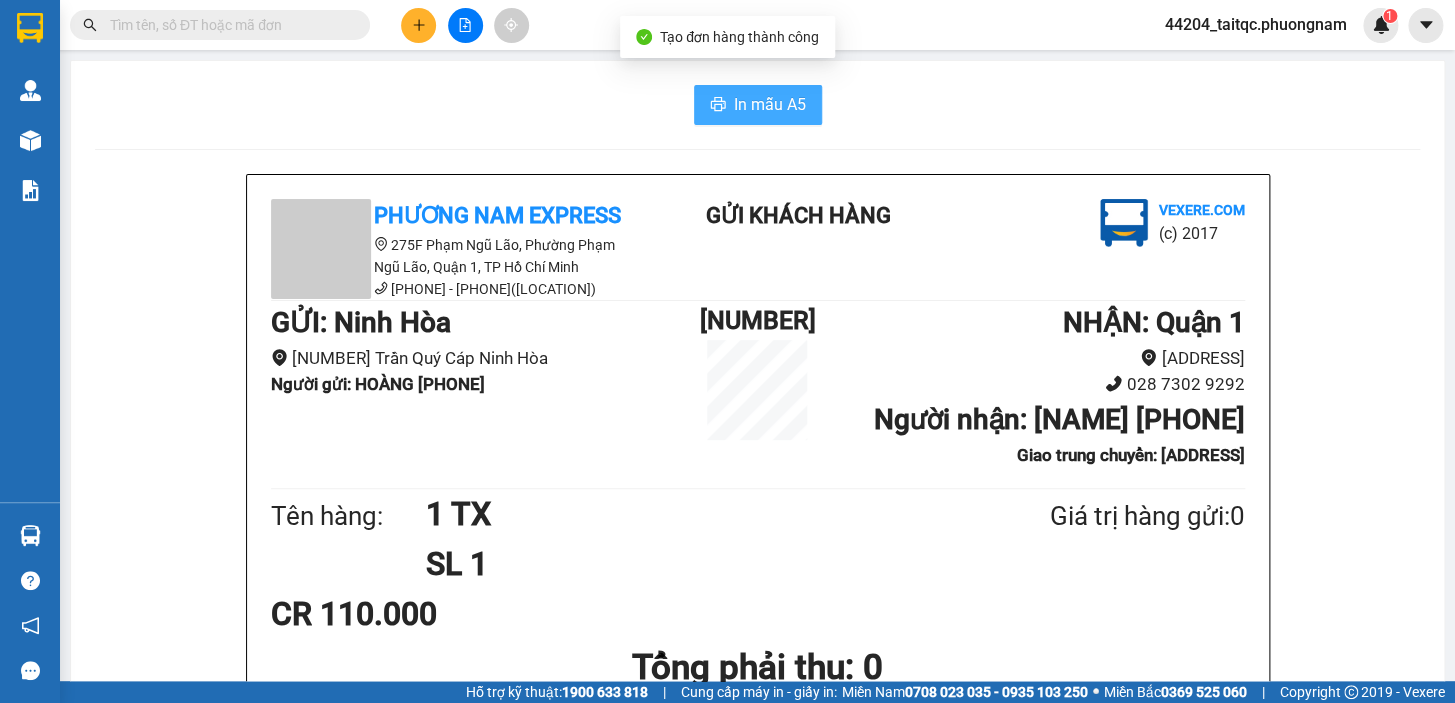 click on "In mẫu A5" at bounding box center (770, 104) 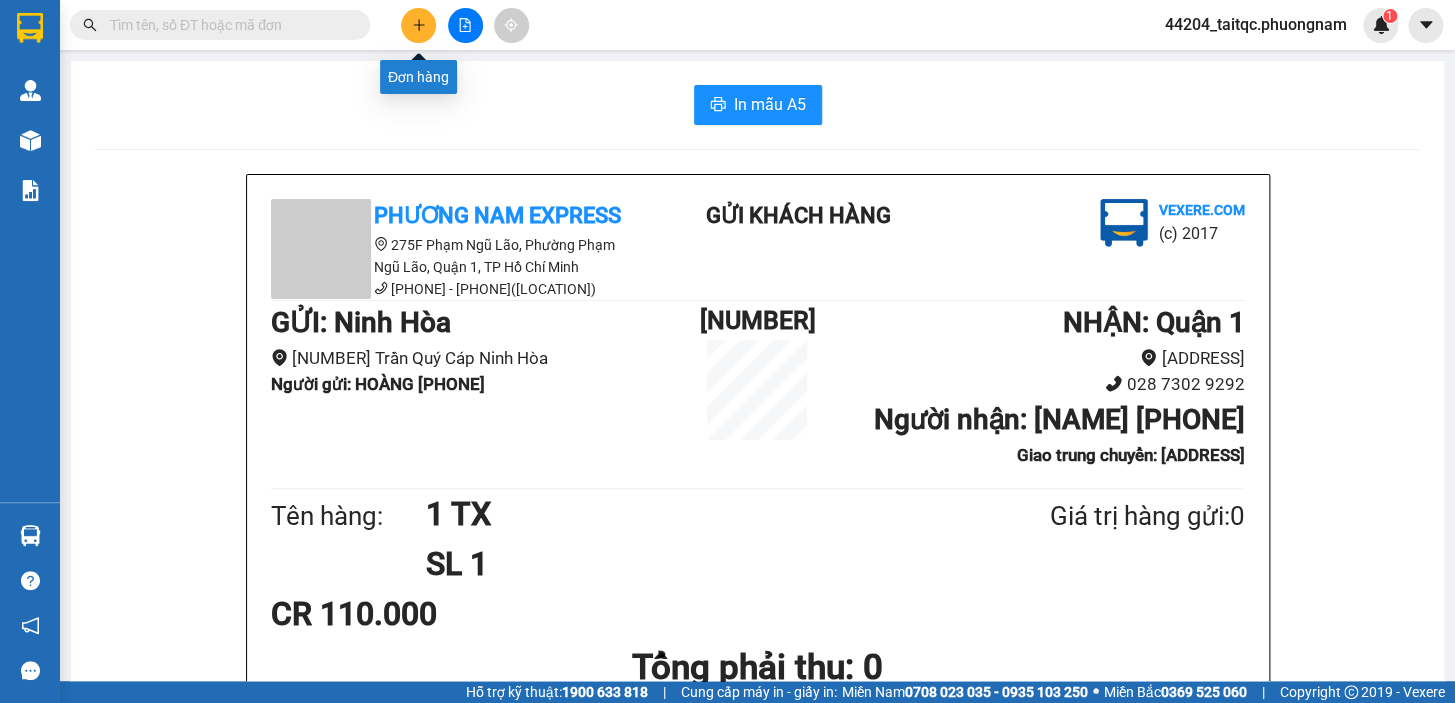 click at bounding box center (418, 25) 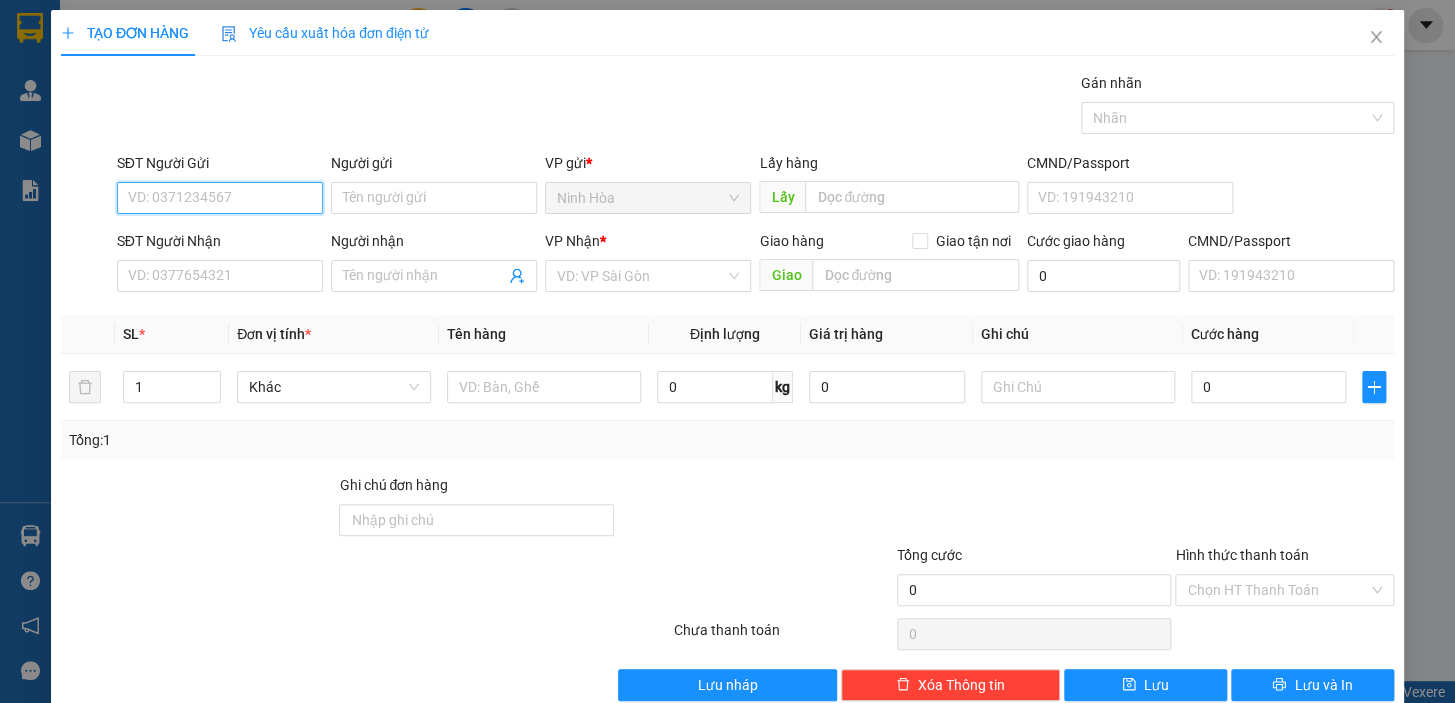 click on "SĐT Người Gửi" at bounding box center (220, 198) 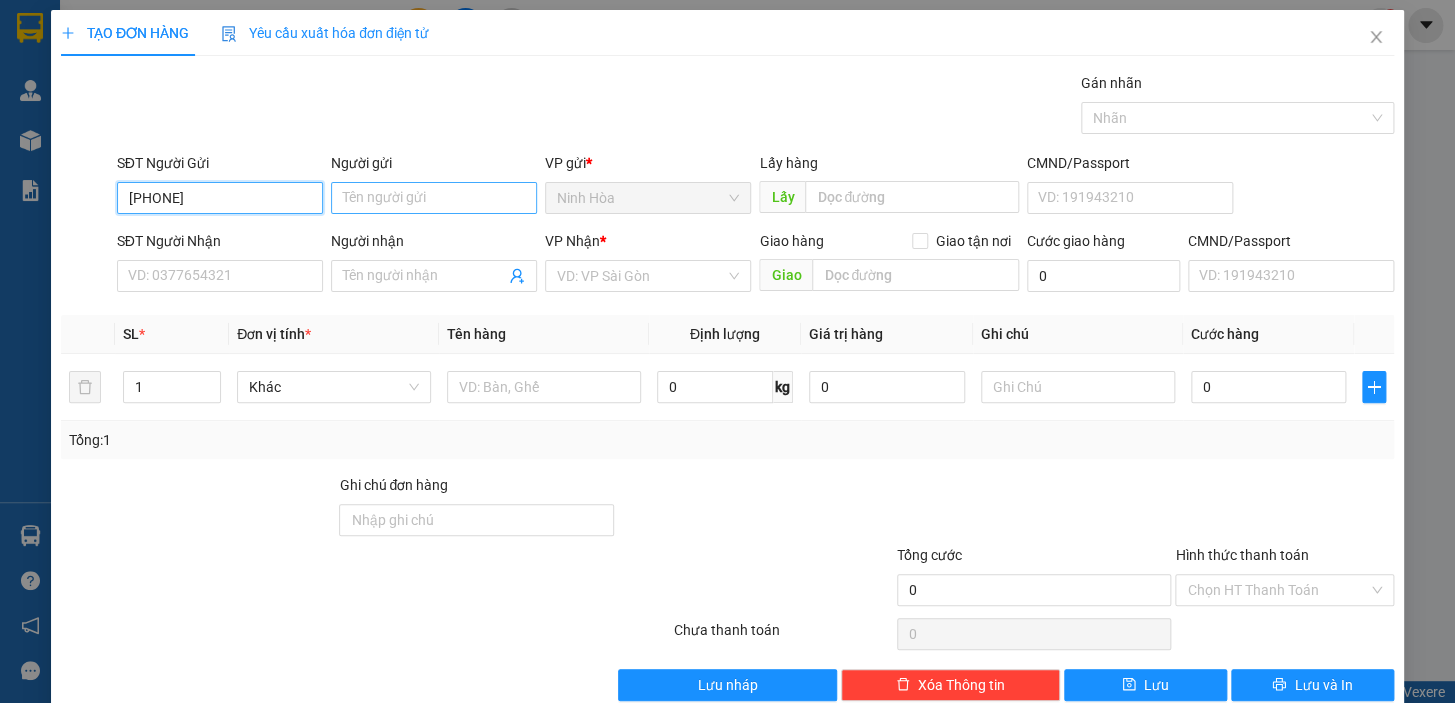 type on "[PHONE]" 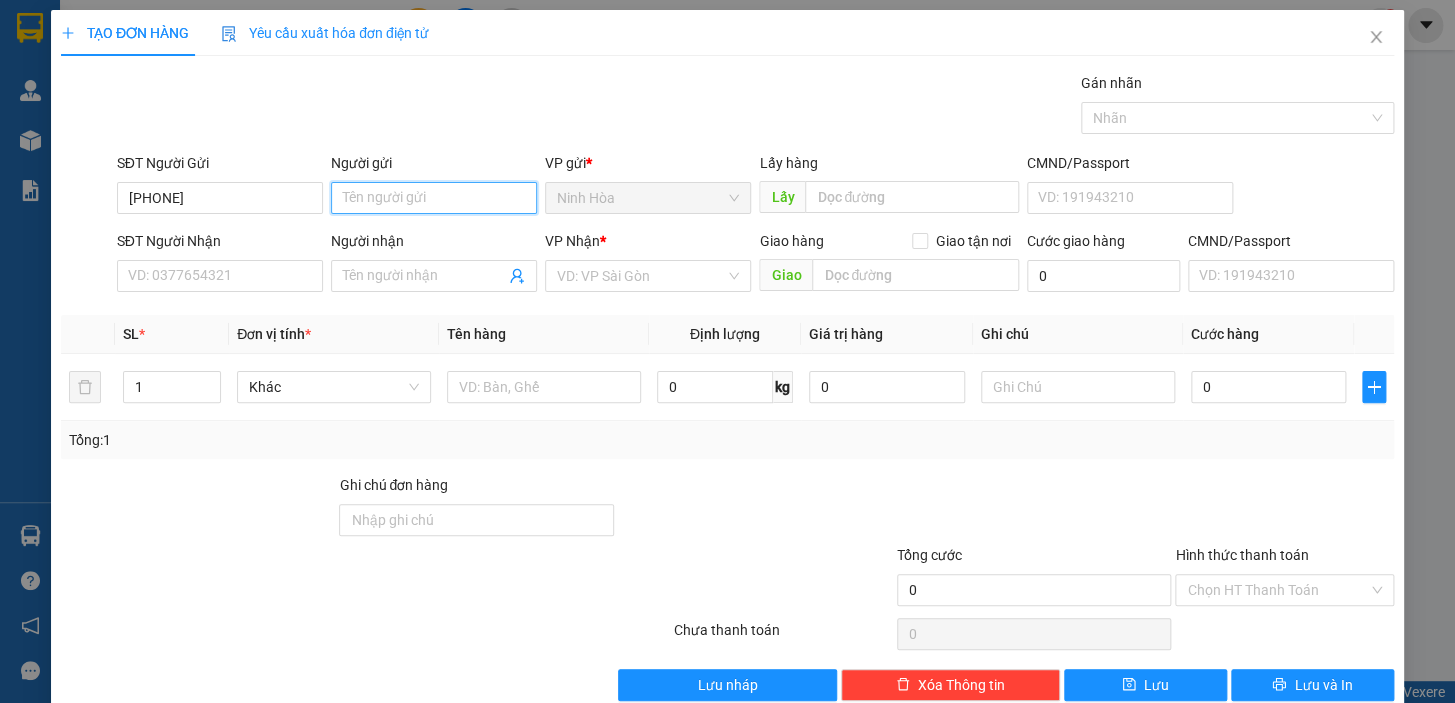click on "Người gửi" at bounding box center [434, 198] 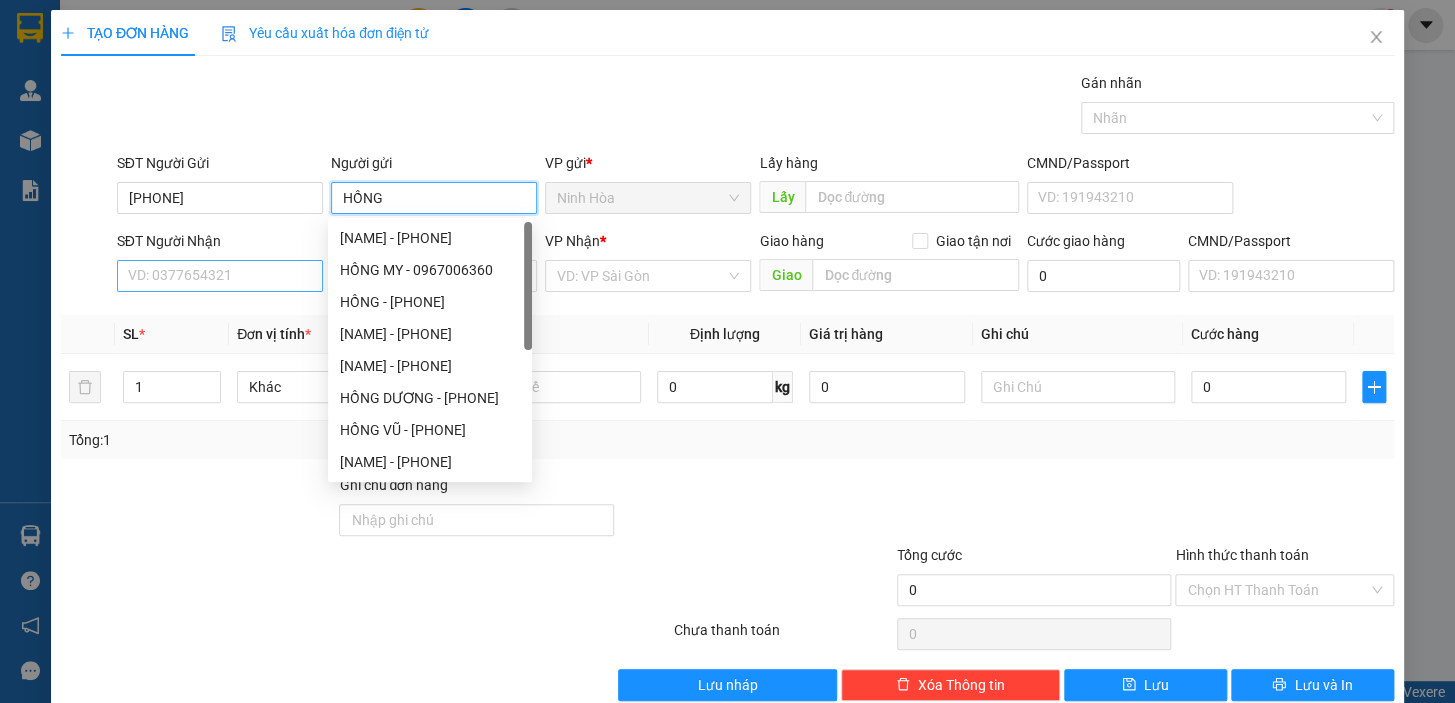 type on "HỒNG" 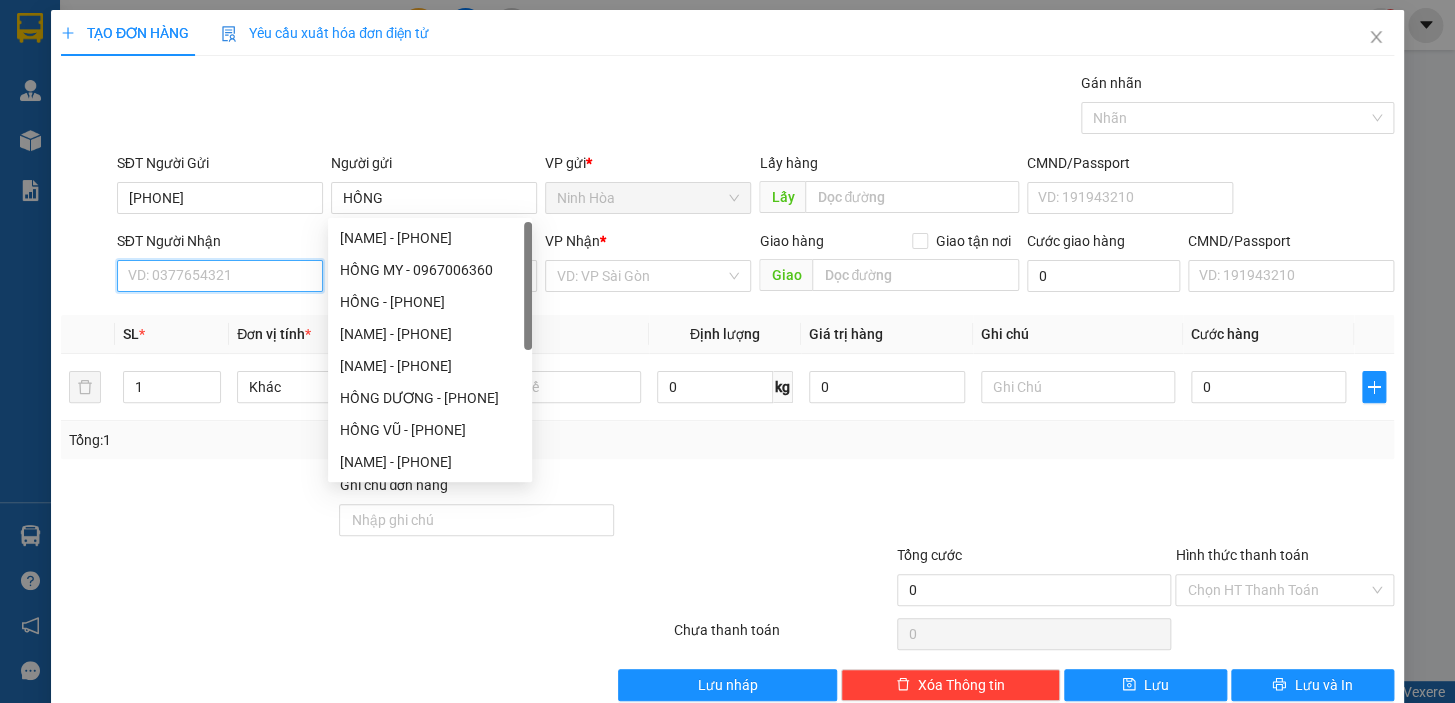 click on "SĐT Người Nhận" at bounding box center [220, 276] 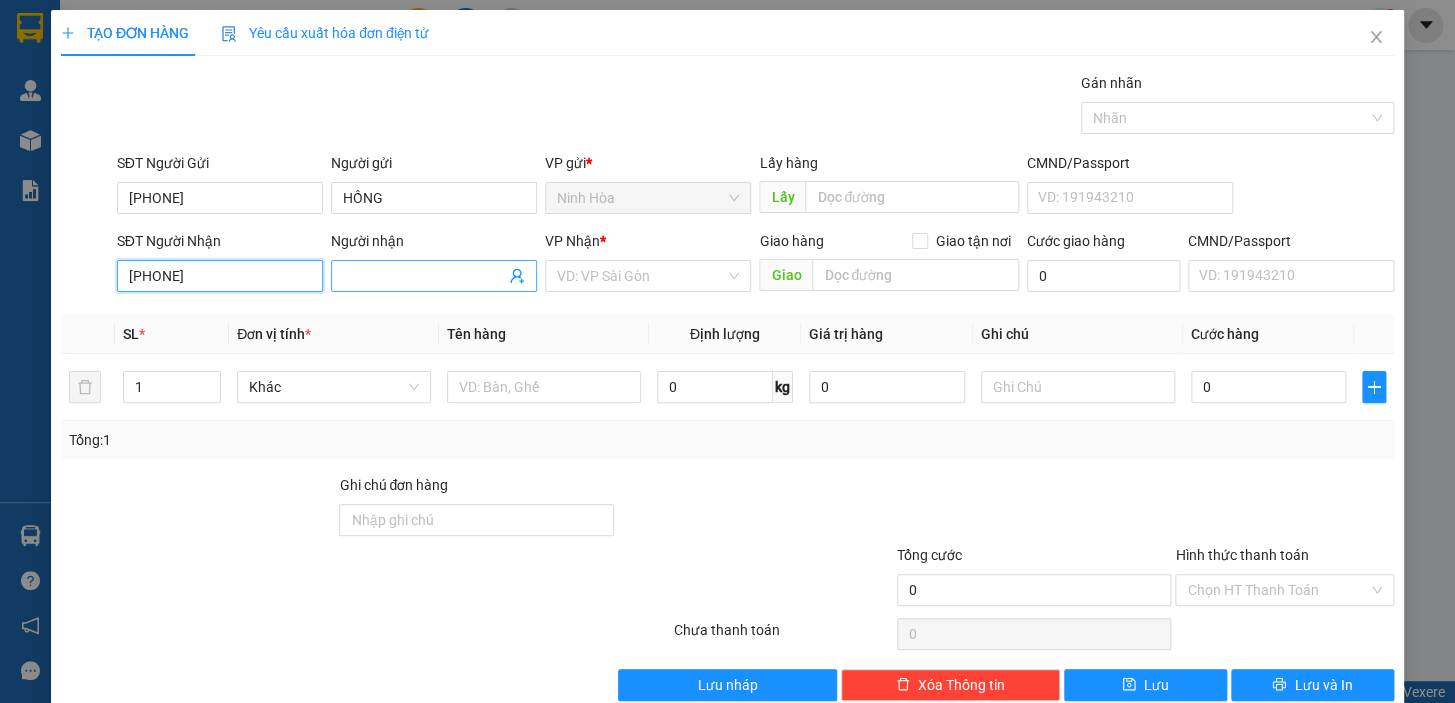 type on "[PHONE]" 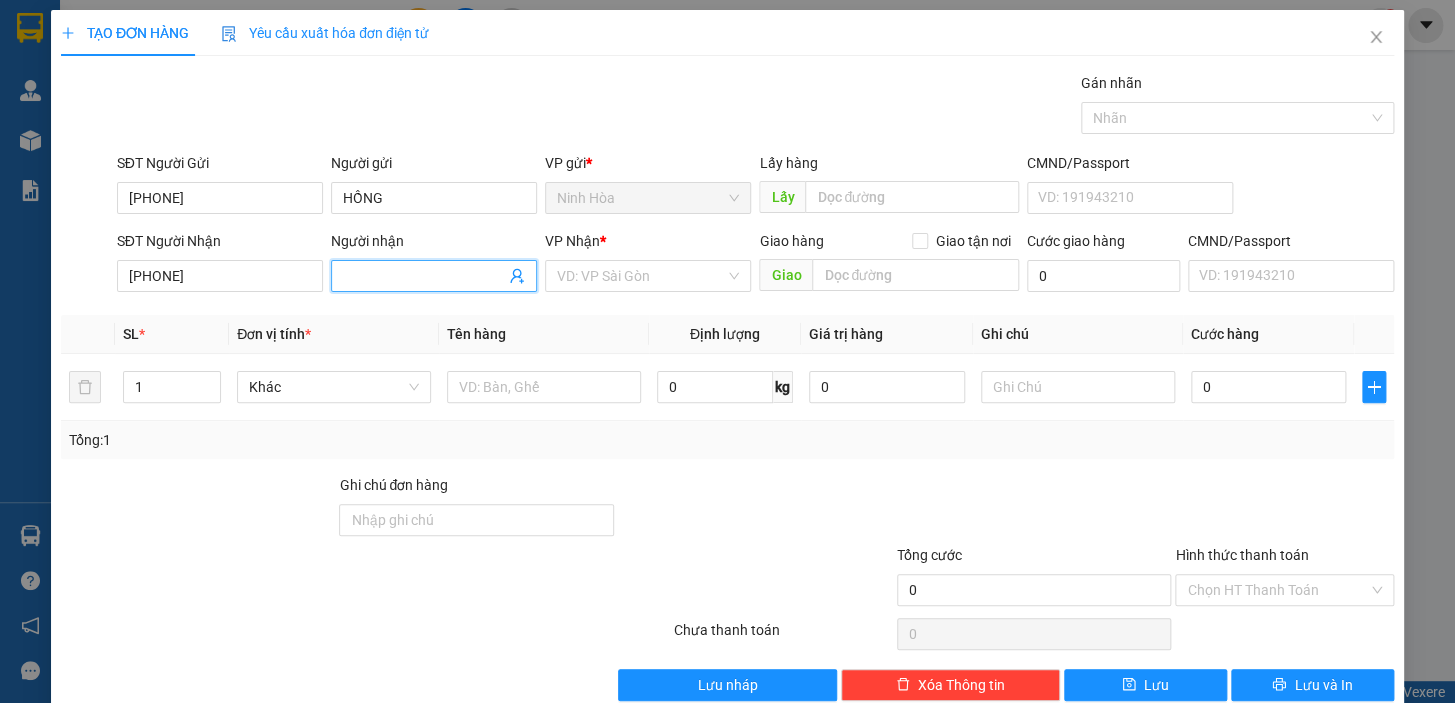click on "Người nhận" at bounding box center [424, 276] 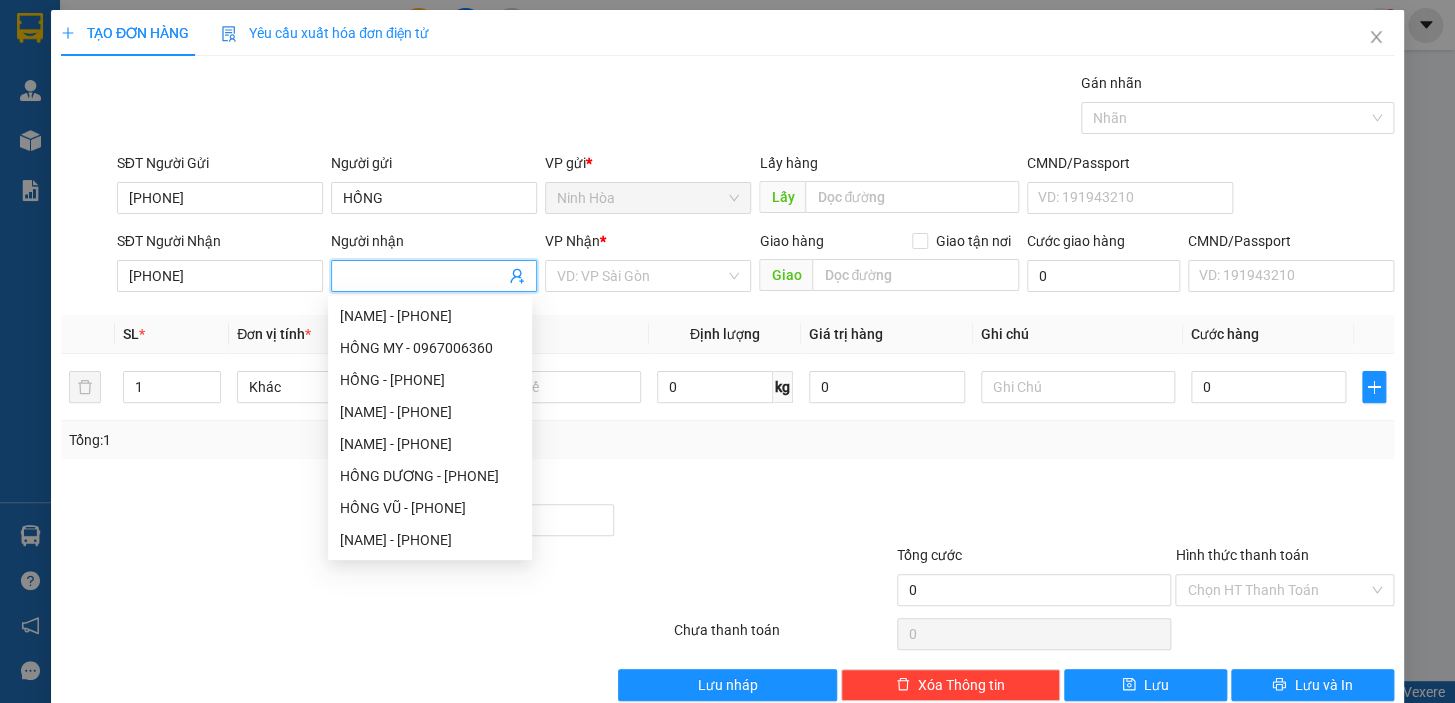 click on "Người nhận" at bounding box center (424, 276) 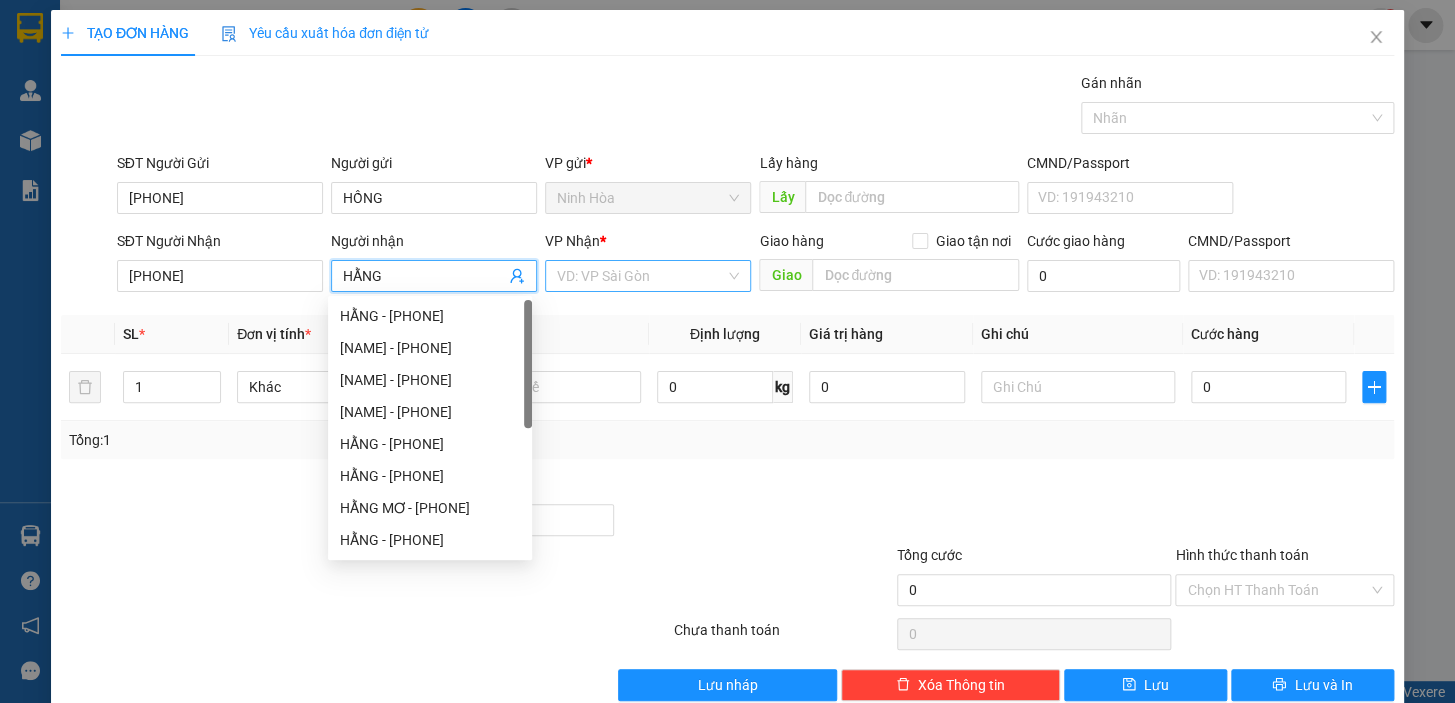 type on "HẰNG" 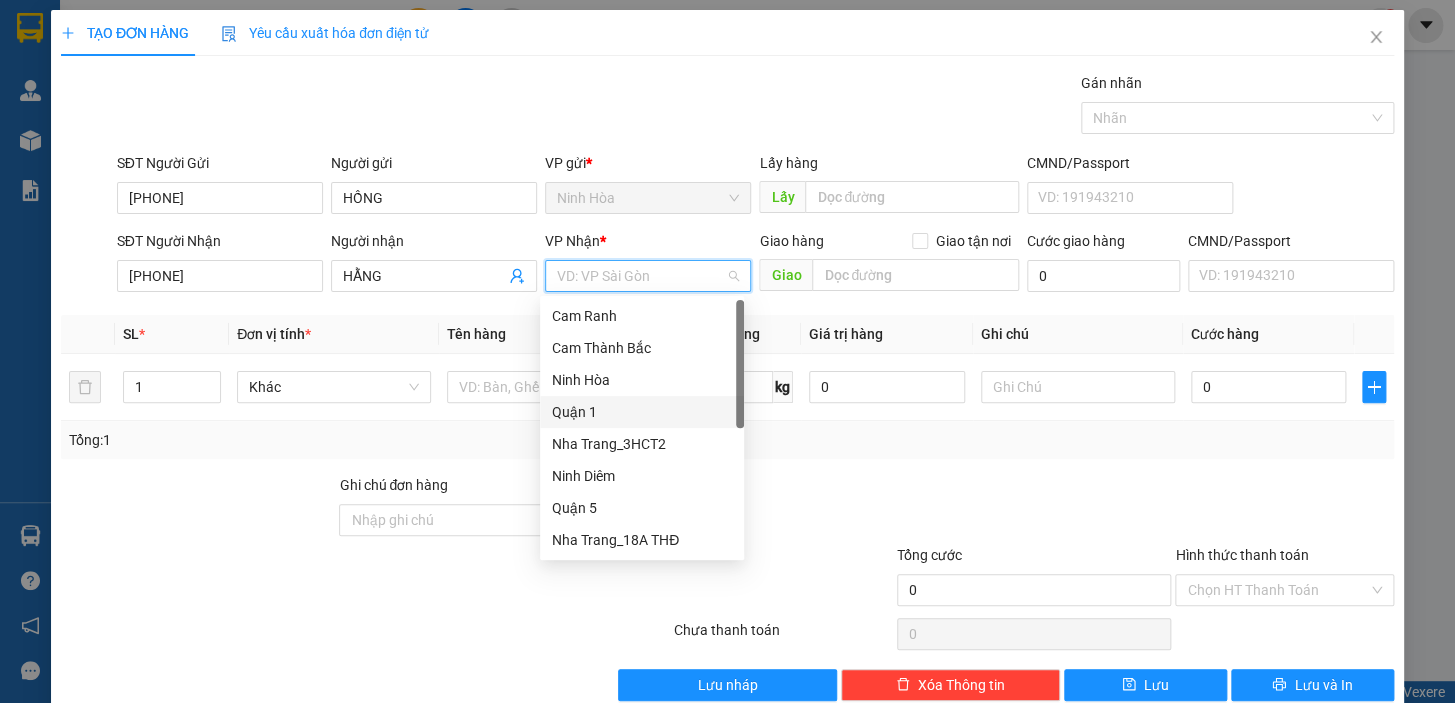 click on "Quận 1" at bounding box center (642, 412) 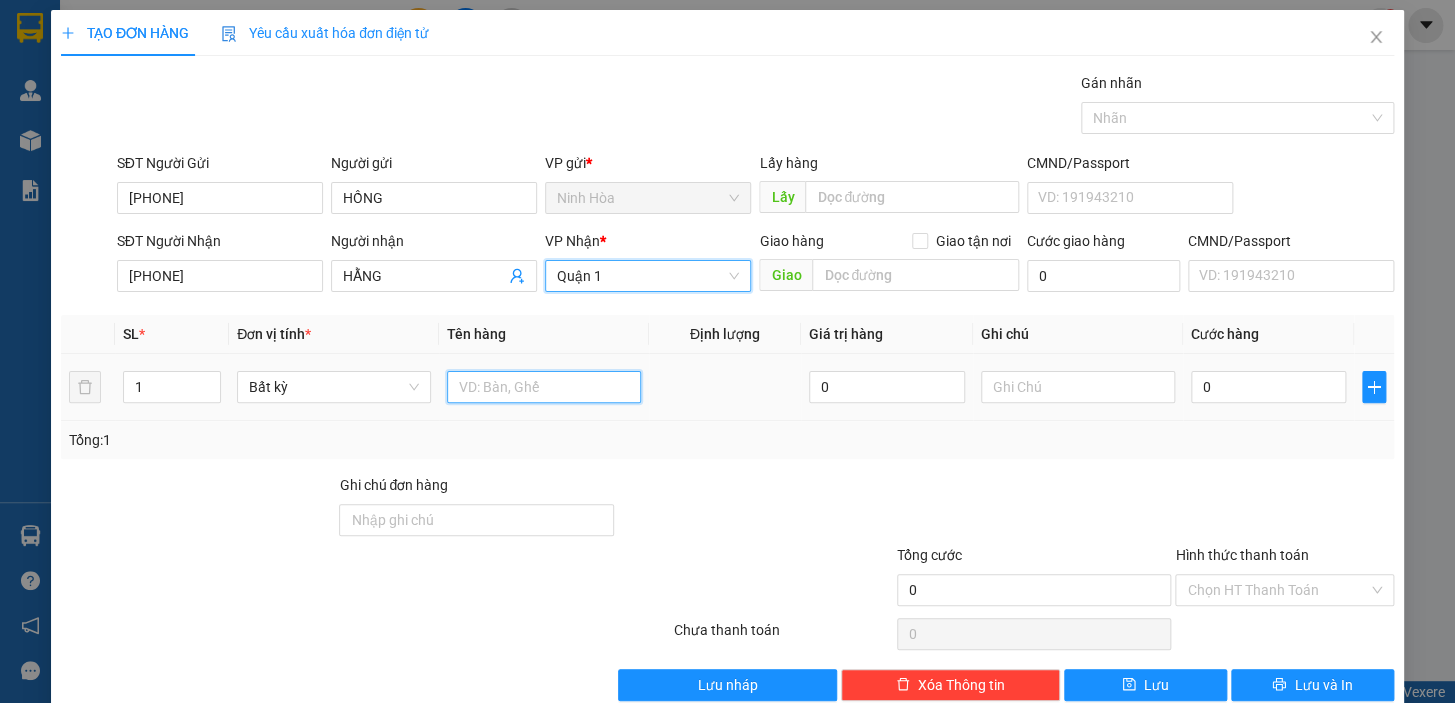 click at bounding box center (544, 387) 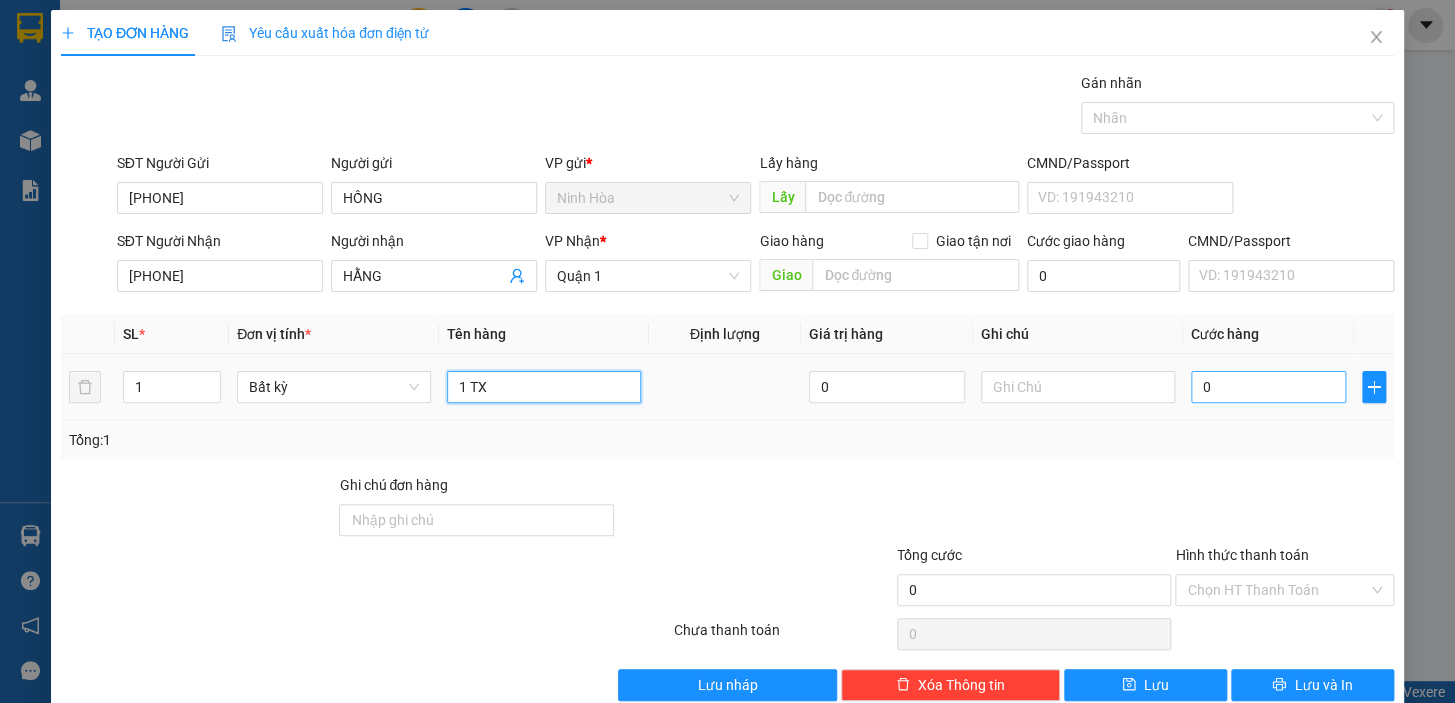type on "1 TX" 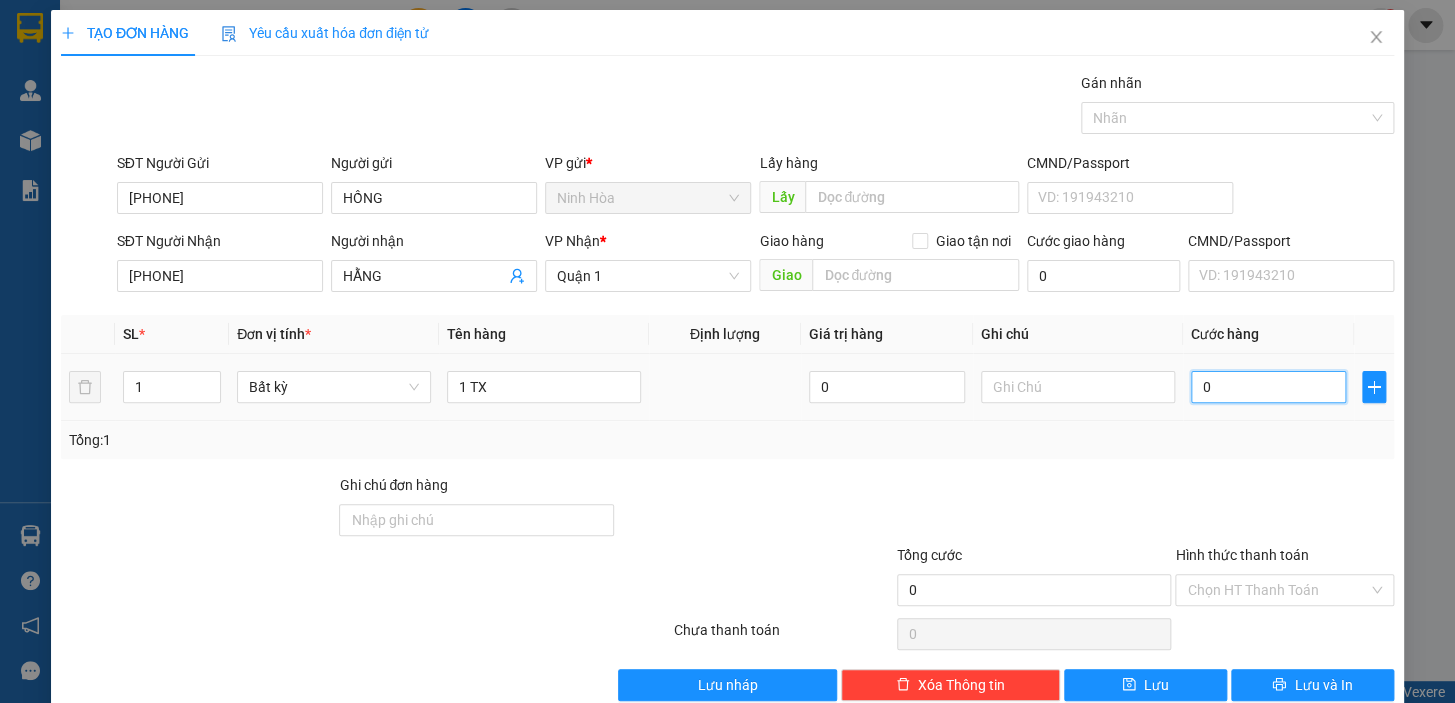 click on "0" at bounding box center [1269, 387] 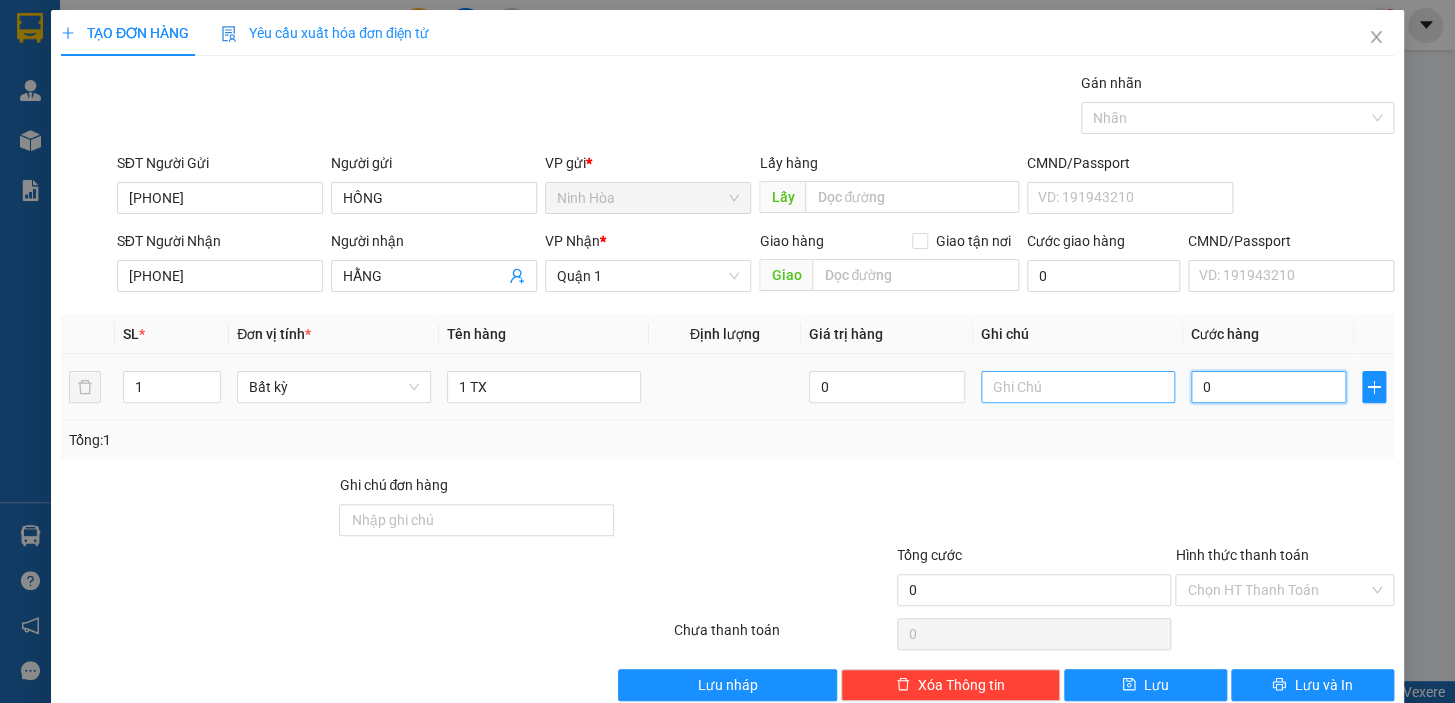 drag, startPoint x: 1222, startPoint y: 386, endPoint x: 1159, endPoint y: 390, distance: 63.126858 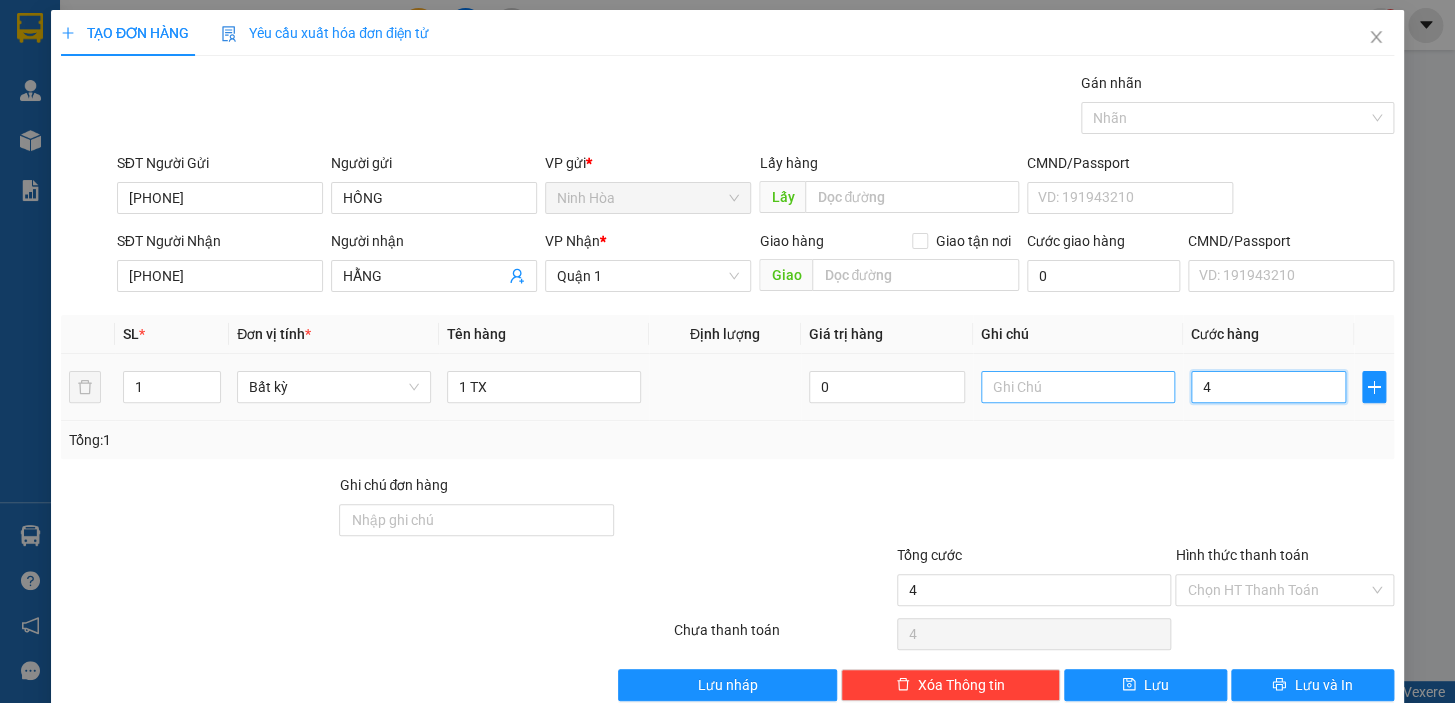 type on "40" 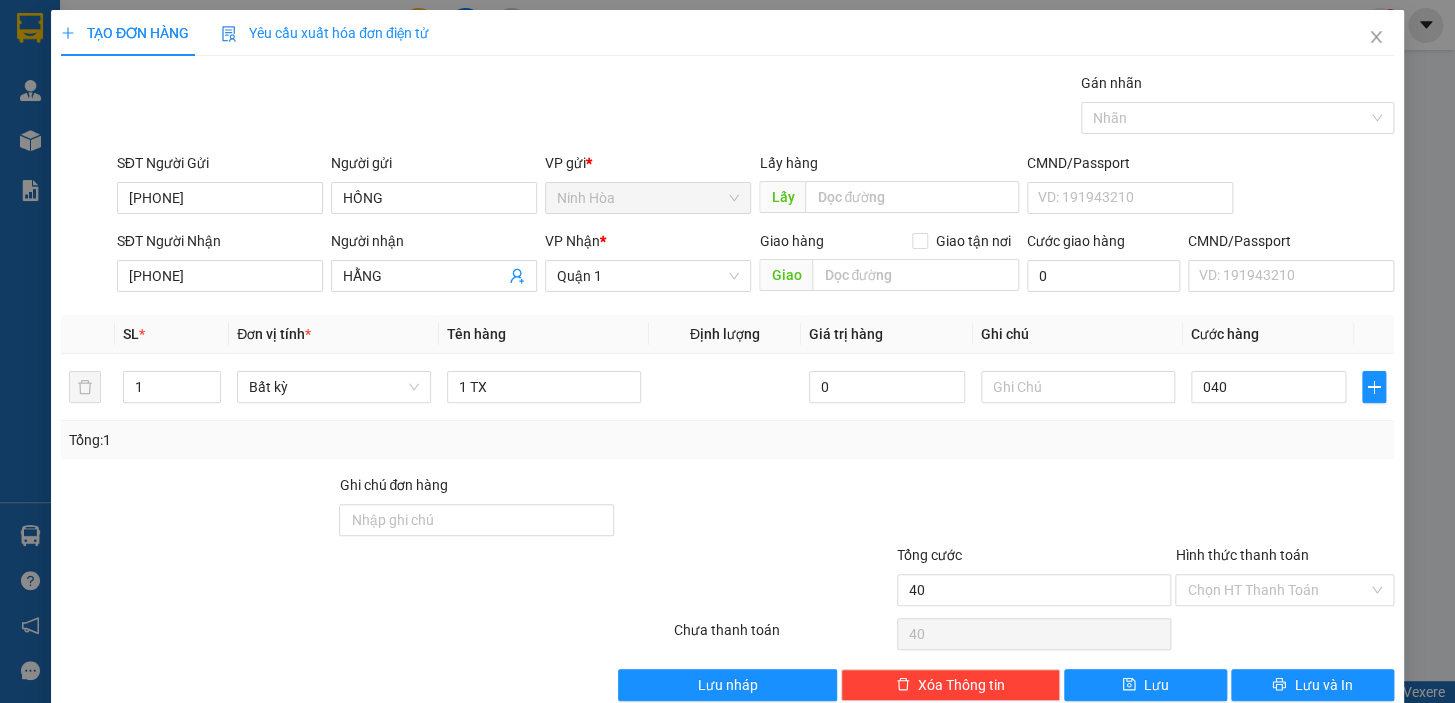 type on "40.000" 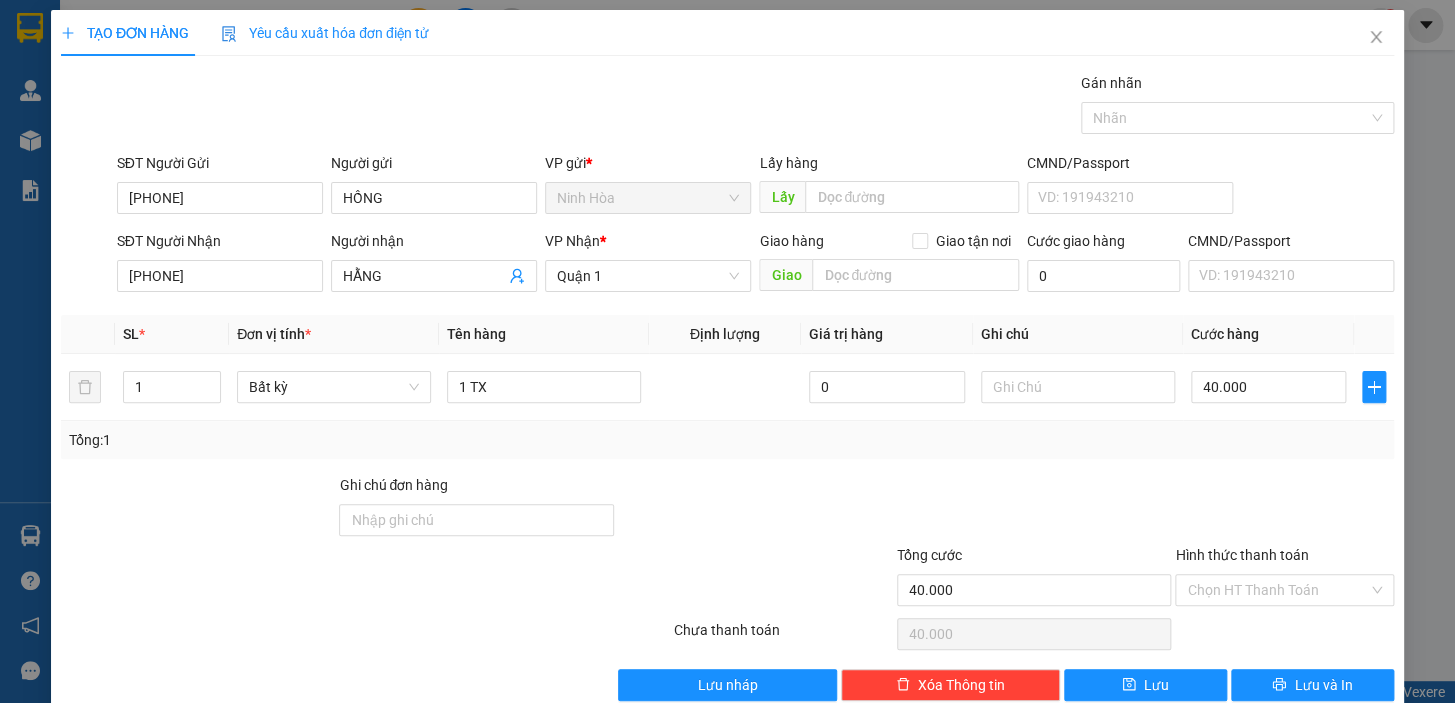 click on "Transit Pickup Surcharge Ids Transit Deliver Surcharge Ids Transit Deliver Surcharge Transit Deliver Surcharge Gói vận chuyển  * Tiêu chuẩn Gán nhãn   Nhãn SĐT Người Gửi [PHONE] Người gửi HỒNG VP gửi  * Ninh Hòa Lấy hàng Lấy CMND/Passport VD: [ID_NUMBER] SĐT Người Nhận [PHONE] Người nhận HẰNG VP Nhận  * Quận 1 Giao hàng Giao tận nơi Giao Cước giao hàng 0 CMND/Passport VD: [ID_NUMBER] SL  * Đơn vị tính  * Tên hàng  Định lượng Giá trị hàng Ghi chú Cước hàng                   1 Bất kỳ 1 TX 0 40.000 Tổng:  1 Ghi chú đơn hàng Tổng cước 40.000 Hình thức thanh toán Chọn HT Thanh Toán Số tiền thu trước 0 Chưa thanh toán 40.000 Chọn HT Thanh Toán Lưu nháp Xóa Thông tin Lưu Lưu và In" at bounding box center (727, 386) 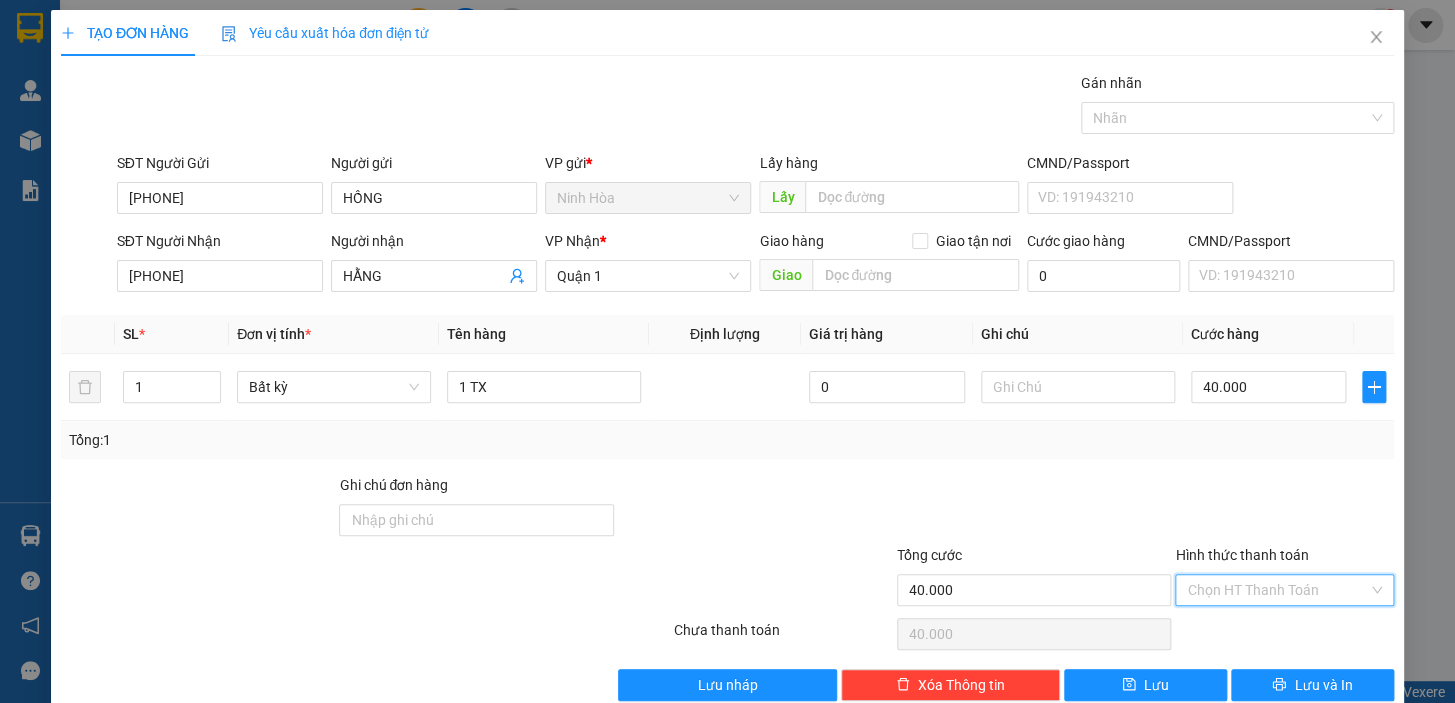 click on "Hình thức thanh toán" at bounding box center [1277, 590] 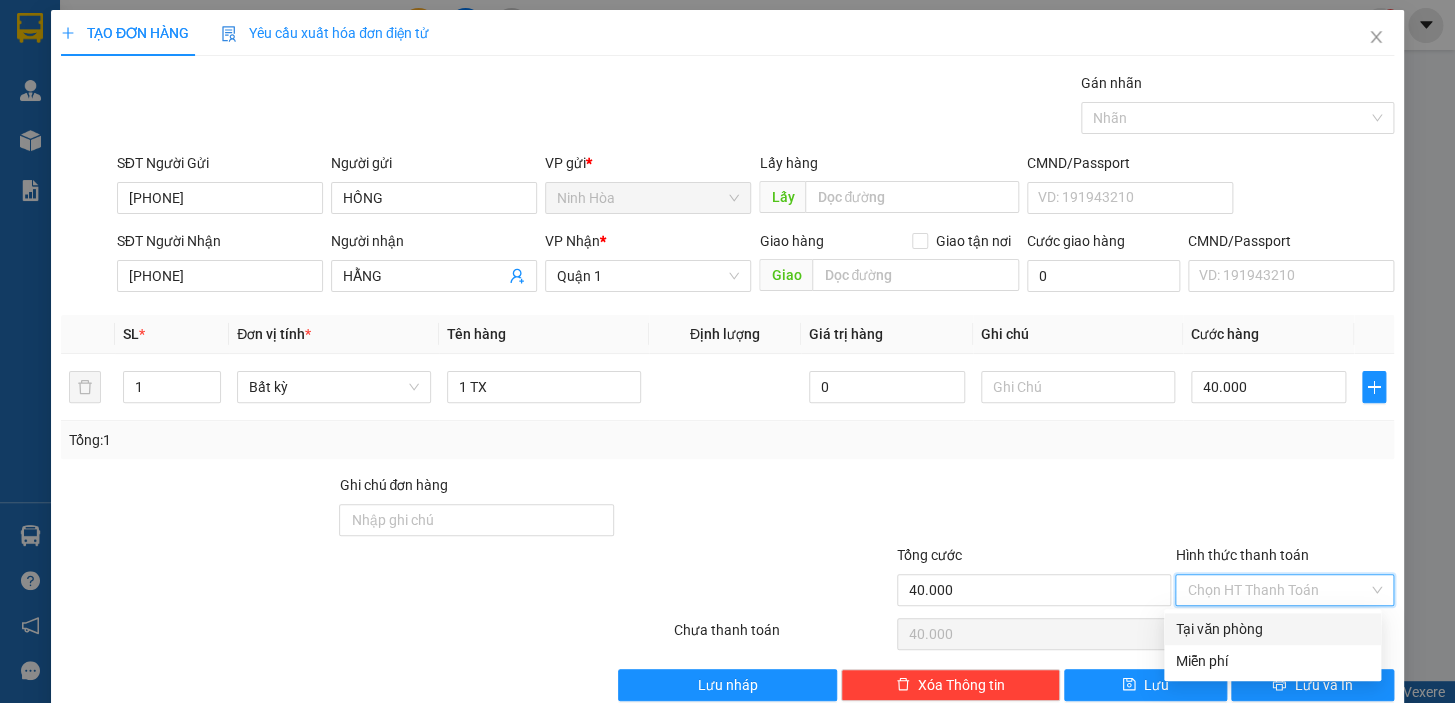 click on "Tại văn phòng" at bounding box center (1272, 629) 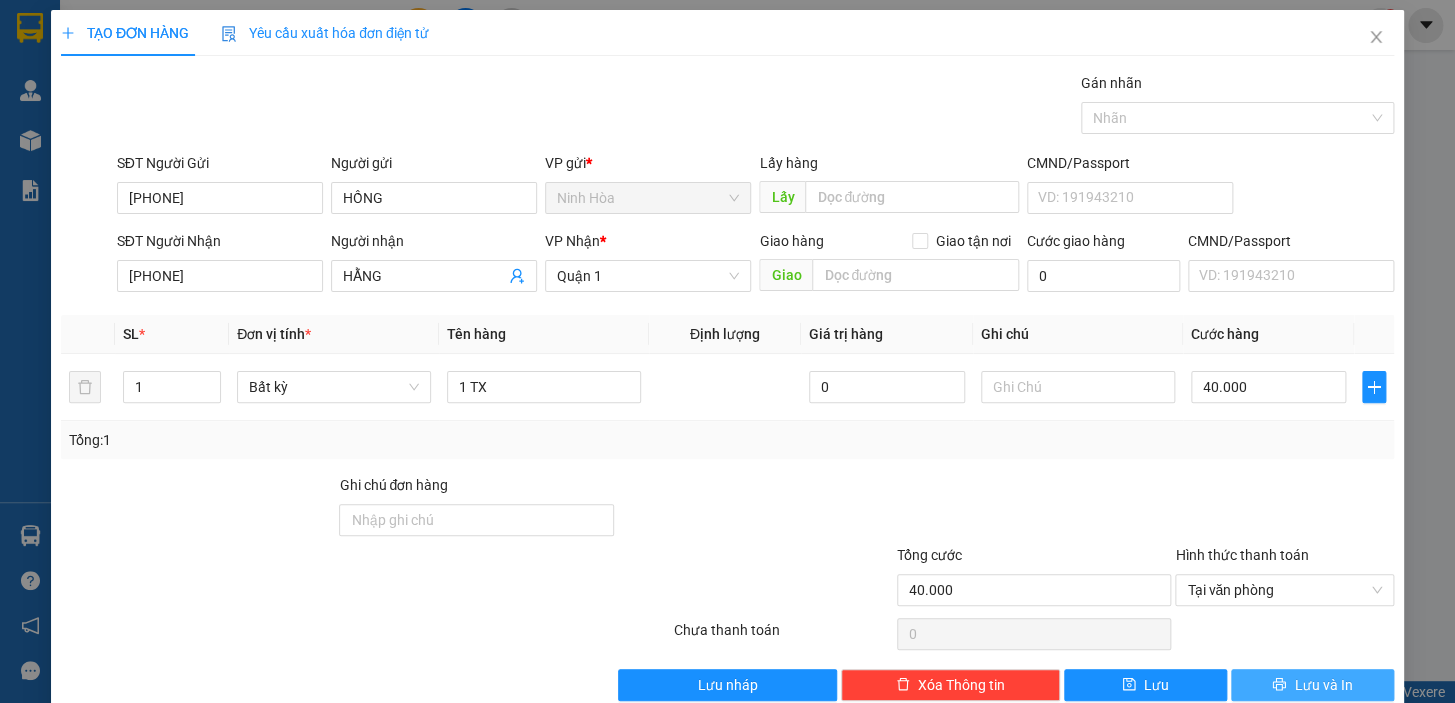 click 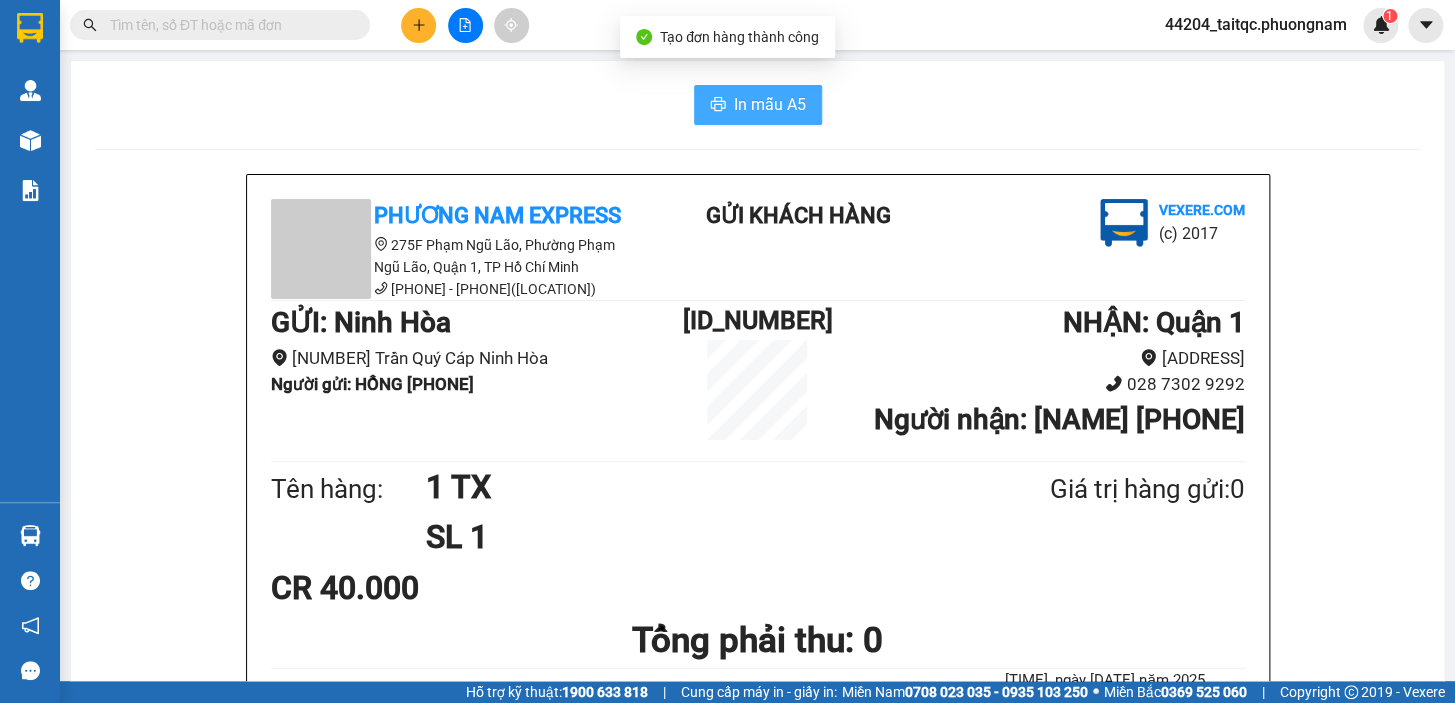 click on "In mẫu A5" at bounding box center [770, 104] 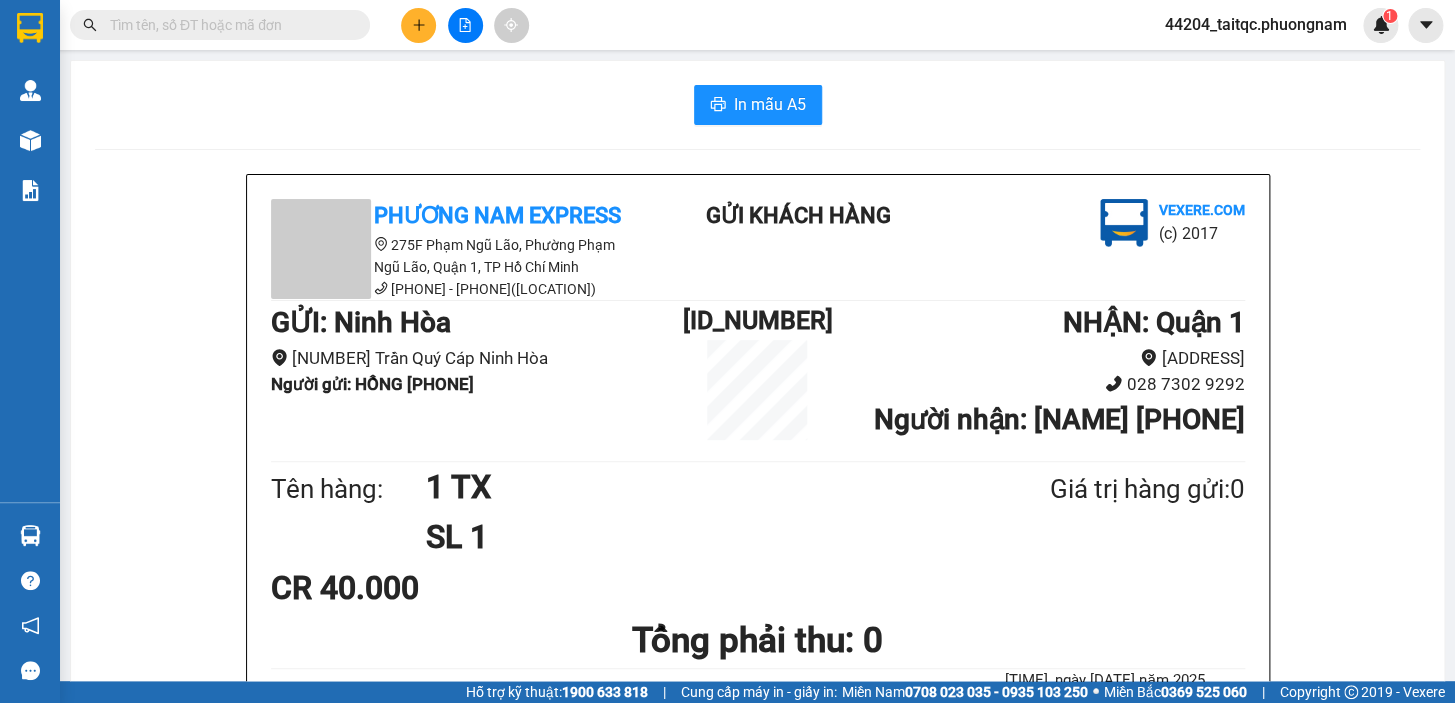 click at bounding box center [418, 25] 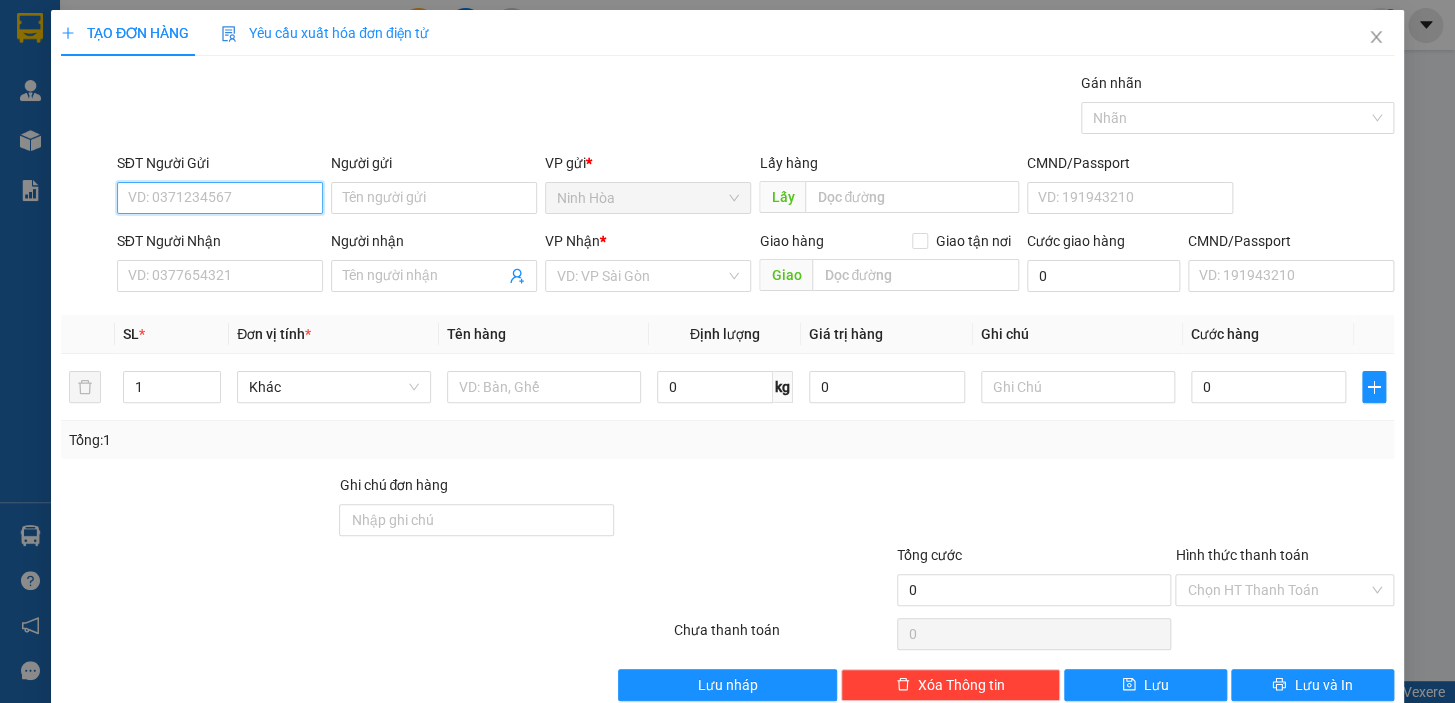 click on "SĐT Người Gửi" at bounding box center [220, 198] 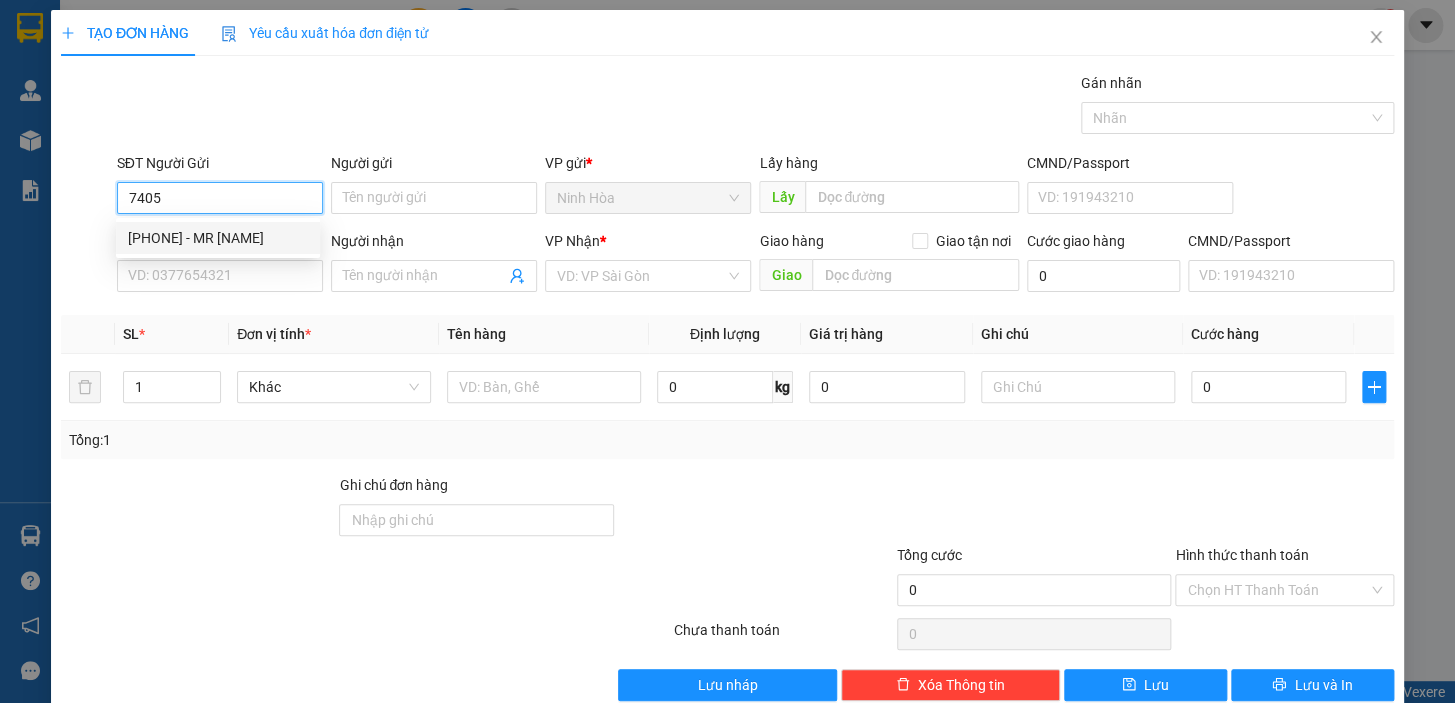 click on "[PHONE] - MR [NAME]" at bounding box center [218, 238] 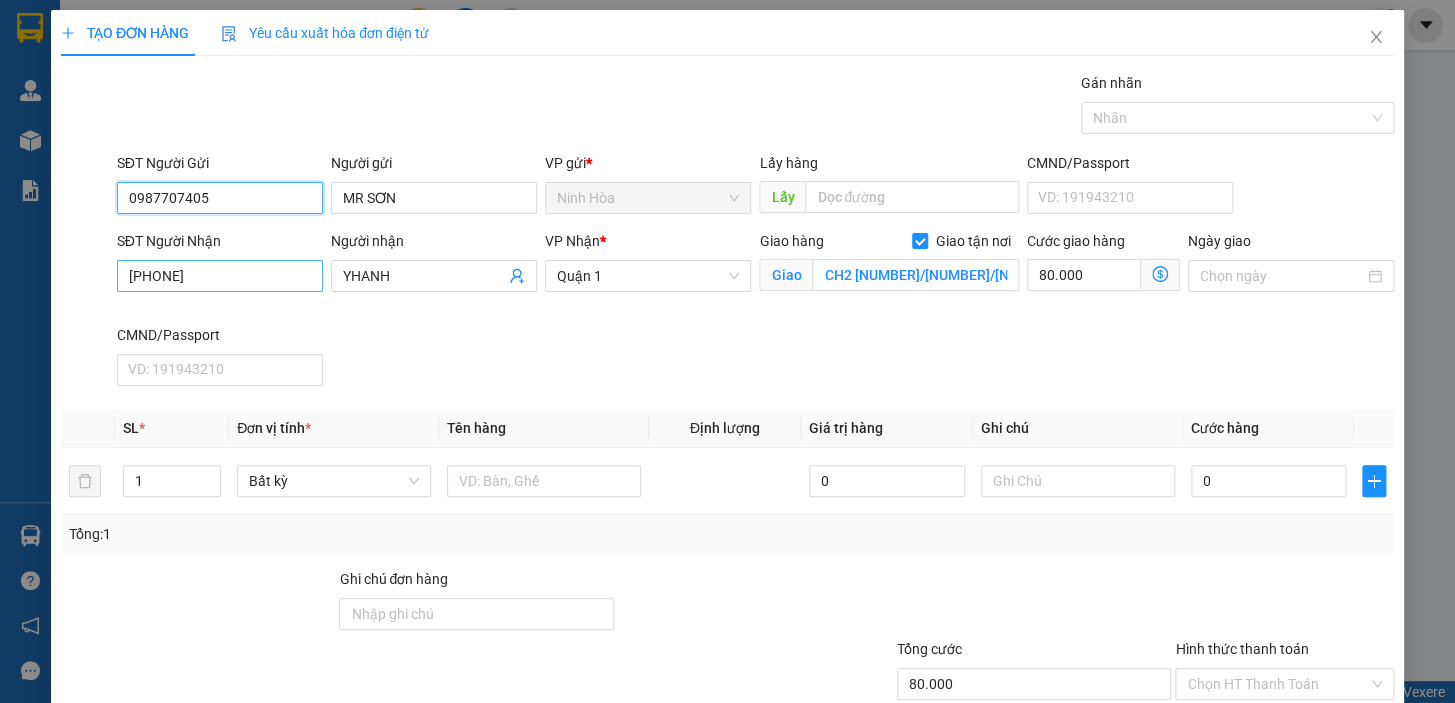 type on "0987707405" 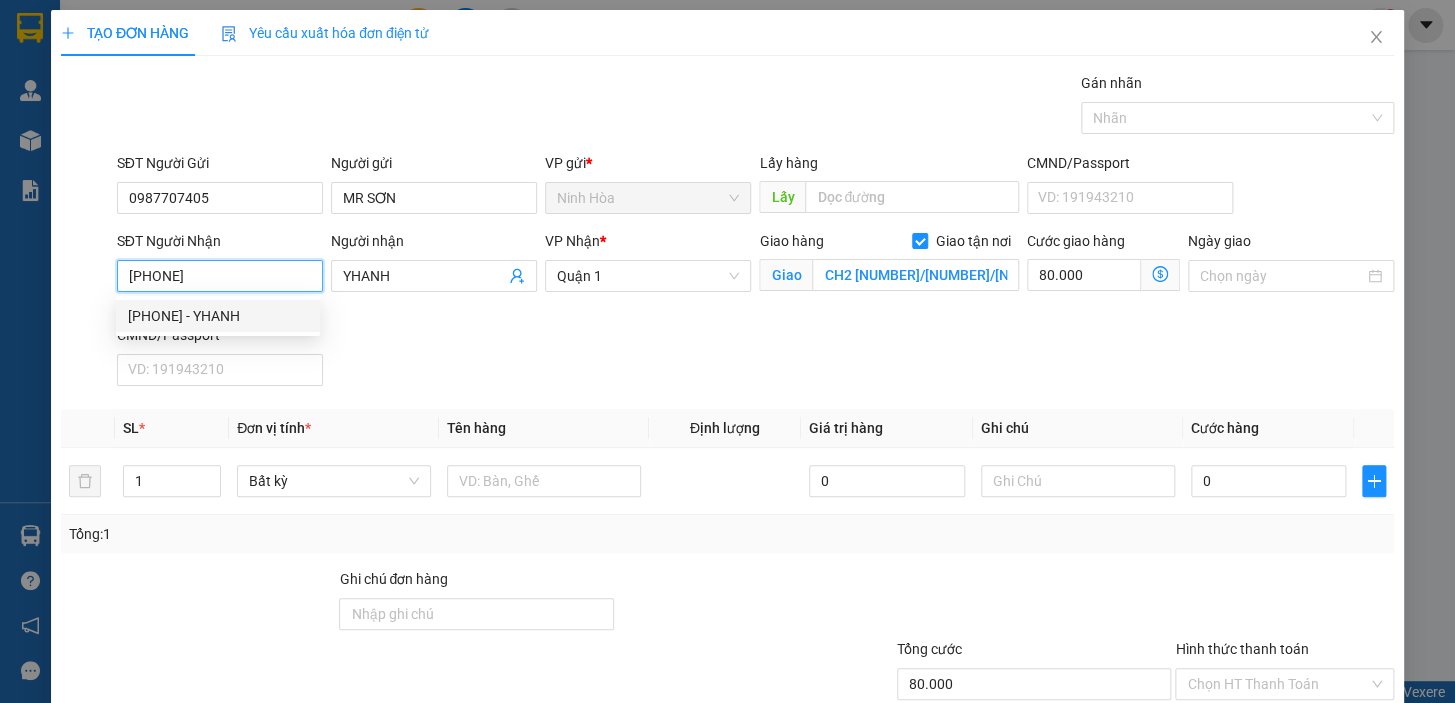 drag, startPoint x: 216, startPoint y: 263, endPoint x: 93, endPoint y: 286, distance: 125.13193 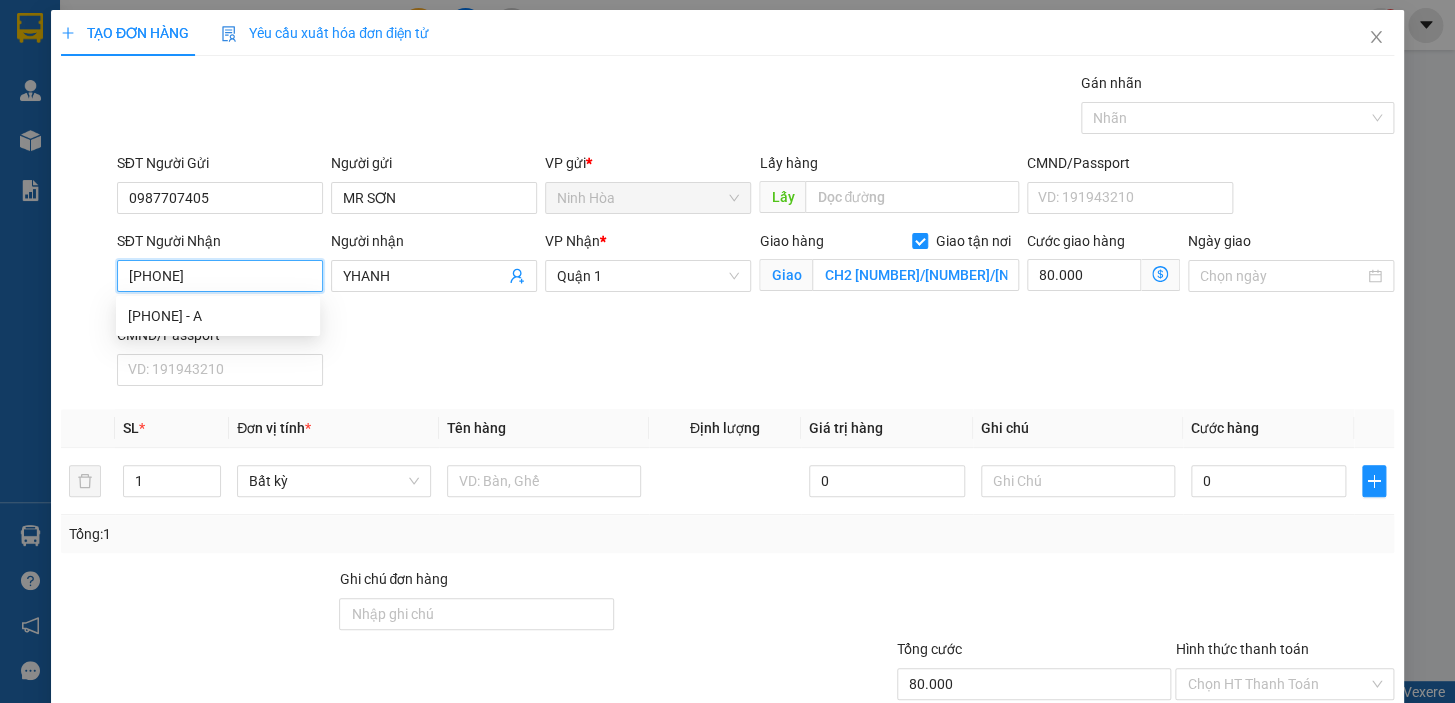 type on "0976826875" 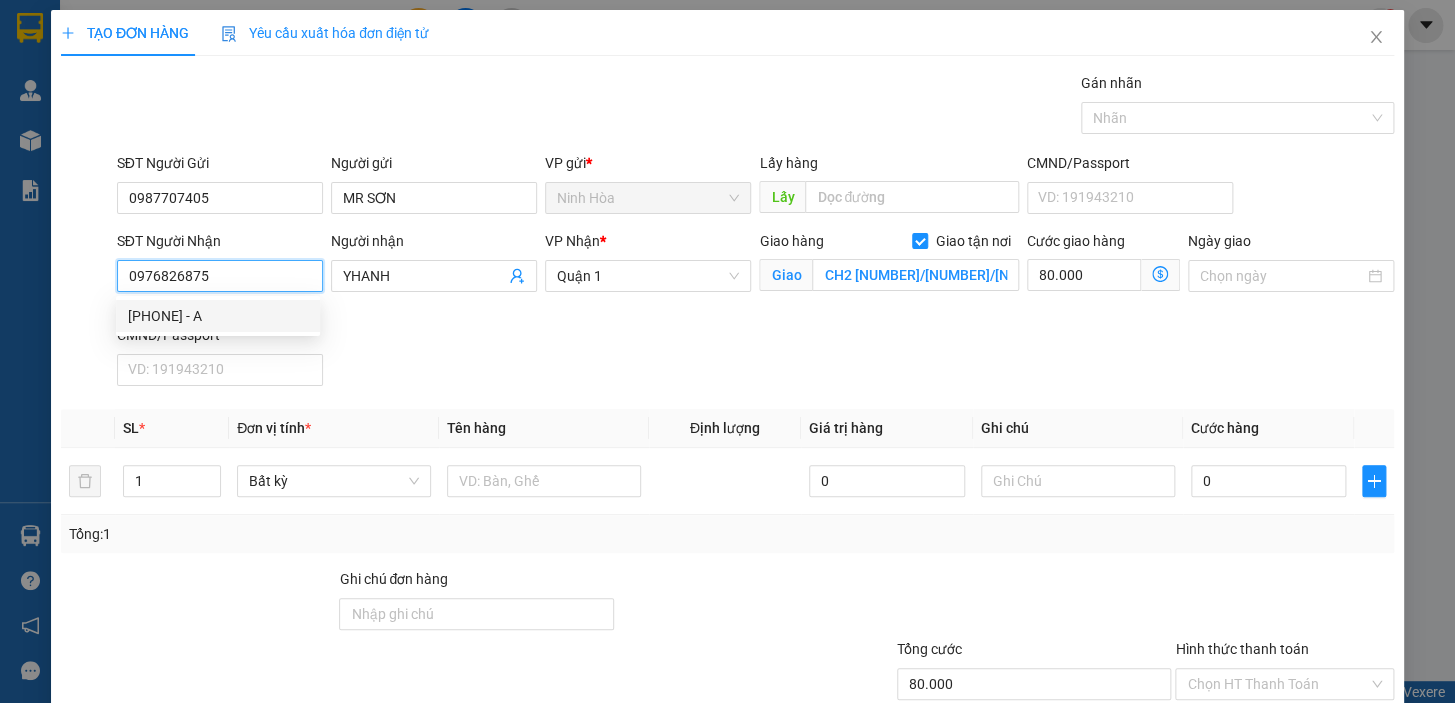 click on "[PHONE] - A" at bounding box center [218, 316] 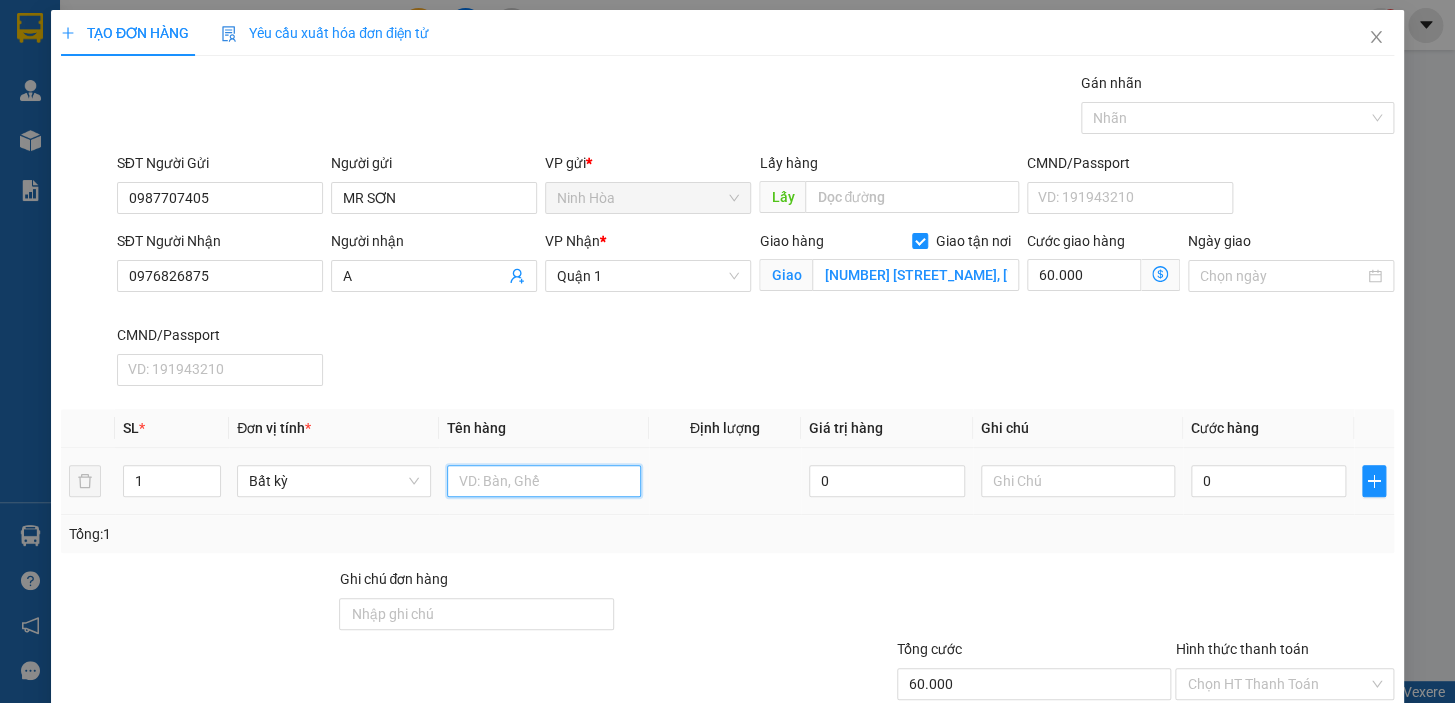 click at bounding box center [544, 481] 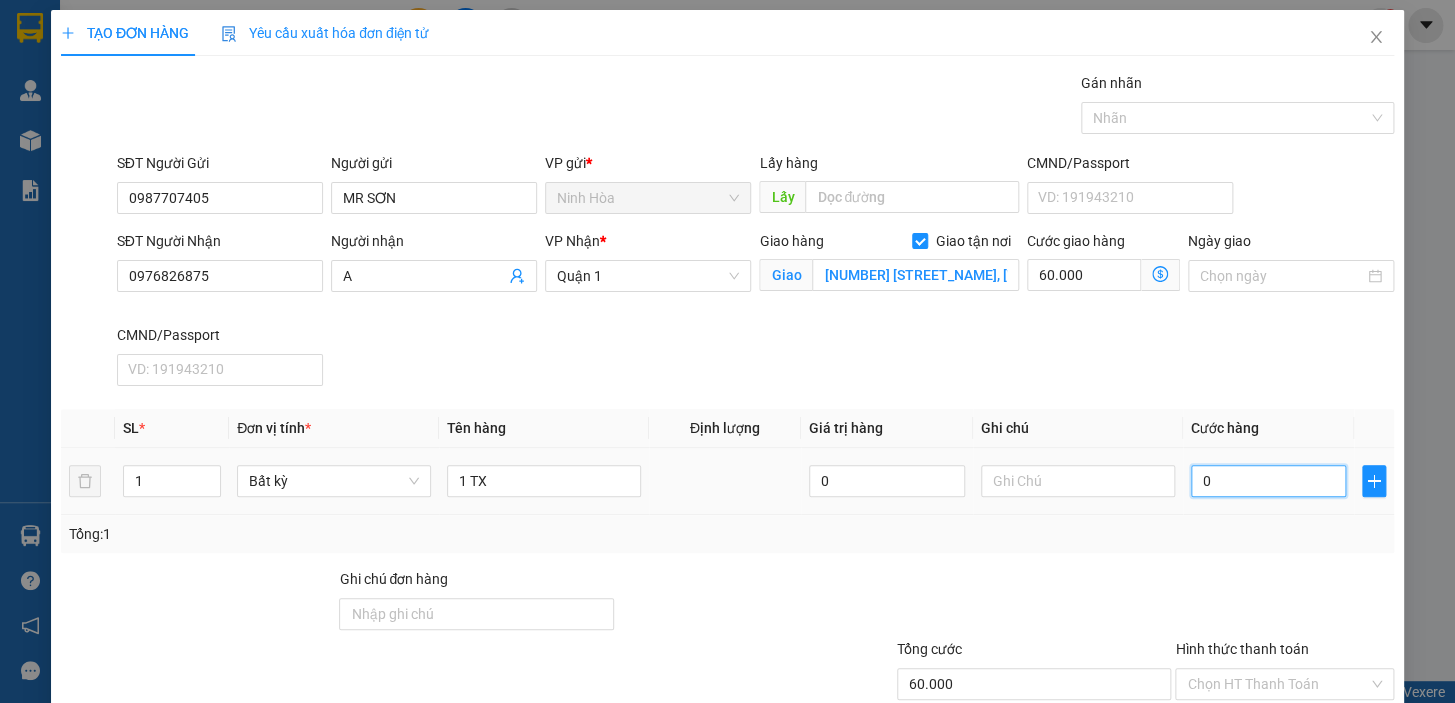 click on "0" at bounding box center [1269, 481] 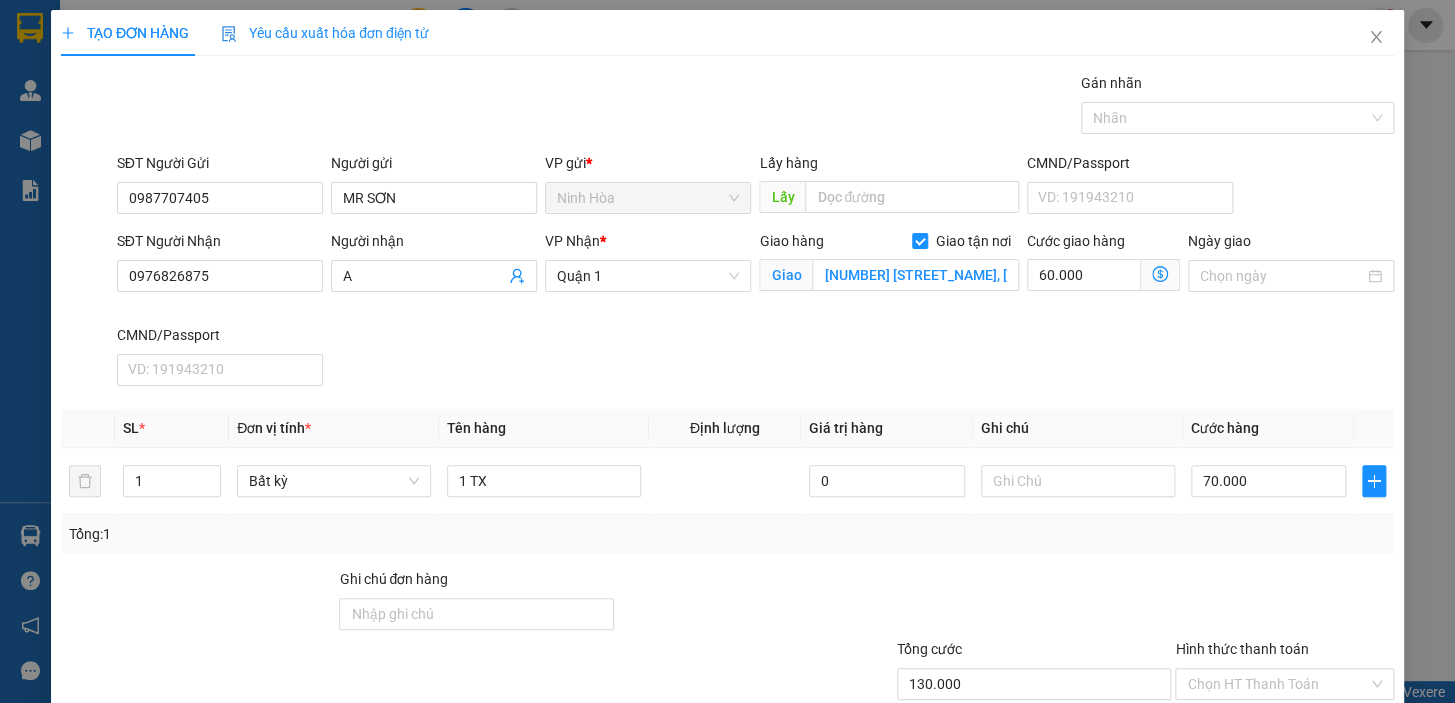 click on "Tổng:  1" at bounding box center [727, 534] 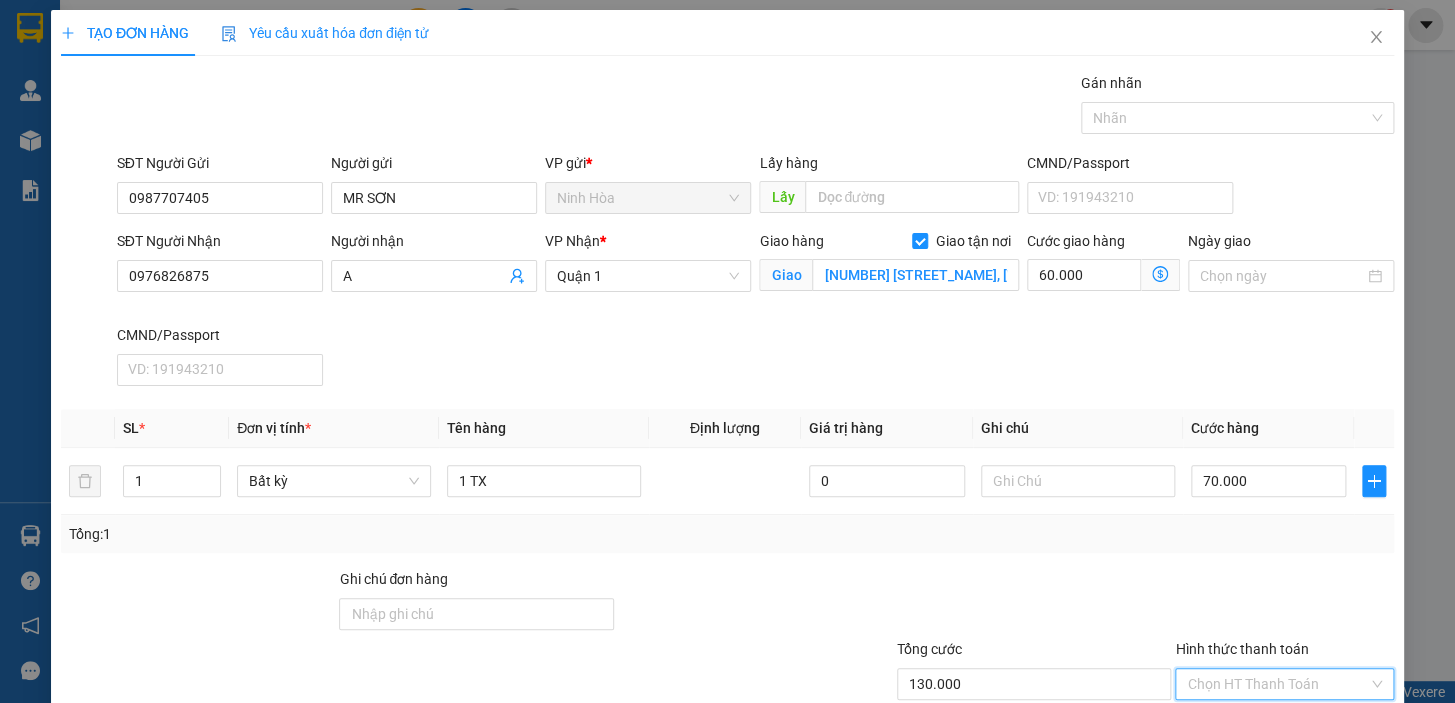 click on "Hình thức thanh toán" at bounding box center [1277, 684] 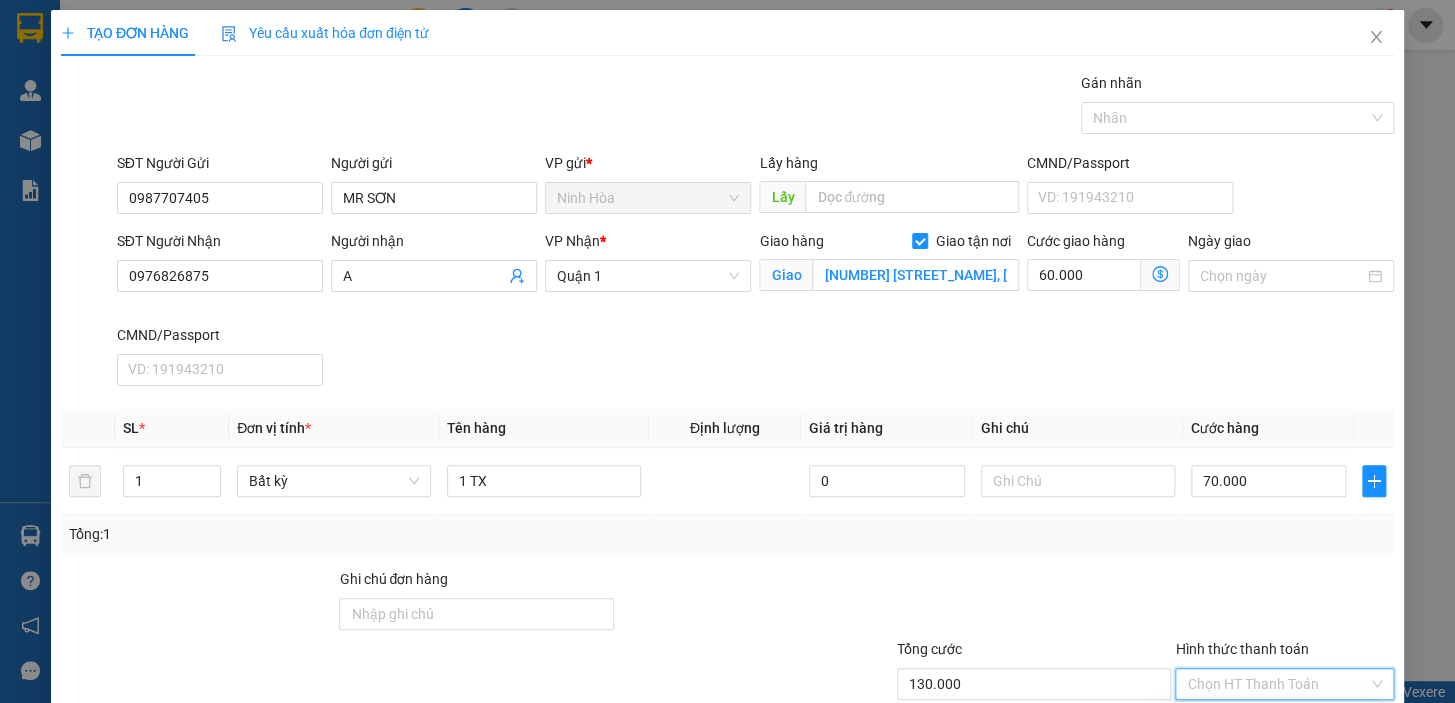 click on "Tại văn phòng" at bounding box center [1272, 722] 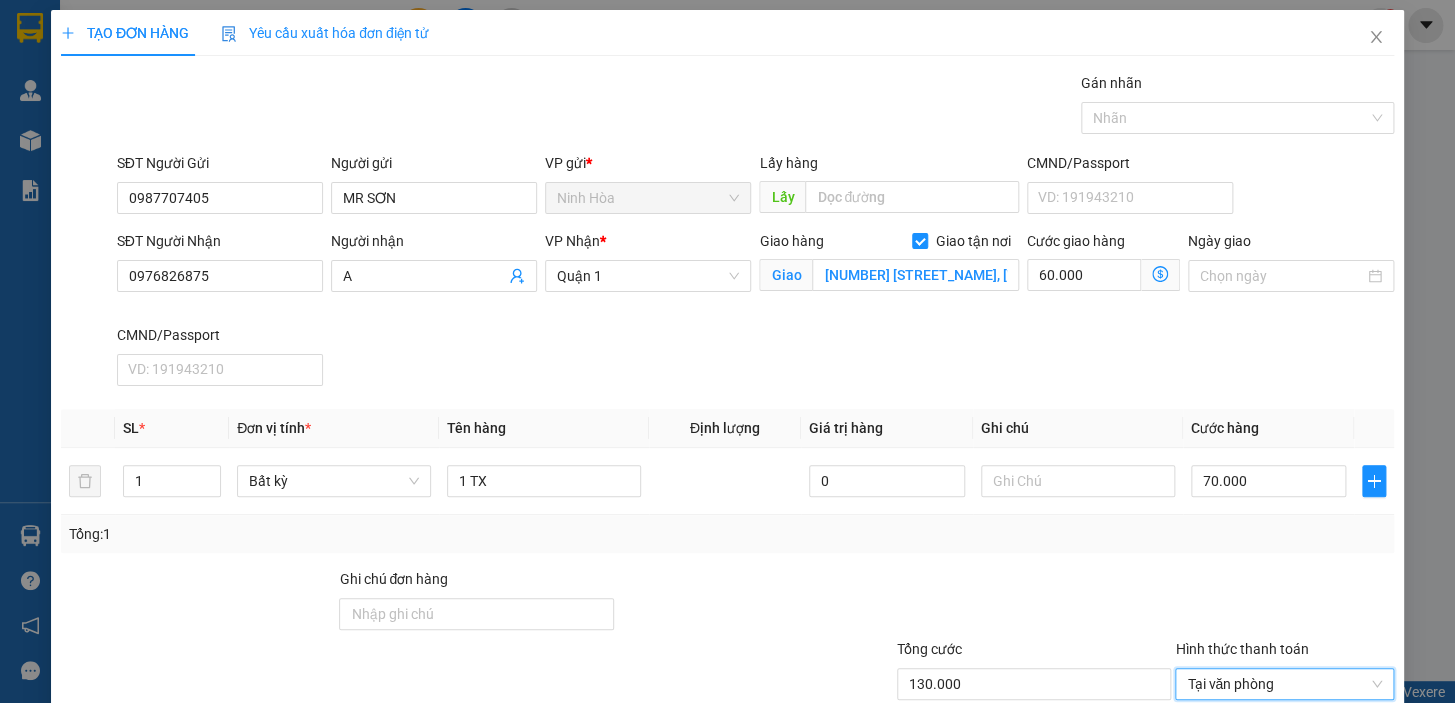 click 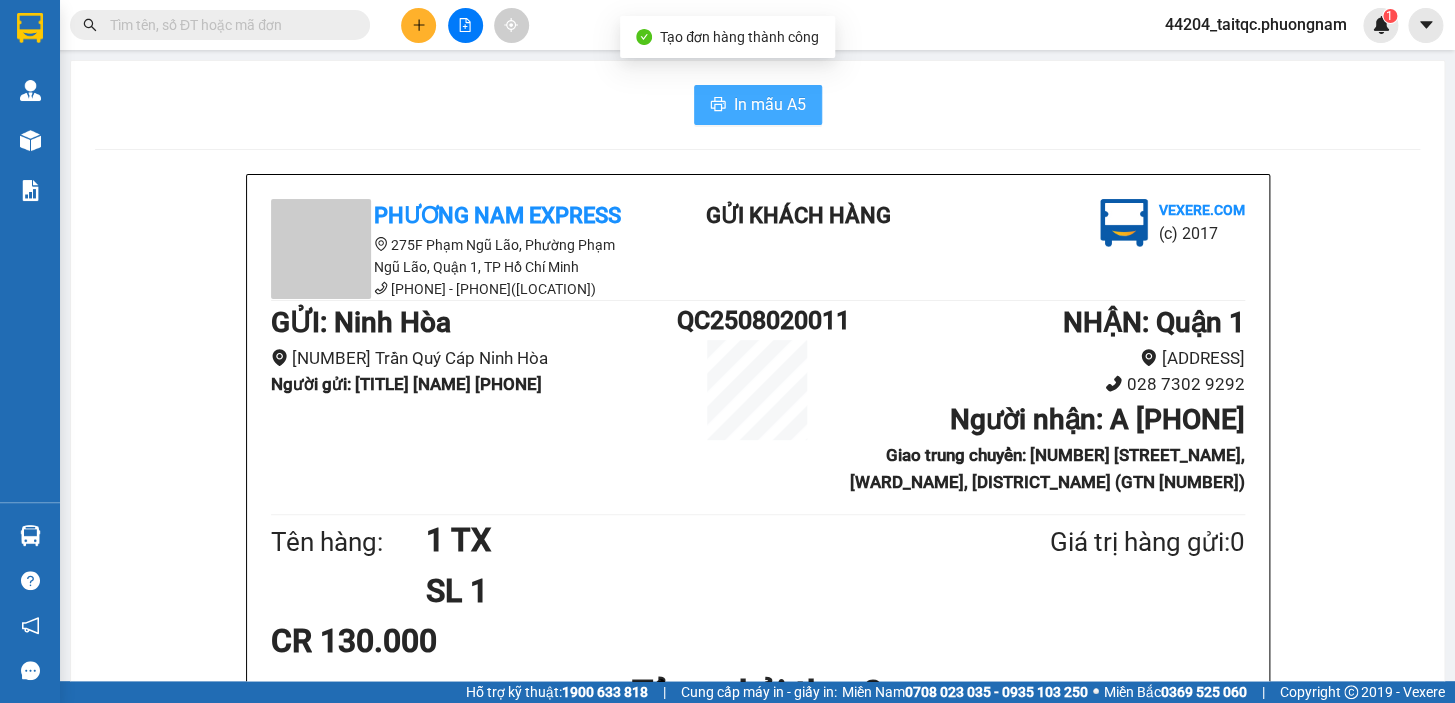 click on "In mẫu A5" at bounding box center [770, 104] 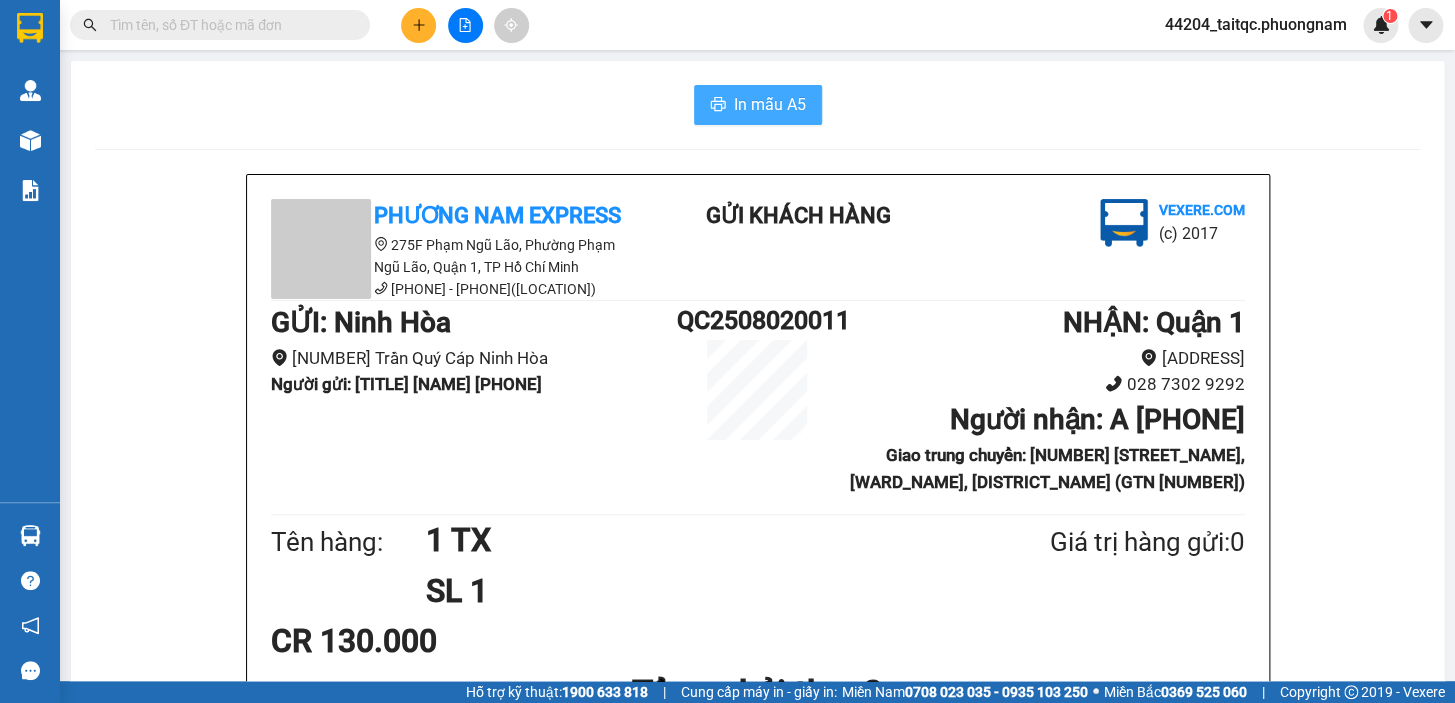click on "In mẫu A5" at bounding box center (770, 104) 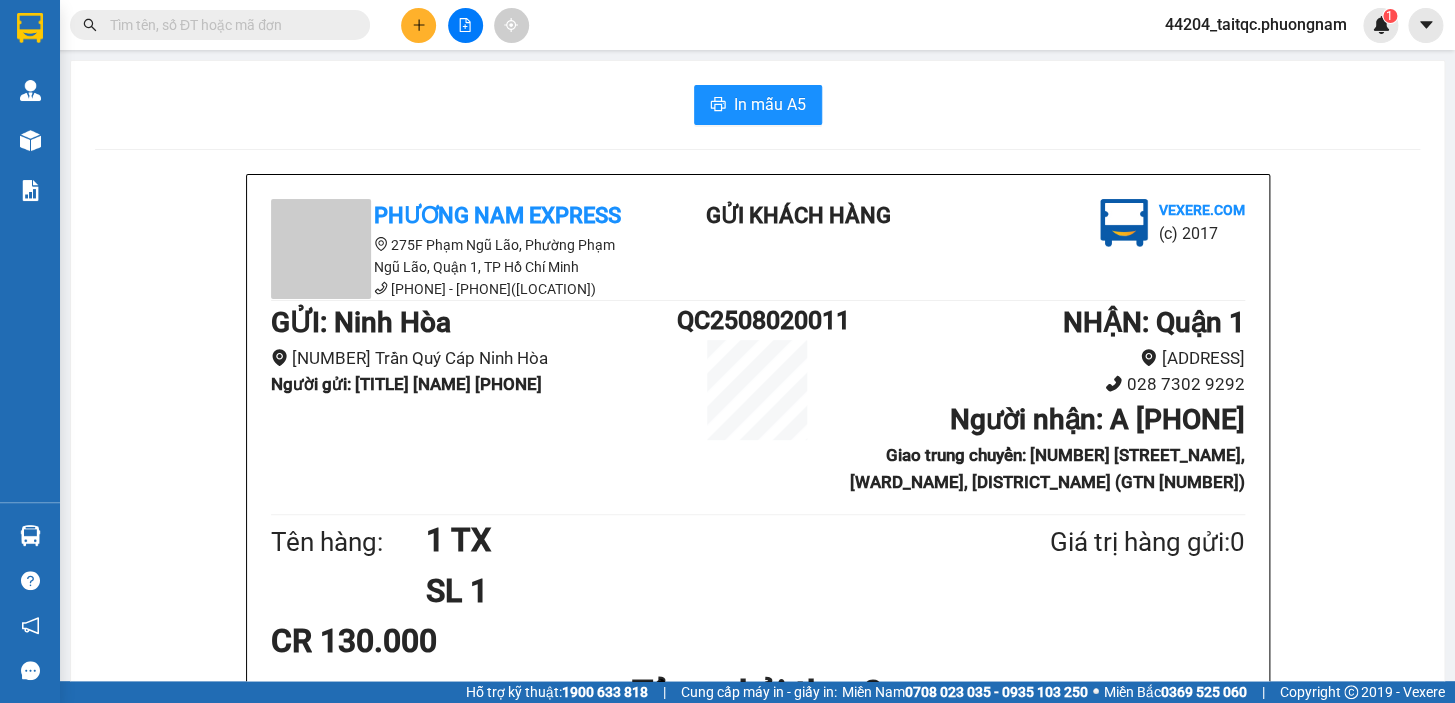 click 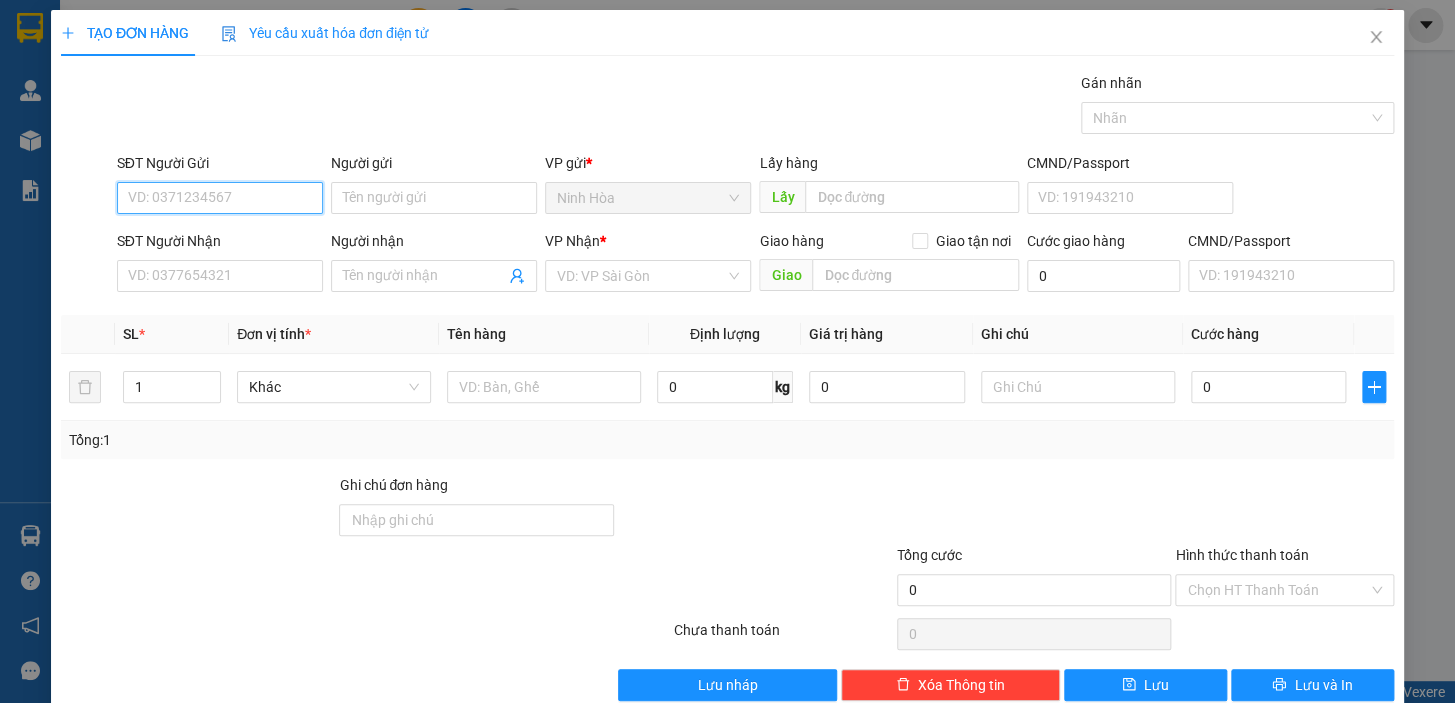click on "SĐT Người Gửi" at bounding box center [220, 198] 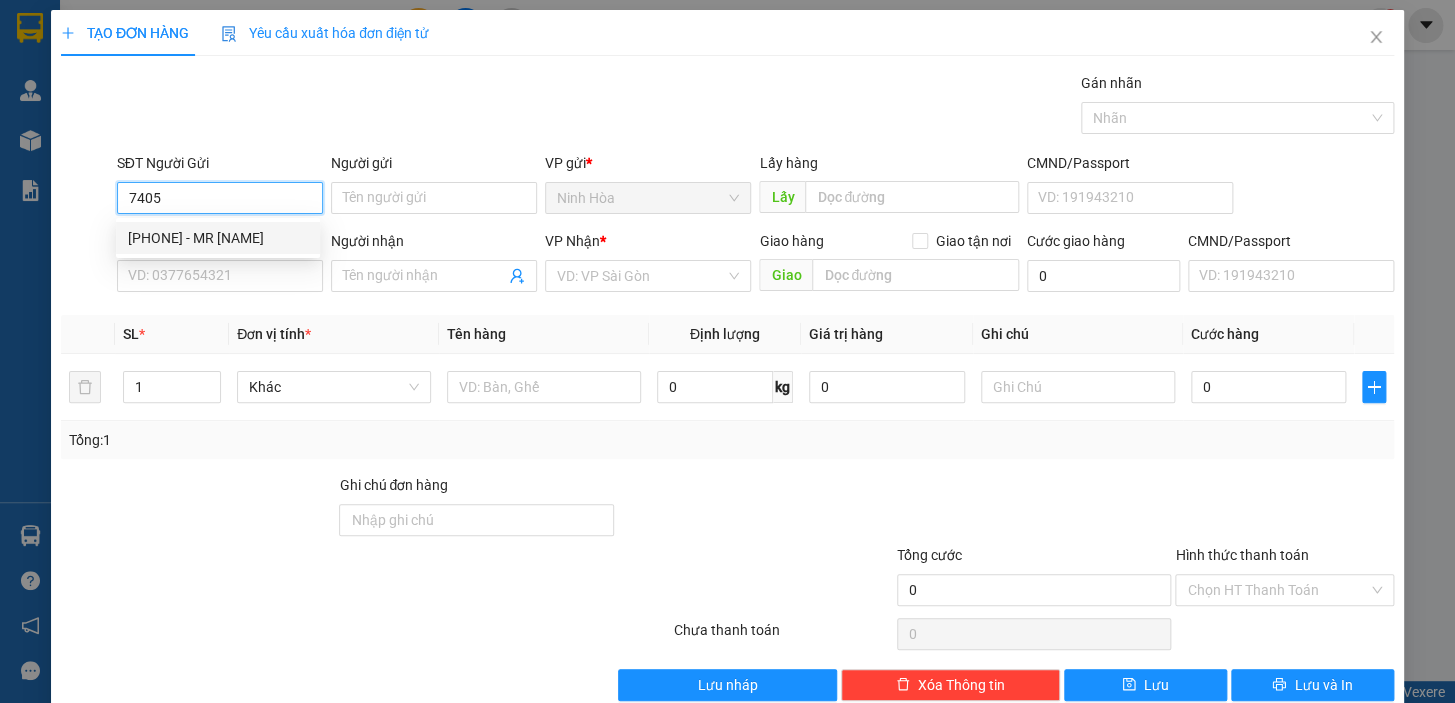 click on "[PHONE] - MR [NAME]" at bounding box center (218, 238) 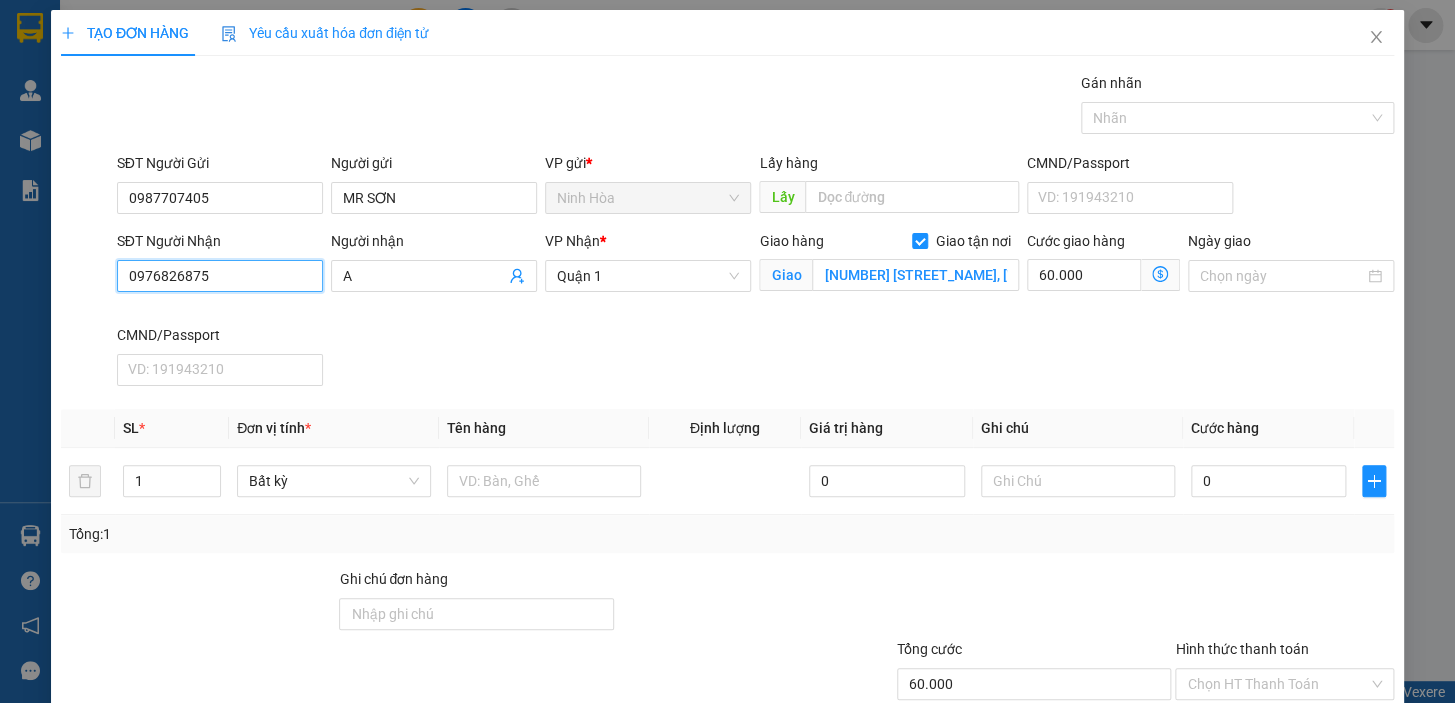 drag, startPoint x: 218, startPoint y: 274, endPoint x: 114, endPoint y: 286, distance: 104.69002 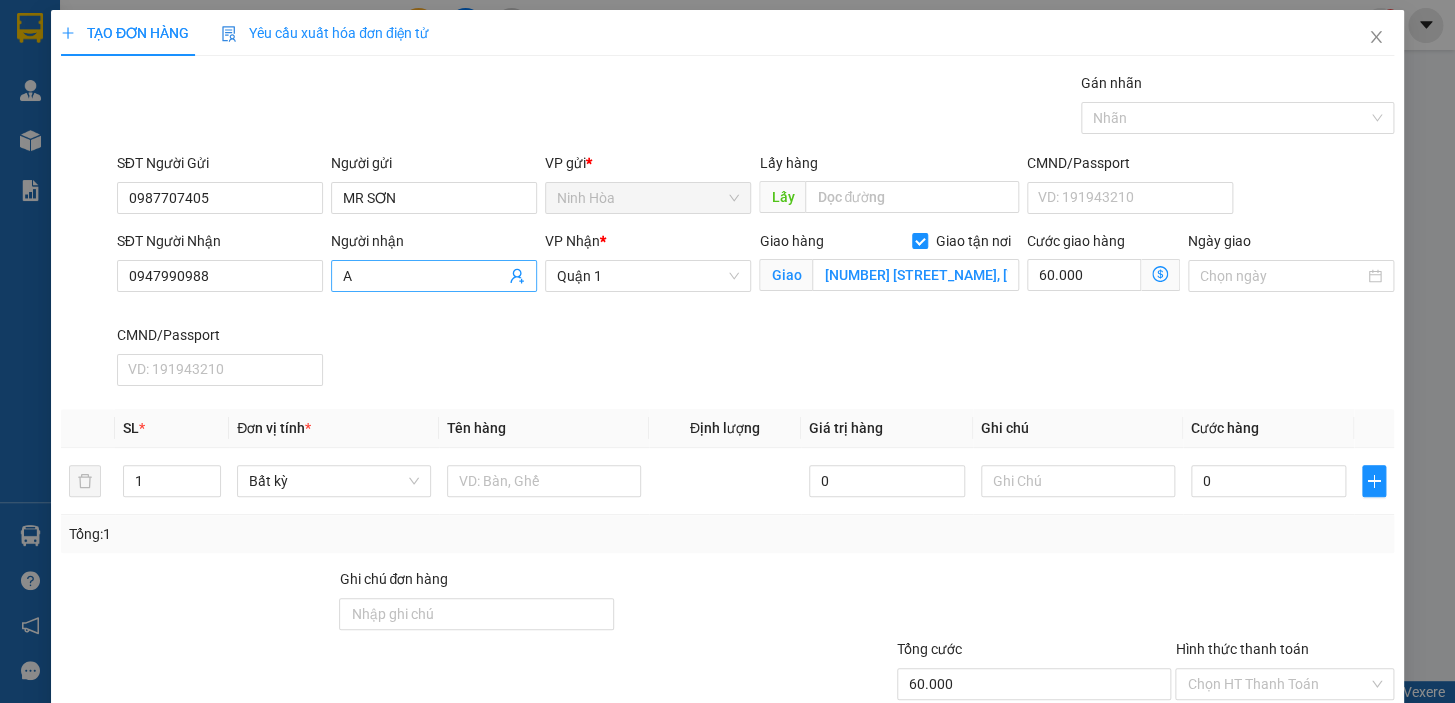 click on "A" at bounding box center (424, 276) 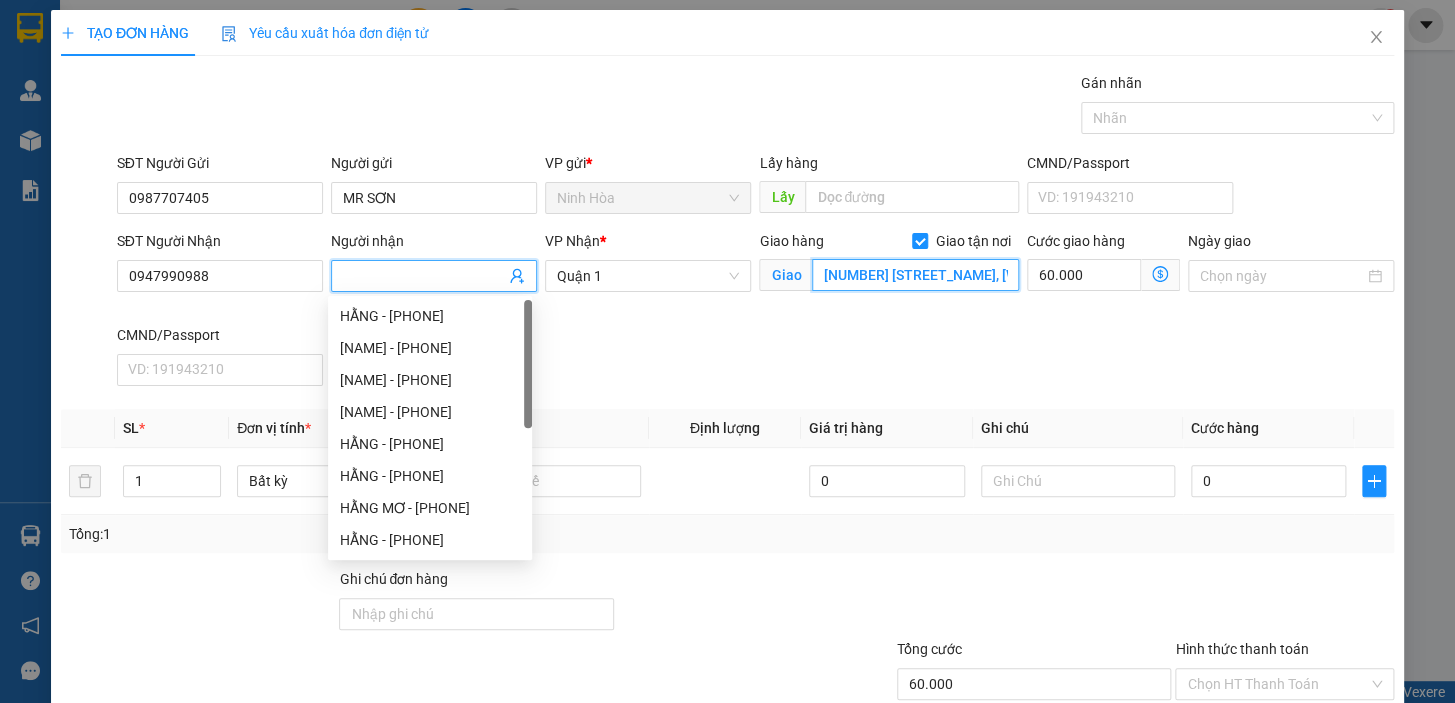 click on "[NUMBER] [STREET_NAME], [WARD_NAME], [DISTRICT_NAME] (GTN [NUMBER])" at bounding box center [915, 275] 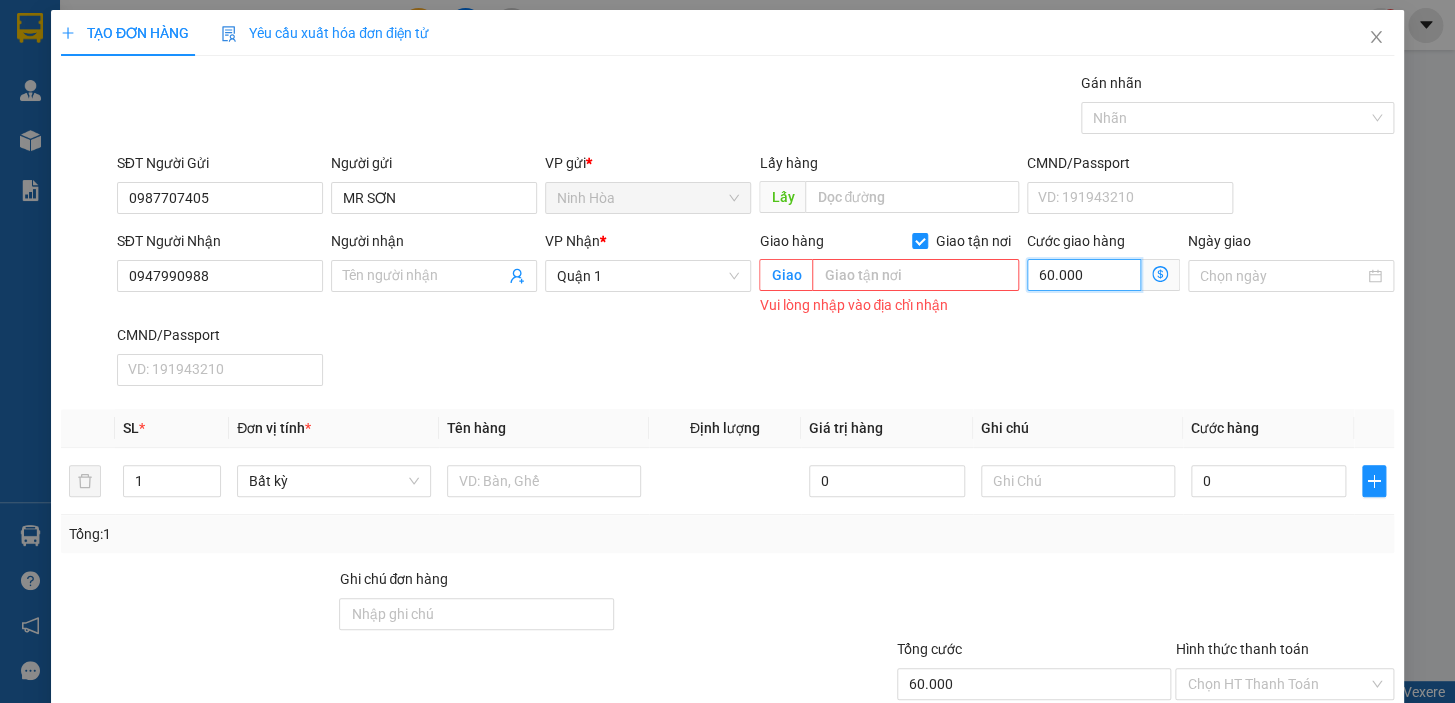 click on "60.000" at bounding box center (1084, 275) 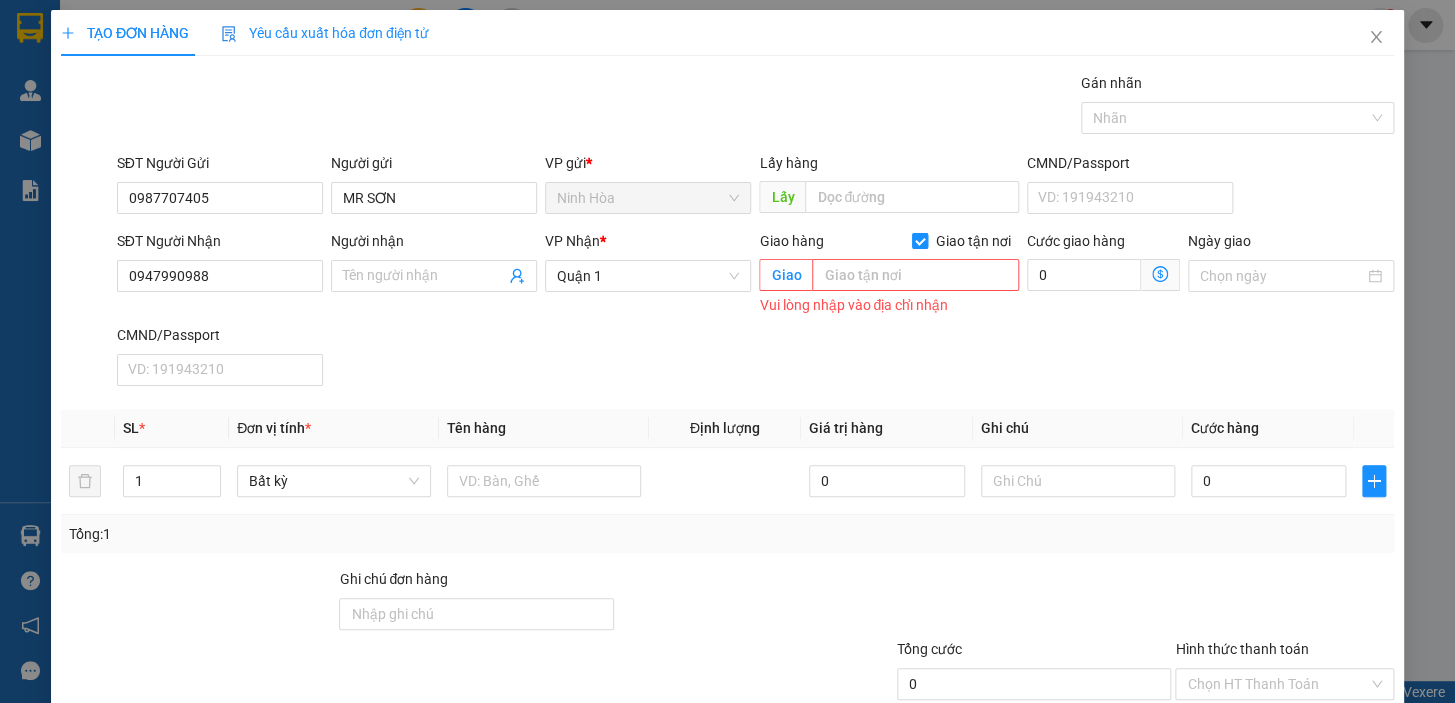 click at bounding box center [920, 241] 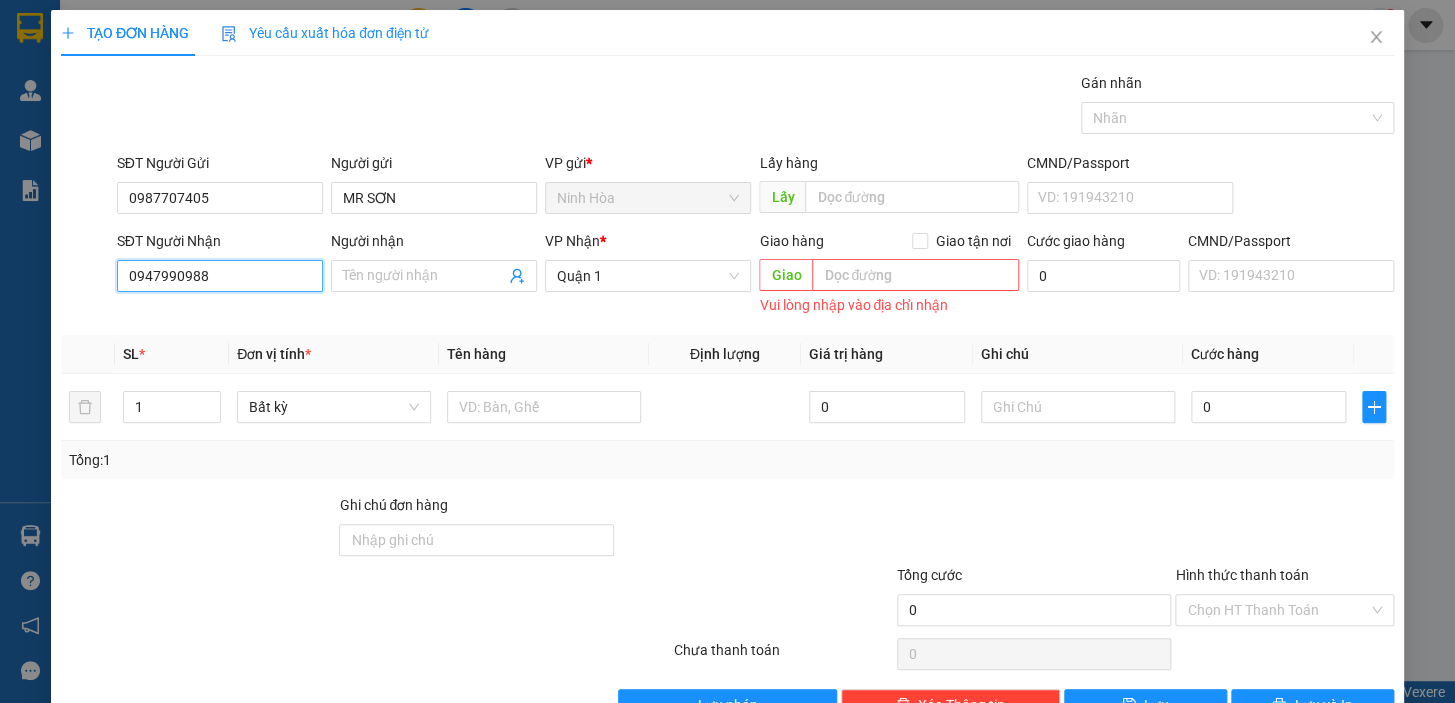 click on "0947990988" at bounding box center (220, 276) 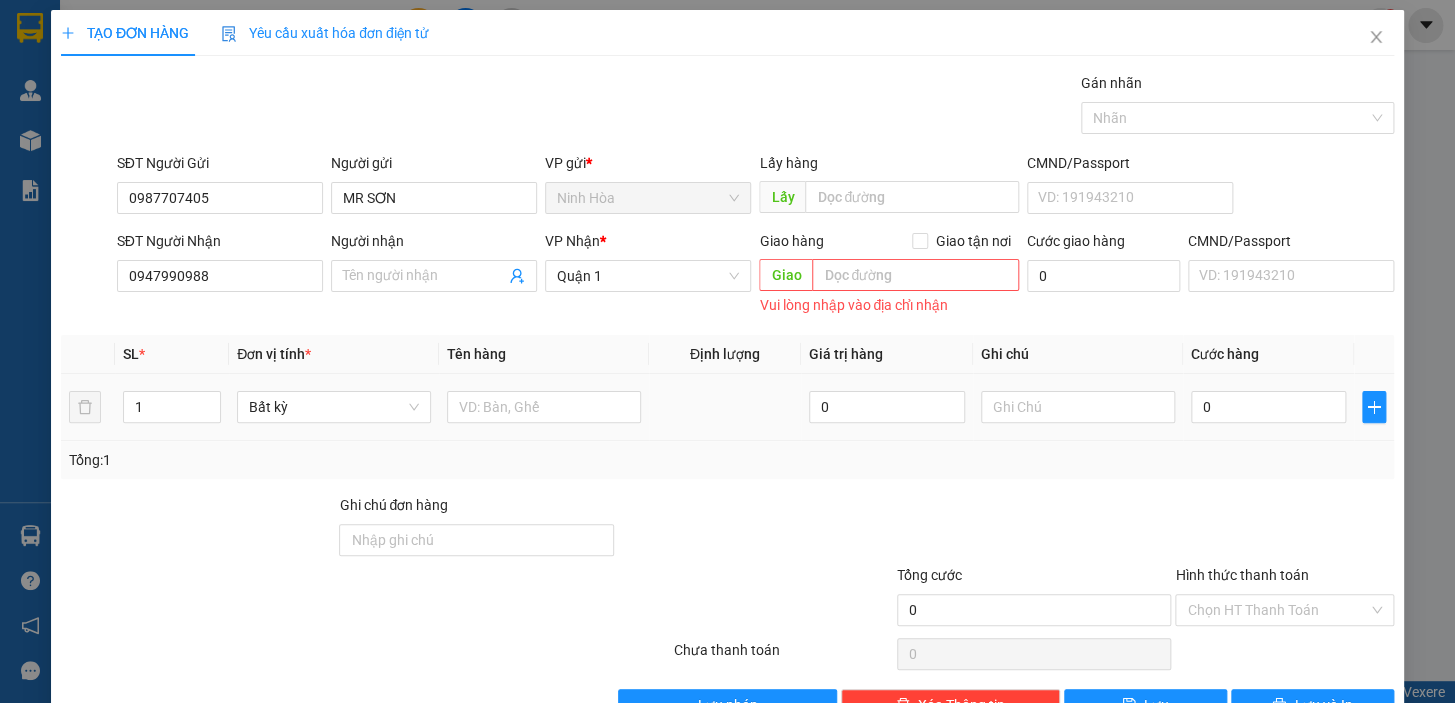 click at bounding box center (544, 407) 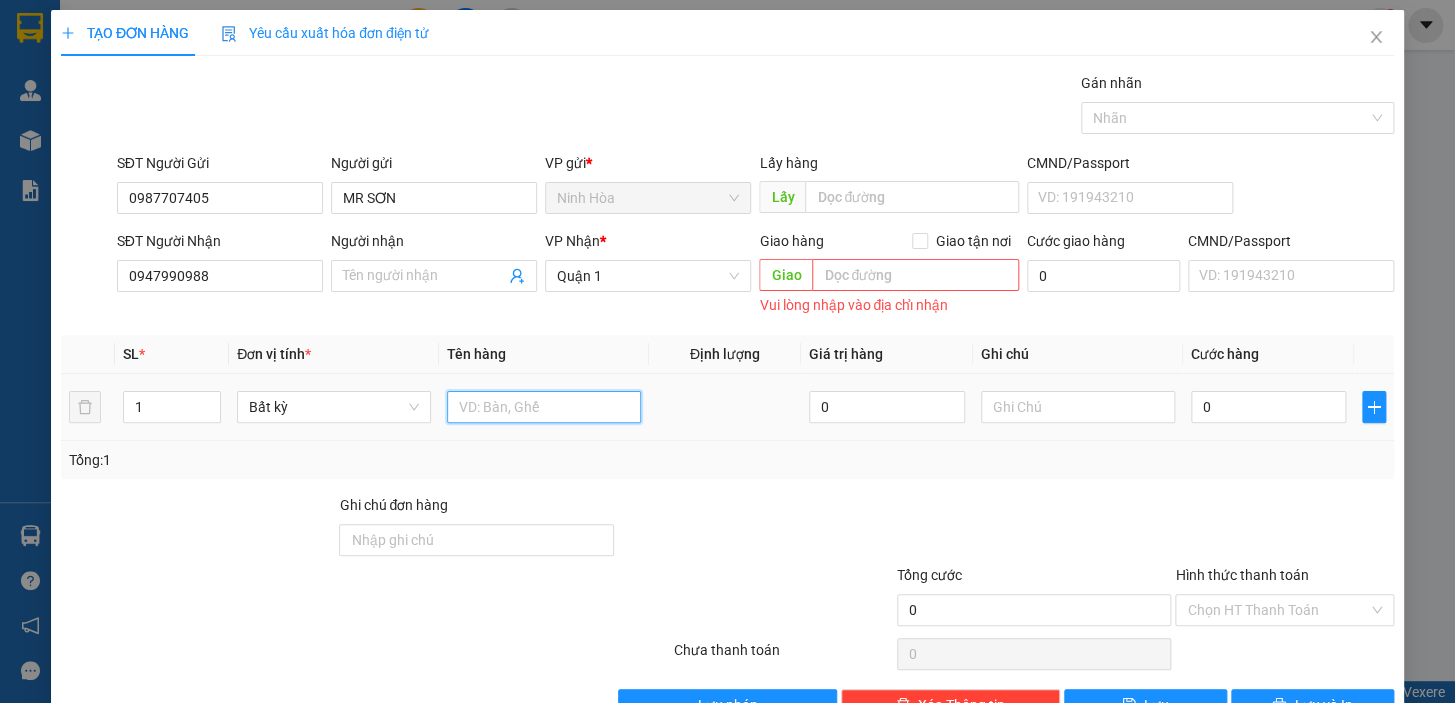 click at bounding box center [544, 407] 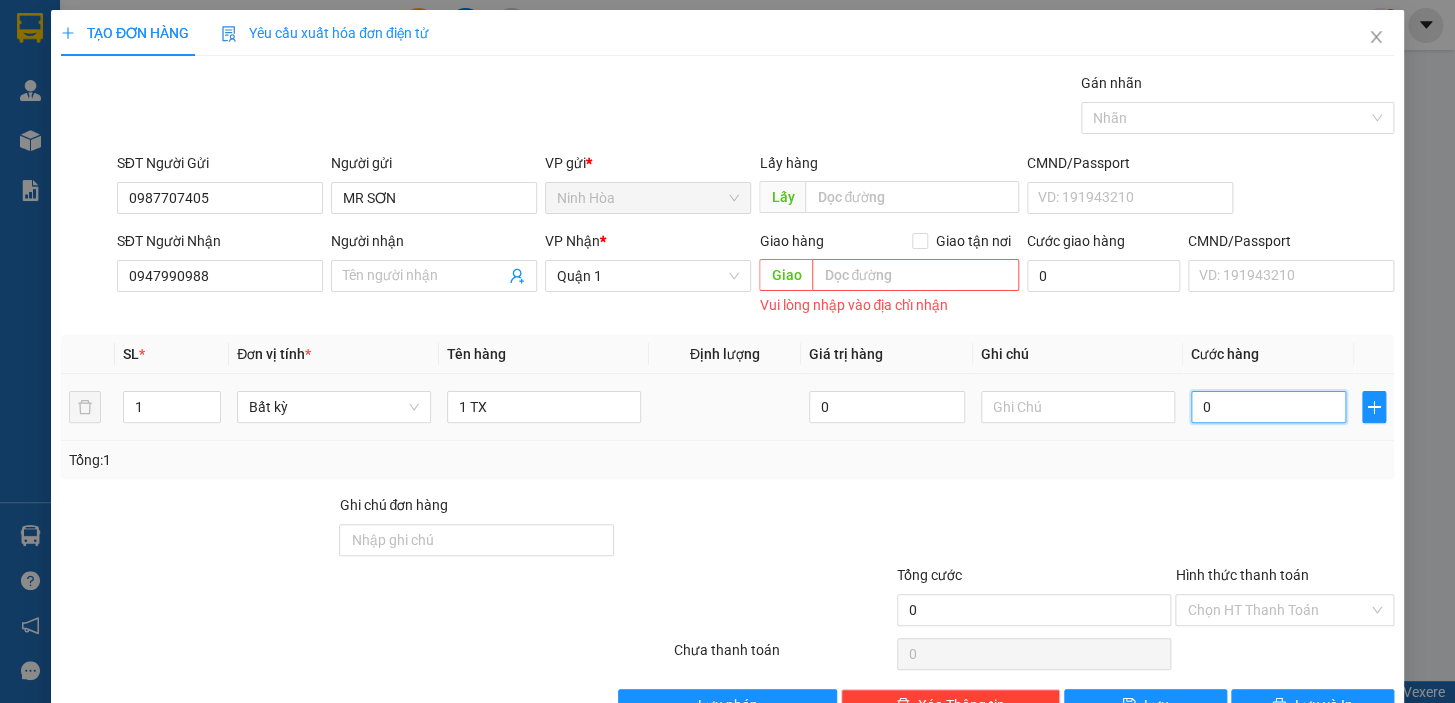 click on "0" at bounding box center [1269, 407] 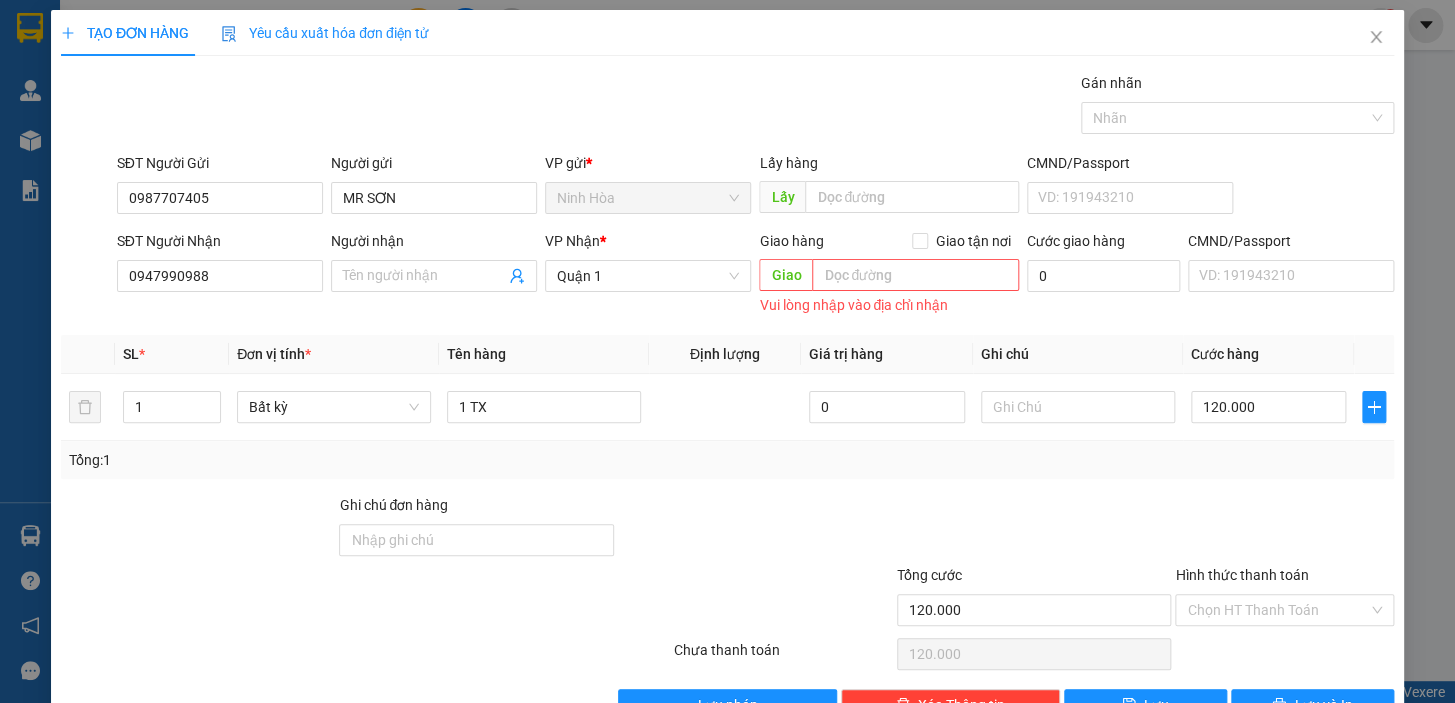 drag, startPoint x: 1298, startPoint y: 492, endPoint x: 1282, endPoint y: 571, distance: 80.60397 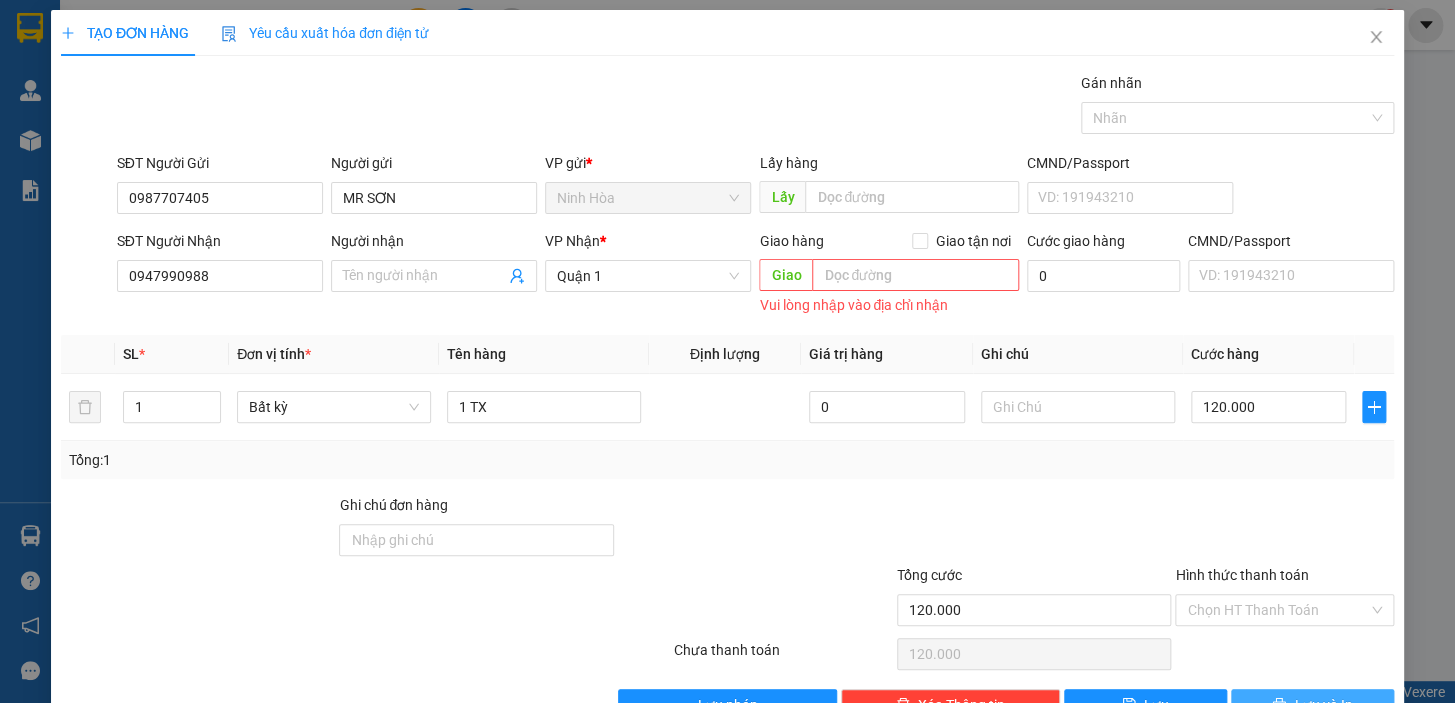 click on "Lưu và In" at bounding box center (1312, 705) 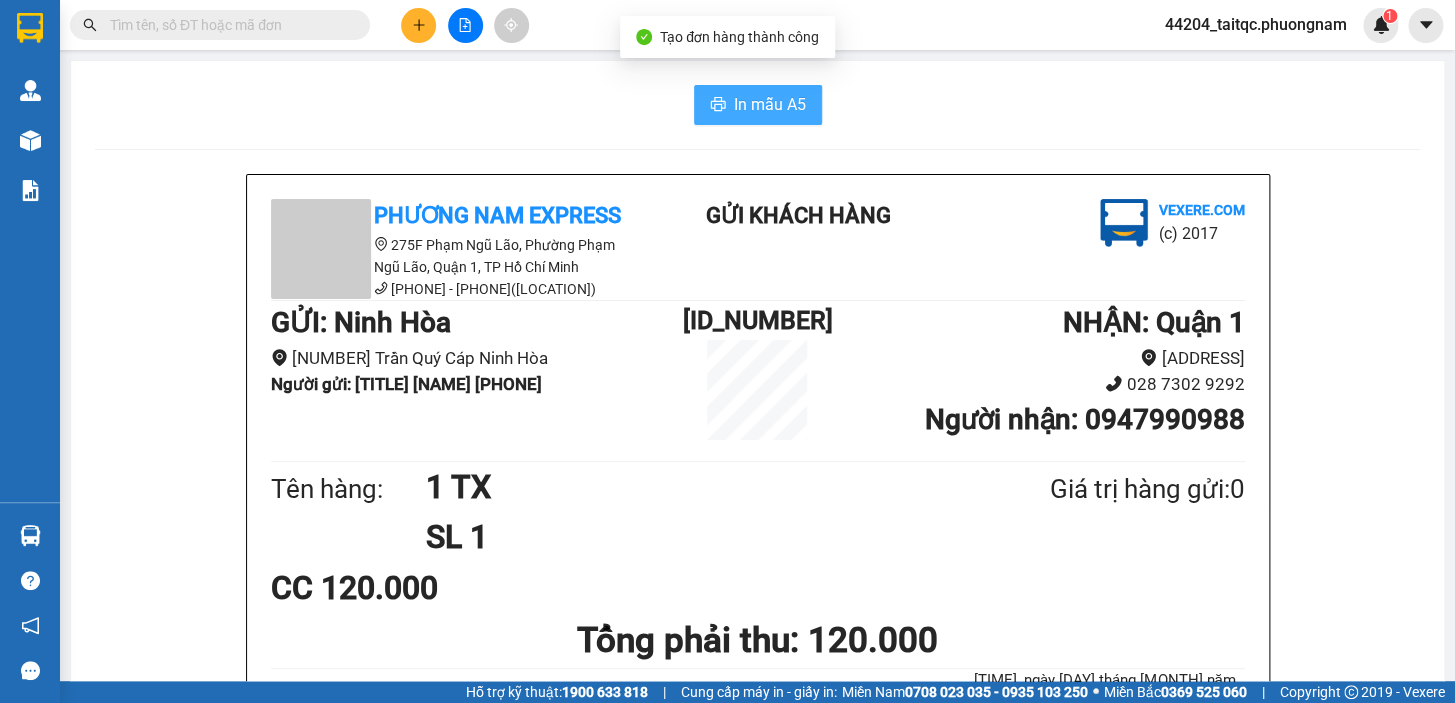 click on "In mẫu A5" at bounding box center [770, 104] 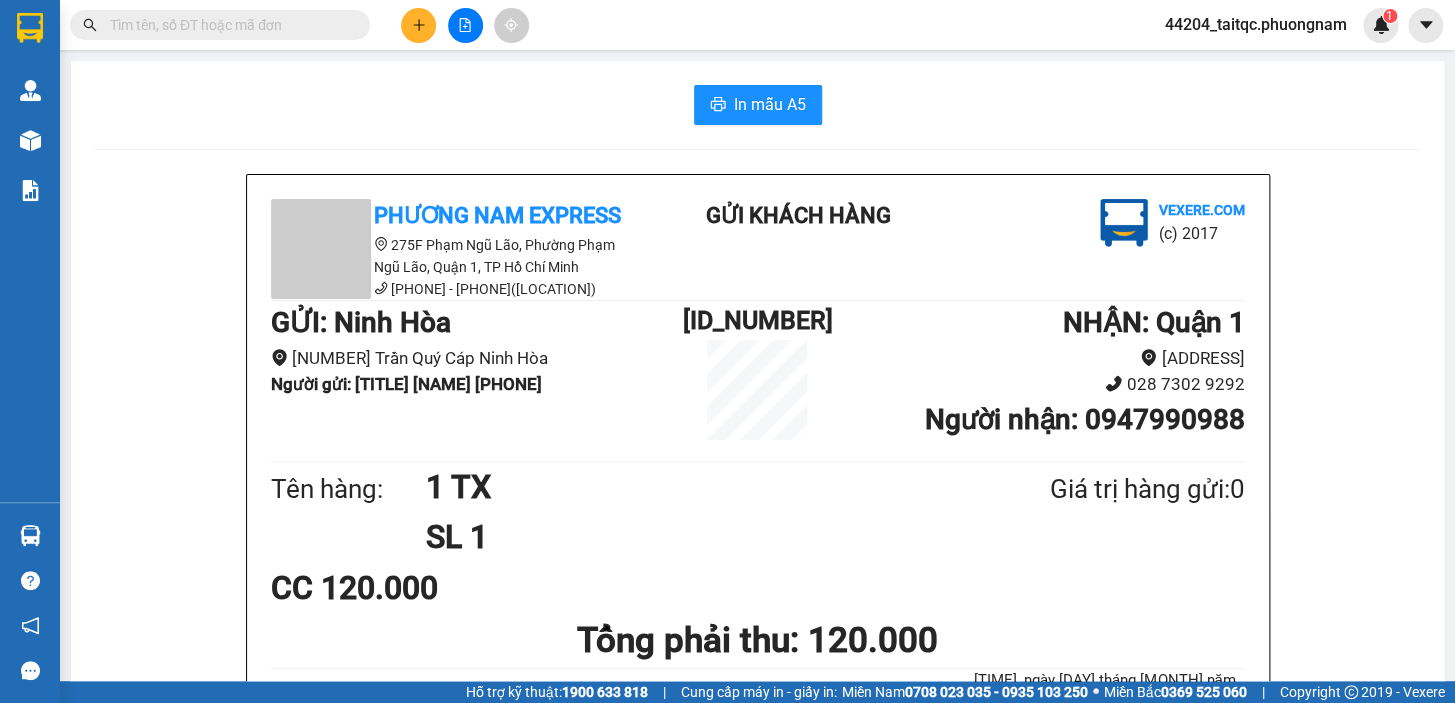 click 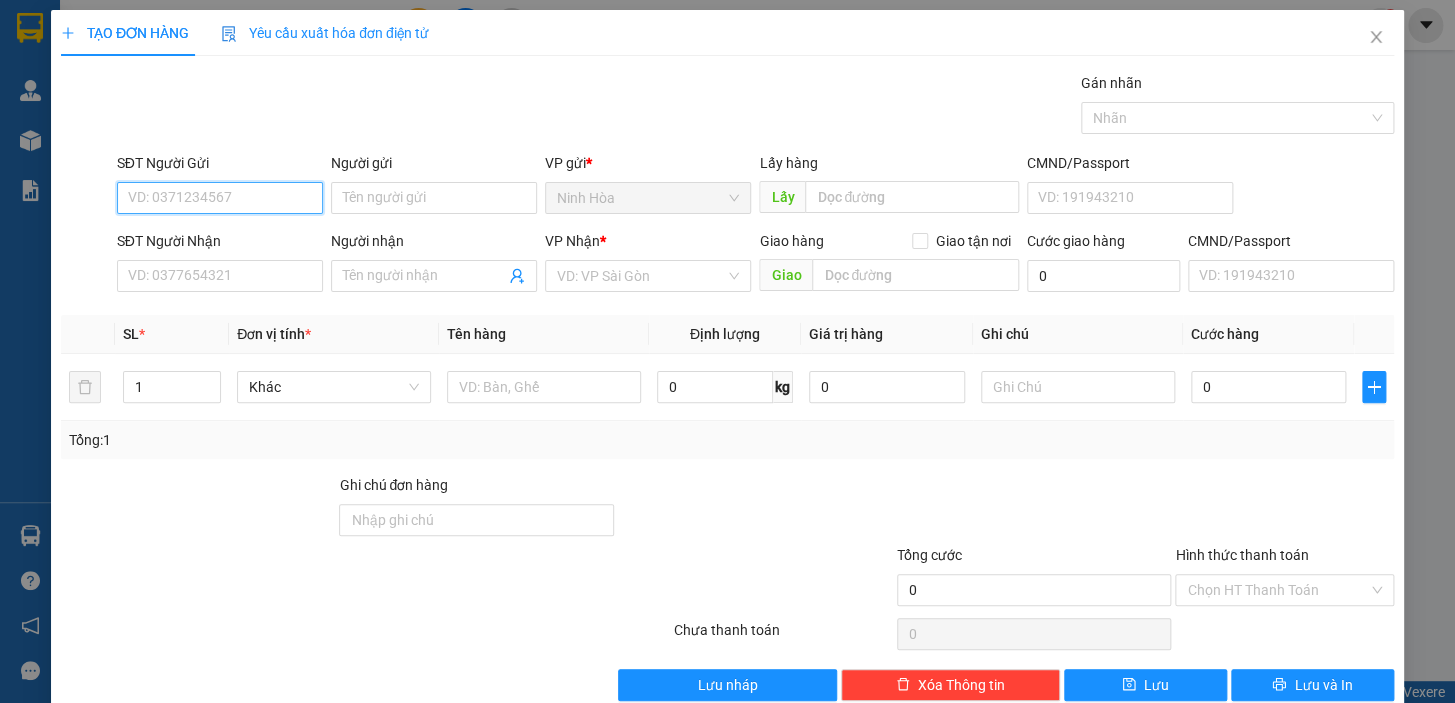 click on "SĐT Người Gửi" at bounding box center (220, 198) 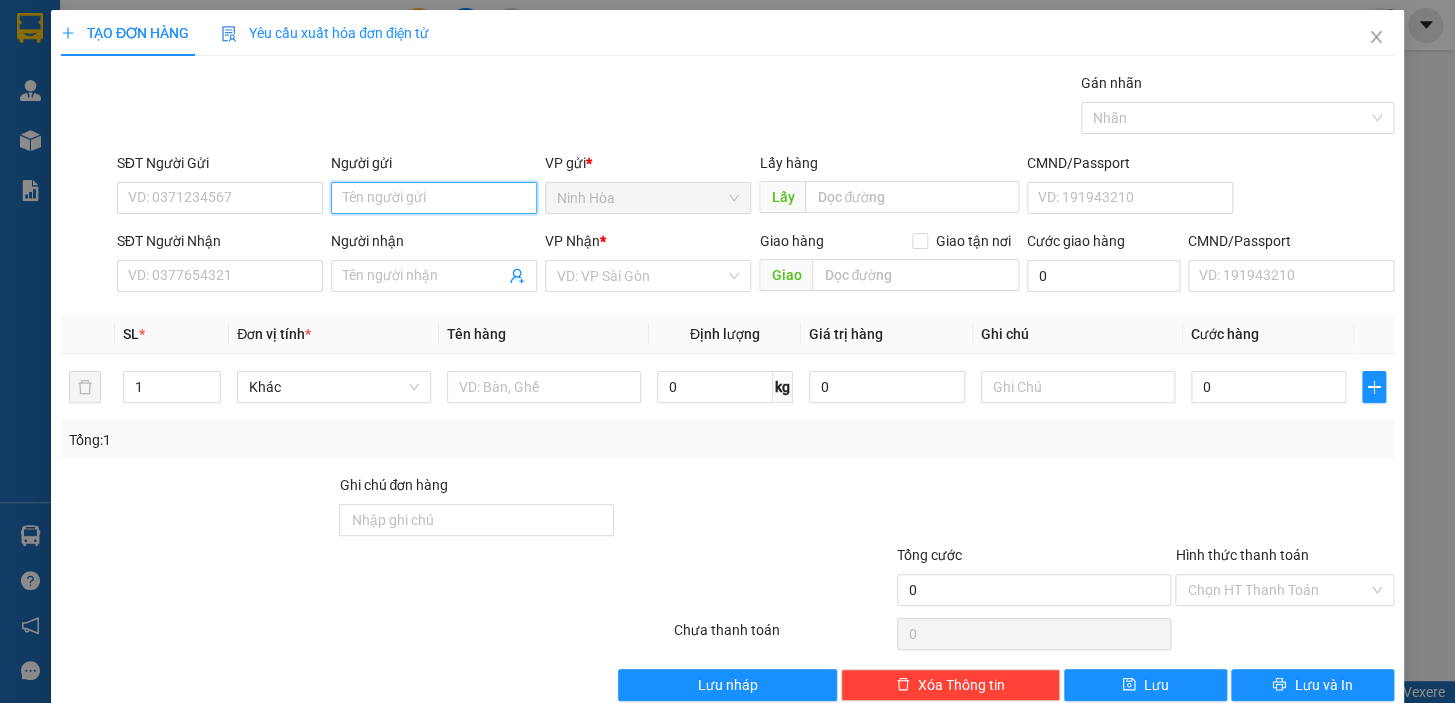 click on "Người gửi" at bounding box center (434, 198) 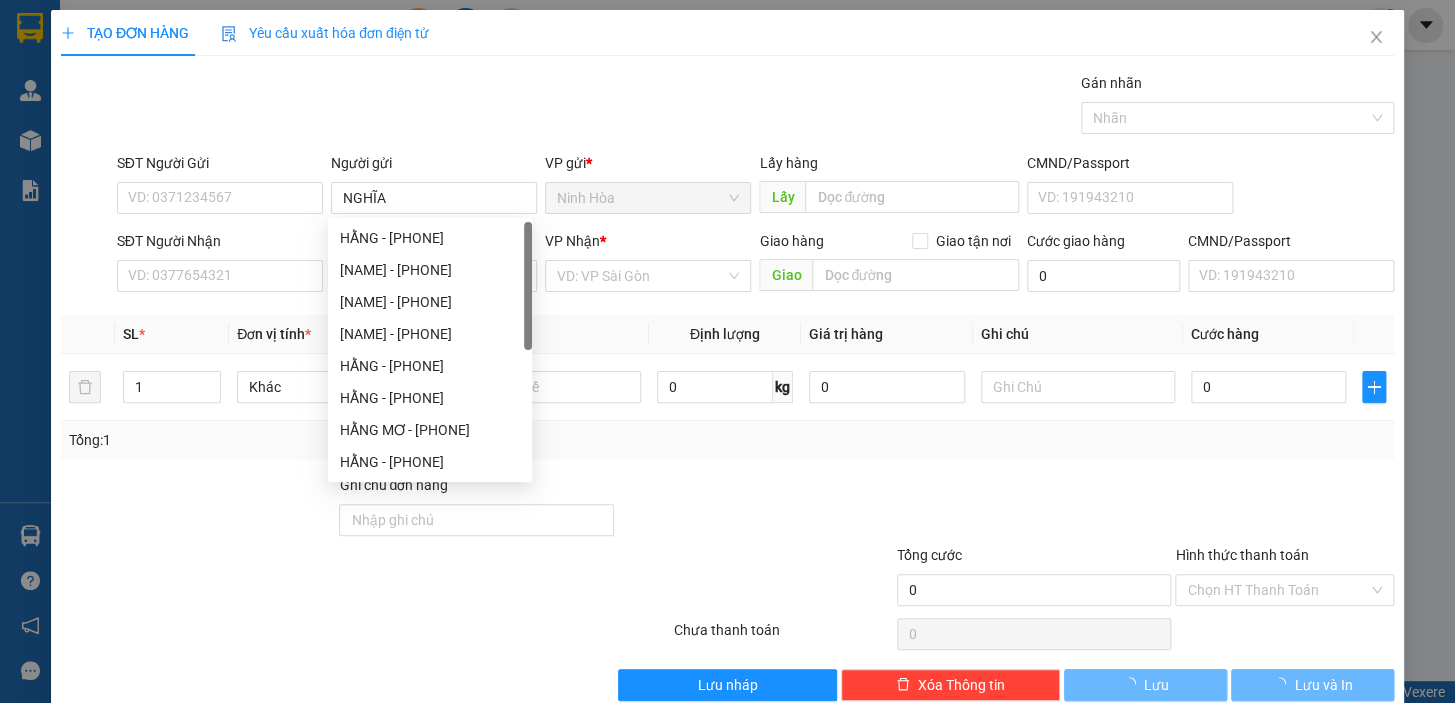 click on "Gói vận chuyển  * Tiêu chuẩn Gán nhãn   Nhãn" at bounding box center (755, 107) 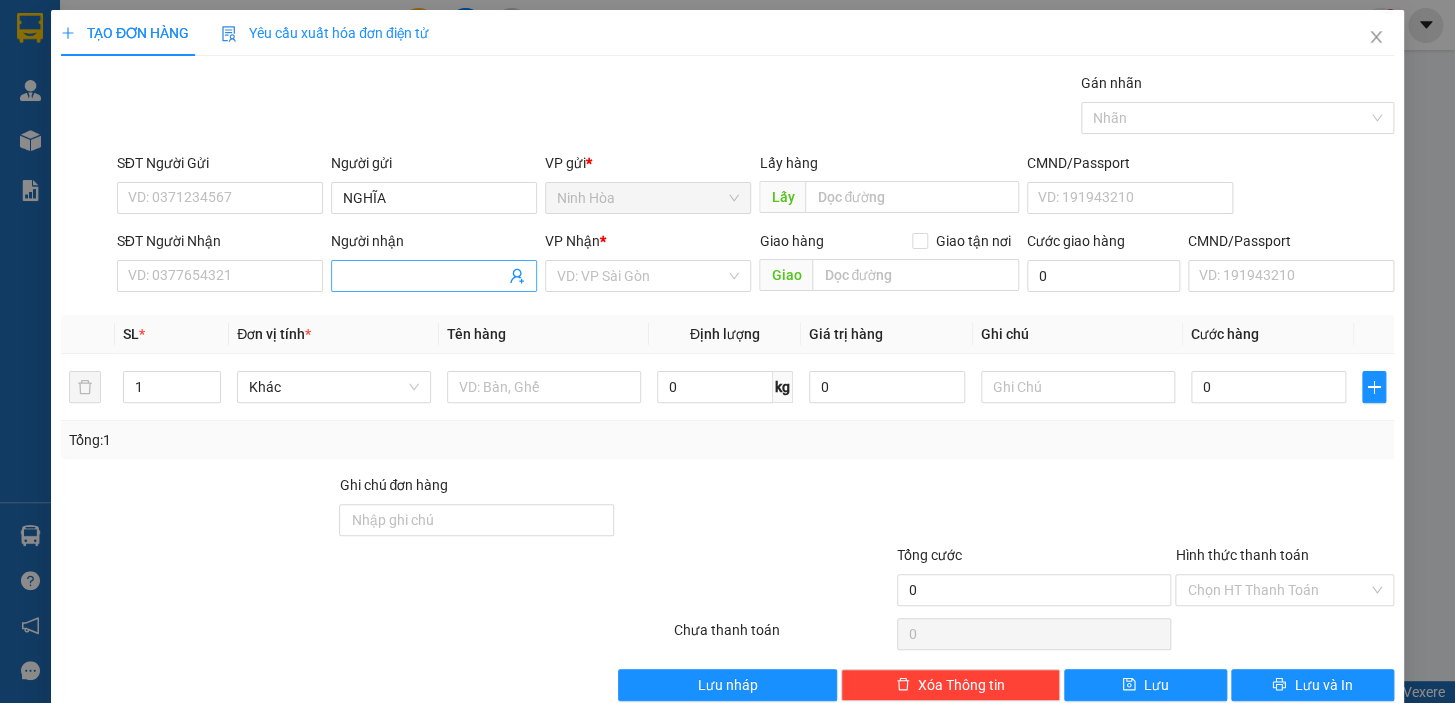 click on "Người nhận" at bounding box center (424, 276) 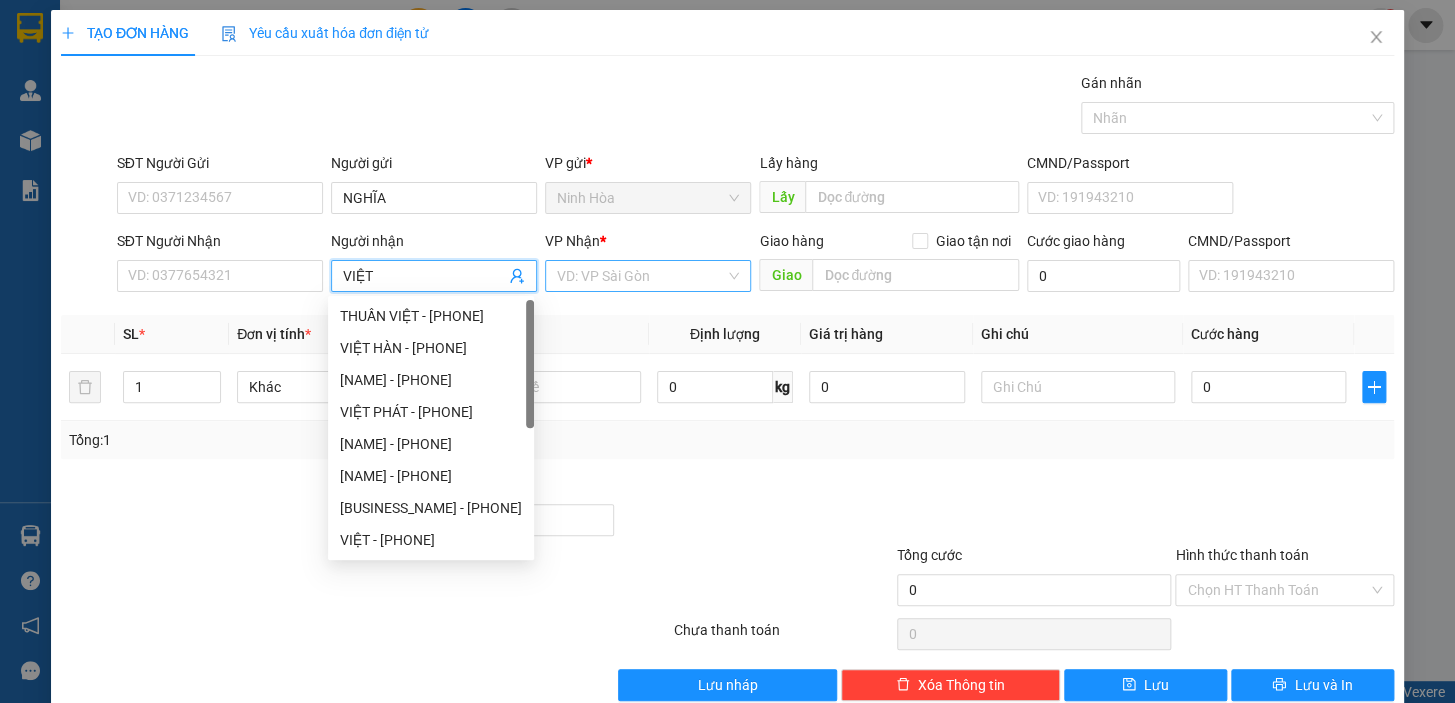 click at bounding box center (641, 276) 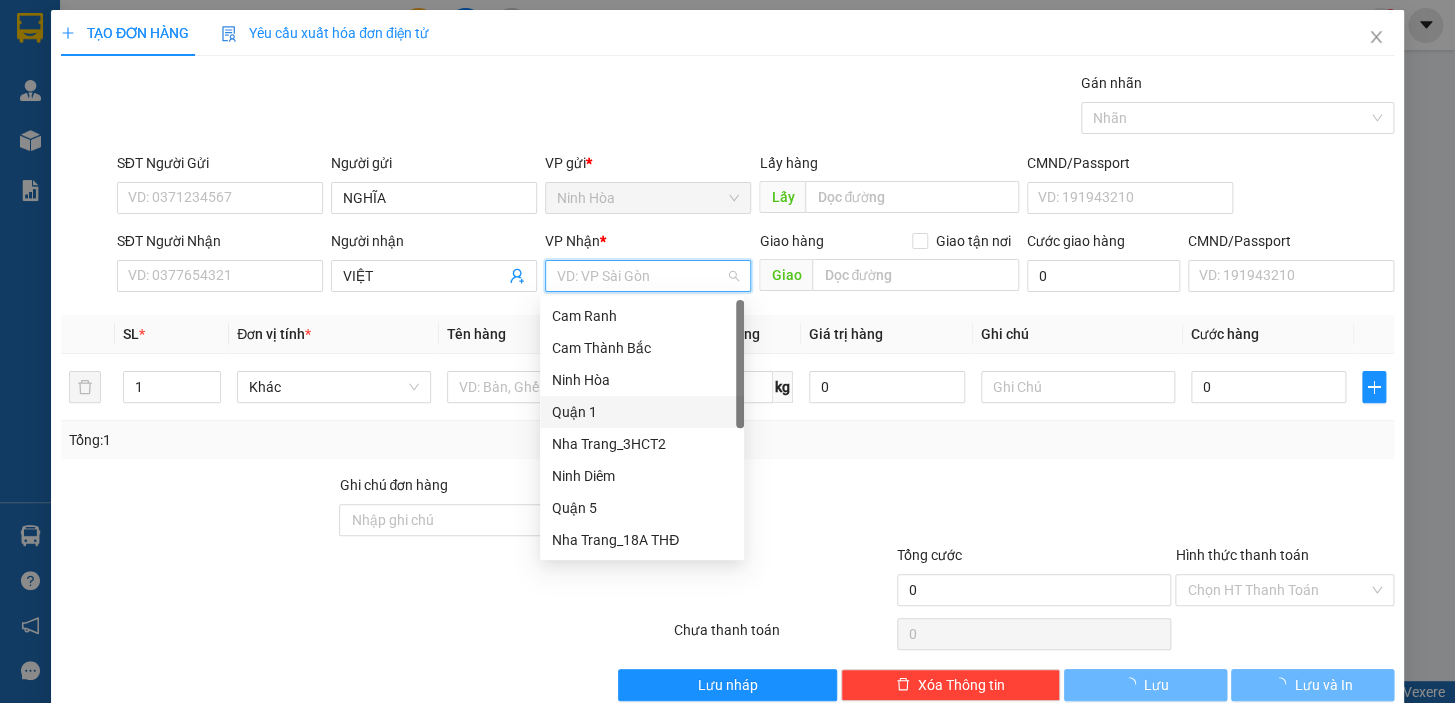 click on "Quận 1" at bounding box center (642, 412) 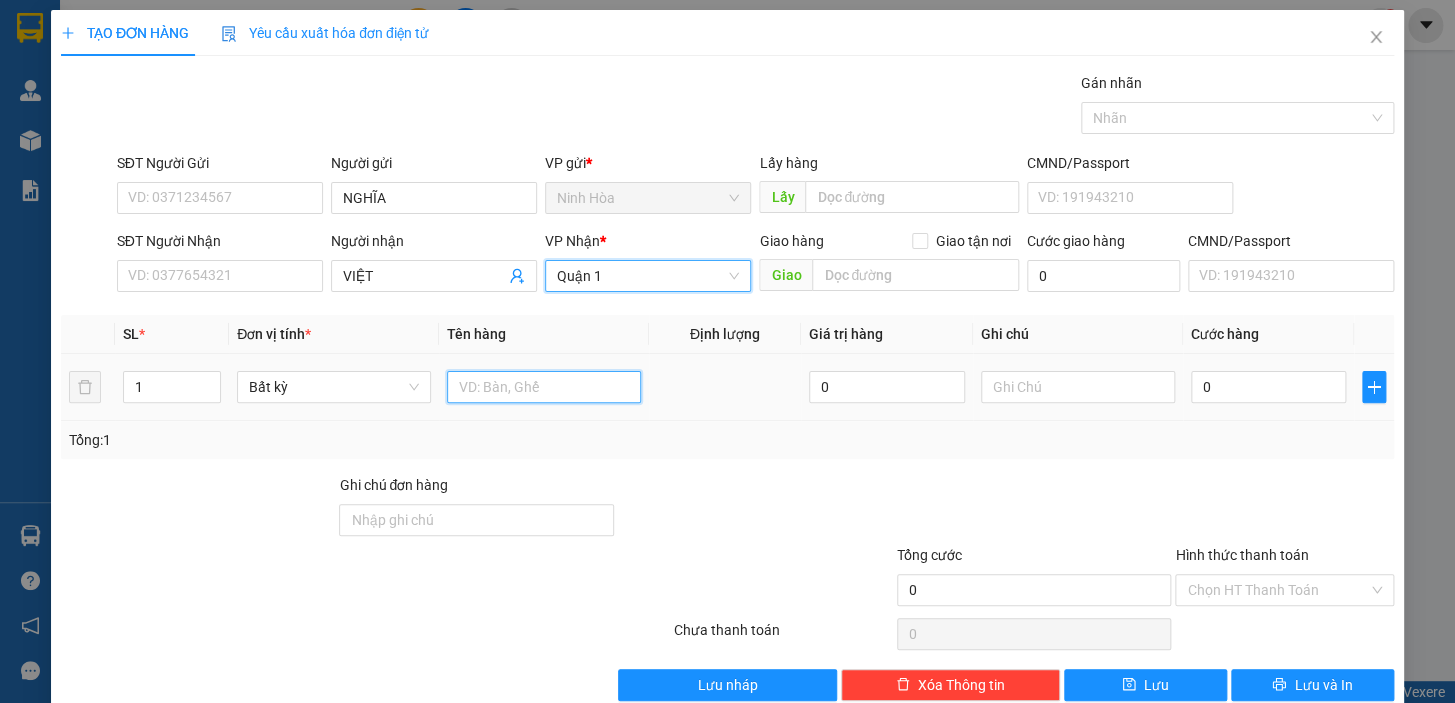 click at bounding box center [544, 387] 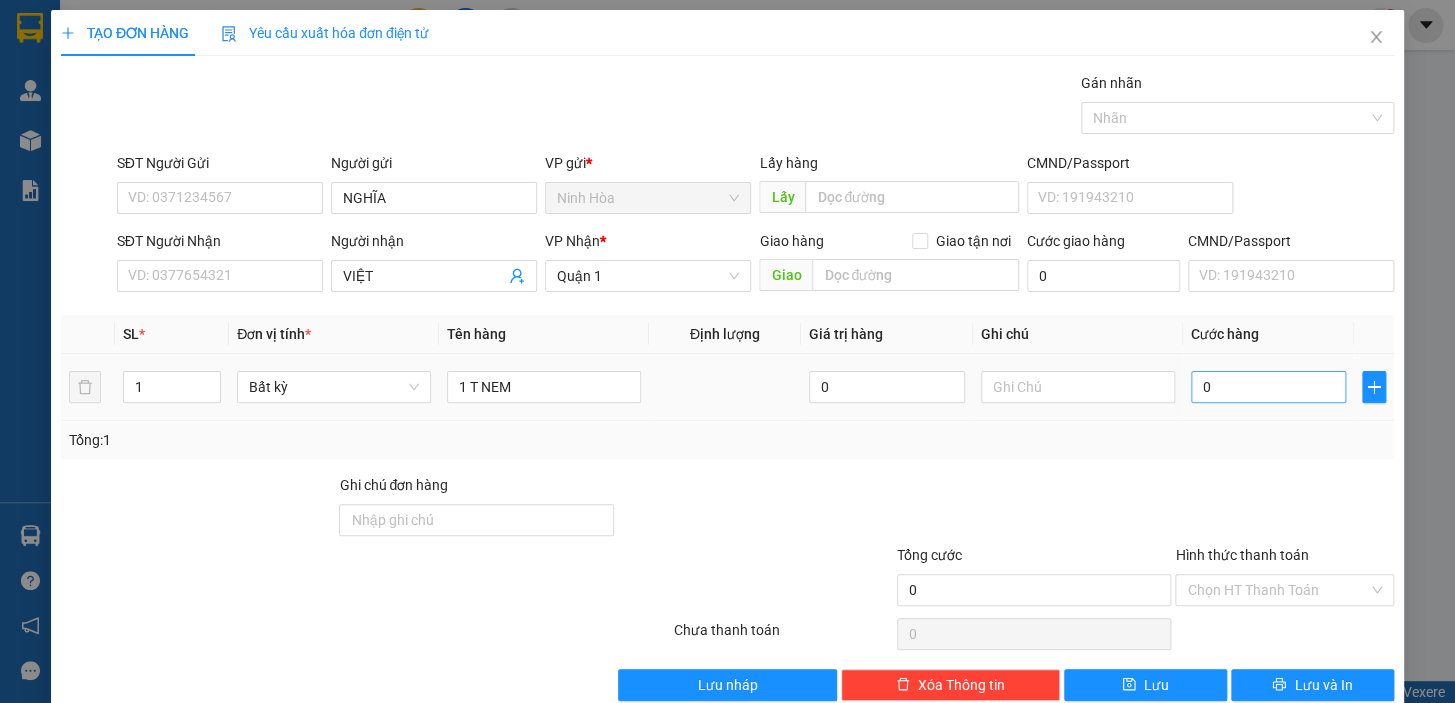 click on "0" at bounding box center (1269, 387) 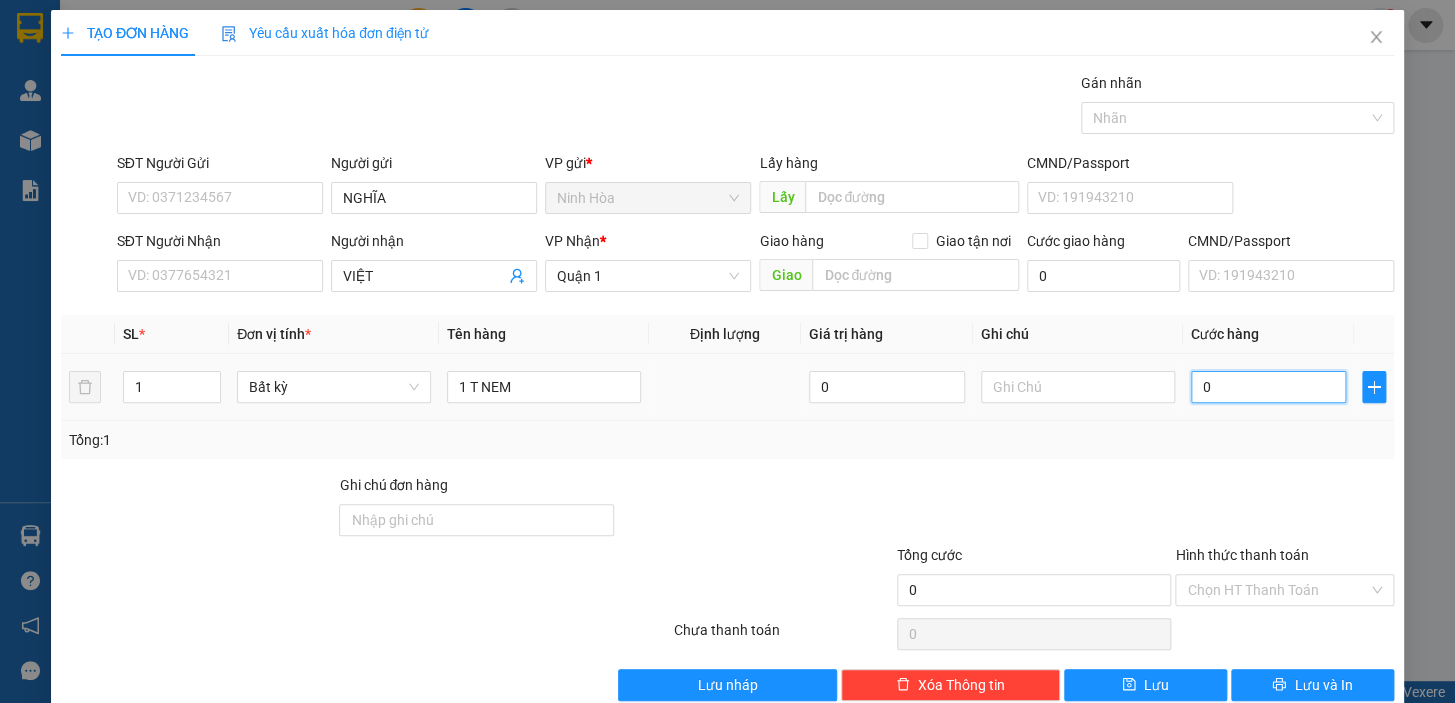 click on "0" at bounding box center (1269, 387) 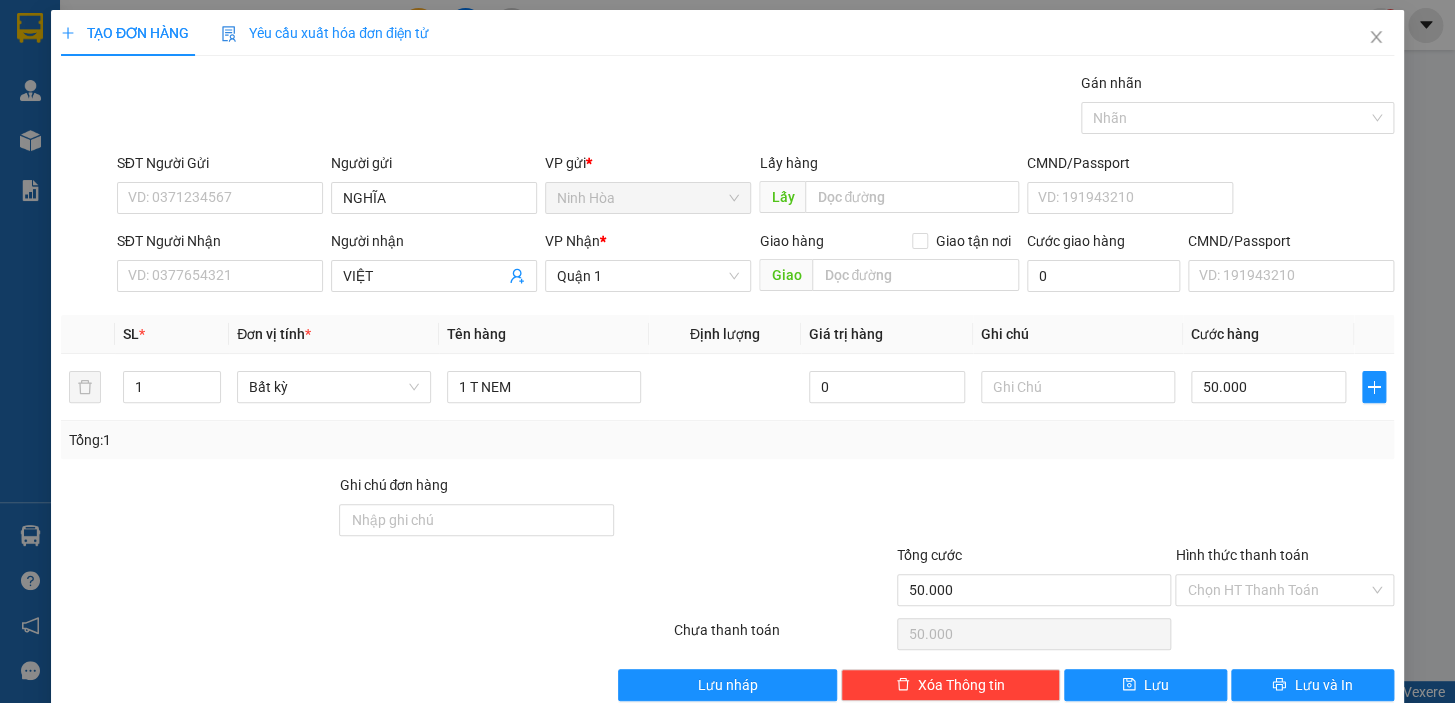 click on "Transit Pickup Surcharge Ids Transit Deliver Surcharge Ids Transit Deliver Surcharge Transit Deliver Surcharge Gói vận chuyển  * Tiêu chuẩn Gán nhãn   Nhãn SĐT Người Gửi VD: [PHONE] Người gửi [NAME] VP gửi  * Ninh Hòa Lấy hàng Lấy CMND/Passport VD: [ID] SĐT Người Nhận VD: [PHONE] Người nhận [NAME] VP Nhận  * Quận 1 Giao hàng Giao tận nơi Giao Cước giao hàng 0 CMND/Passport VD: [ID] SL  * Đơn vị tính  * Tên hàng  Định lượng Giá trị hàng Ghi chú Cước hàng                   1 Bất kỳ 1 T NEM 0 50.000 Tổng:  1 Ghi chú đơn hàng Tổng cước 50.000 Hình thức thanh toán Chọn HT Thanh Toán Số tiền thu trước 0 Chưa thanh toán 50.000 Chọn HT Thanh Toán Lưu nháp Xóa Thông tin Lưu Lưu và In" at bounding box center (727, 386) 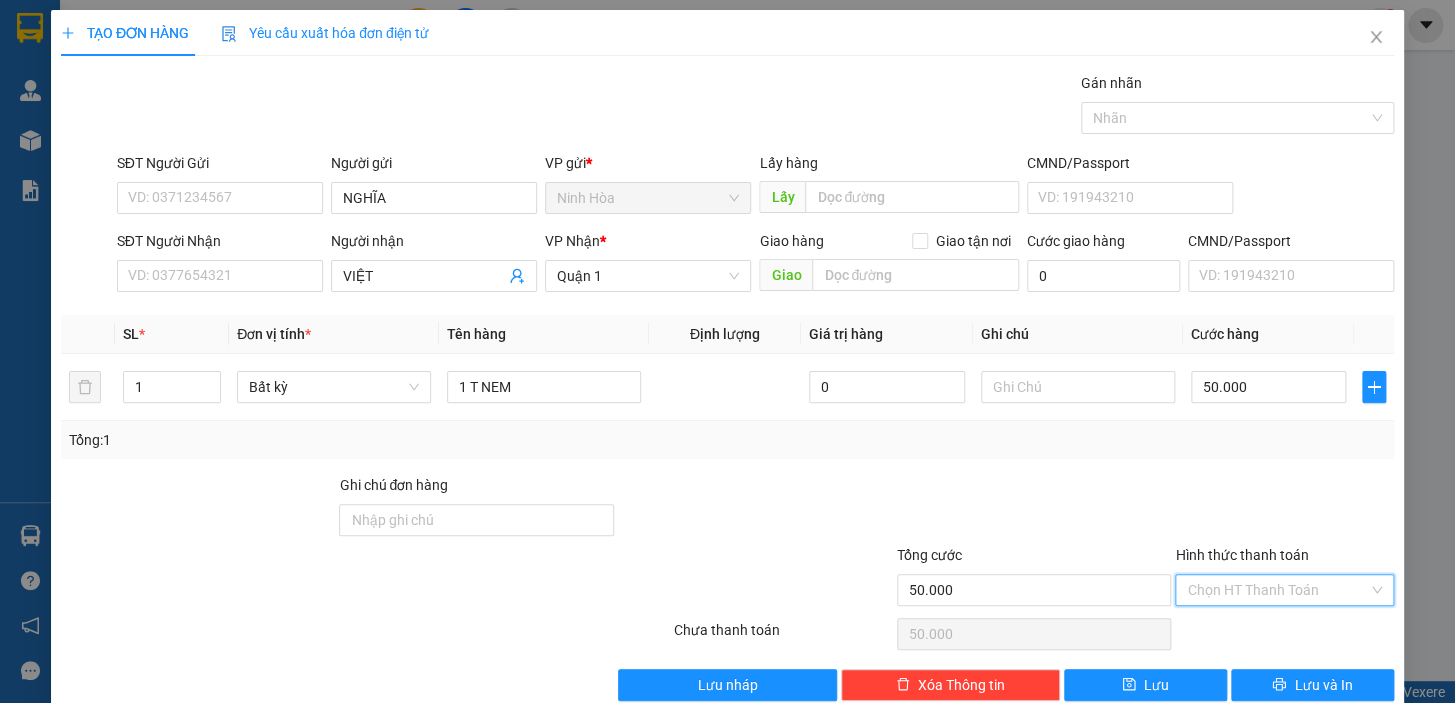 click on "Hình thức thanh toán" at bounding box center [1277, 590] 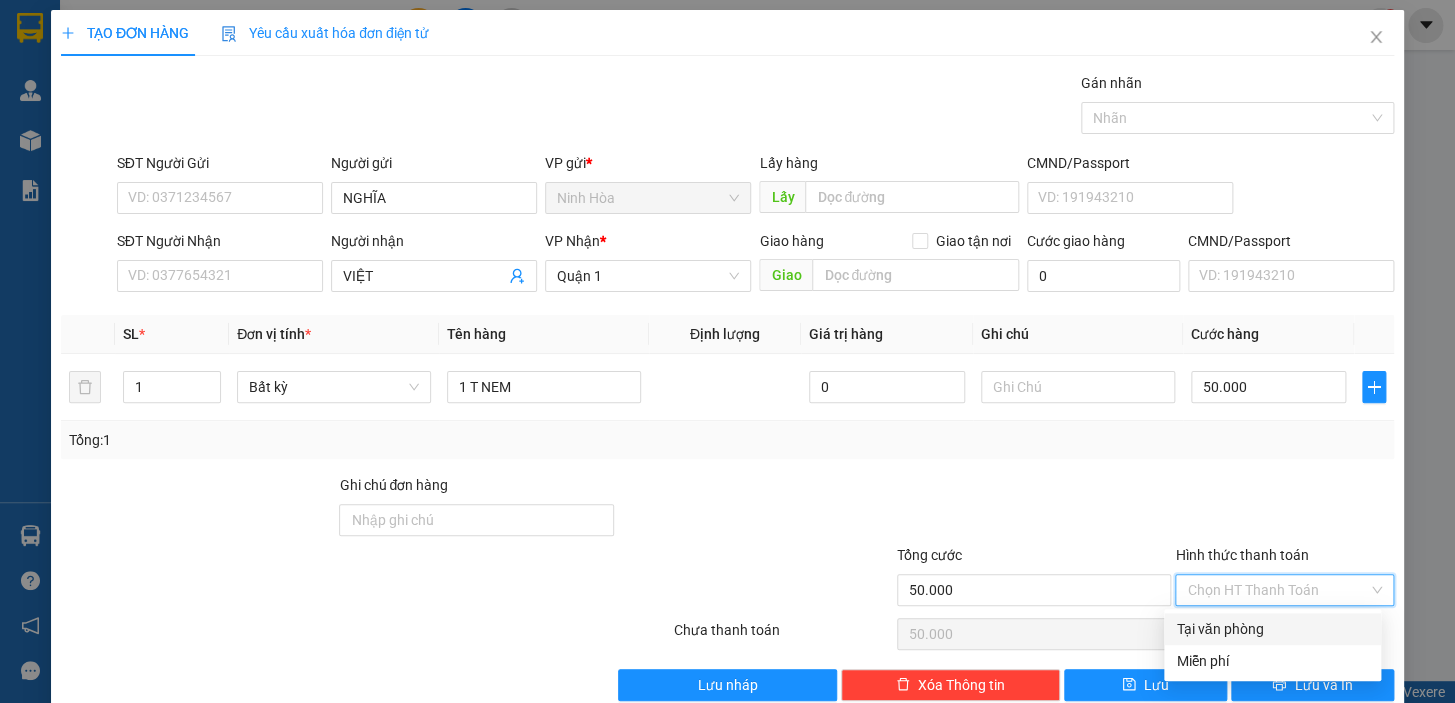 click on "Tại văn phòng" at bounding box center (1272, 629) 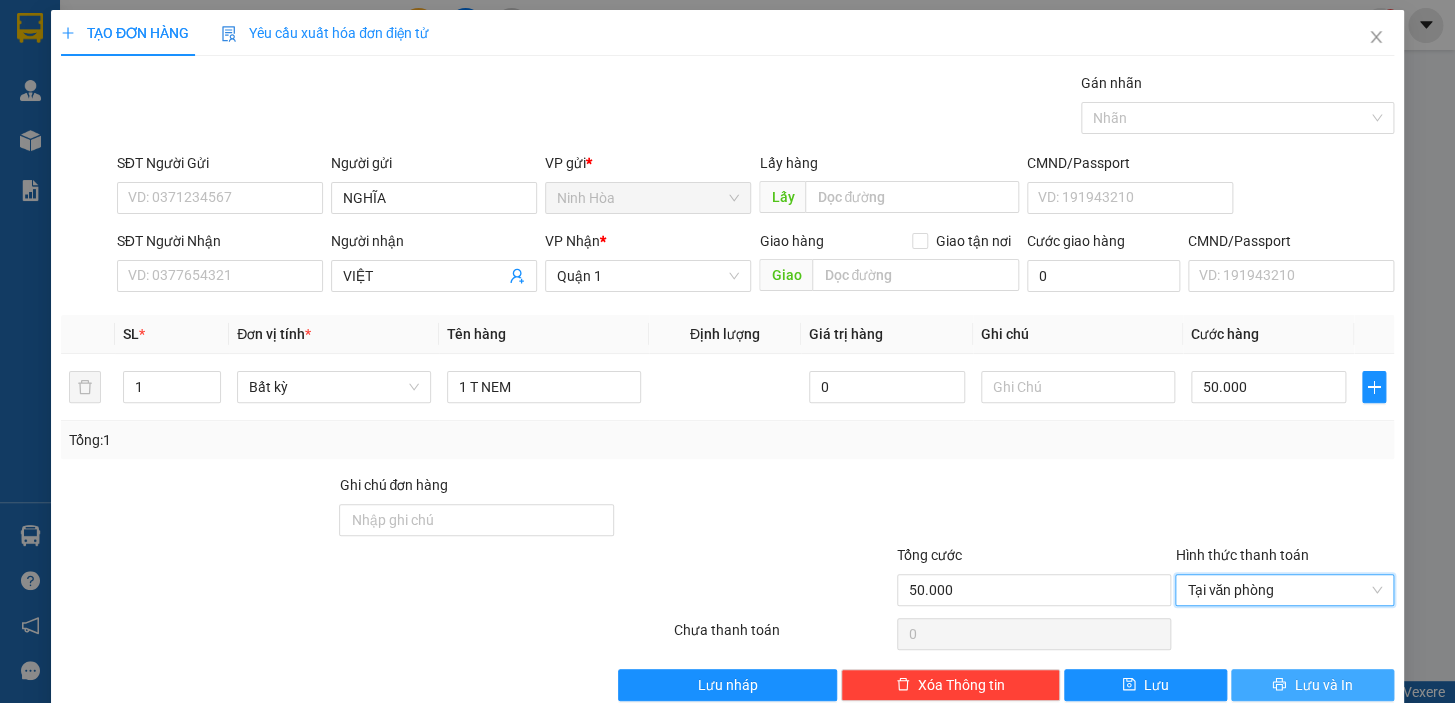 click 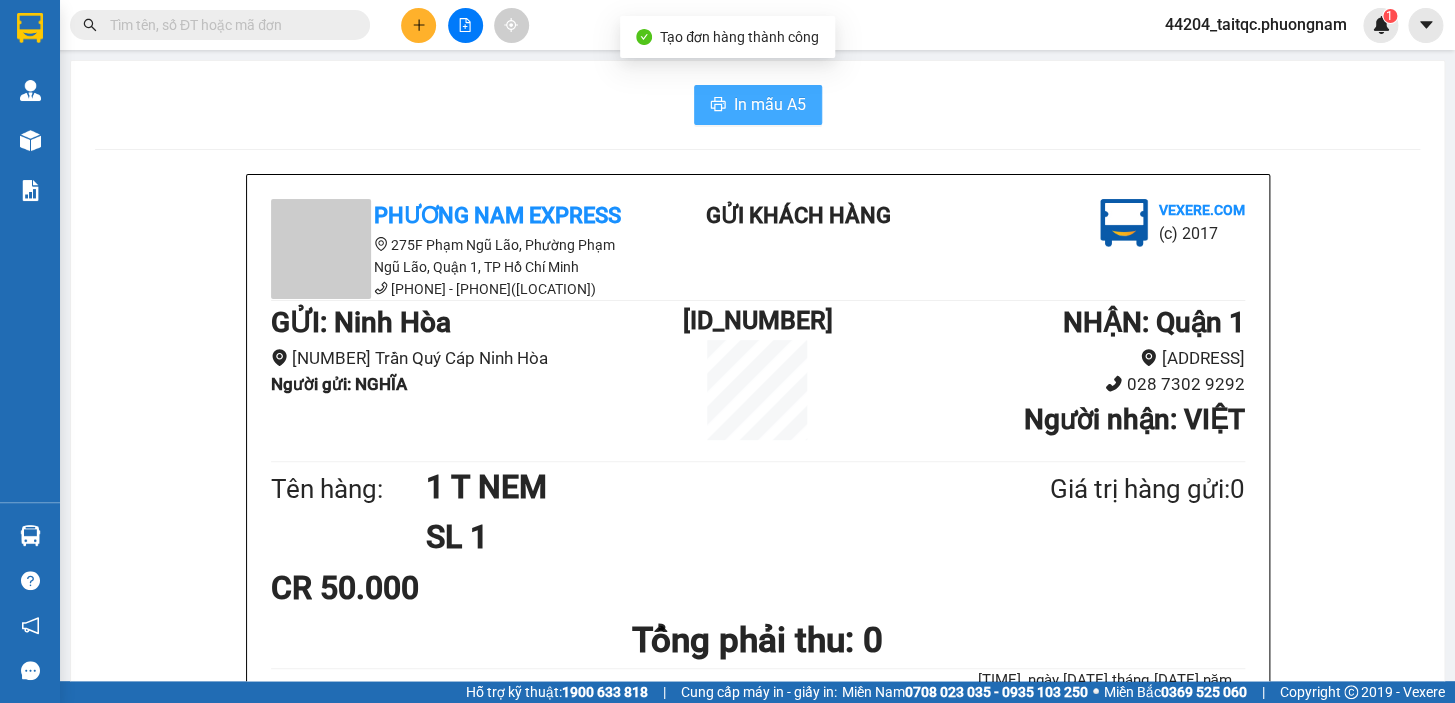 click on "In mẫu A5" at bounding box center (770, 104) 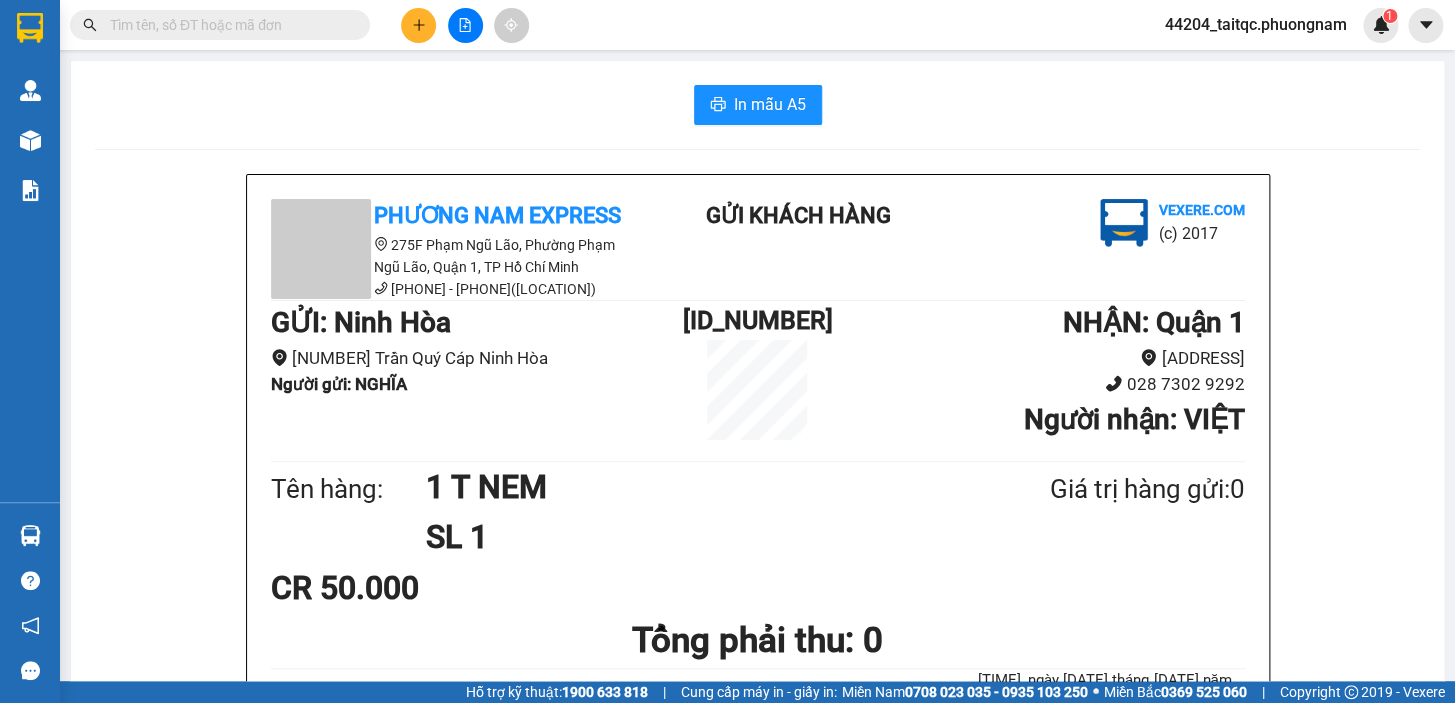 click at bounding box center [418, 25] 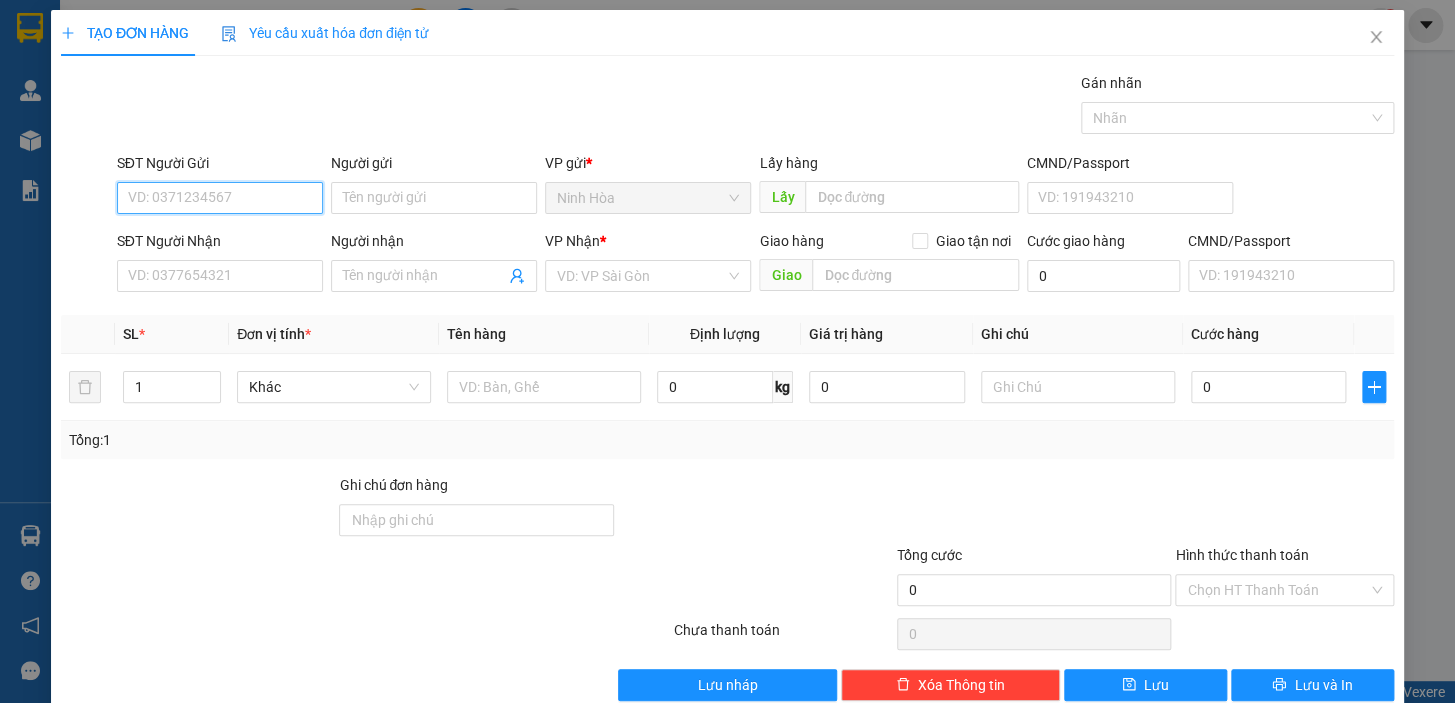 click on "SĐT Người Gửi" at bounding box center [220, 198] 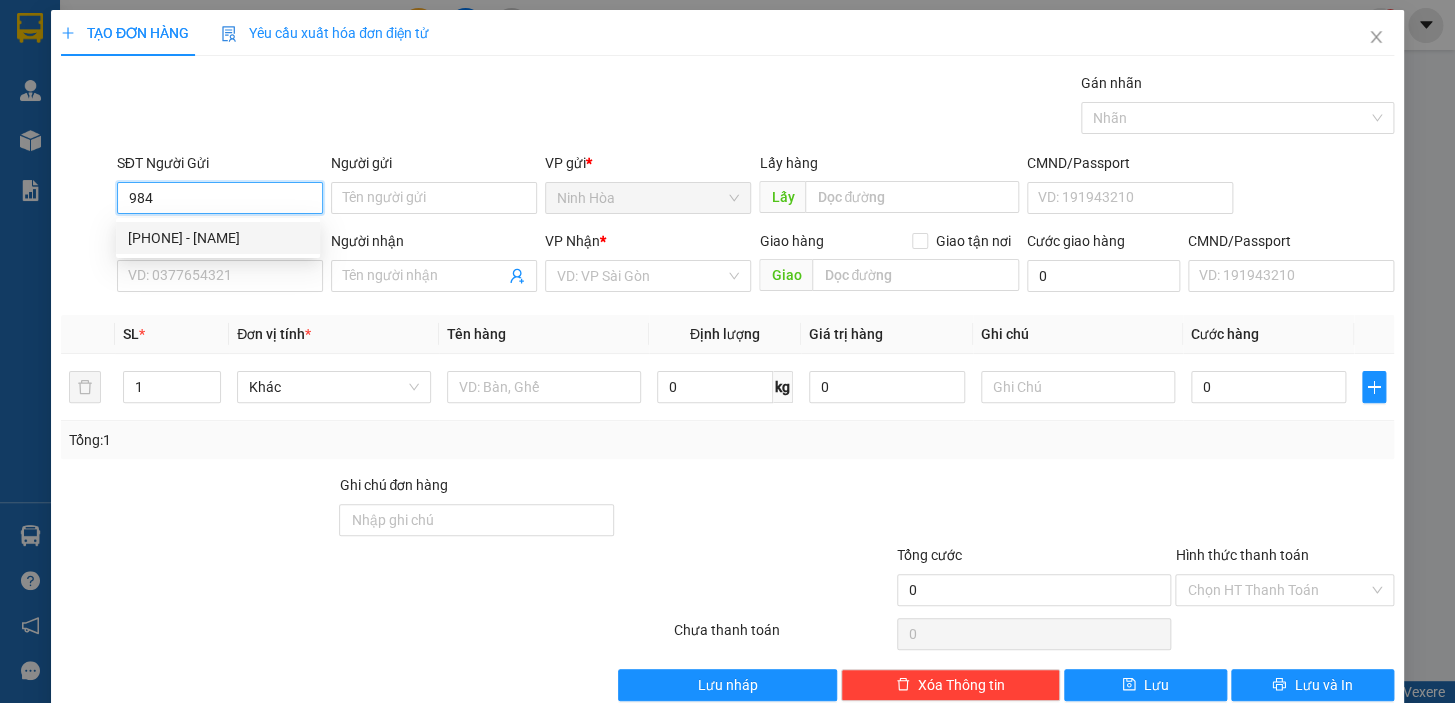 click on "[PHONE] - [NAME]" at bounding box center (218, 238) 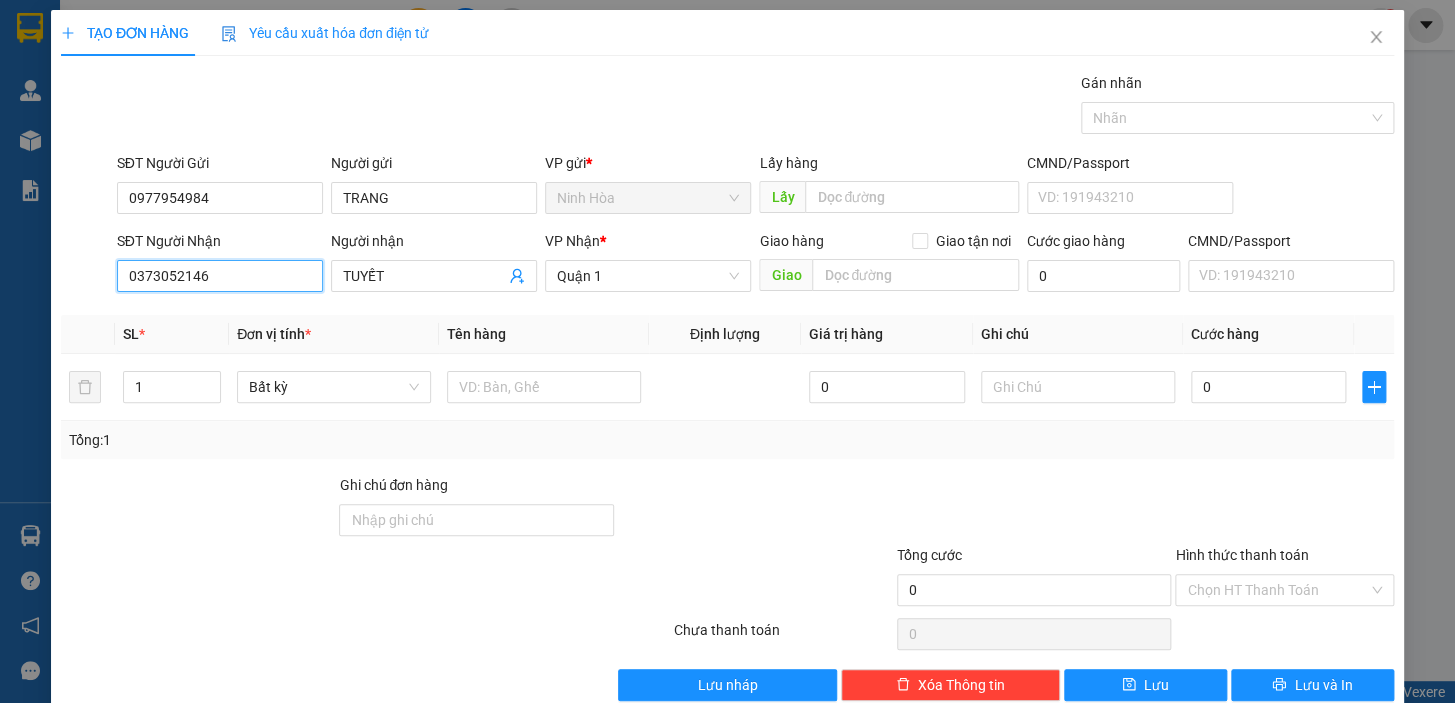 click on "SĐT Người Nhận [PHONE] [PHONE] Người nhận TUYẾT VP Nhận  * Quận 1 Giao hàng Giao tận nơi Giao Cước giao hàng 0 CMND/Passport VD: [ID_NUMBER]" at bounding box center (727, 265) 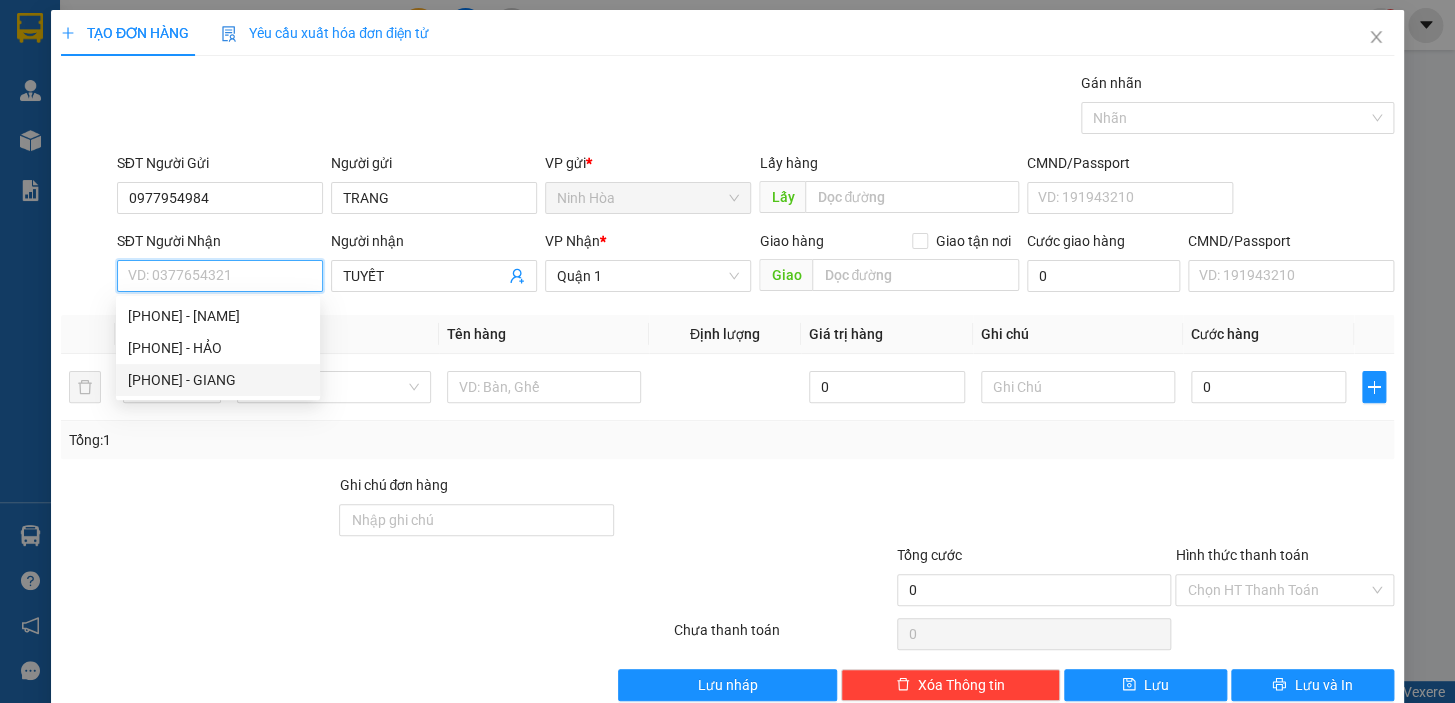 click on "[PHONE] - GIANG" at bounding box center [218, 380] 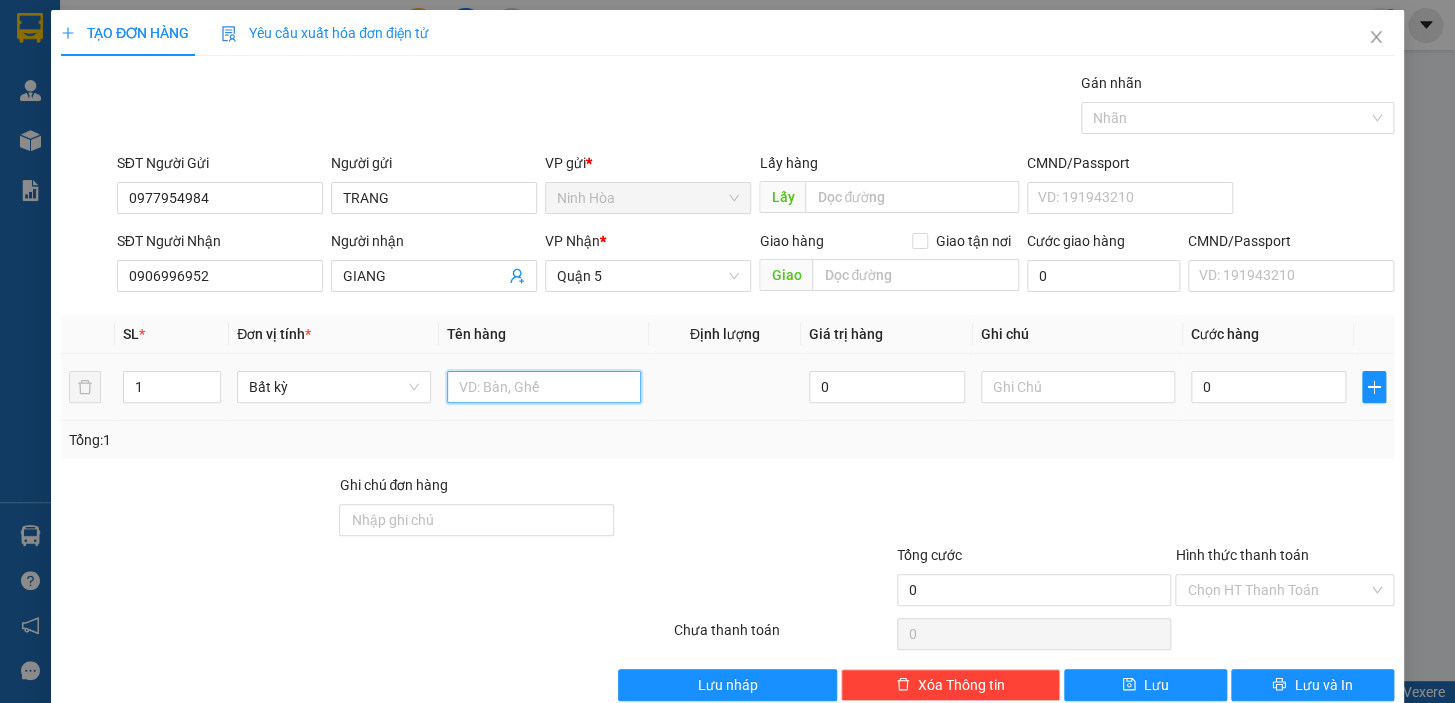 click at bounding box center [544, 387] 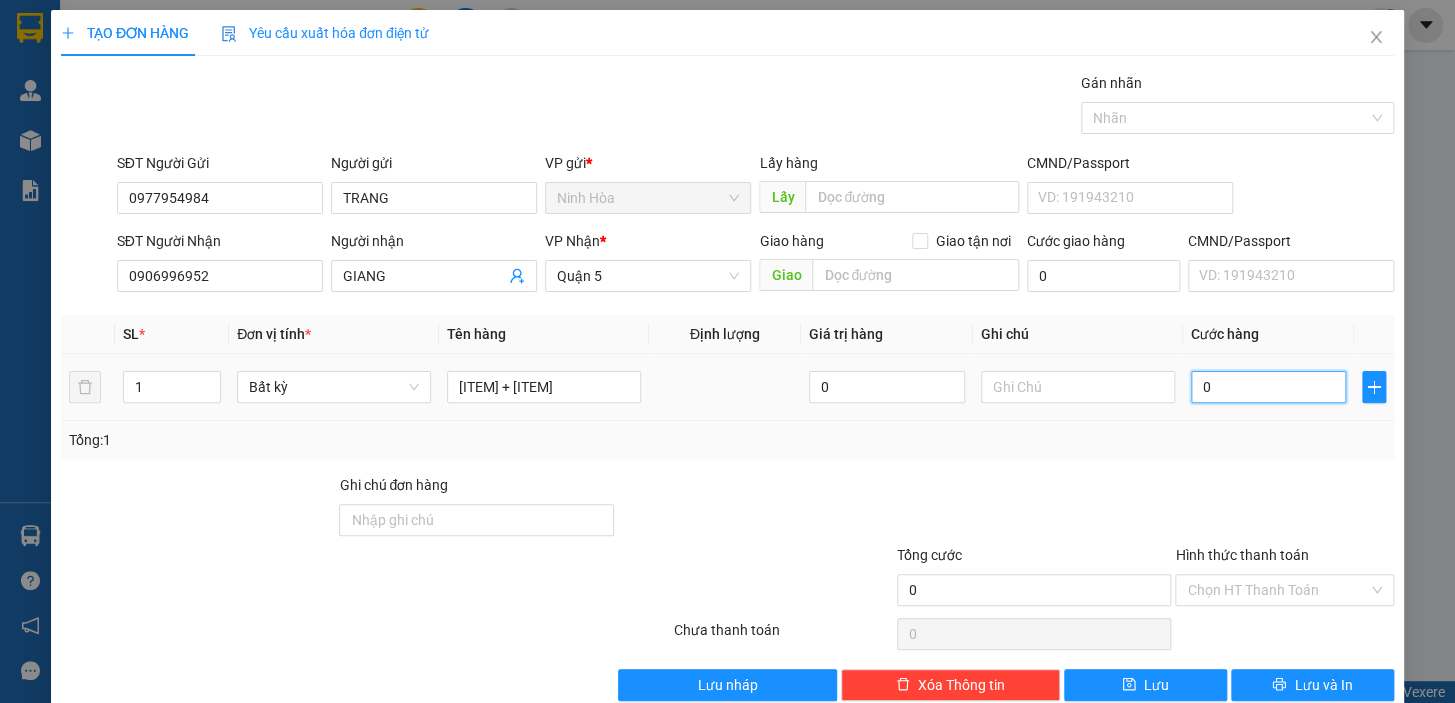 click on "0" at bounding box center [1269, 387] 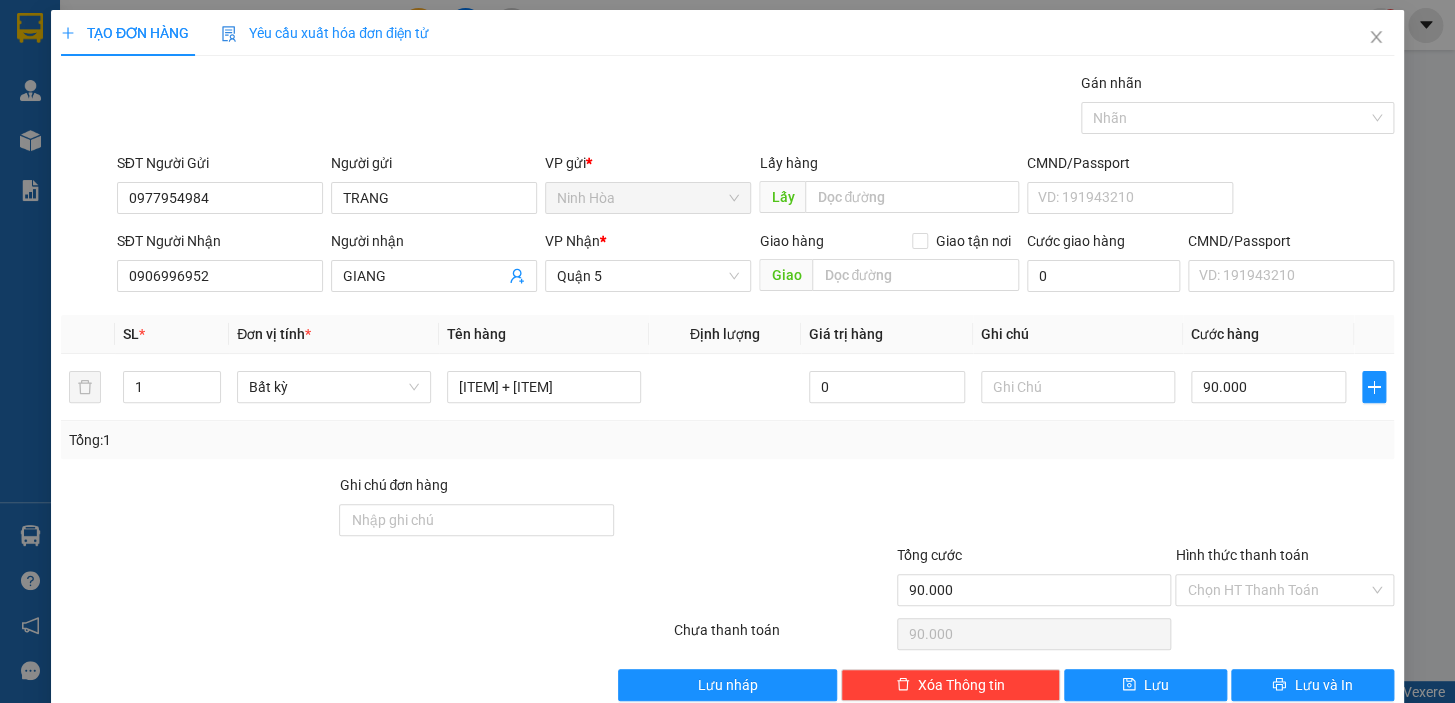 click at bounding box center (1284, 509) 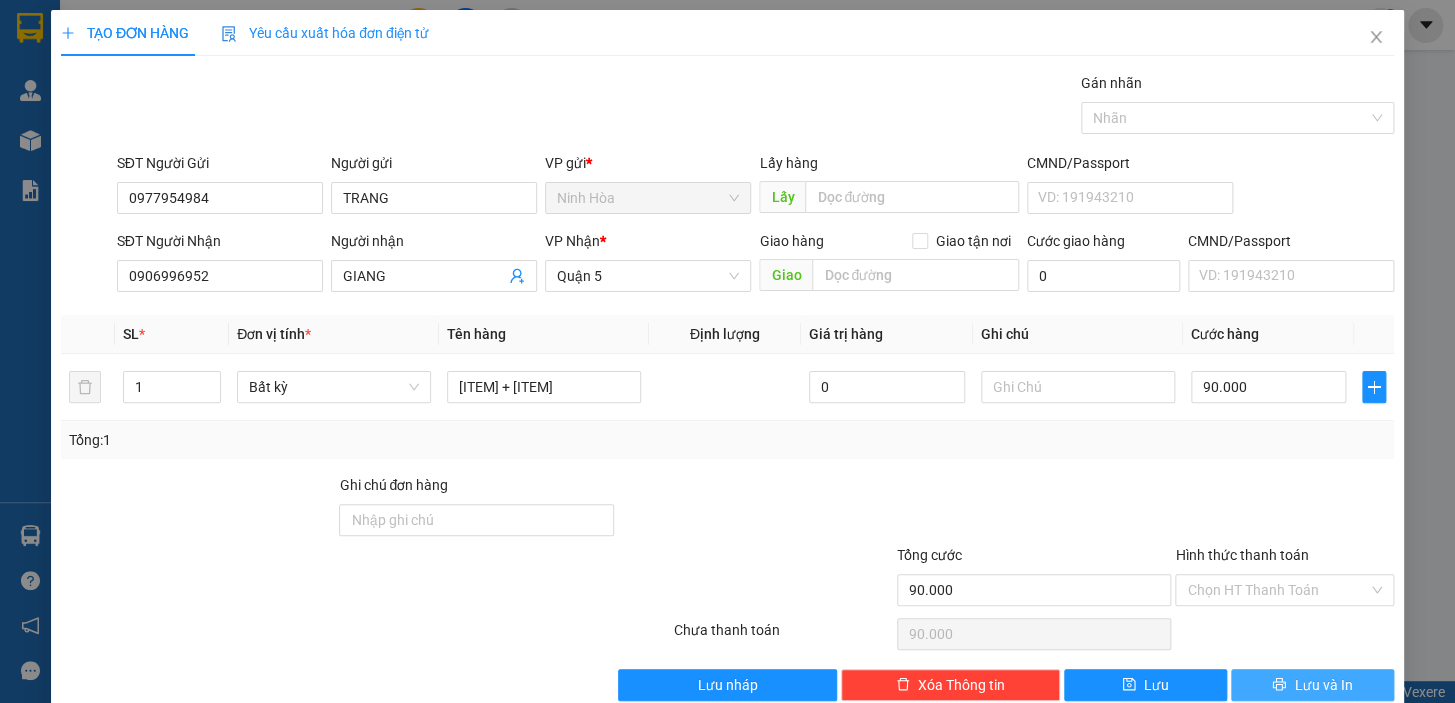 click on "Lưu và In" at bounding box center [1323, 685] 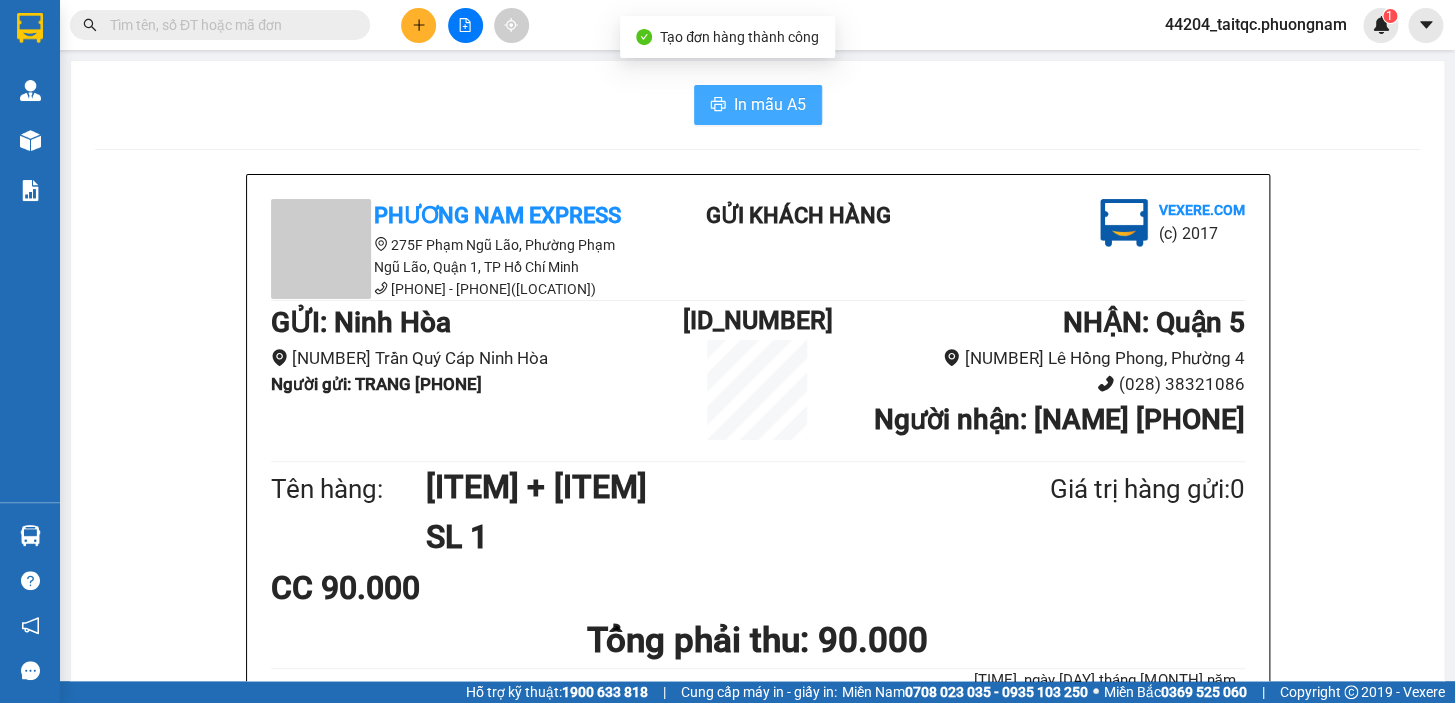 click on "In mẫu A5" at bounding box center (758, 105) 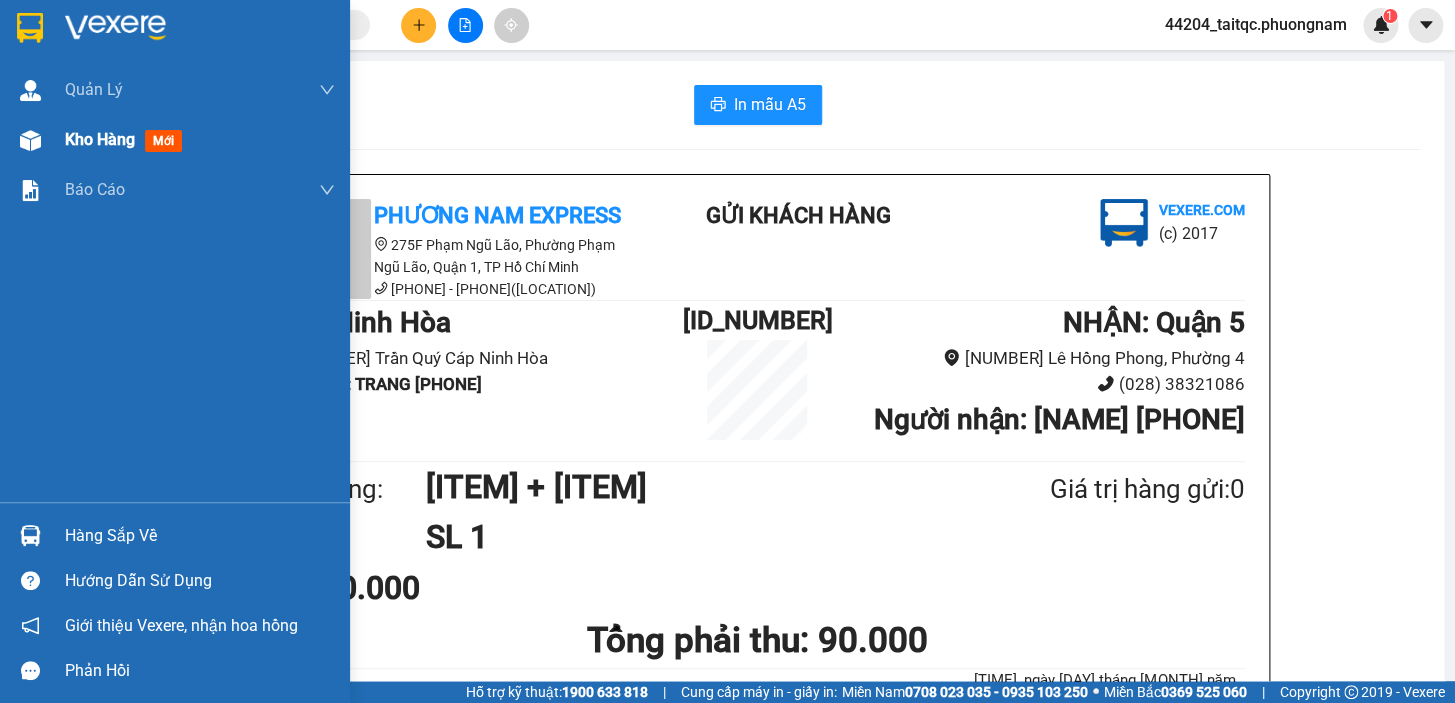 click on "Kho hàng mới" at bounding box center (200, 140) 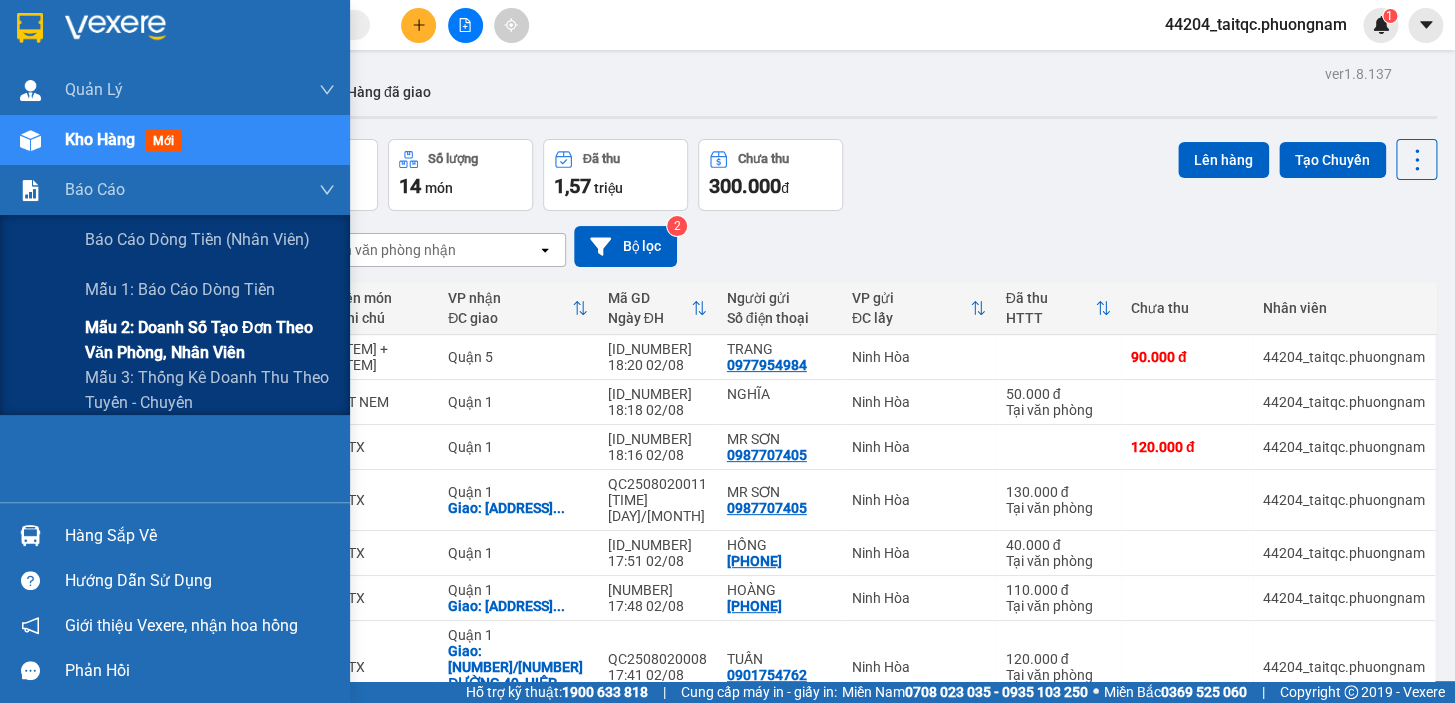 click on "Mẫu 2: Doanh số tạo đơn theo Văn phòng, nhân viên" at bounding box center [210, 340] 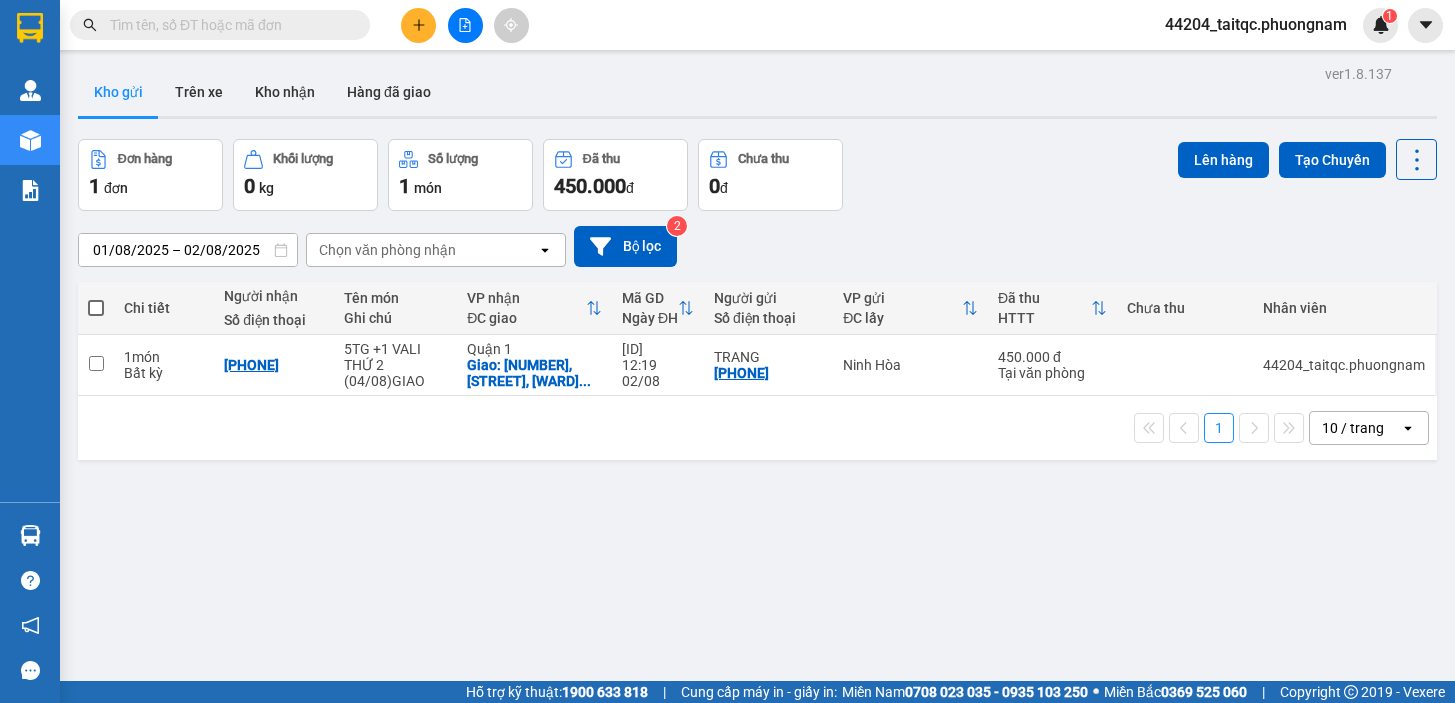 scroll, scrollTop: 0, scrollLeft: 0, axis: both 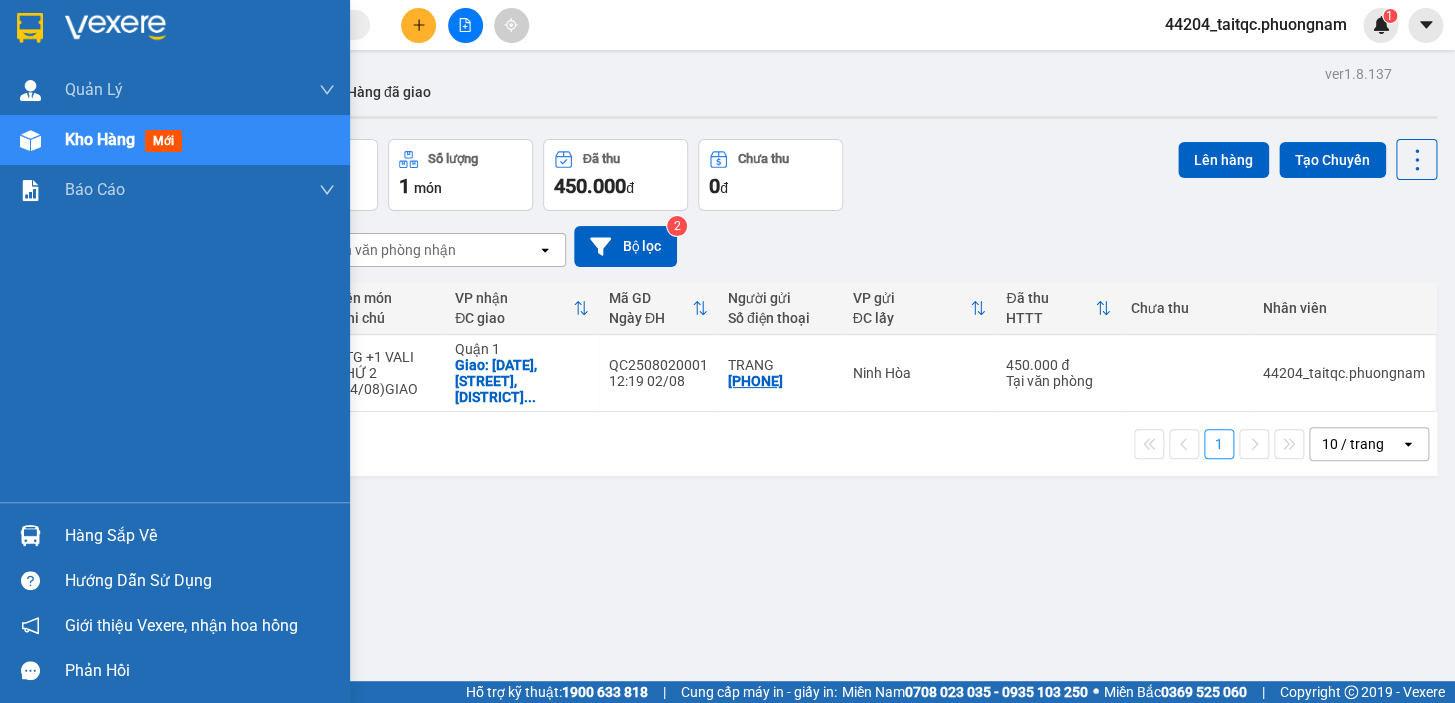 click on "Kho hàng mới" at bounding box center (175, 140) 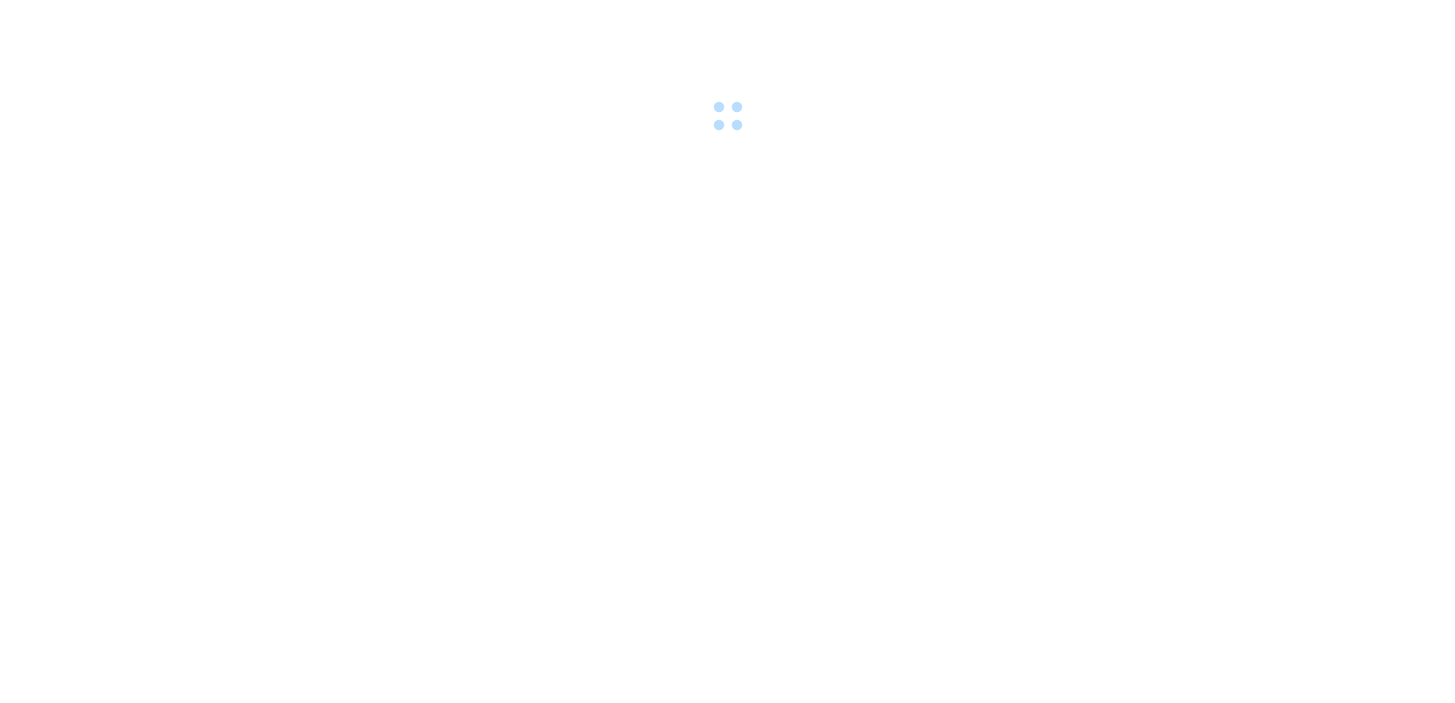 scroll, scrollTop: 0, scrollLeft: 0, axis: both 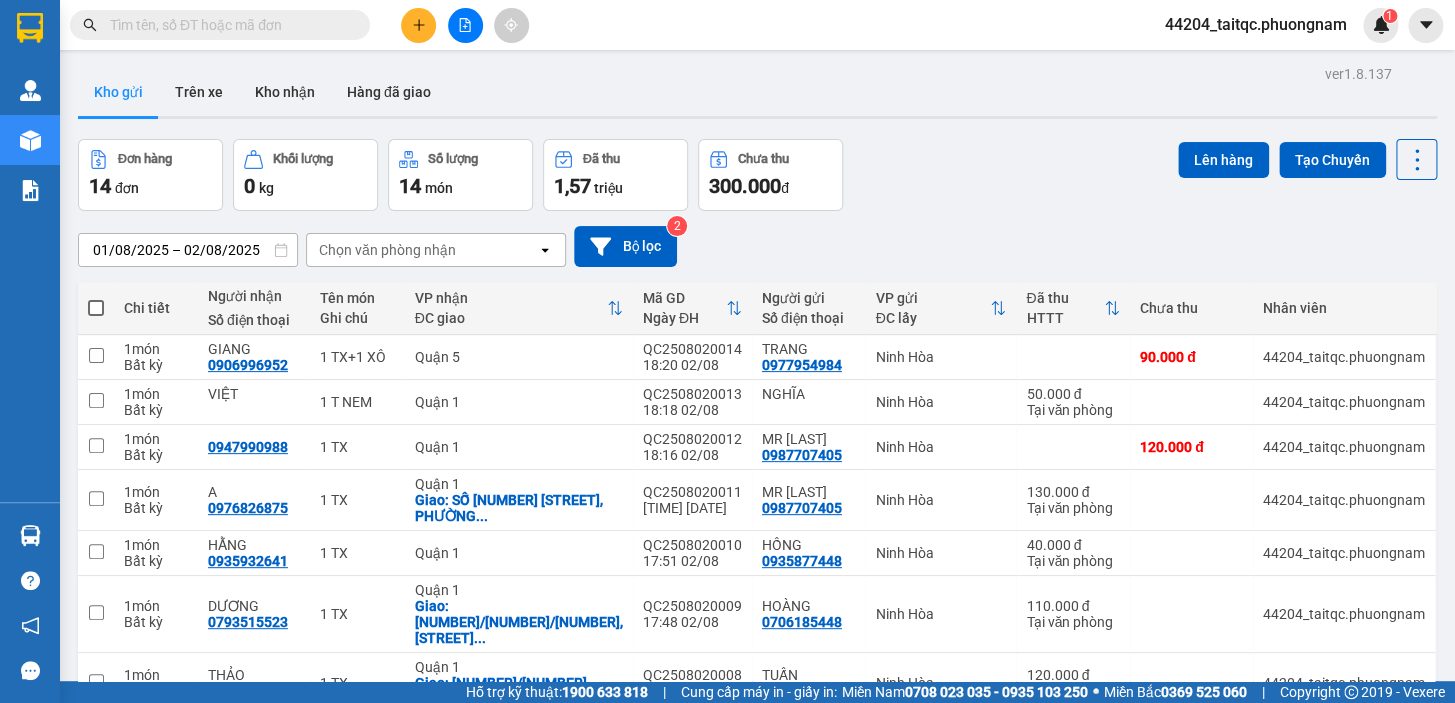 click at bounding box center (418, 25) 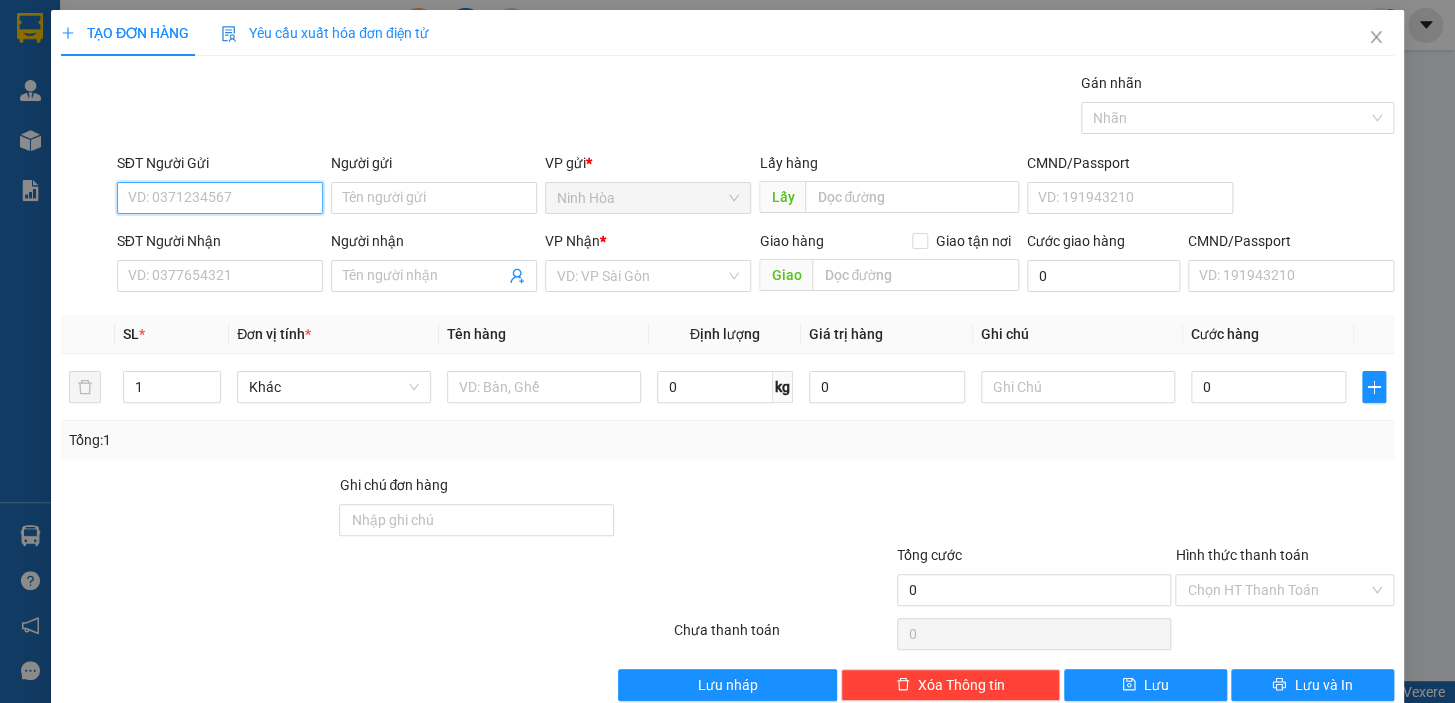 click on "SĐT Người Gửi" at bounding box center [220, 198] 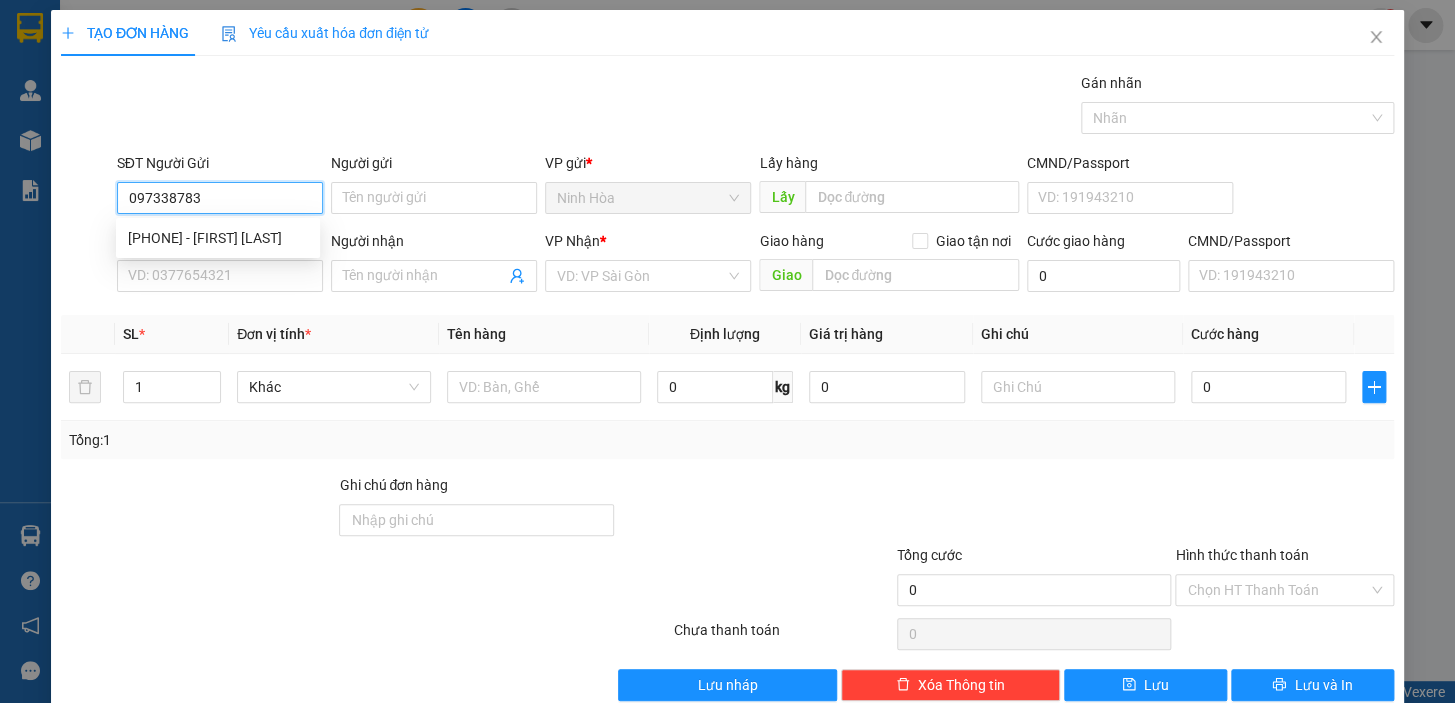 type on "0973387835" 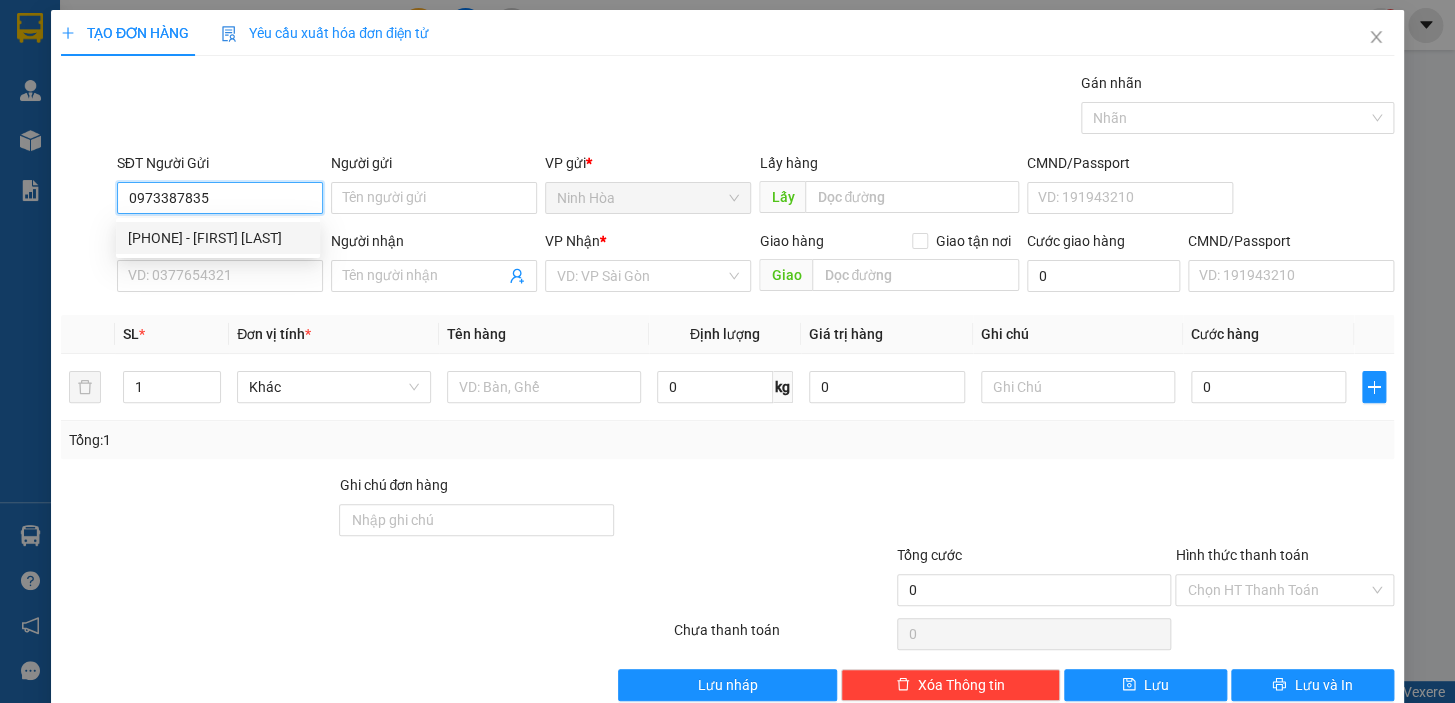 click on "[PHONE] - [FIRST] [LAST]" at bounding box center [218, 238] 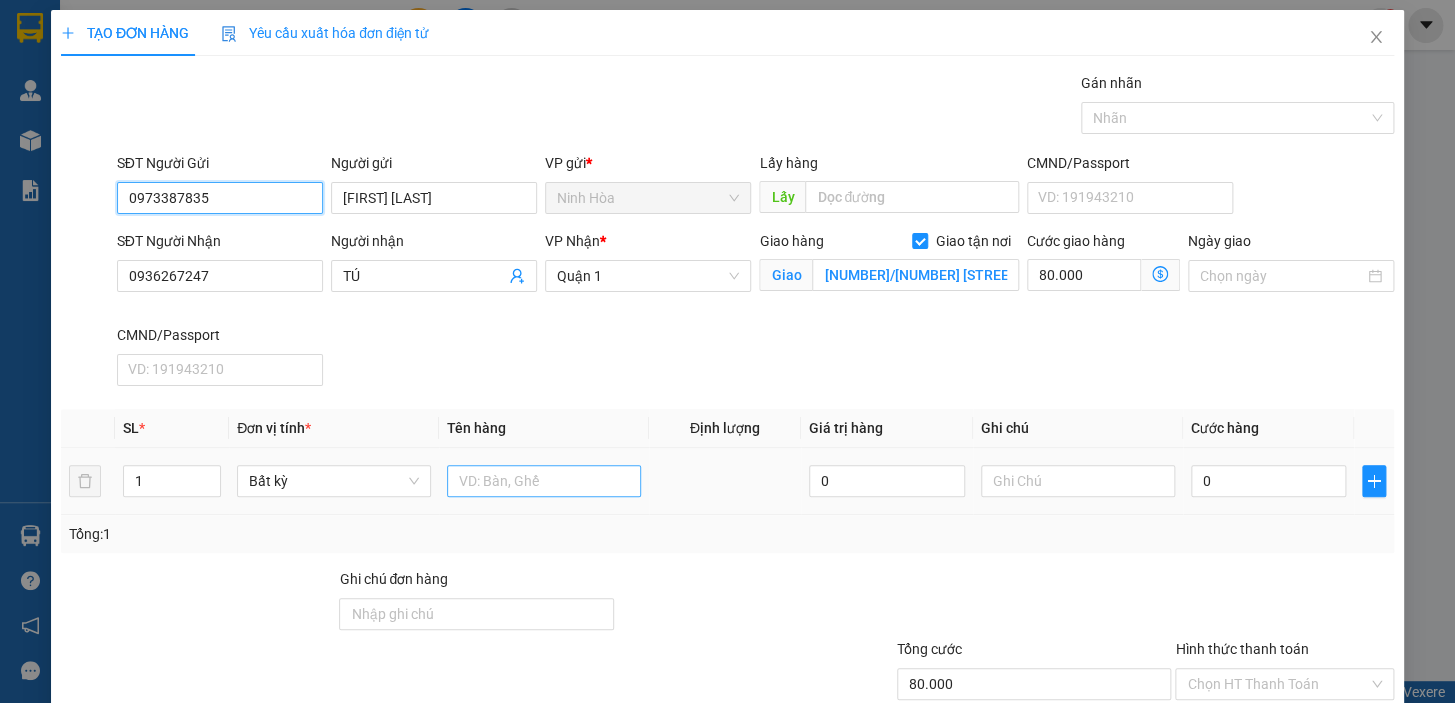 type on "0973387835" 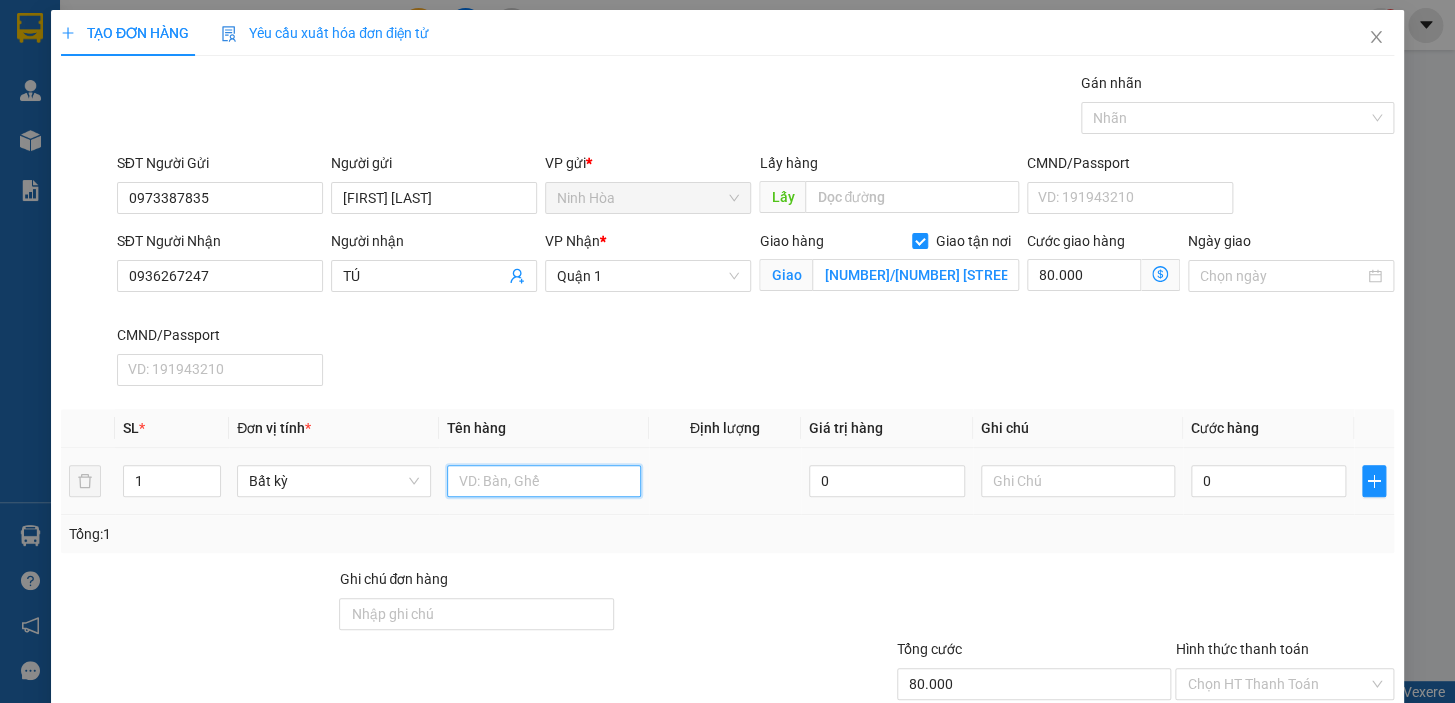 click at bounding box center [544, 481] 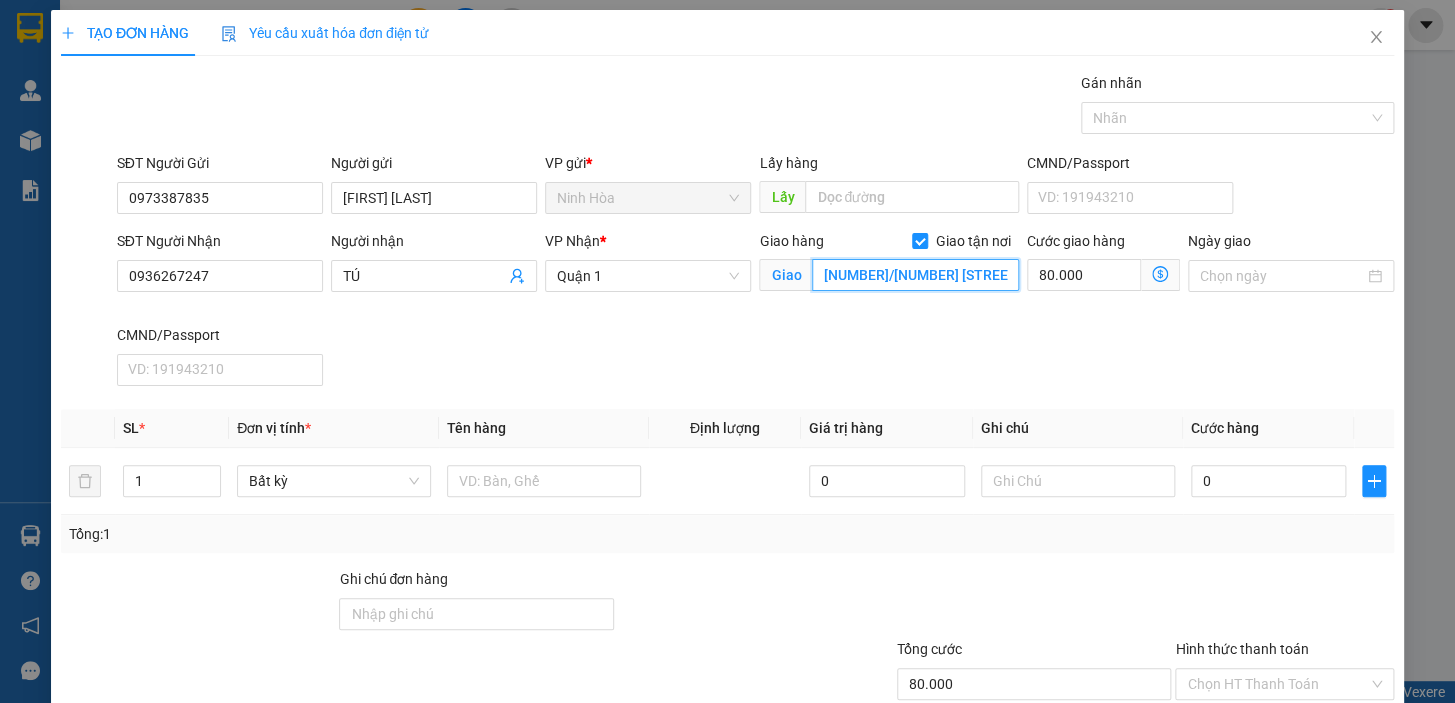 click on "290/26 NƠ TRANG LONG ,PHƯỜNG 12, QUẬN BÌNH THẠNH (GTN80K)" at bounding box center [915, 275] 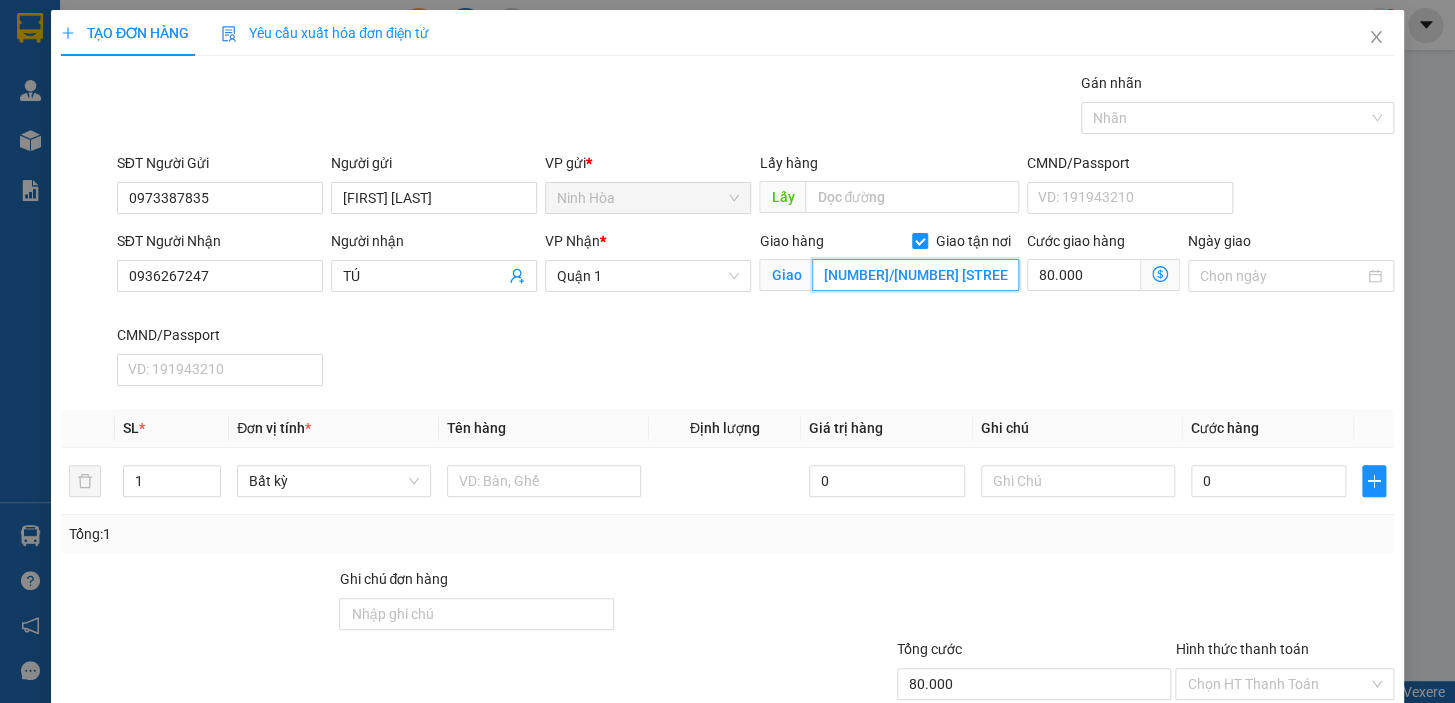 click on "290/26 NƠ TRANG LONG ,PHƯỜNG 12, QUẬN BÌNH THẠNH (GTN80K)" at bounding box center [915, 275] 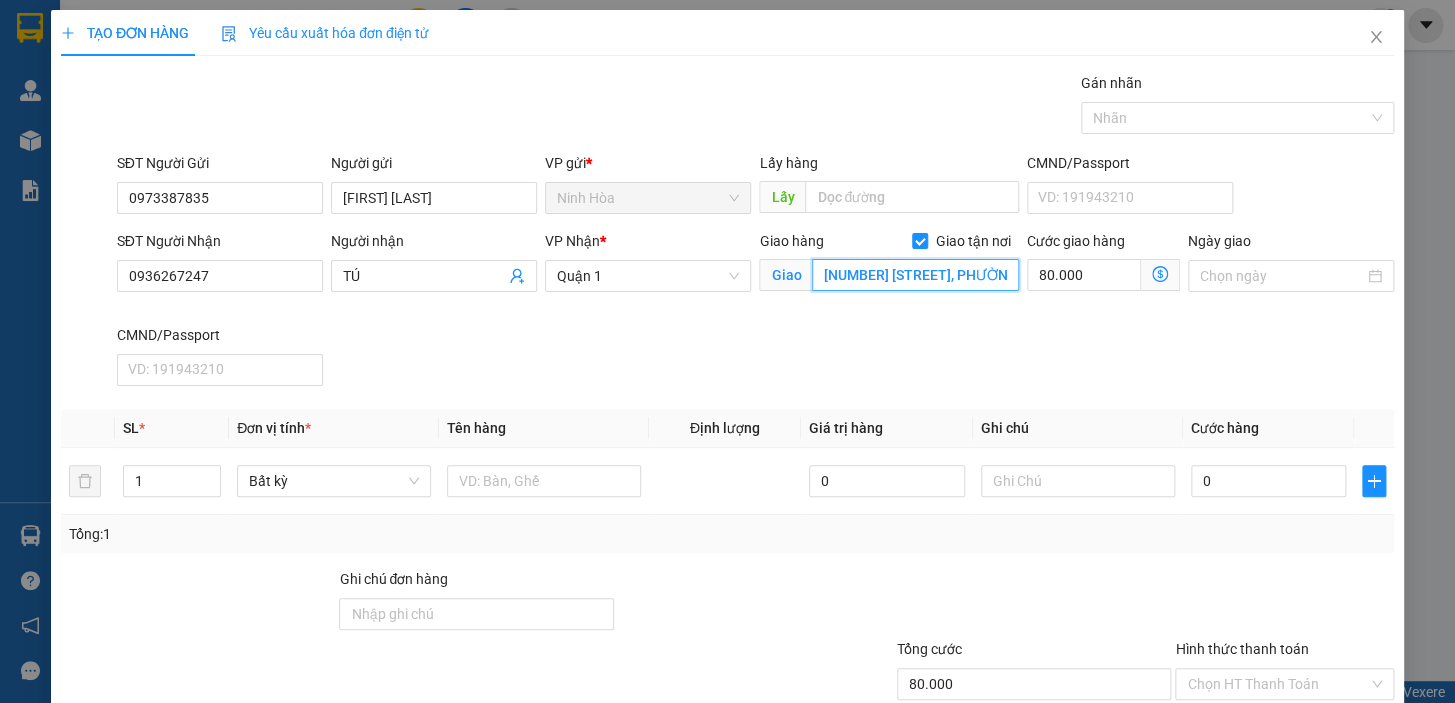 scroll, scrollTop: 0, scrollLeft: 75, axis: horizontal 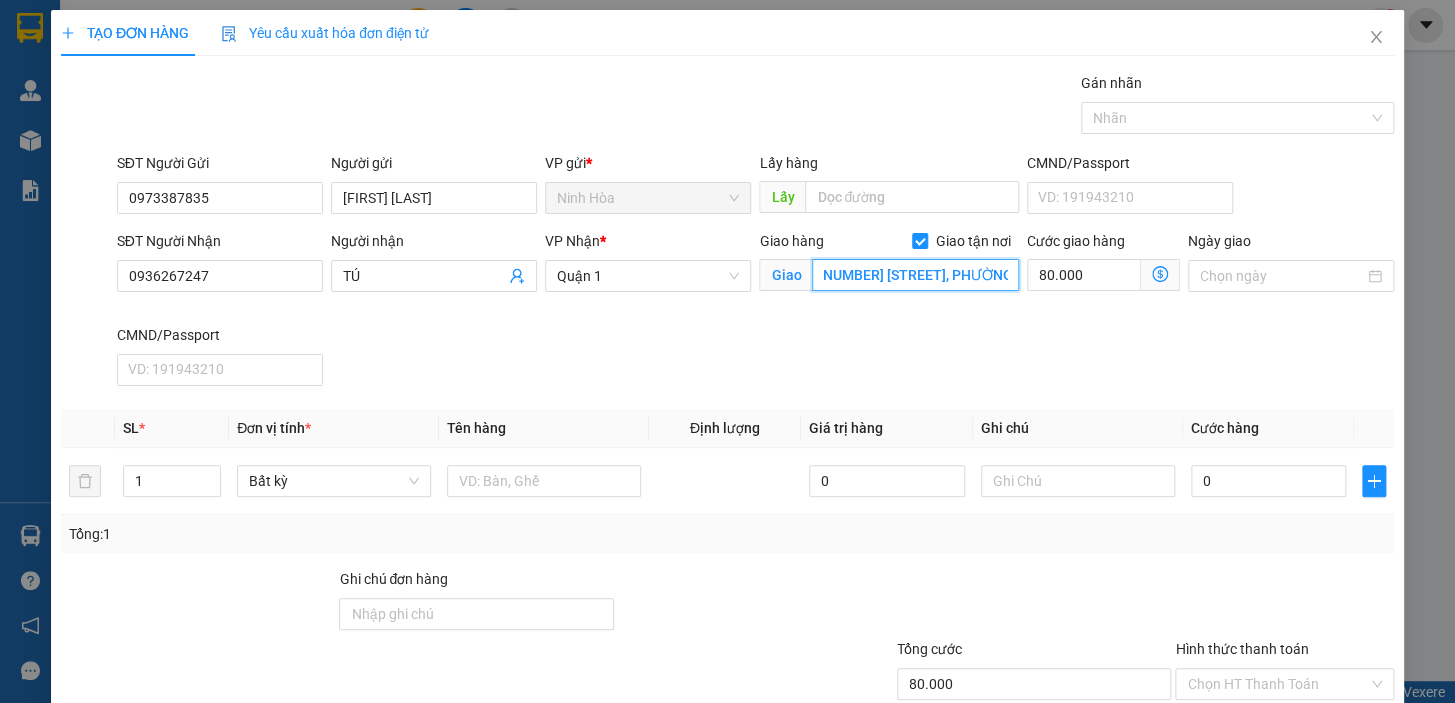 click on "290/26 NƠ TRANG LONG ,PHƯỜNG 12, QUẬN BÌNH THẠNH (GTN80K)" at bounding box center (915, 275) 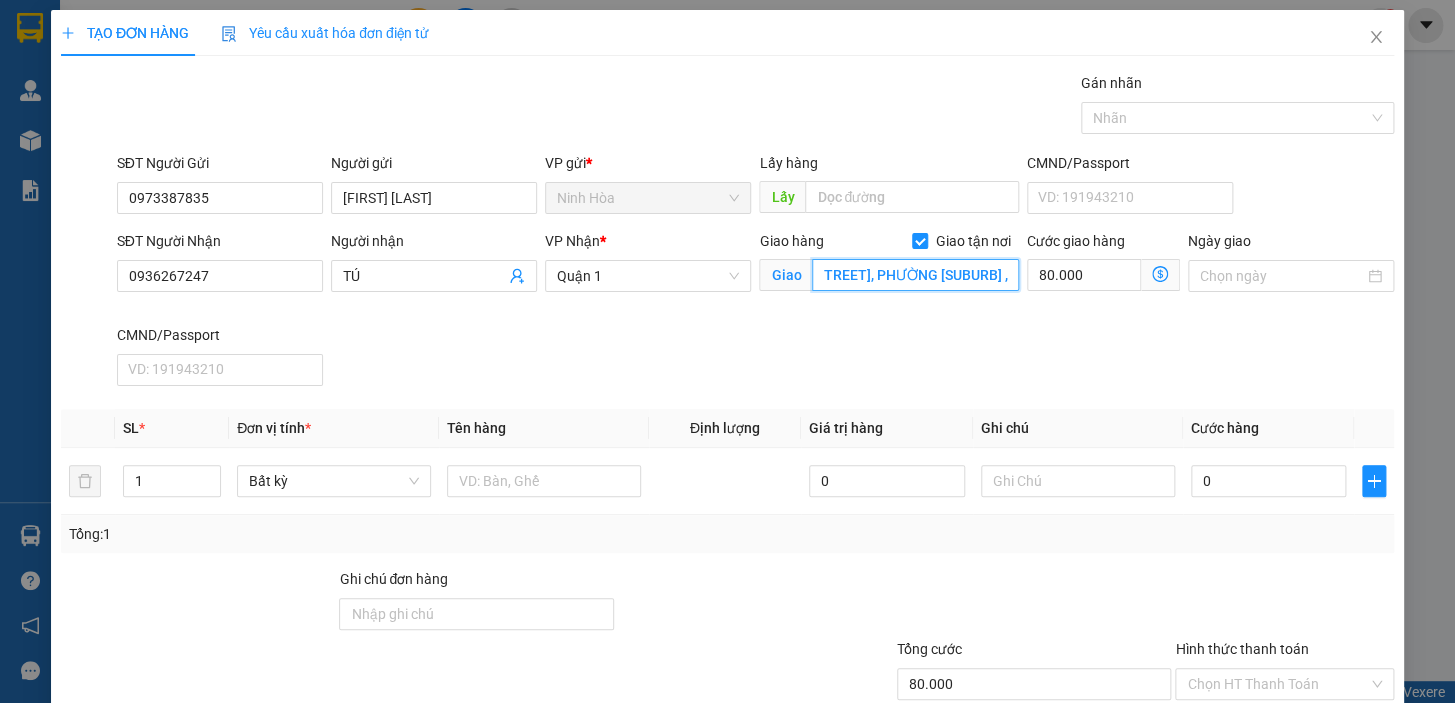 scroll, scrollTop: 0, scrollLeft: 156, axis: horizontal 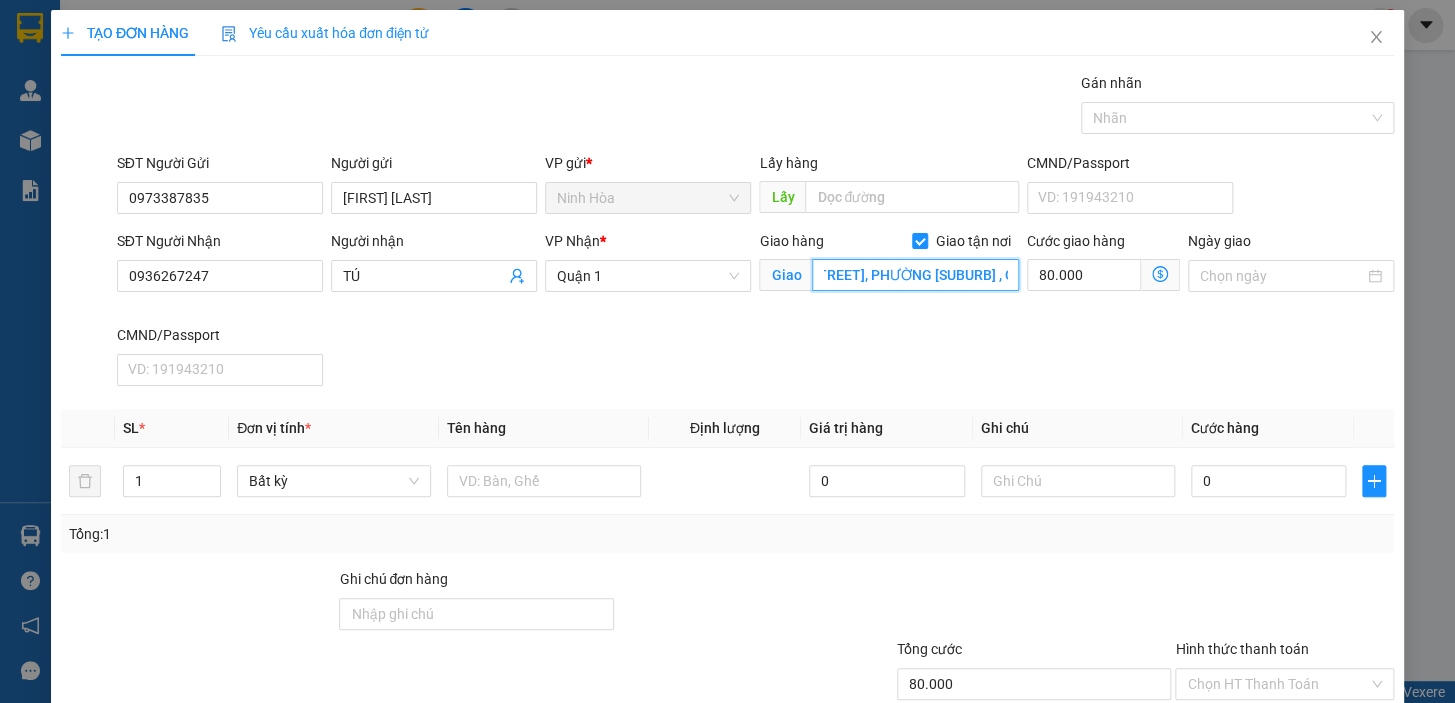 click on "290/26 NƠ TRANG LONG ,PHƯỜNG THẠNH MỸ TÂY , QUẬN BÌNH THẠNH (GTN80K)" at bounding box center [915, 275] 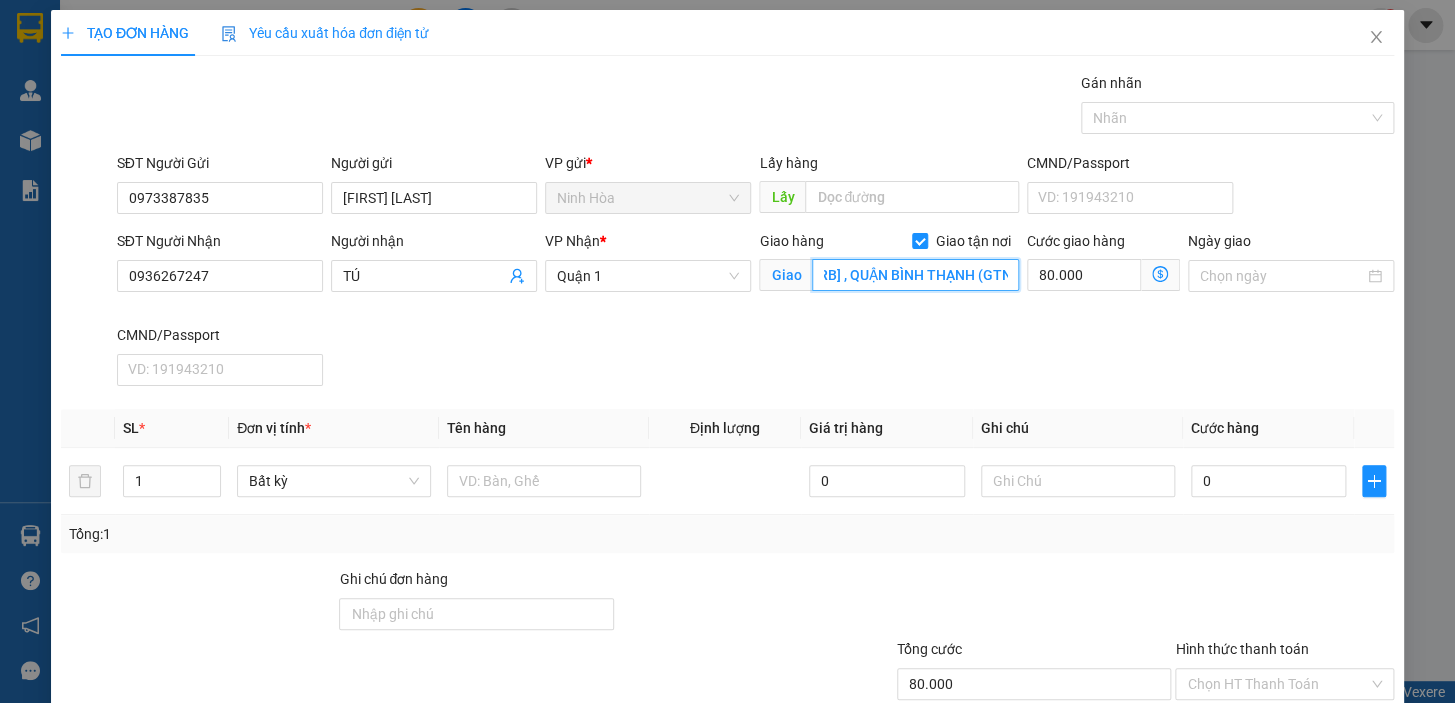 scroll, scrollTop: 0, scrollLeft: 358, axis: horizontal 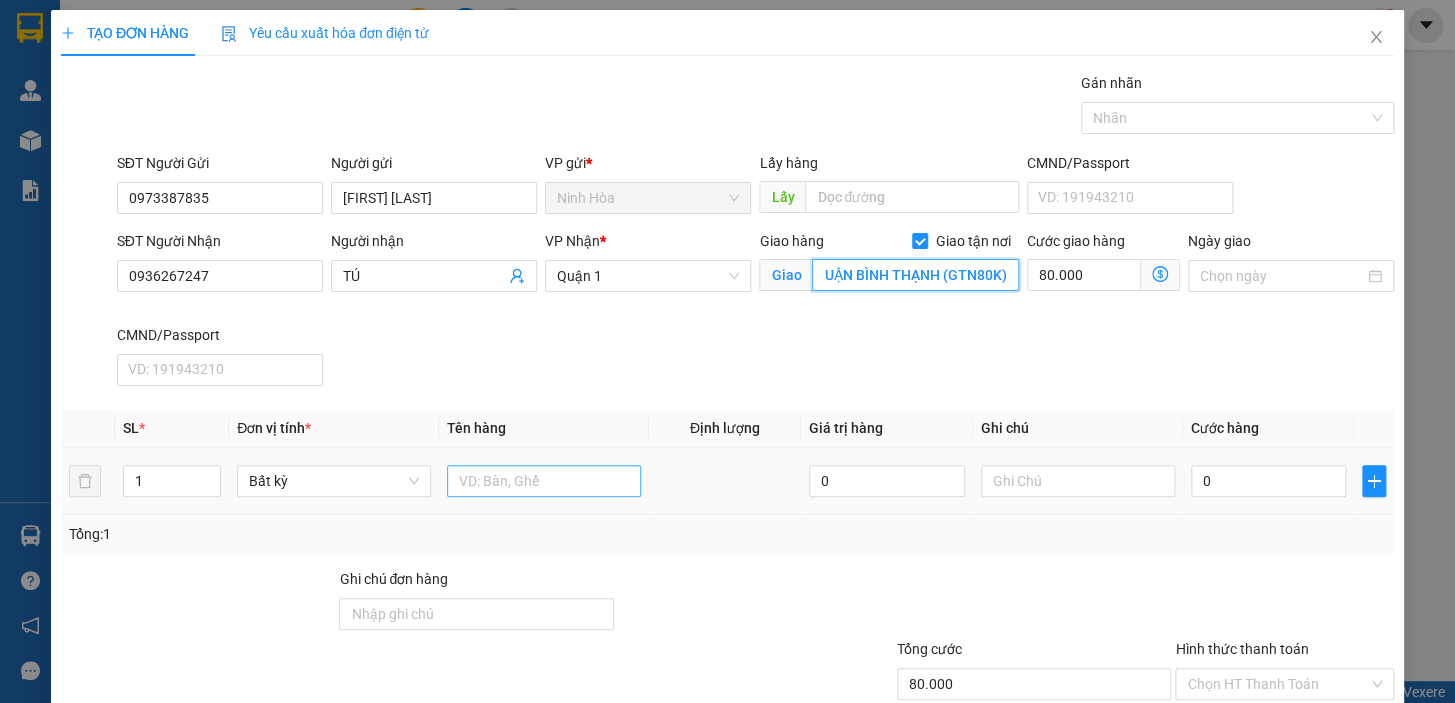 type on "290/26 NƠ TRANG LONG ,PHƯỜNG THẠNH MỸ TÂY , QUẬN BÌNH THẠNH (GTN80K)" 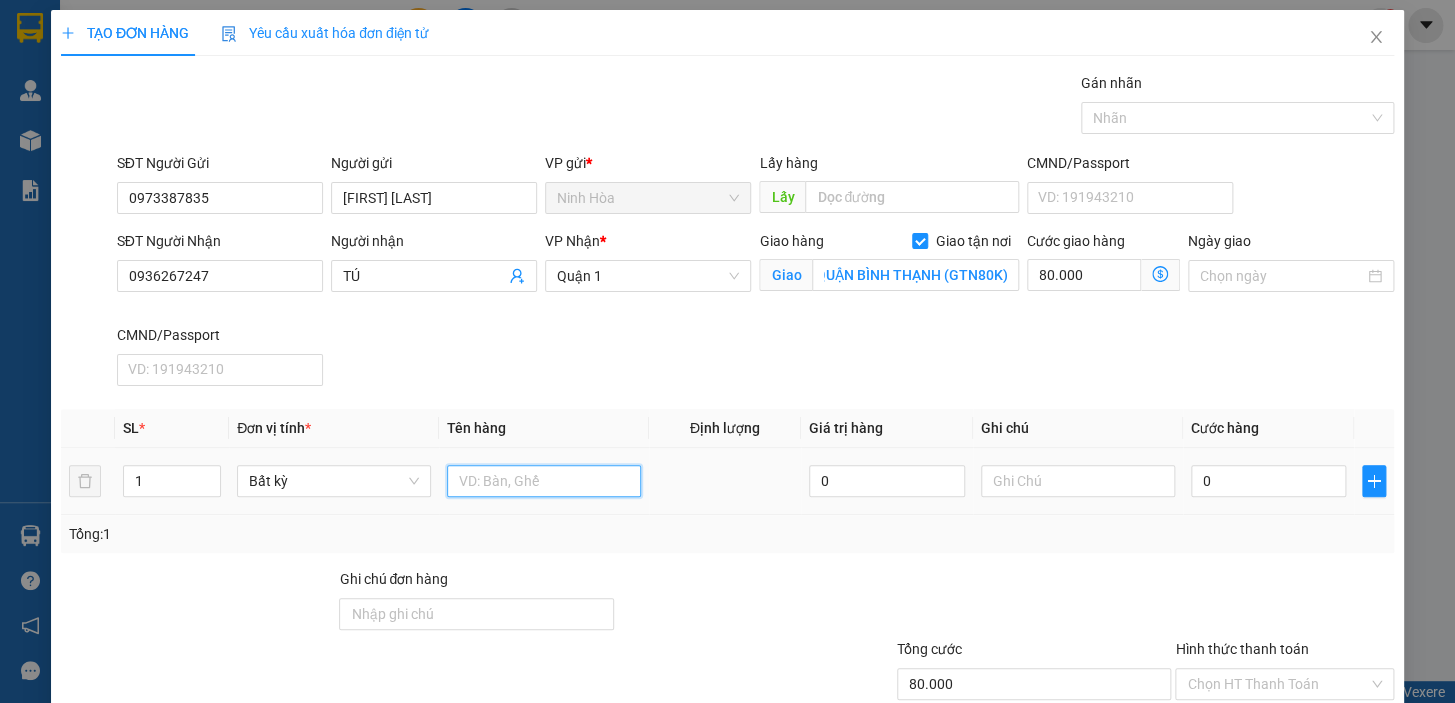 click at bounding box center (544, 481) 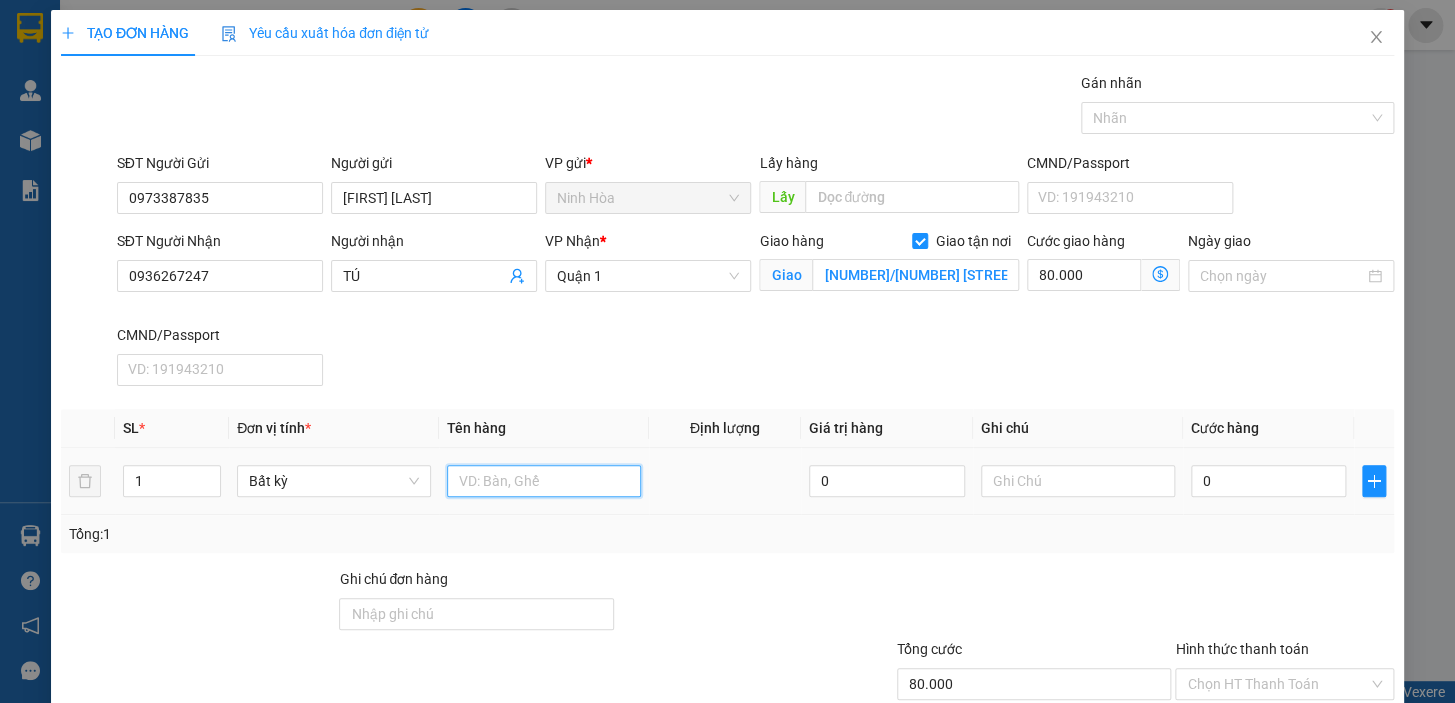 click at bounding box center [544, 481] 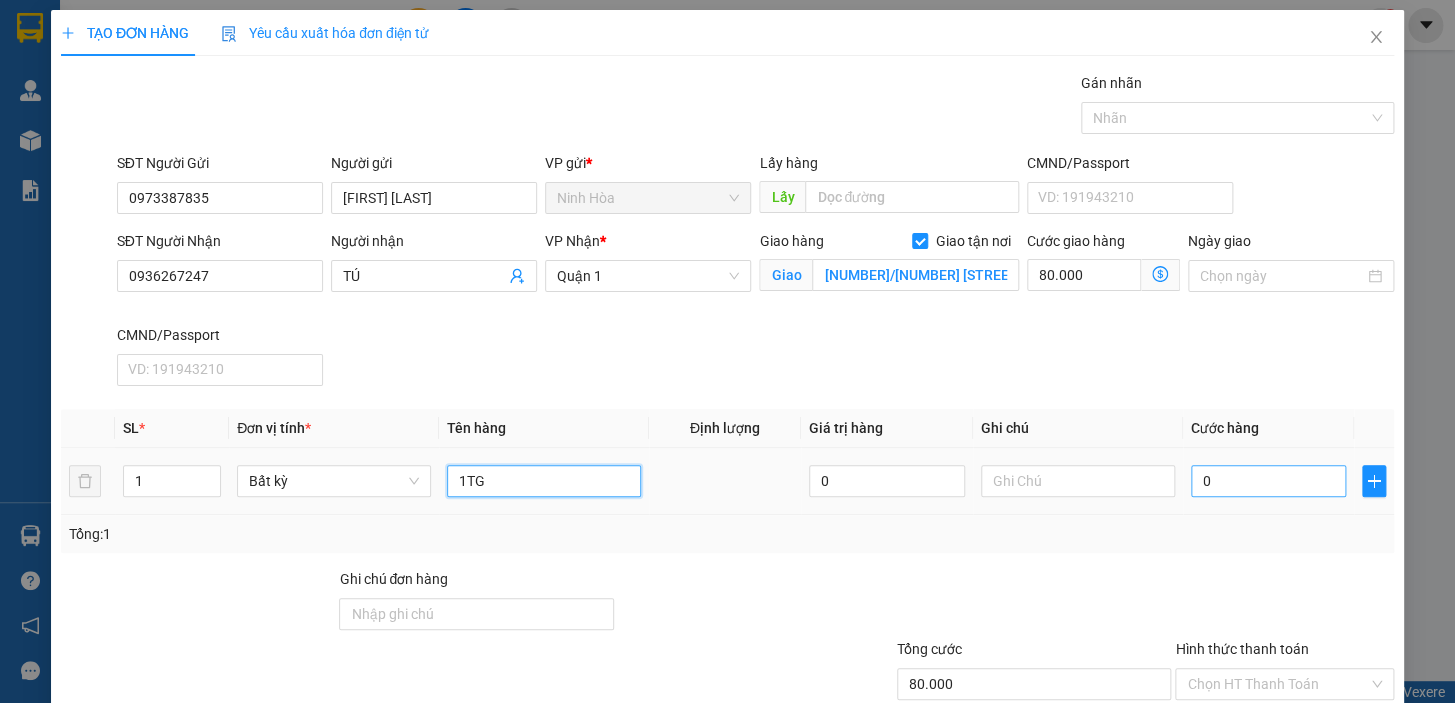 type on "1TG" 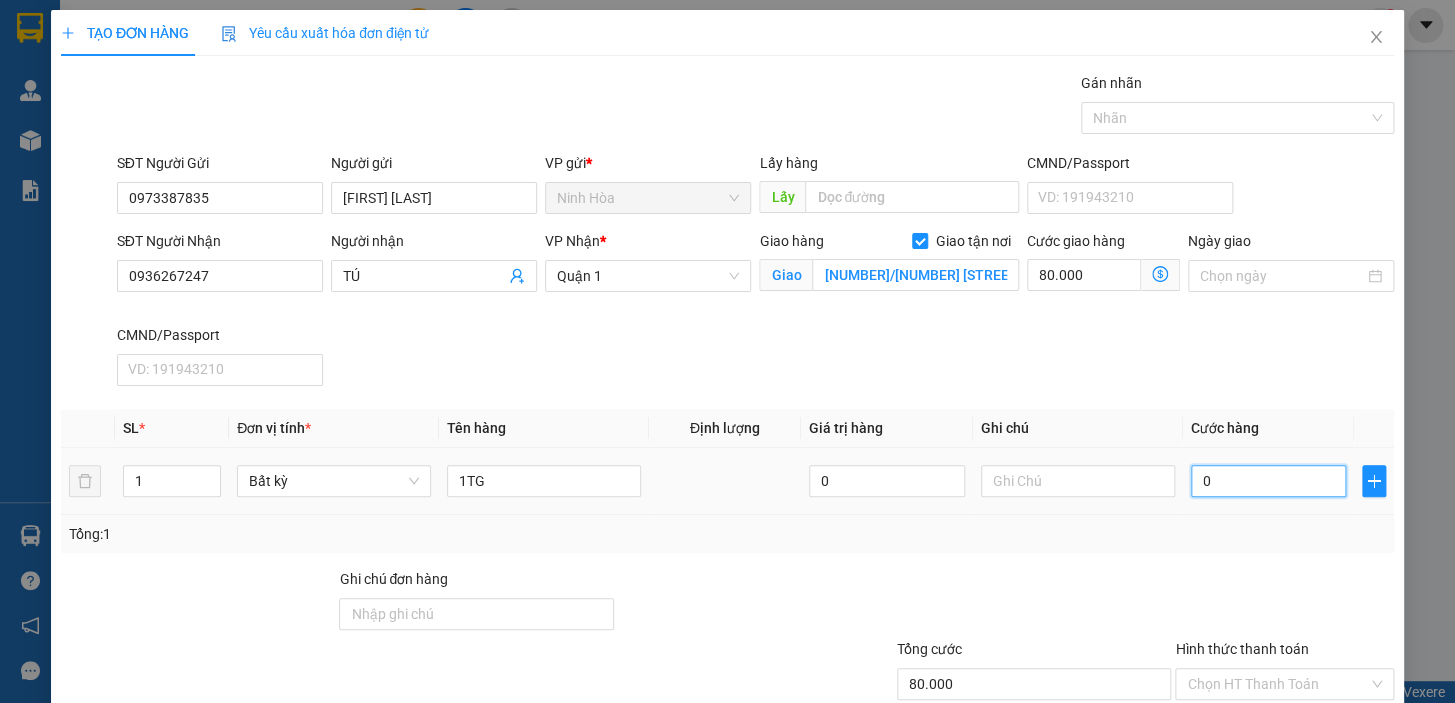 click on "0" at bounding box center (1269, 481) 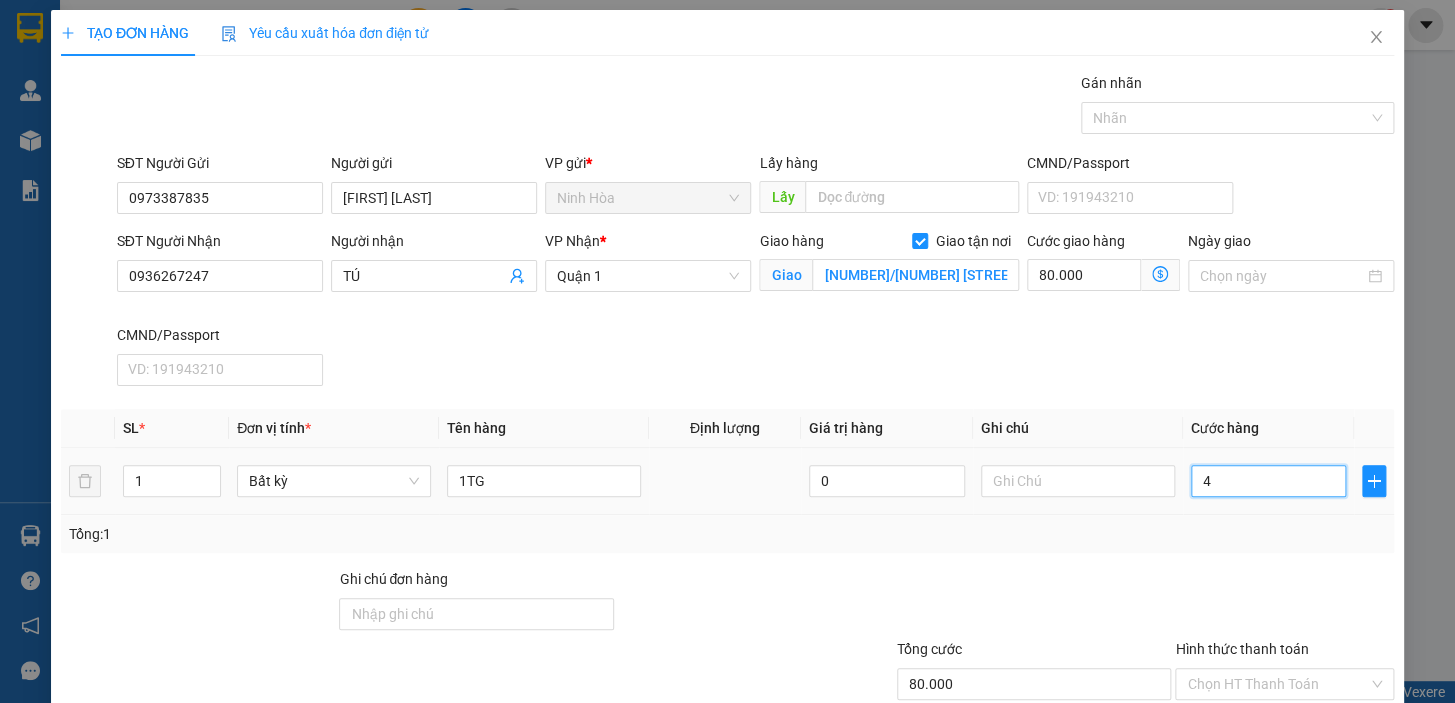 type on "80.004" 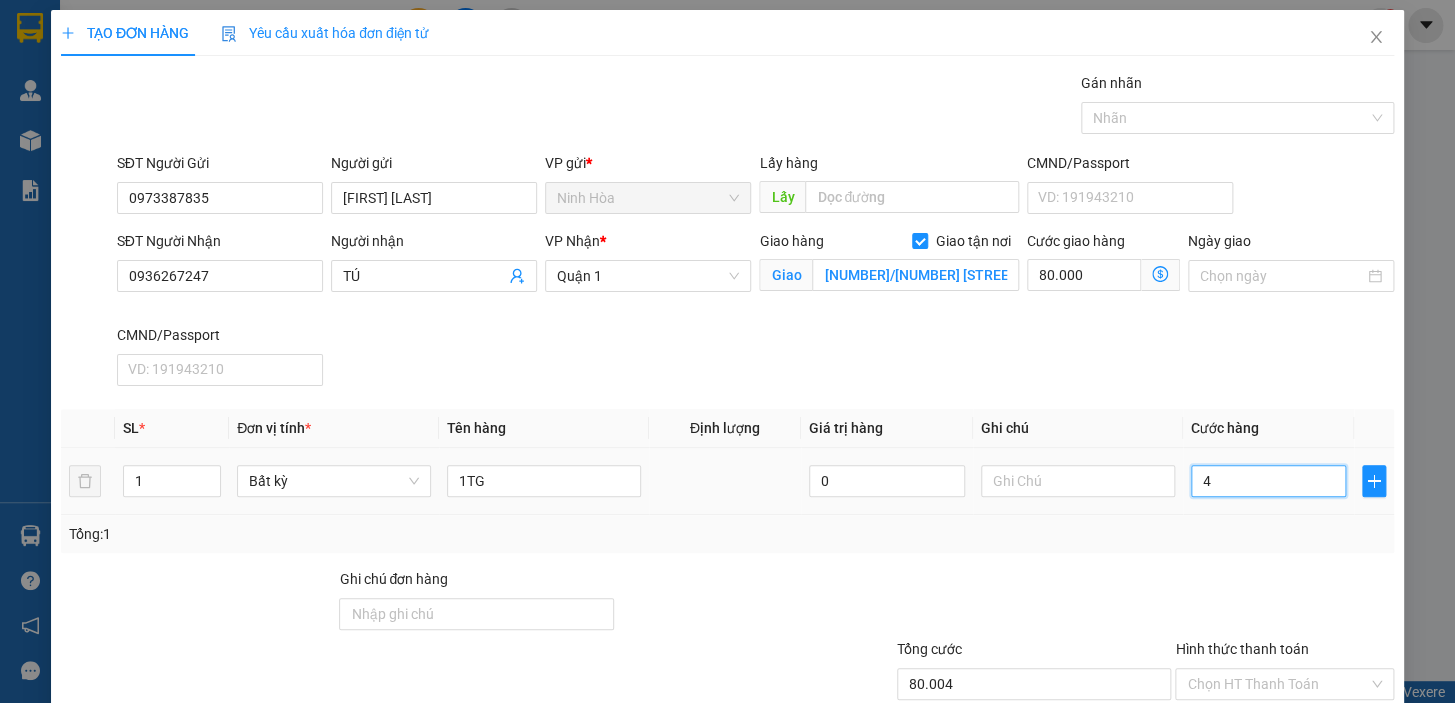 type on "40" 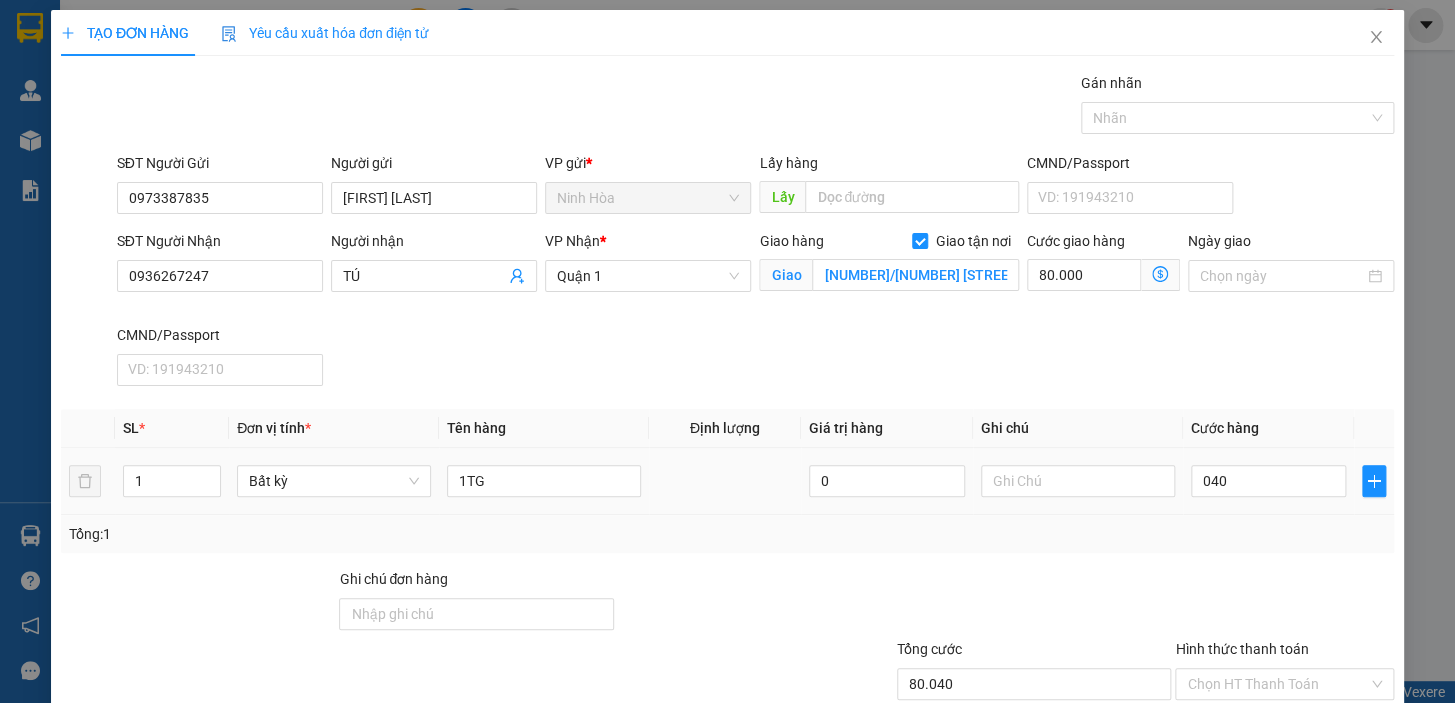 type on "40.000" 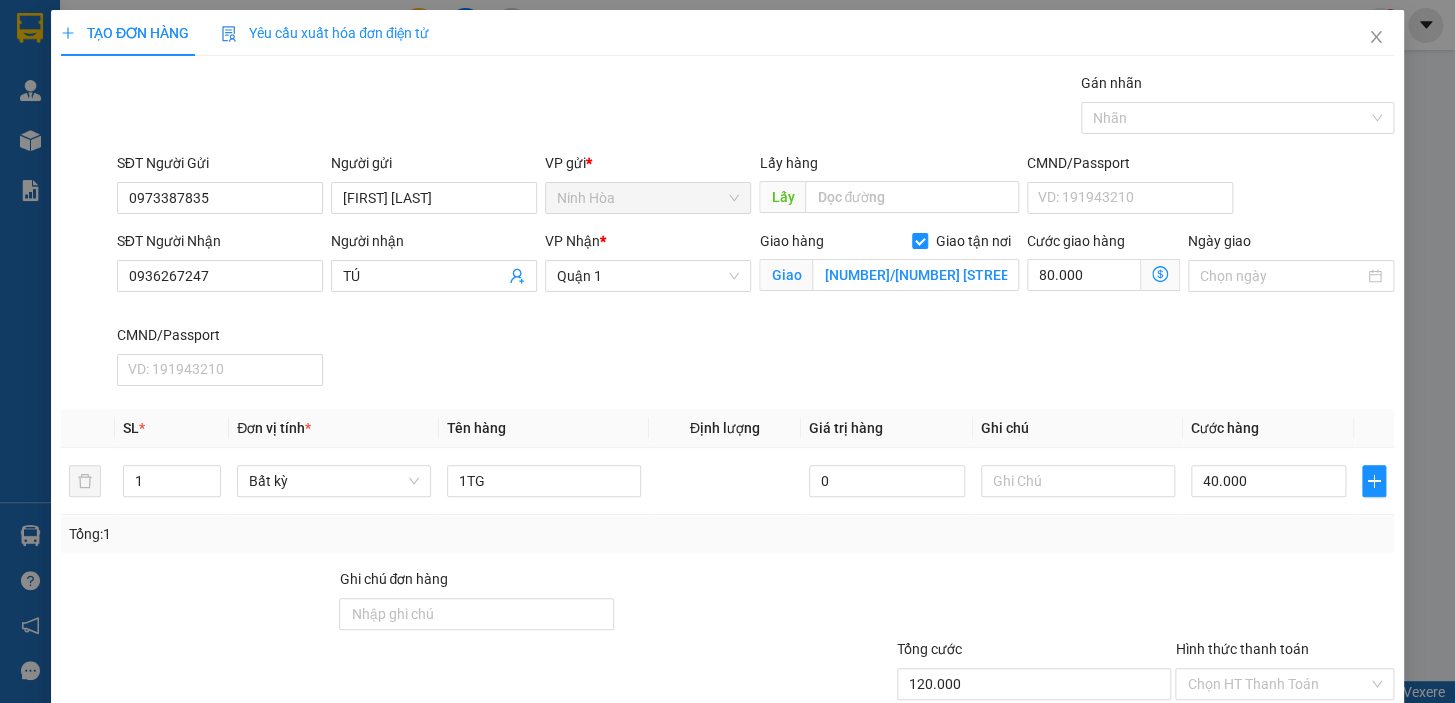 click at bounding box center [1284, 603] 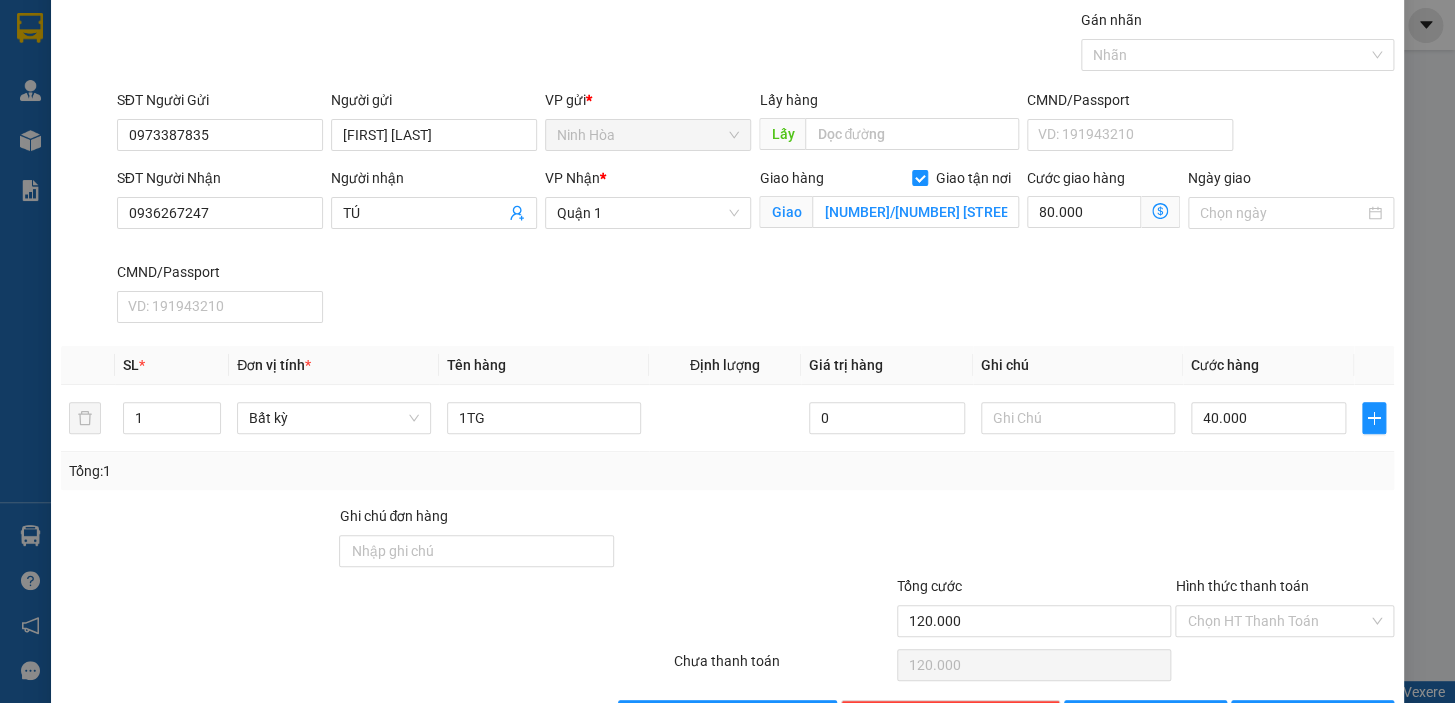 scroll, scrollTop: 130, scrollLeft: 0, axis: vertical 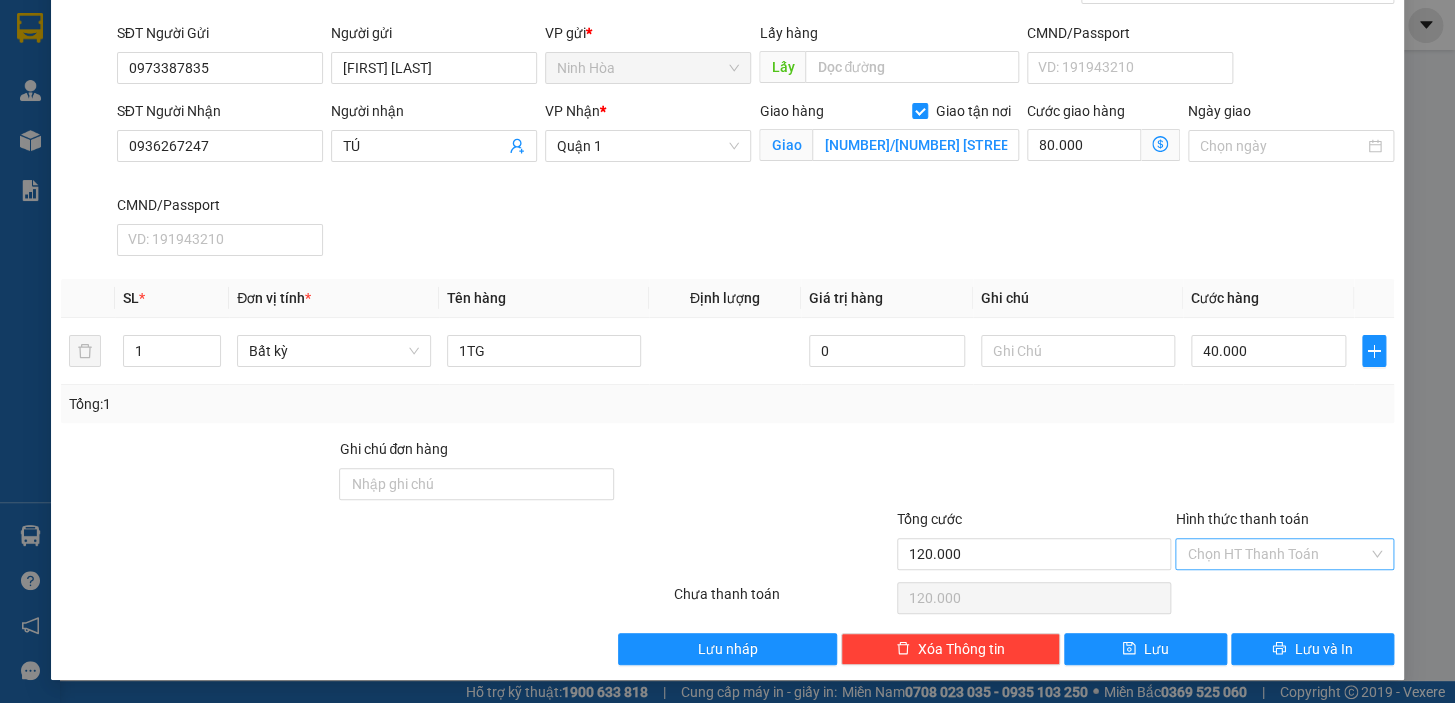 click on "Hình thức thanh toán" at bounding box center (1277, 554) 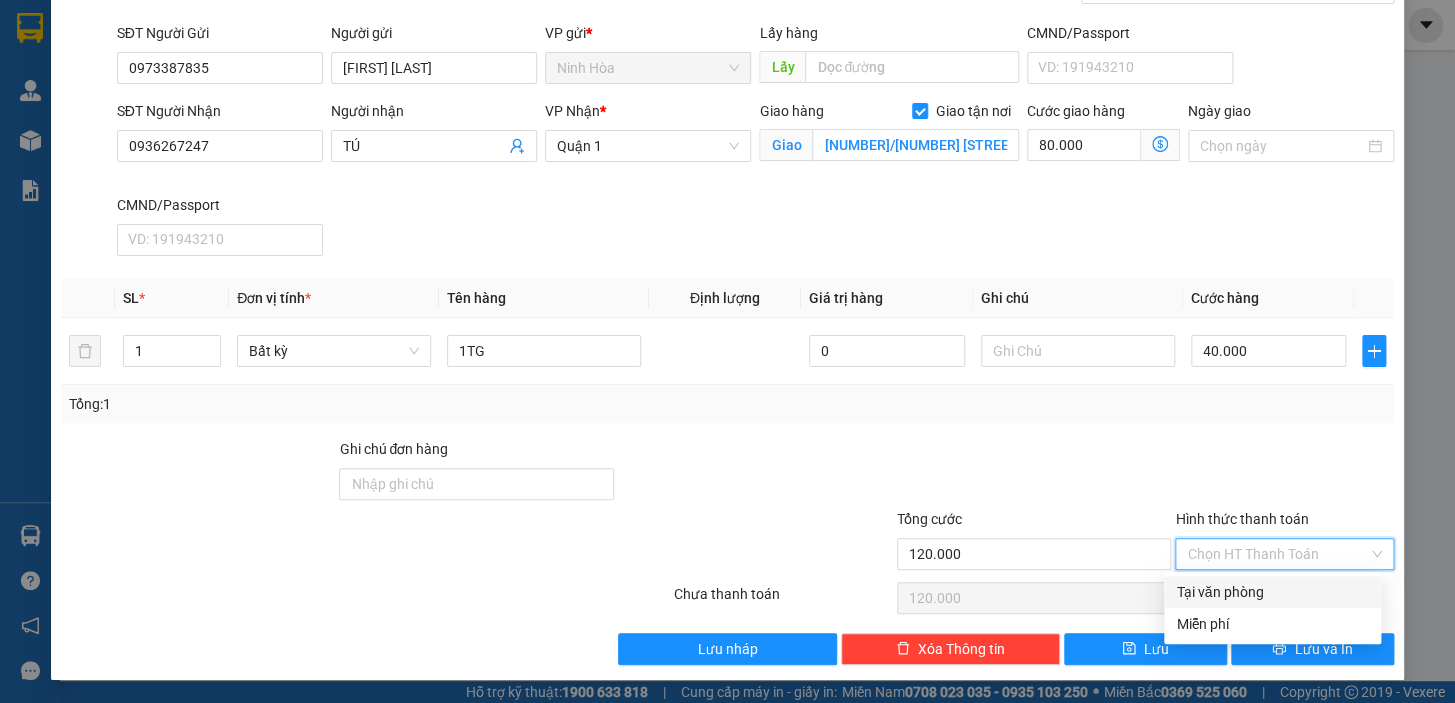drag, startPoint x: 1258, startPoint y: 583, endPoint x: 1269, endPoint y: 603, distance: 22.825424 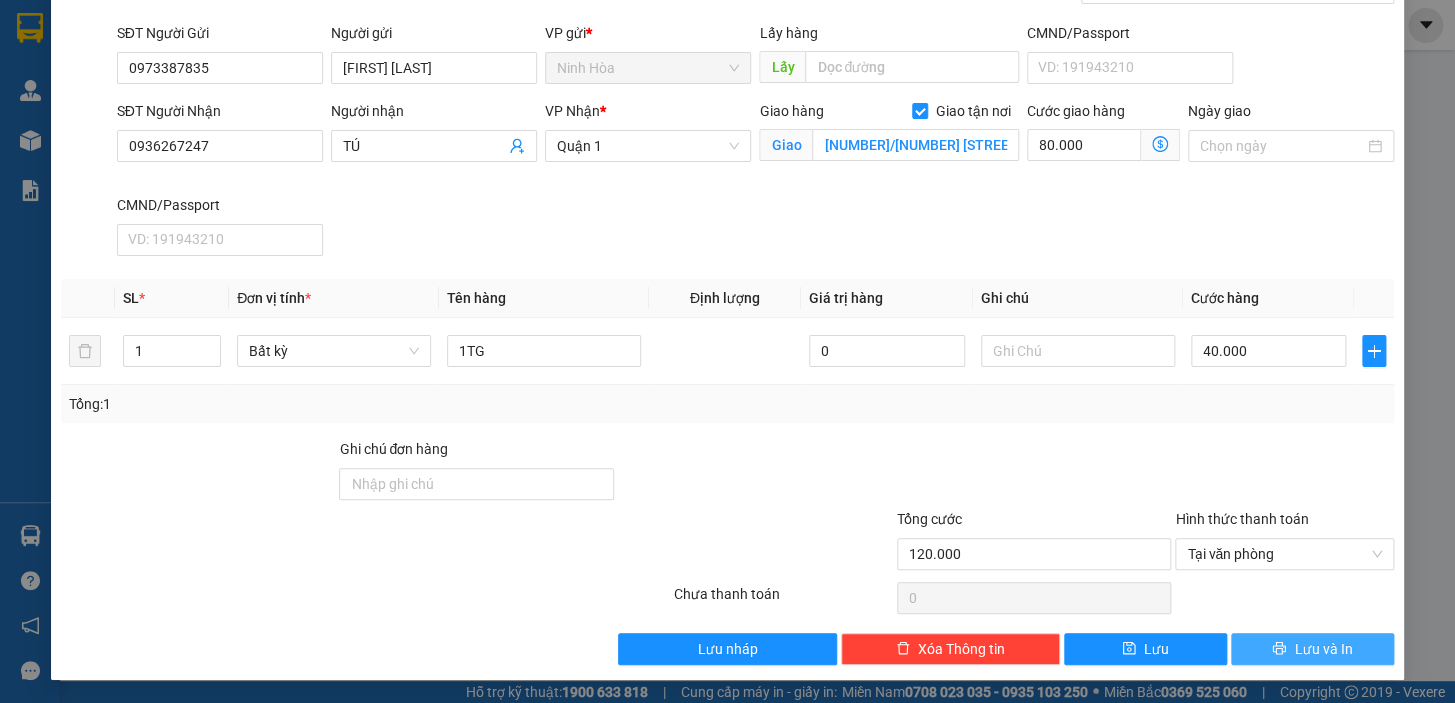 click on "Lưu và In" at bounding box center (1312, 649) 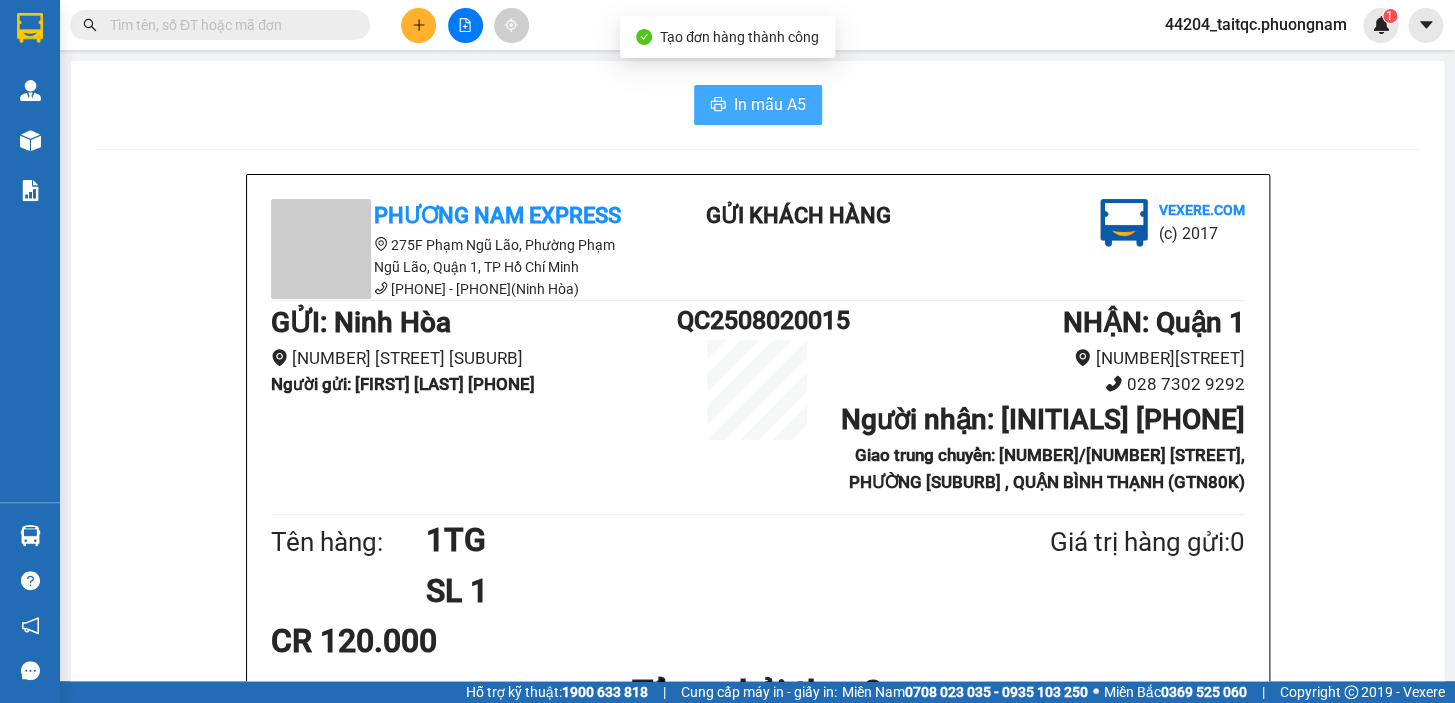 click on "In mẫu A5" at bounding box center [770, 104] 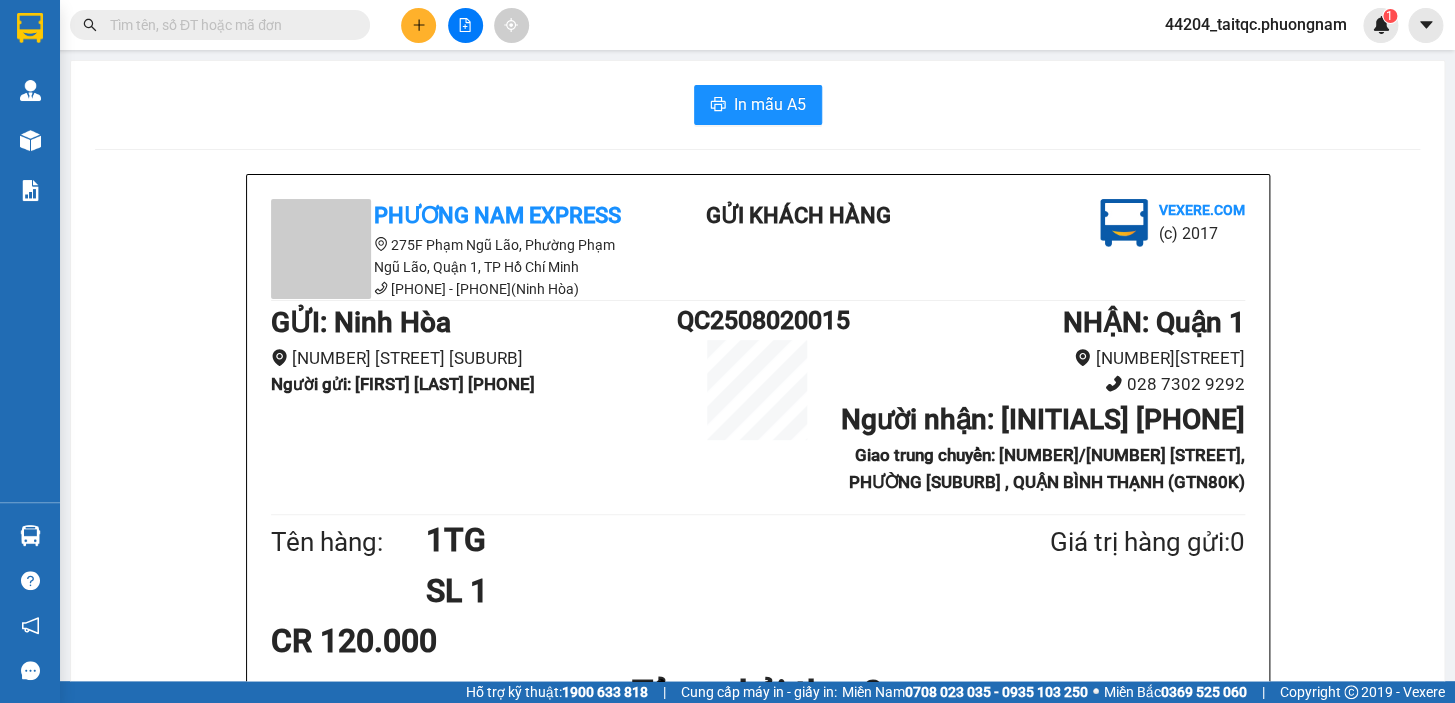 click 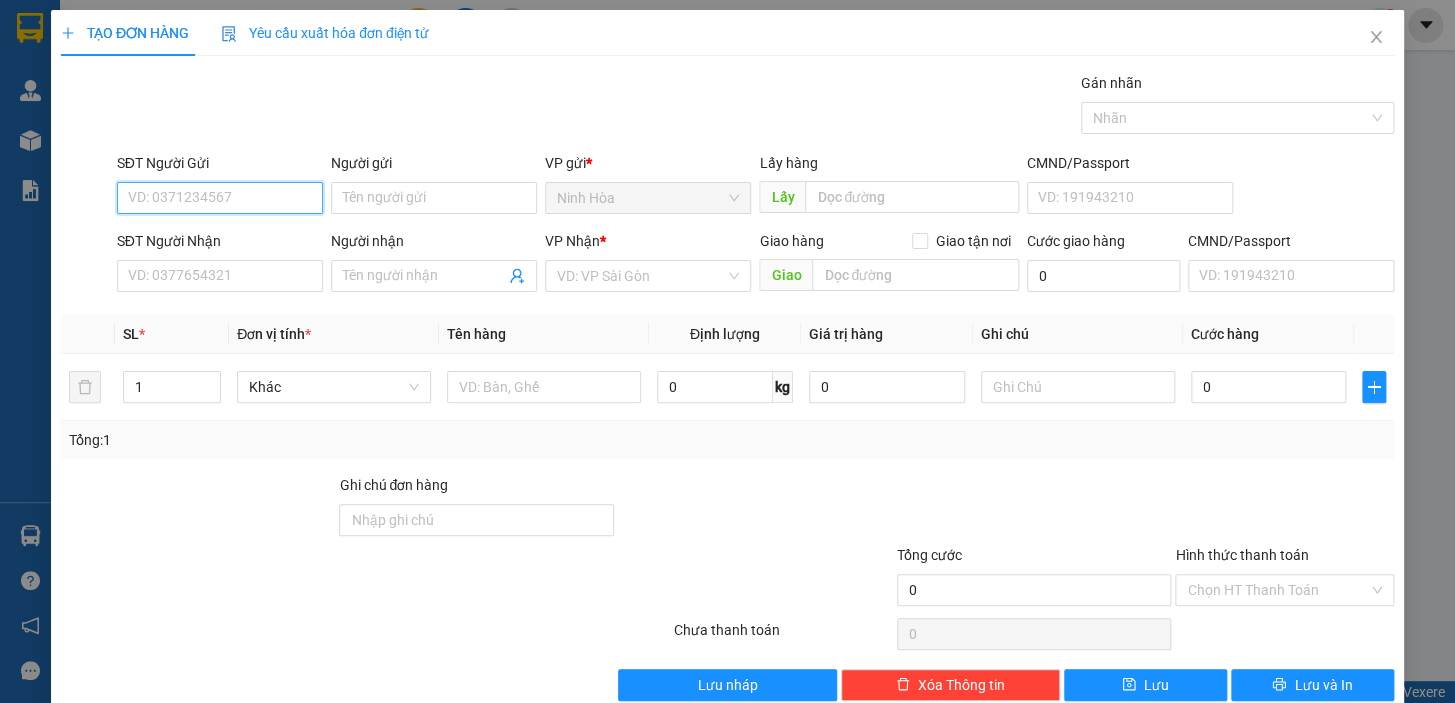 click on "SĐT Người Gửi" at bounding box center (220, 198) 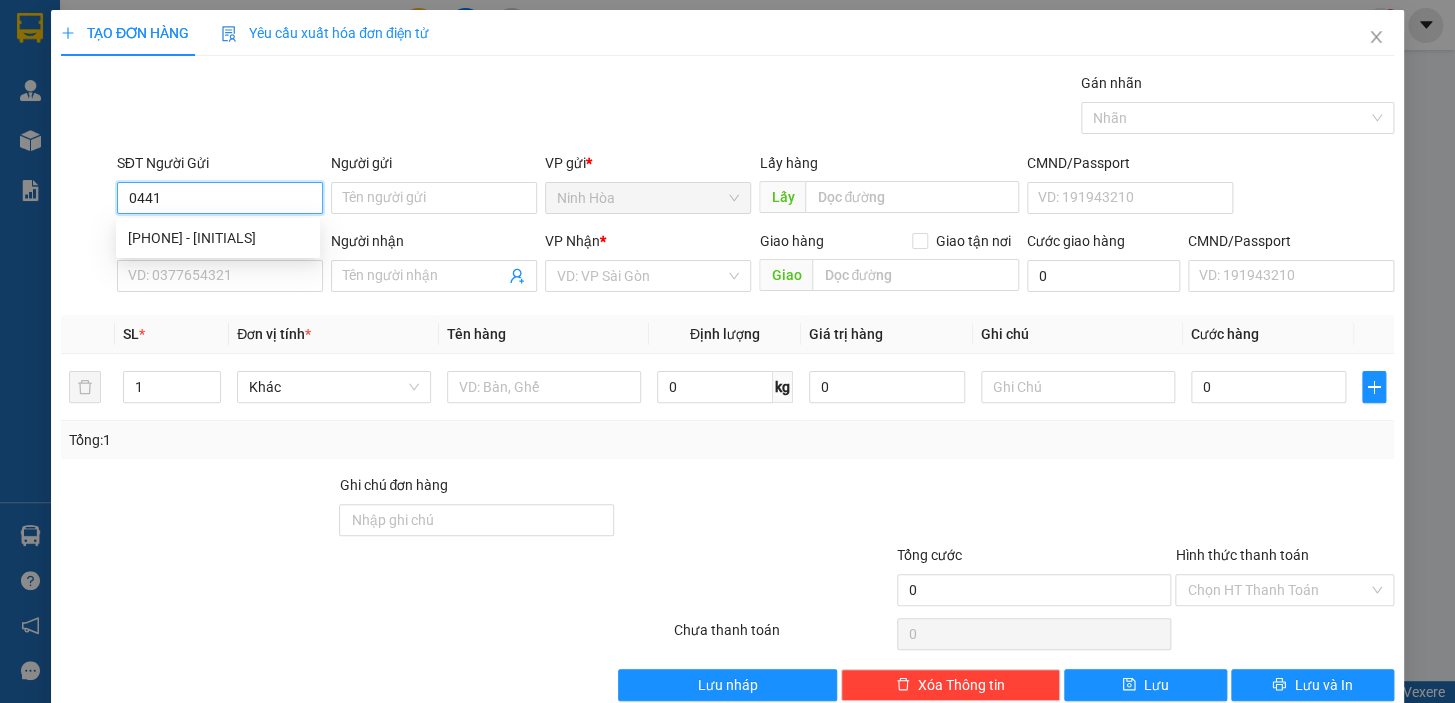 click on "0971130441 - DƯƠNG" at bounding box center (218, 238) 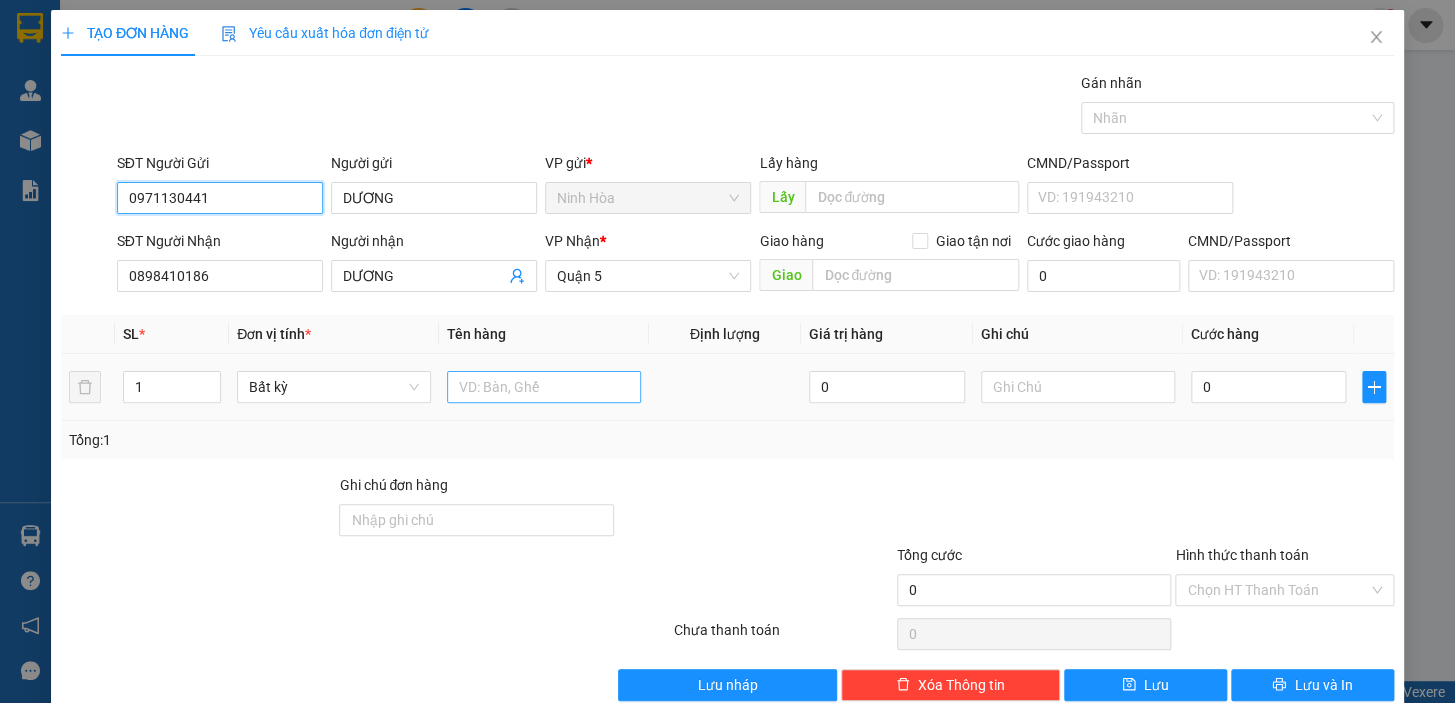 type on "0971130441" 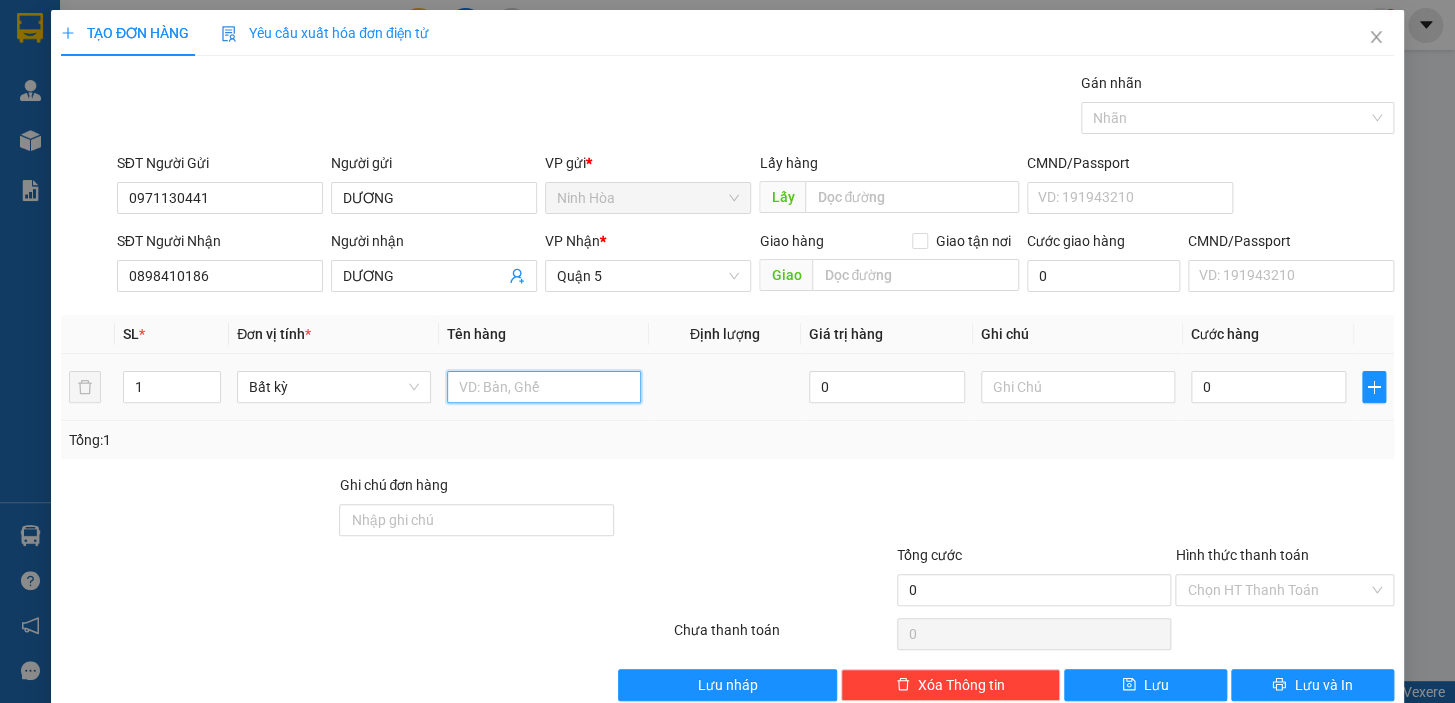 click at bounding box center (544, 387) 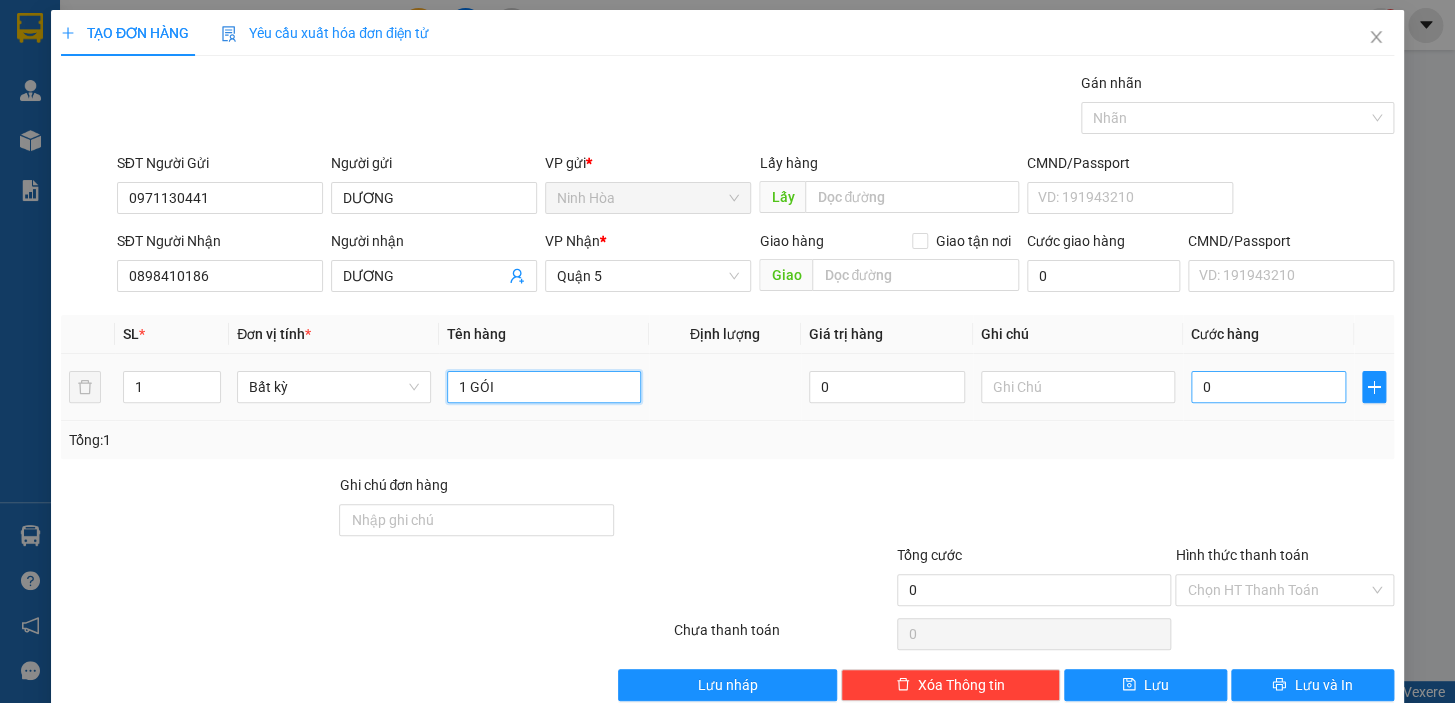 type on "1 GÓI" 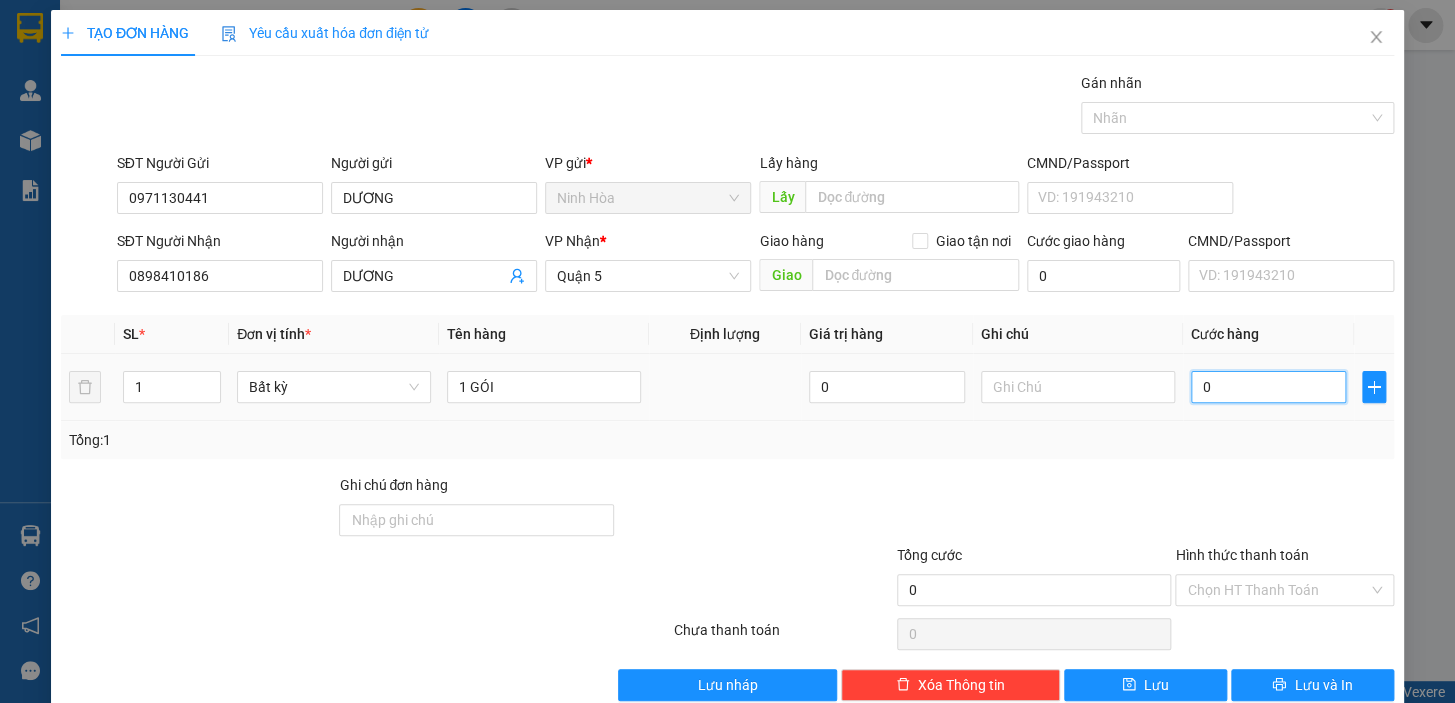 click on "0" at bounding box center [1269, 387] 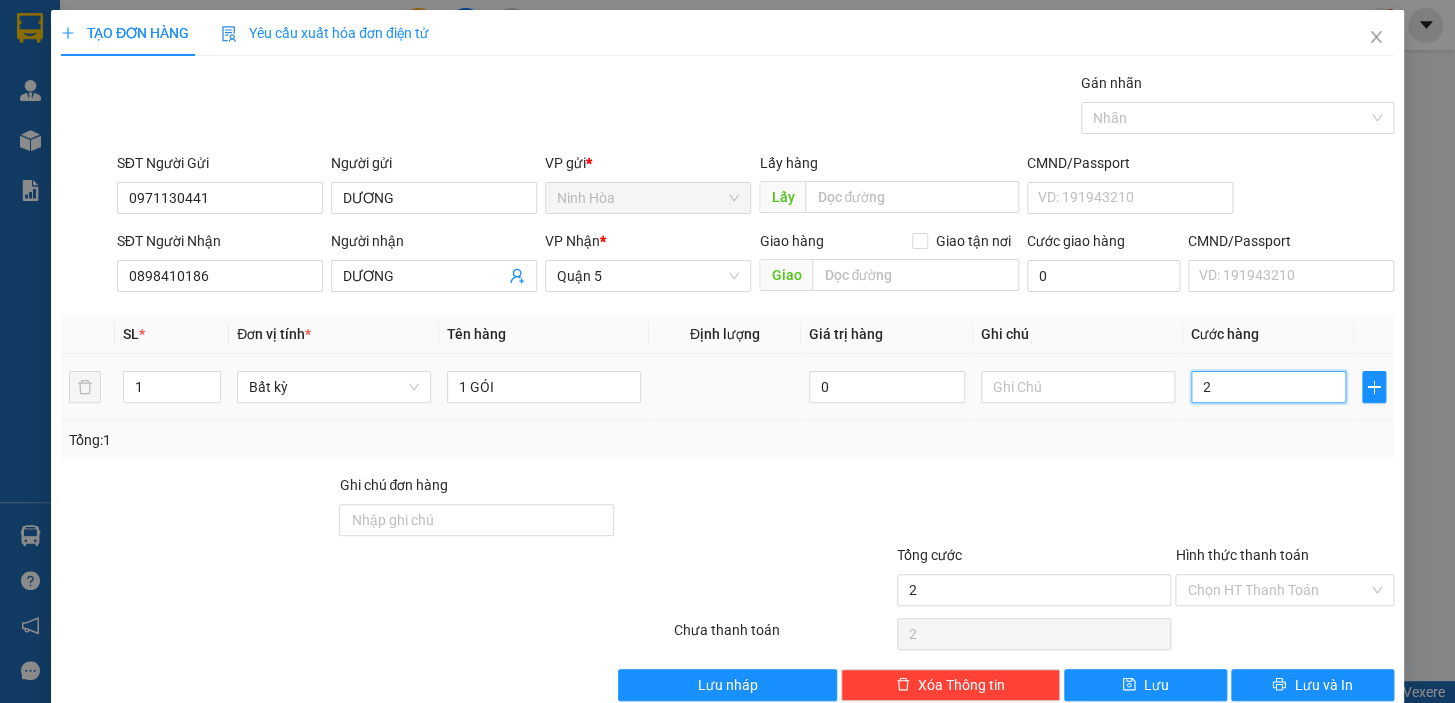 type on "20" 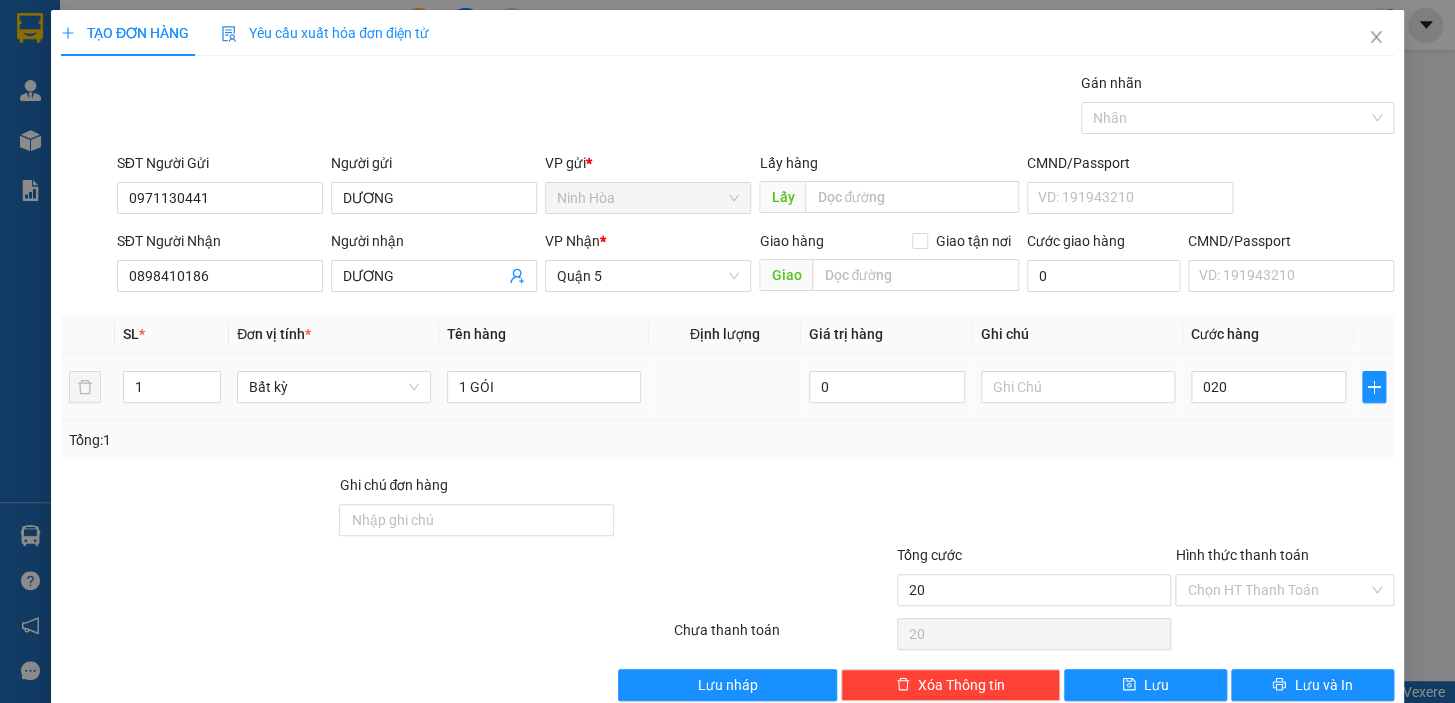 type on "20.000" 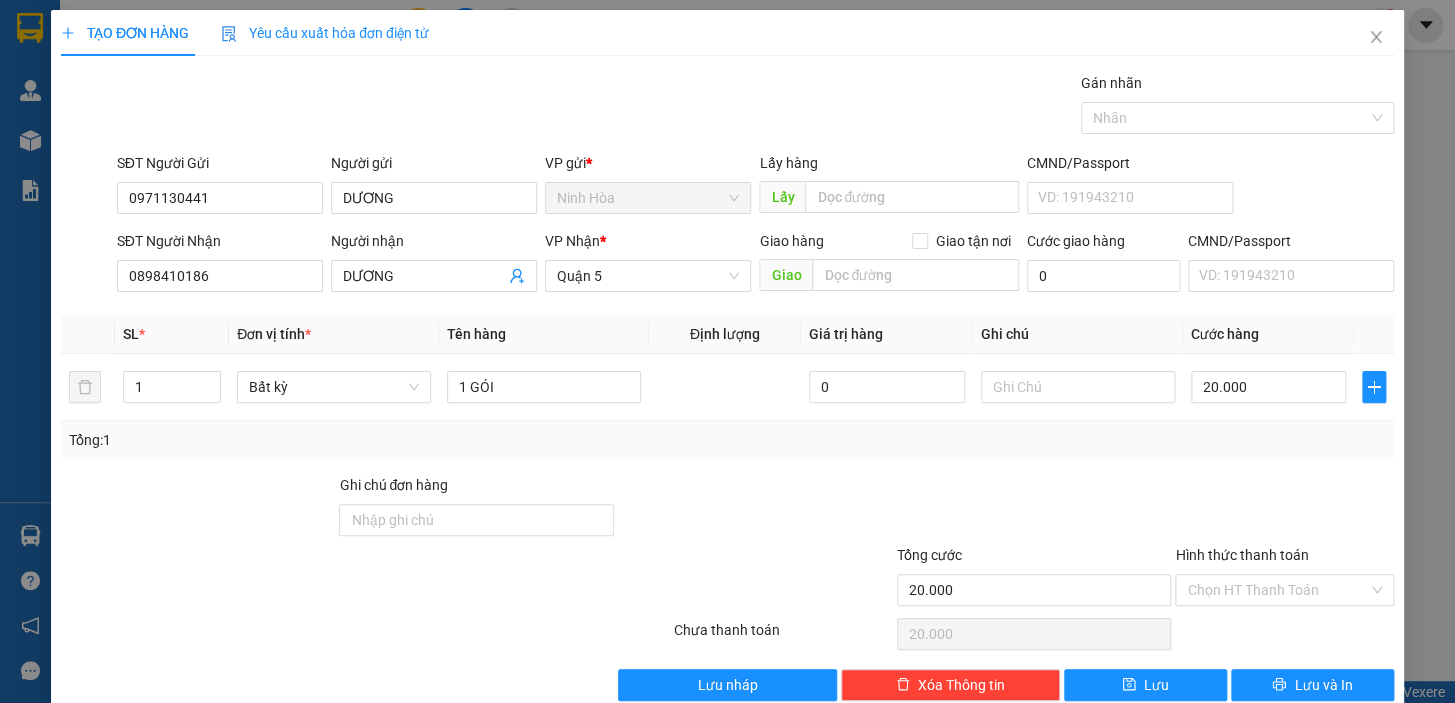 click on "Tổng:  1" at bounding box center [727, 440] 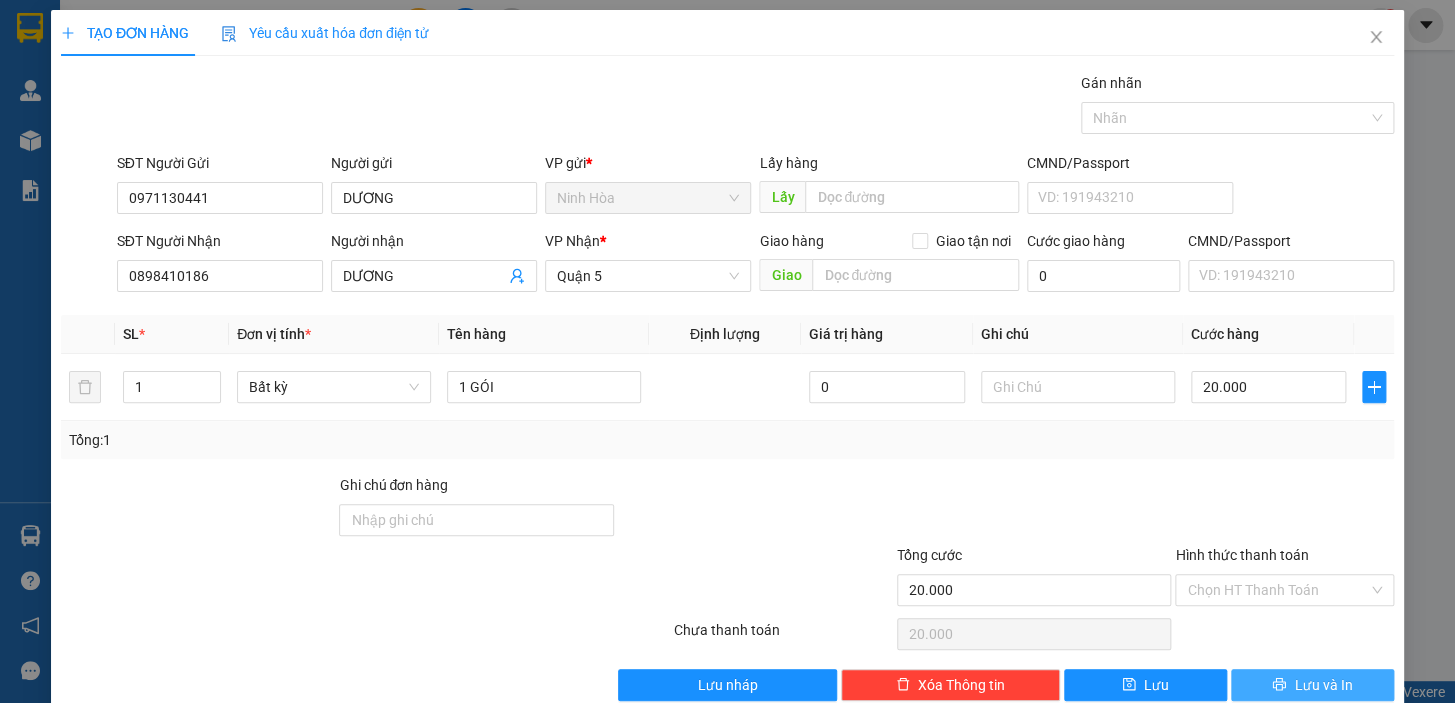 click on "Lưu và In" at bounding box center [1323, 685] 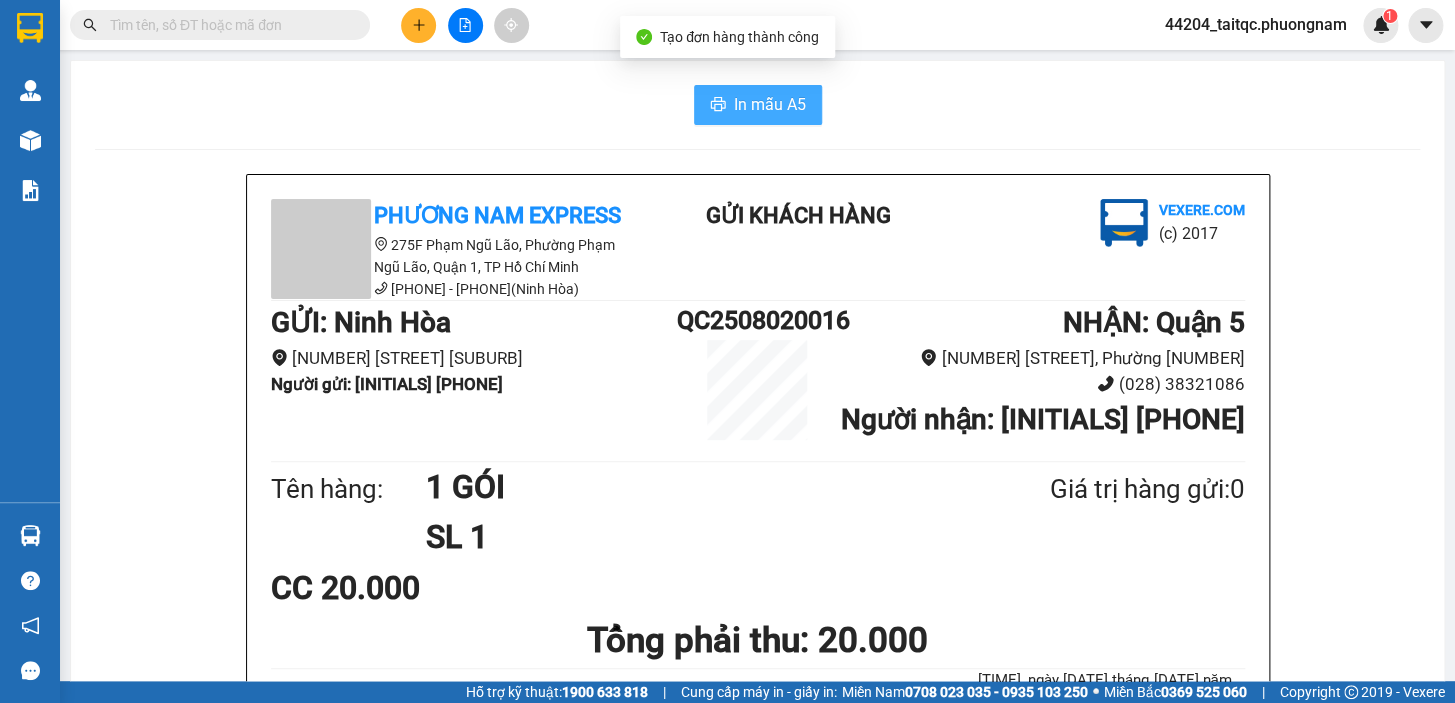 click on "In mẫu A5" at bounding box center (758, 105) 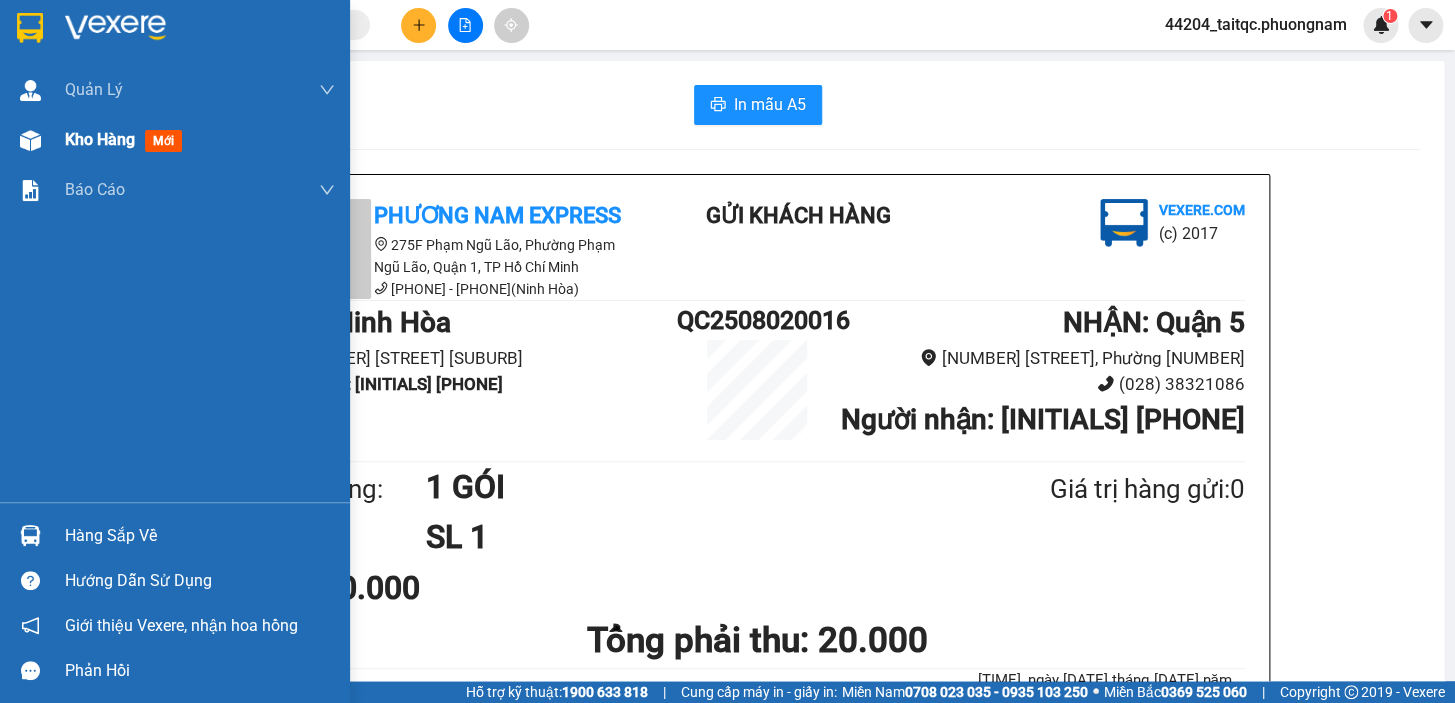 click at bounding box center (30, 140) 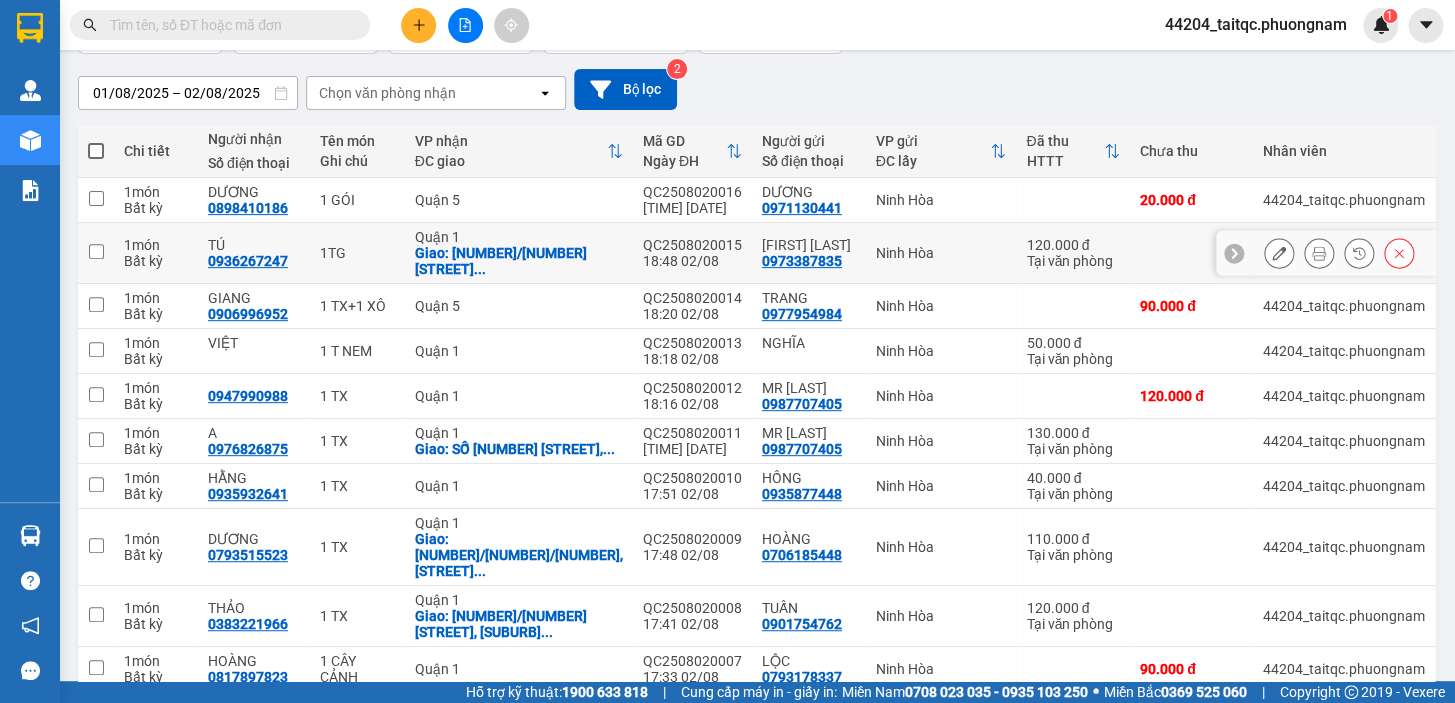 scroll, scrollTop: 0, scrollLeft: 0, axis: both 